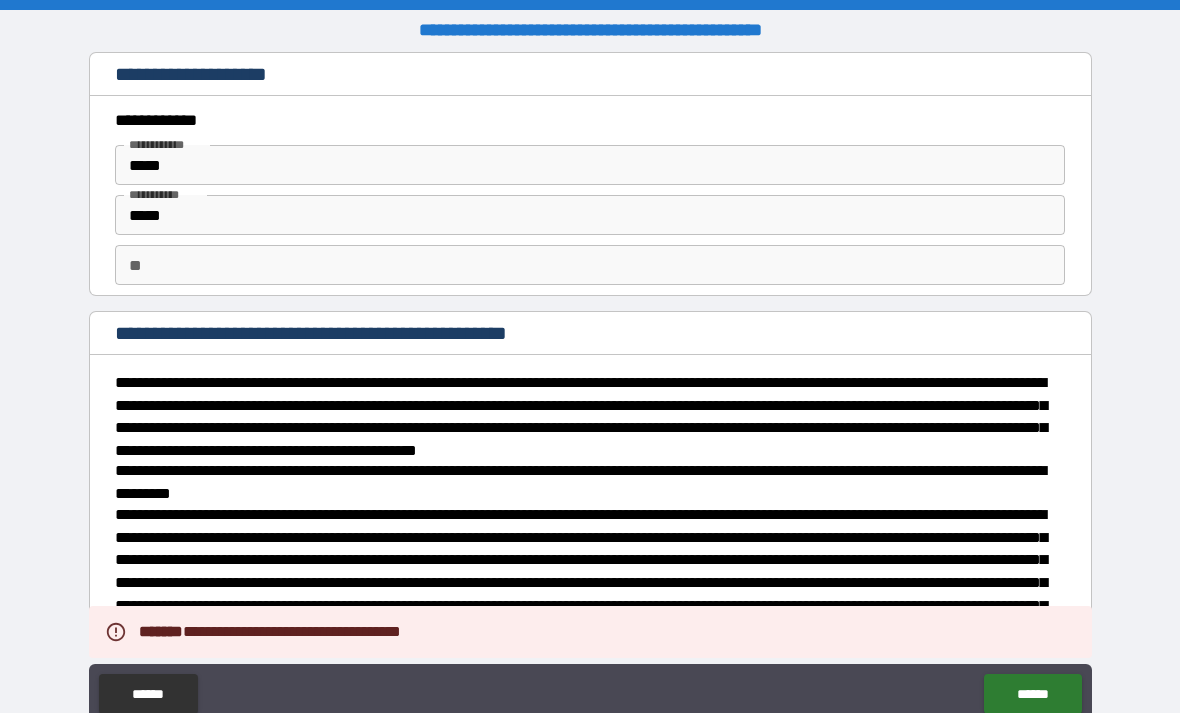 scroll, scrollTop: 0, scrollLeft: 0, axis: both 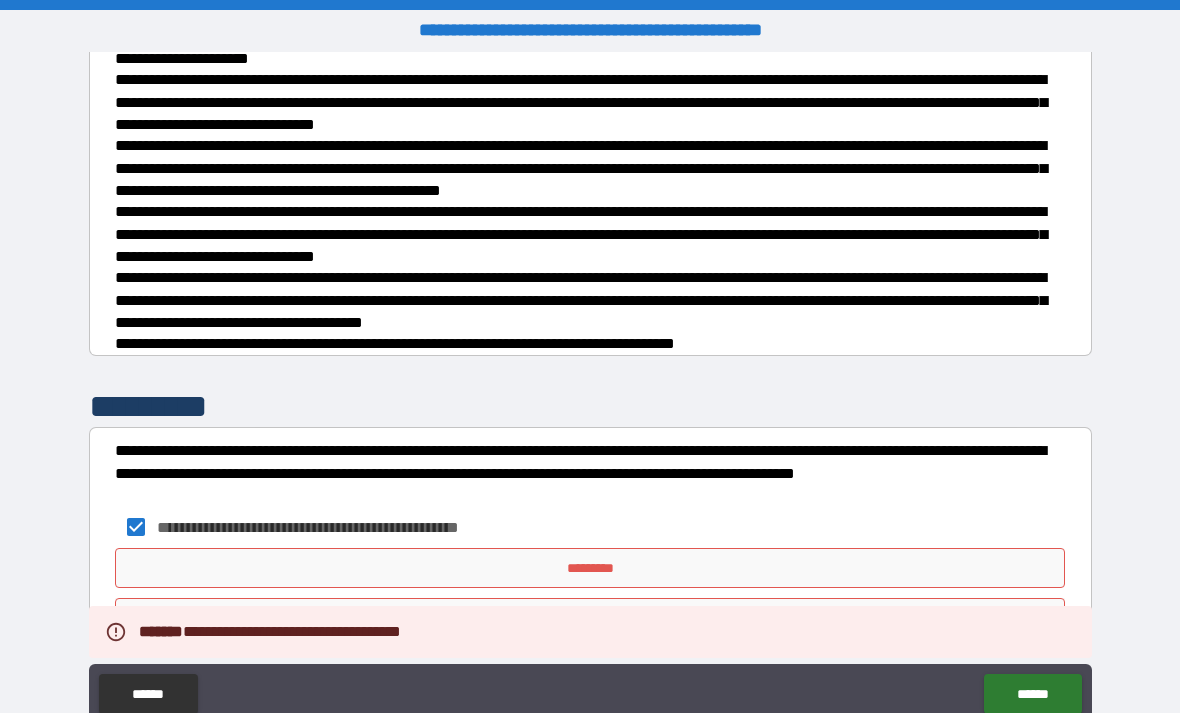 click on "**********" at bounding box center (590, 388) 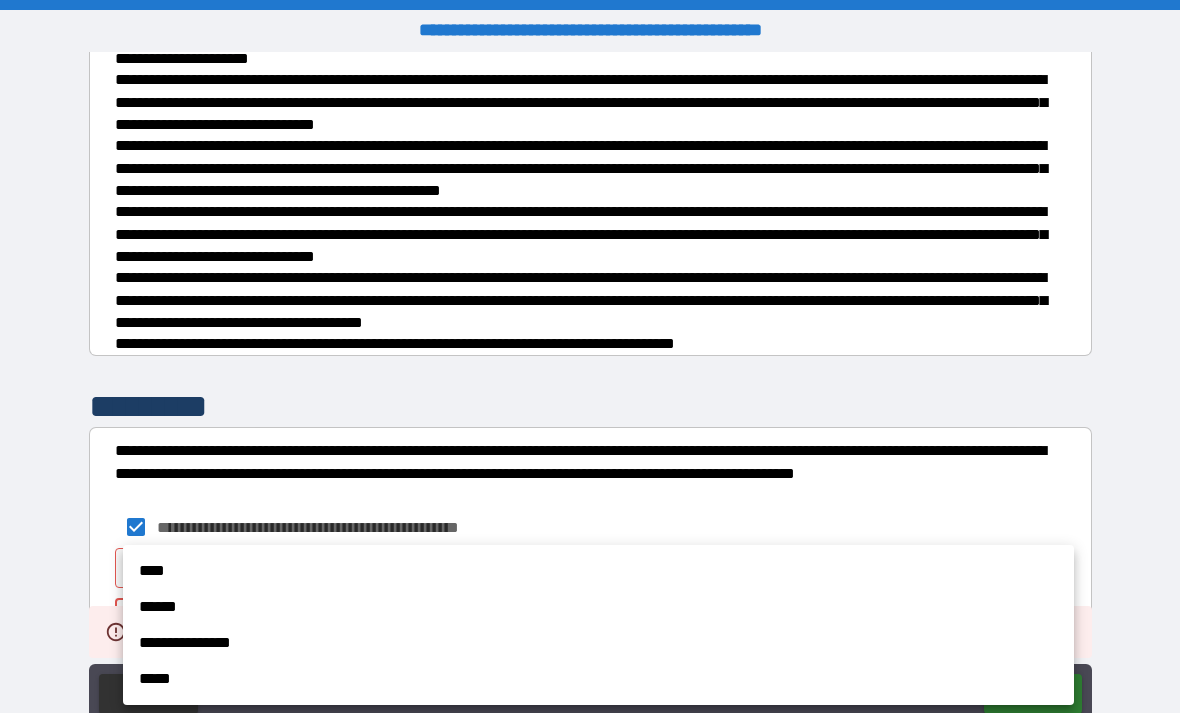click on "****" at bounding box center (598, 571) 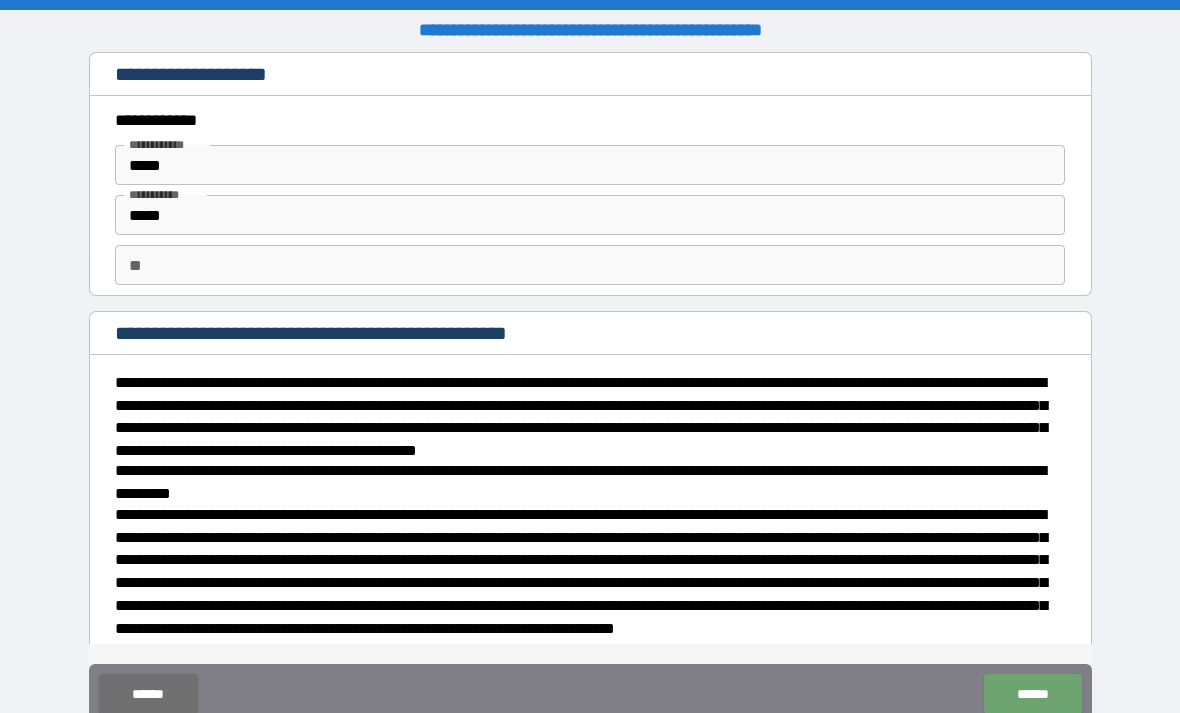 click on "******" at bounding box center (148, 694) 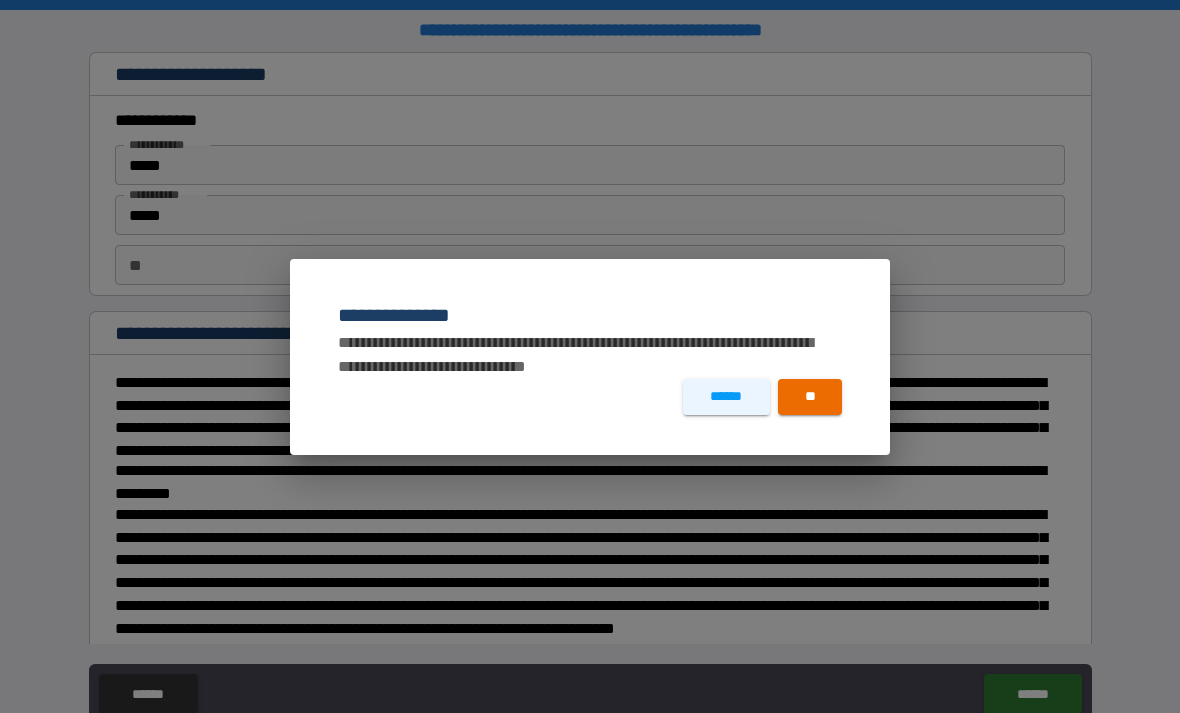 scroll, scrollTop: 0, scrollLeft: 0, axis: both 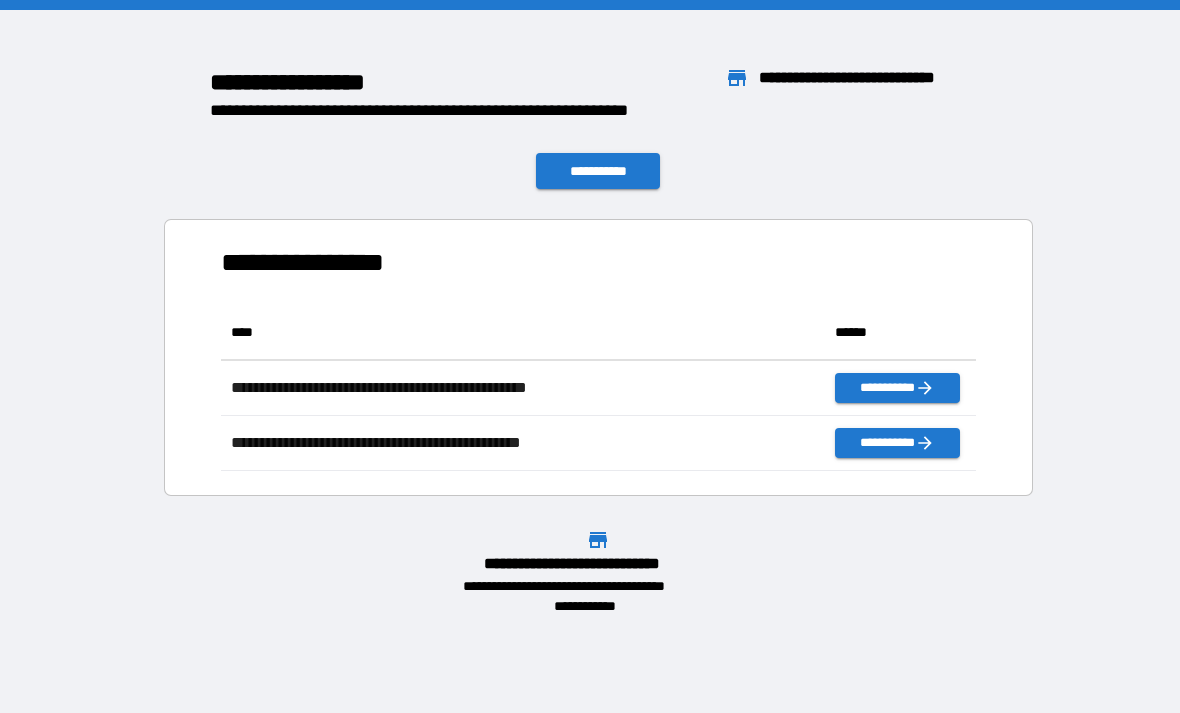 click on "**********" at bounding box center (598, 171) 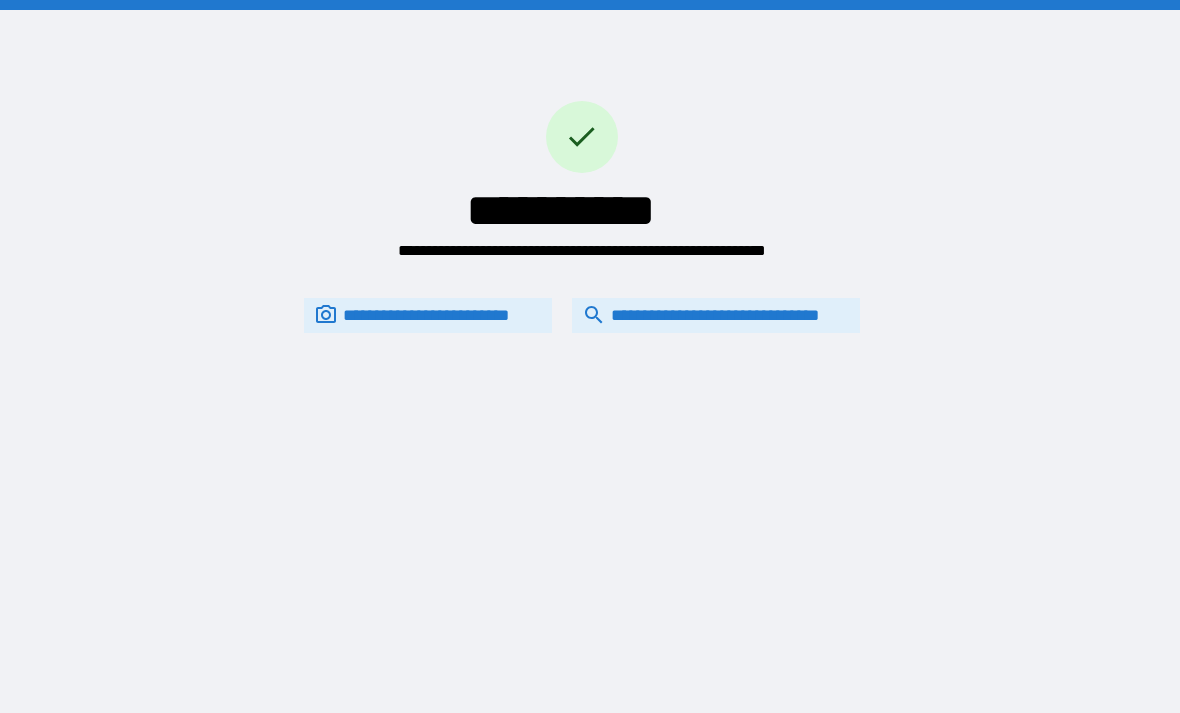 click on "**********" at bounding box center (716, 315) 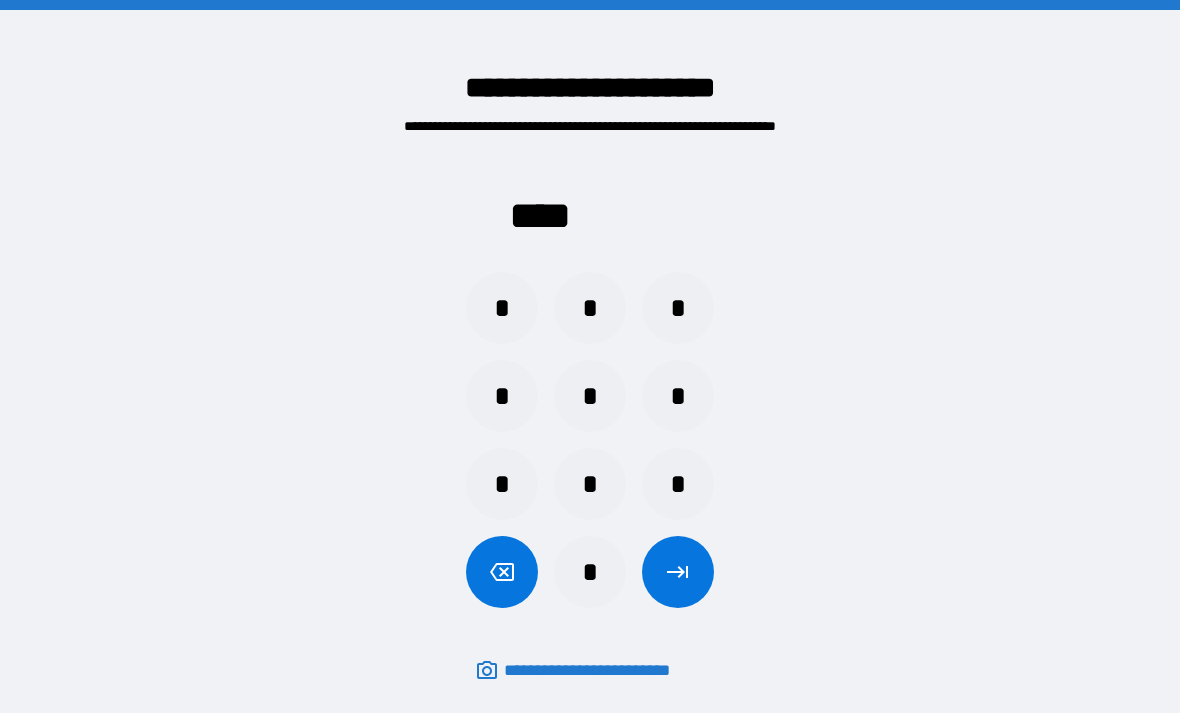 click on "*" at bounding box center [502, 308] 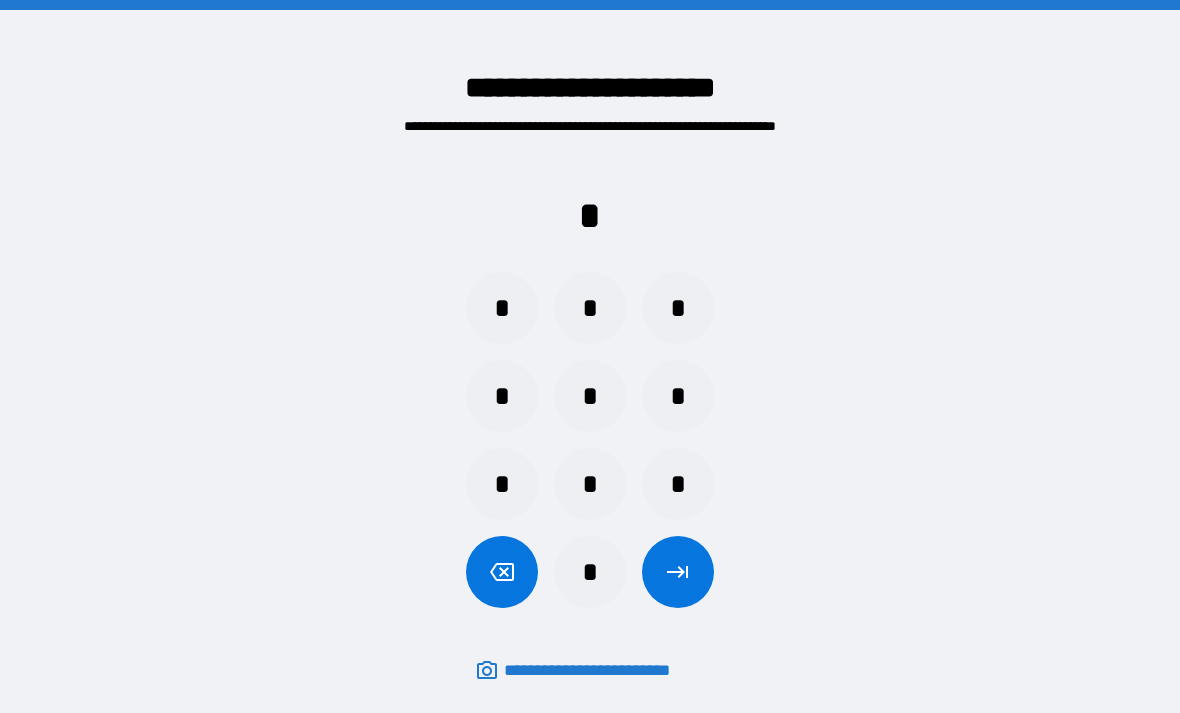 click on "*" at bounding box center [678, 484] 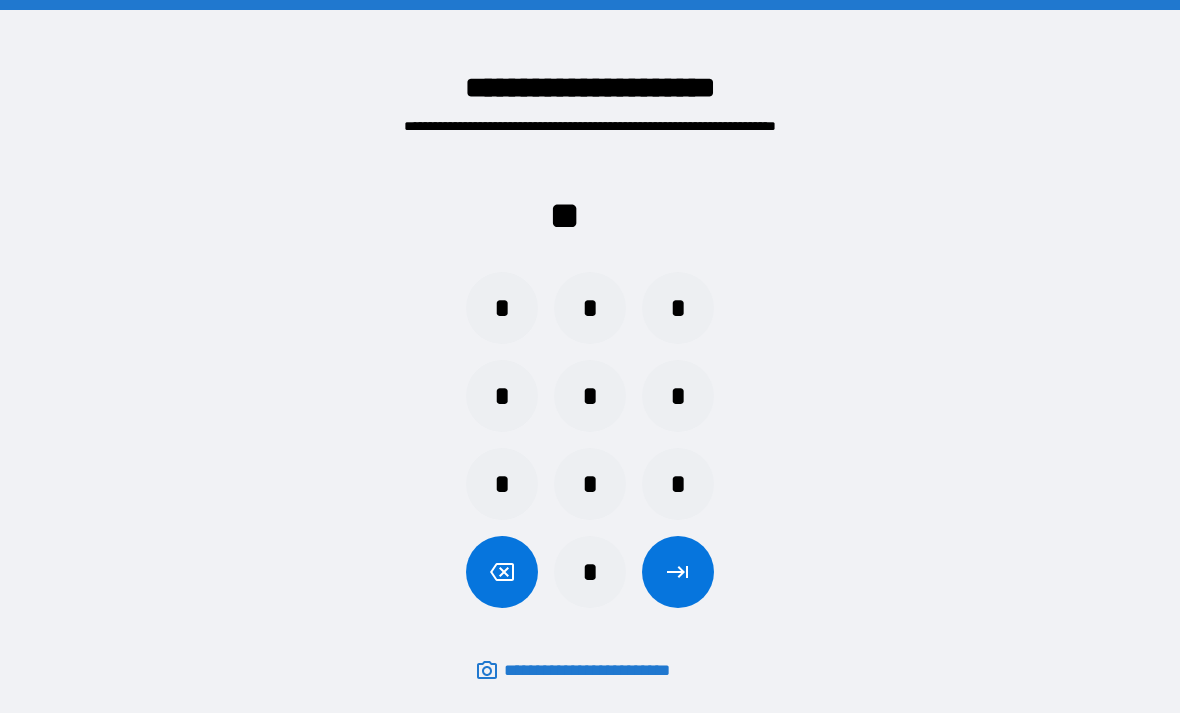 click on "*" at bounding box center (502, 484) 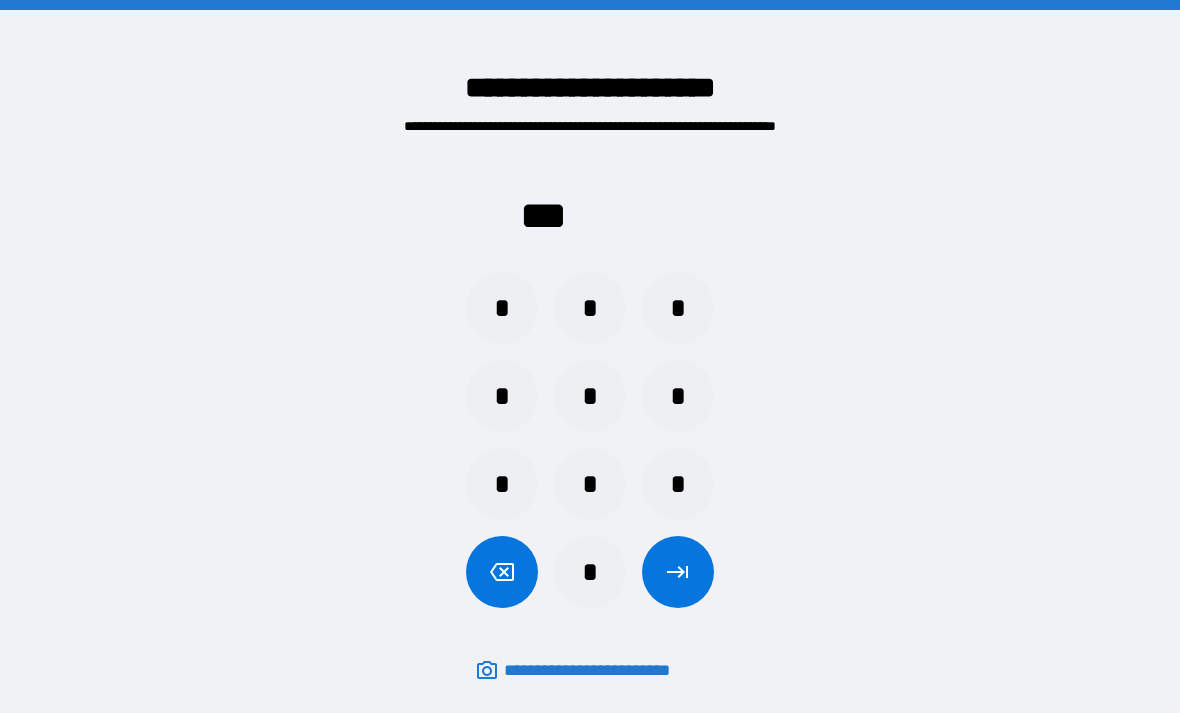 click on "*" at bounding box center [678, 308] 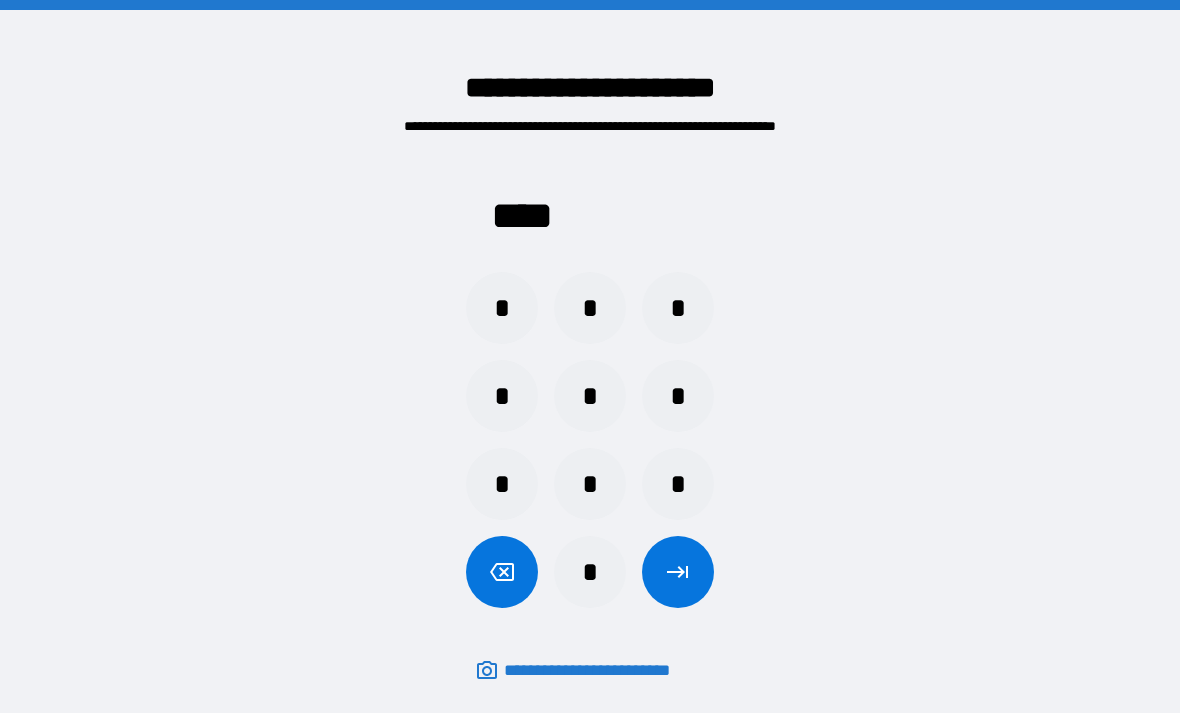 click at bounding box center [678, 572] 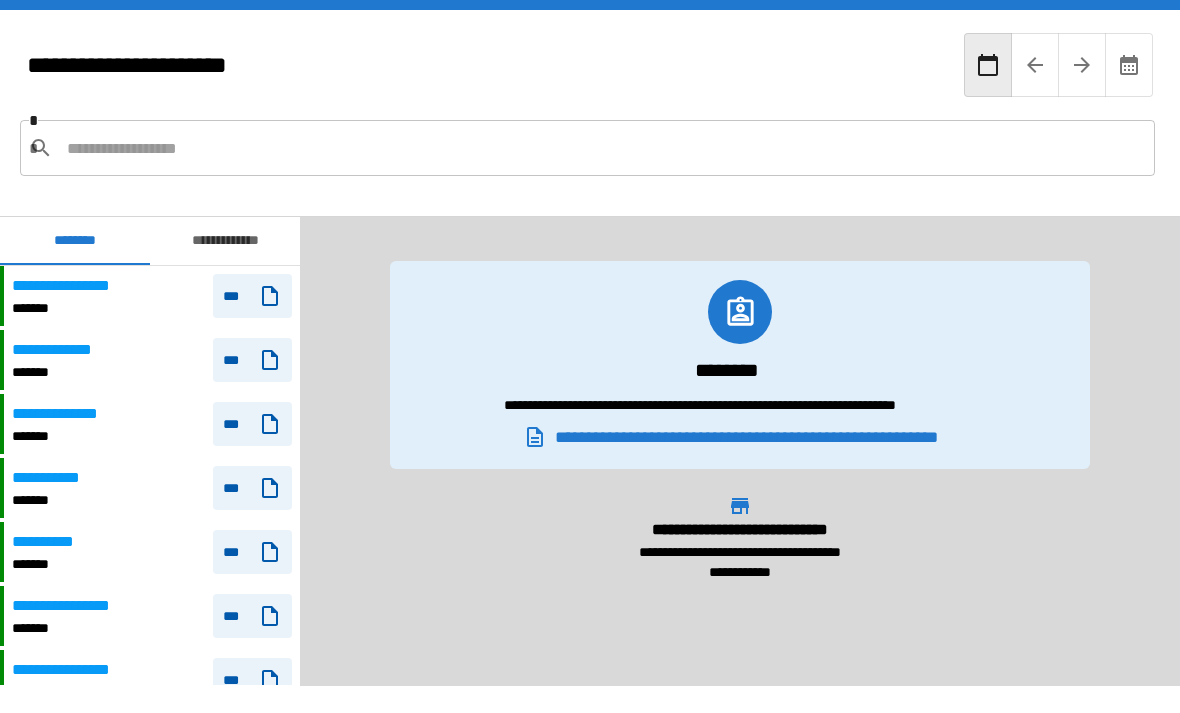 scroll, scrollTop: 2220, scrollLeft: 0, axis: vertical 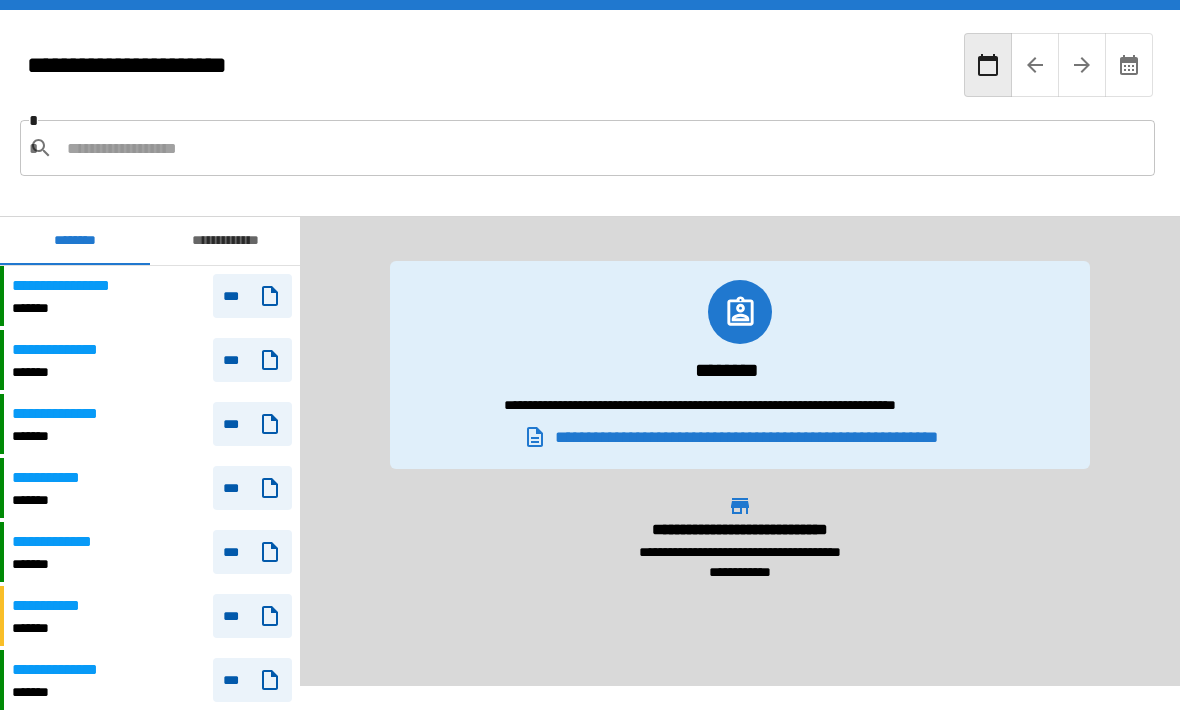 click on "**********" at bounding box center (67, 414) 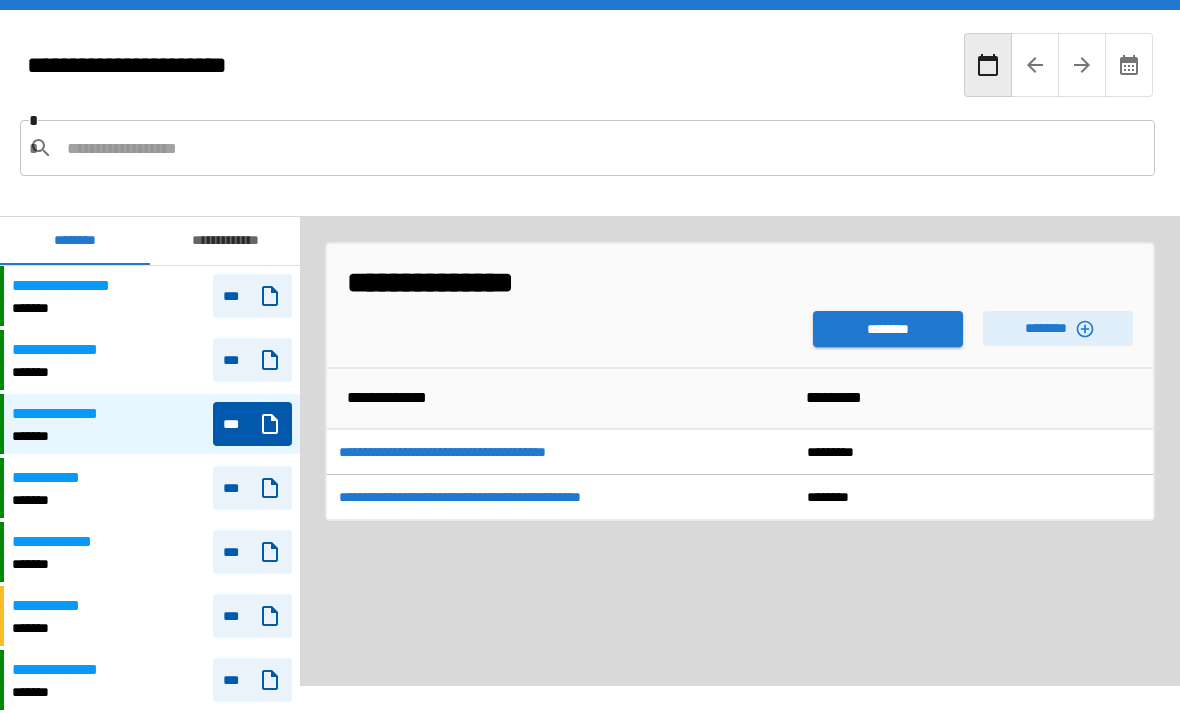 click on "********" at bounding box center (888, 329) 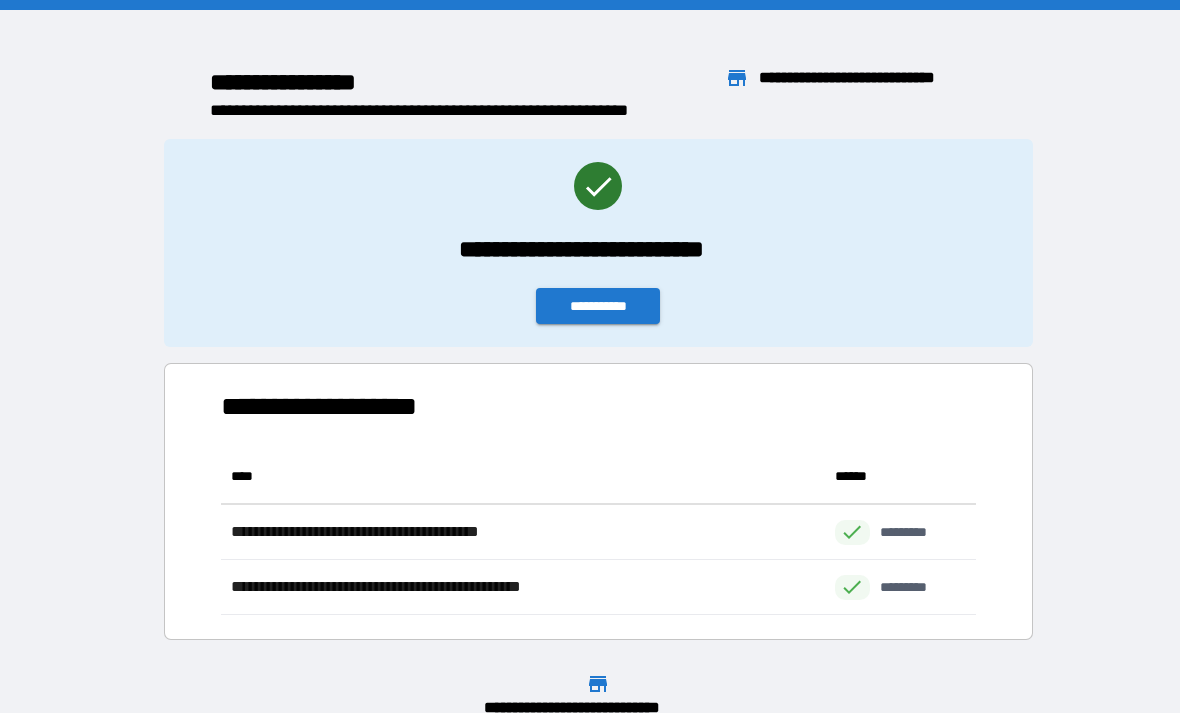 scroll, scrollTop: 166, scrollLeft: 755, axis: both 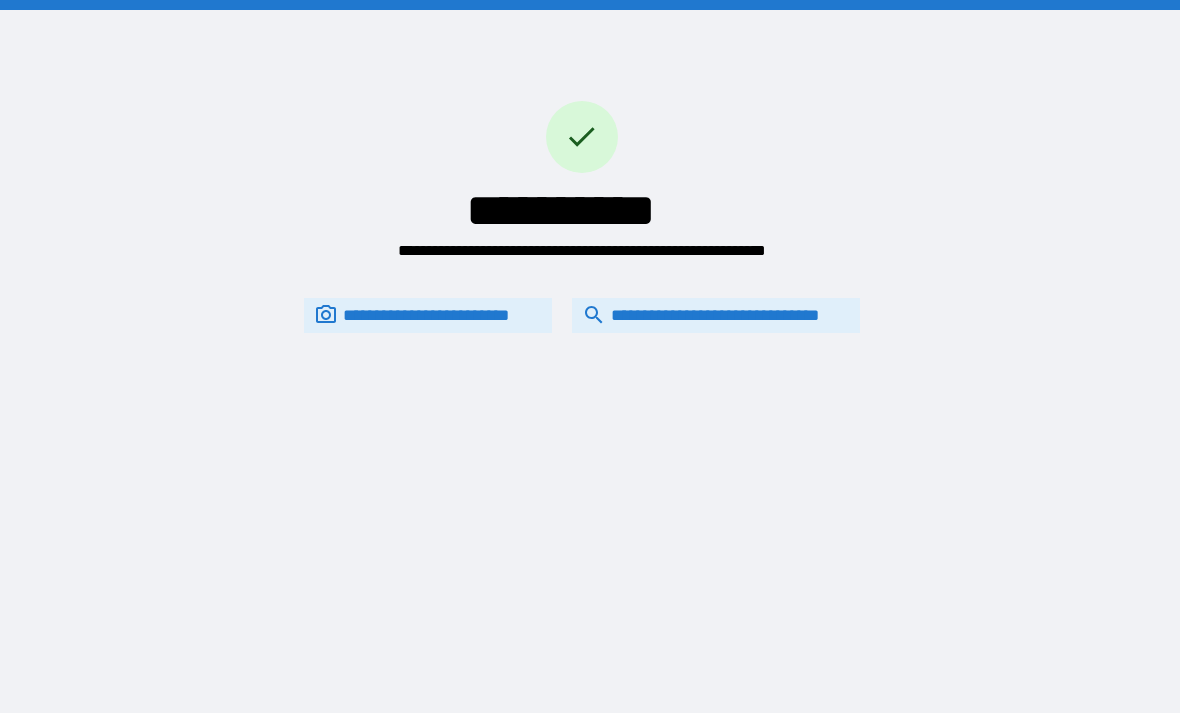 click on "**********" at bounding box center [716, 315] 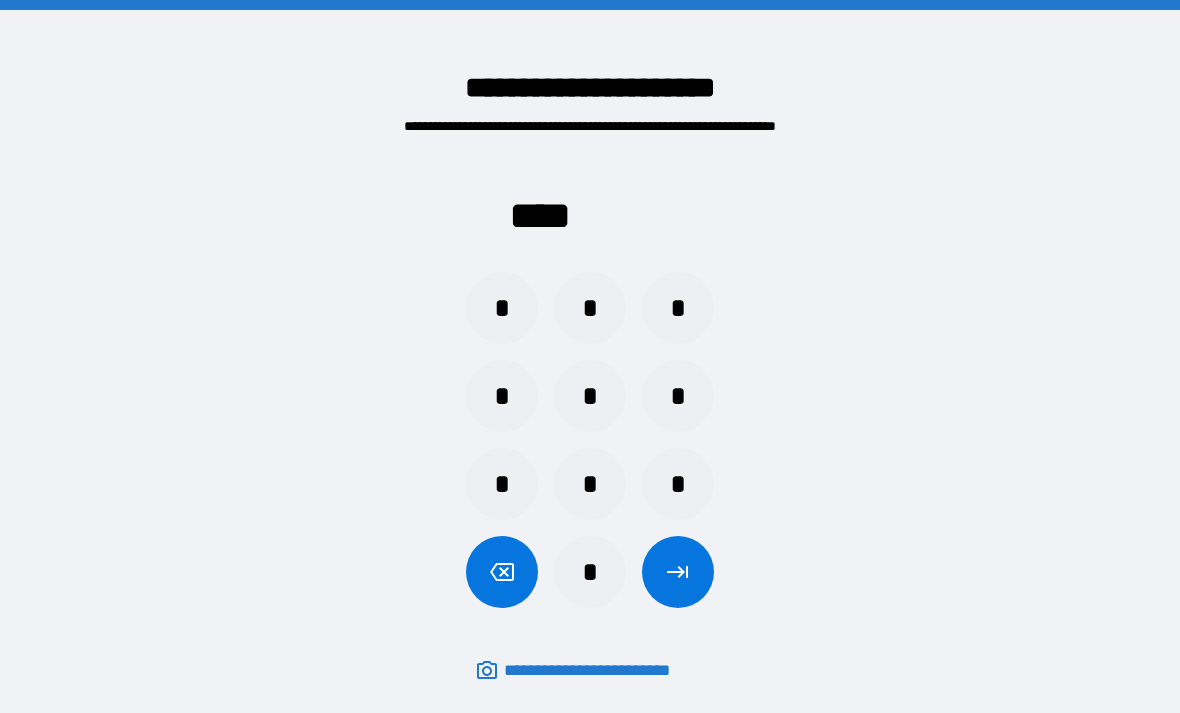 click on "*" at bounding box center (502, 308) 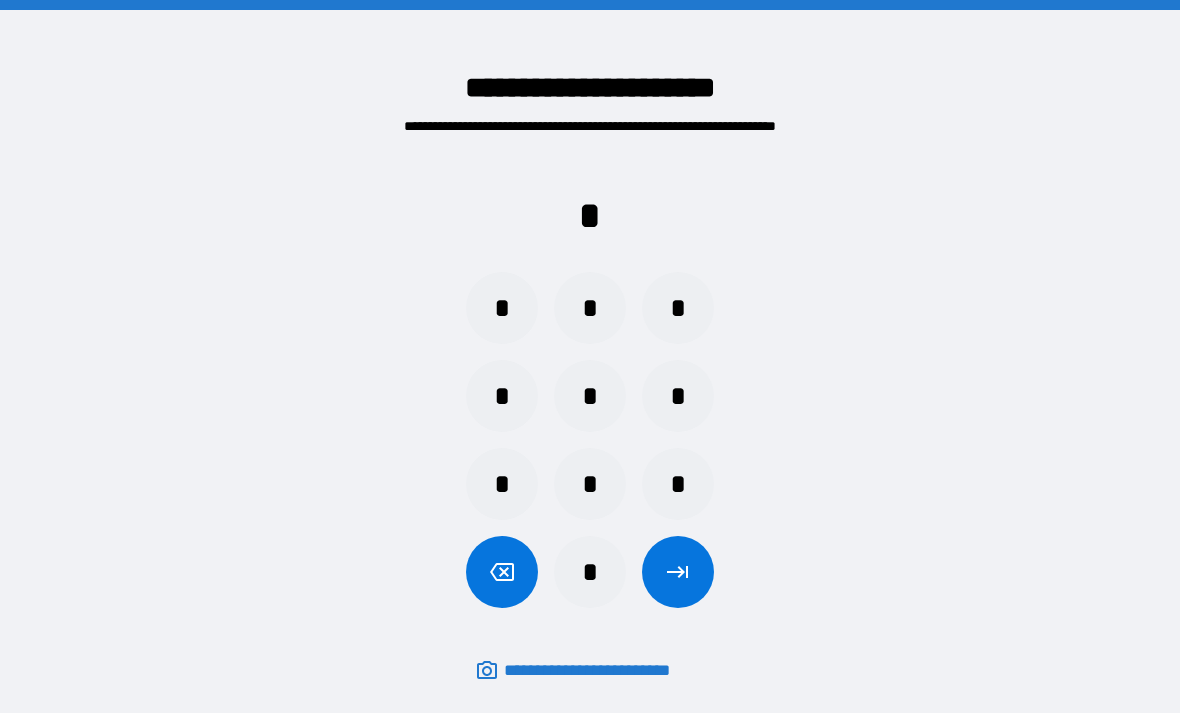 click on "*" at bounding box center (678, 484) 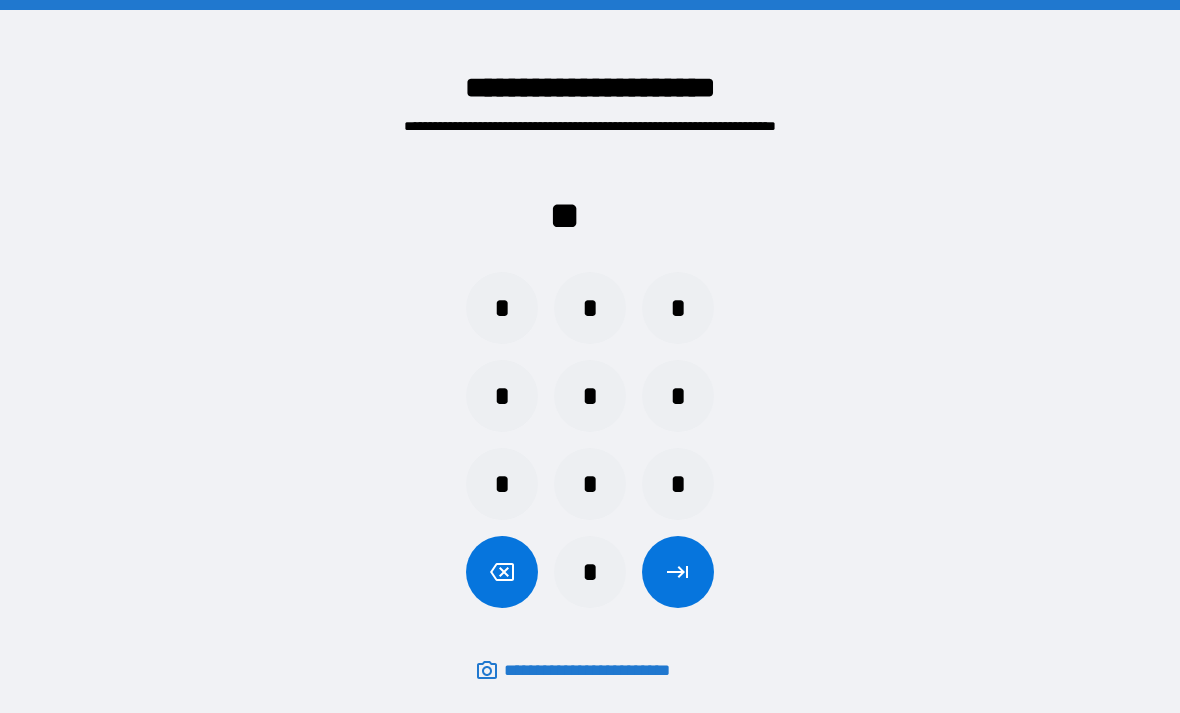 click on "*" at bounding box center [502, 484] 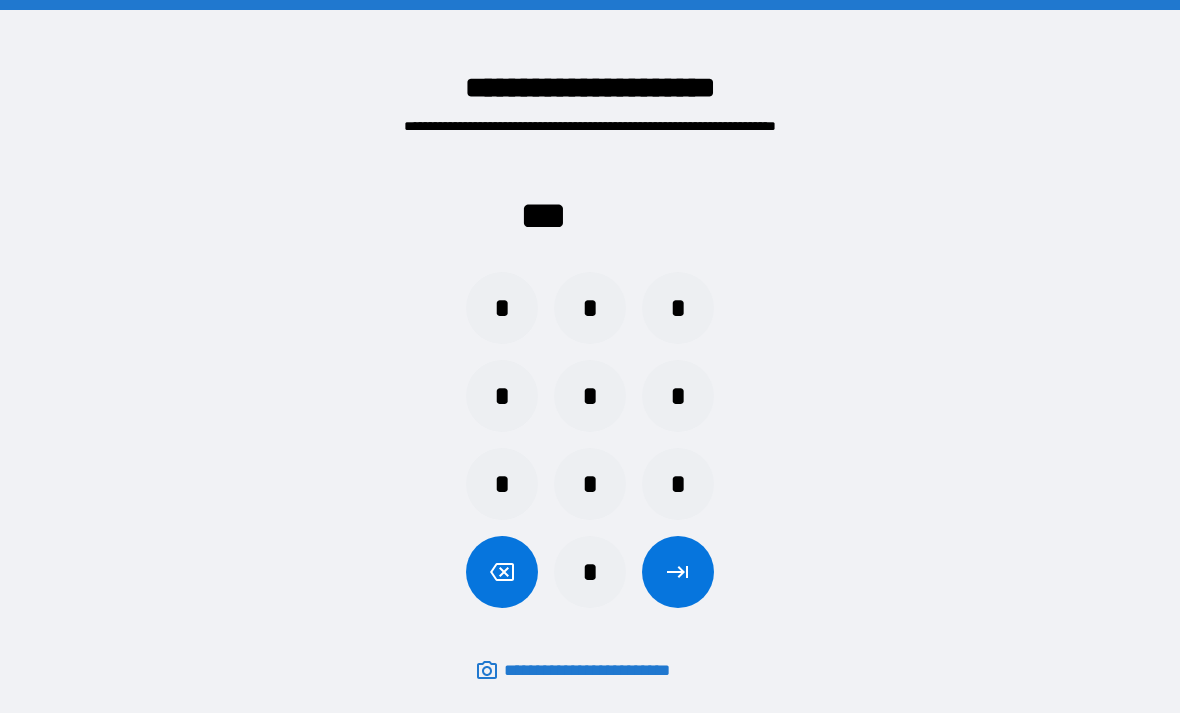 click on "*" at bounding box center [678, 308] 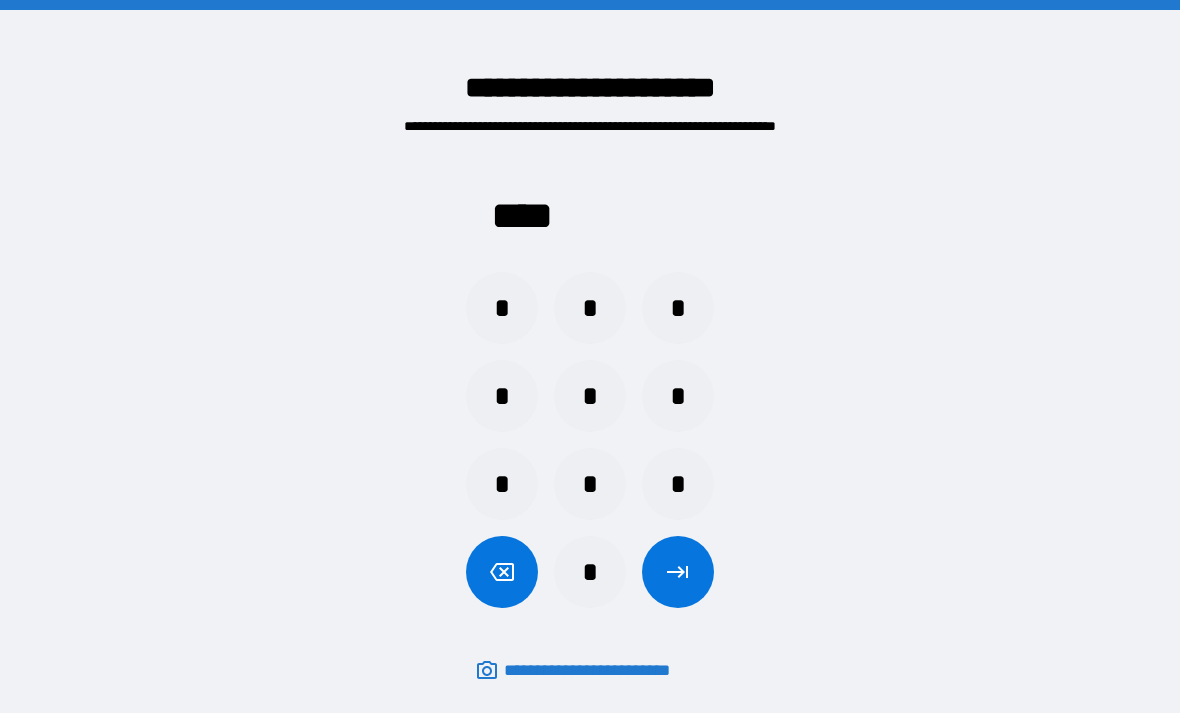 click at bounding box center (678, 572) 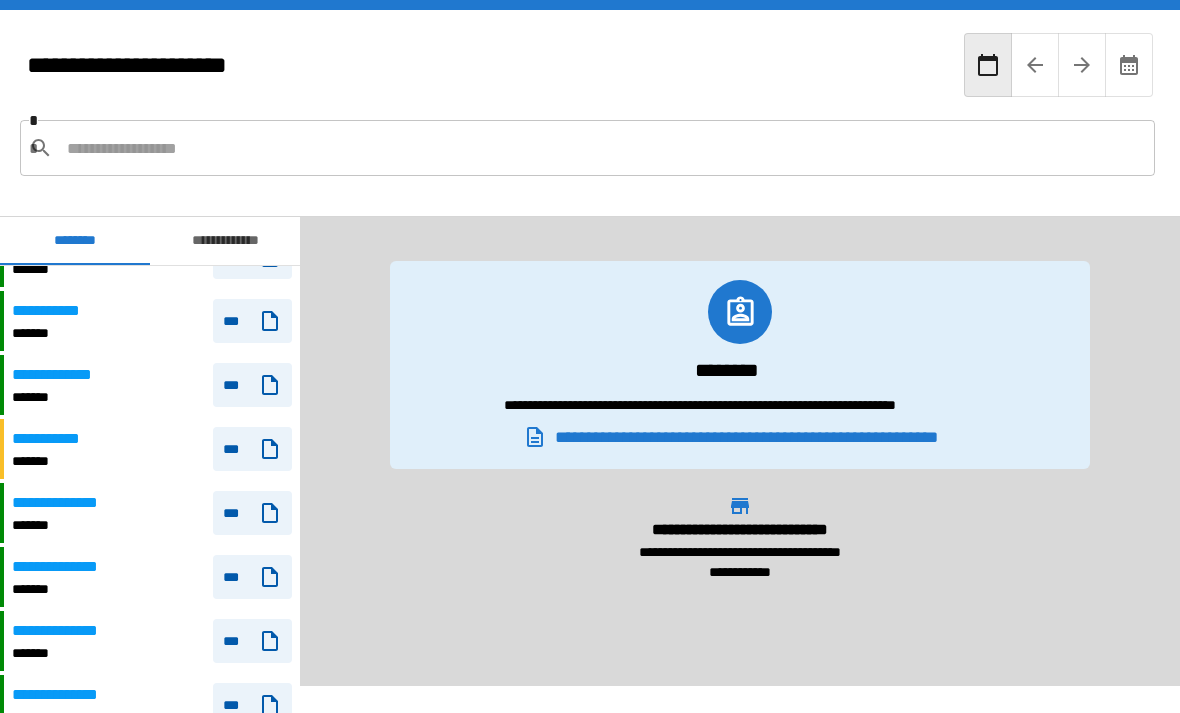 scroll, scrollTop: 2382, scrollLeft: 0, axis: vertical 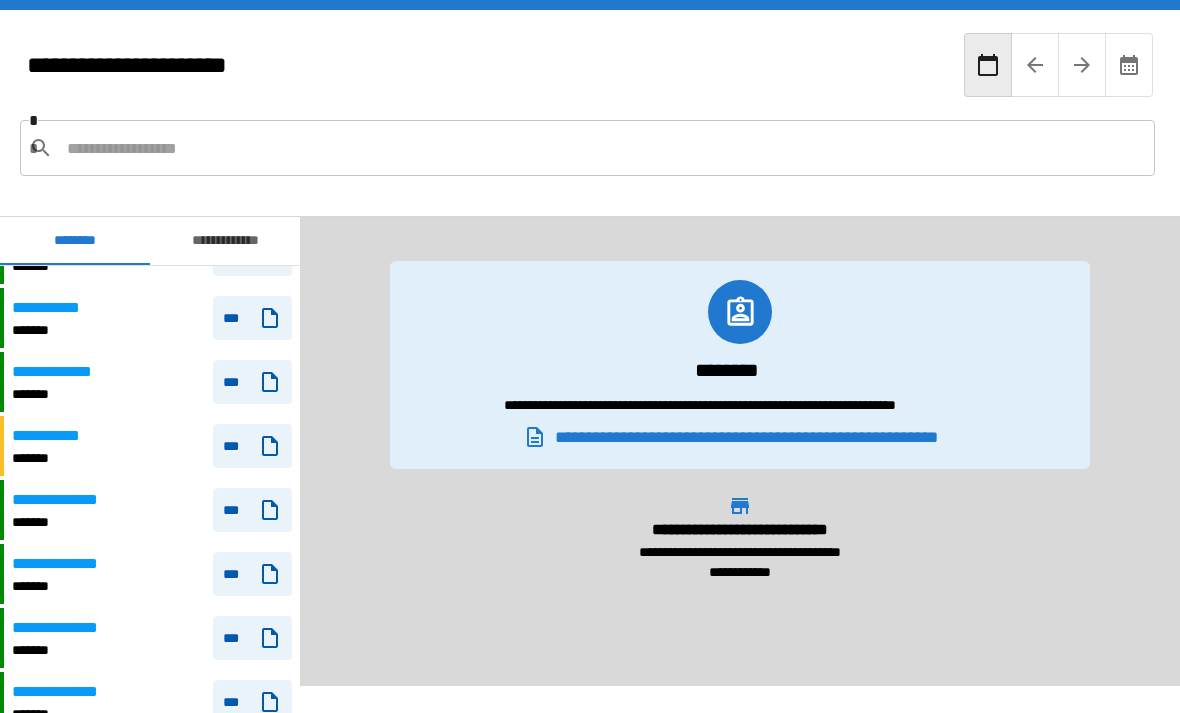 click on "**********" at bounding box center [63, 500] 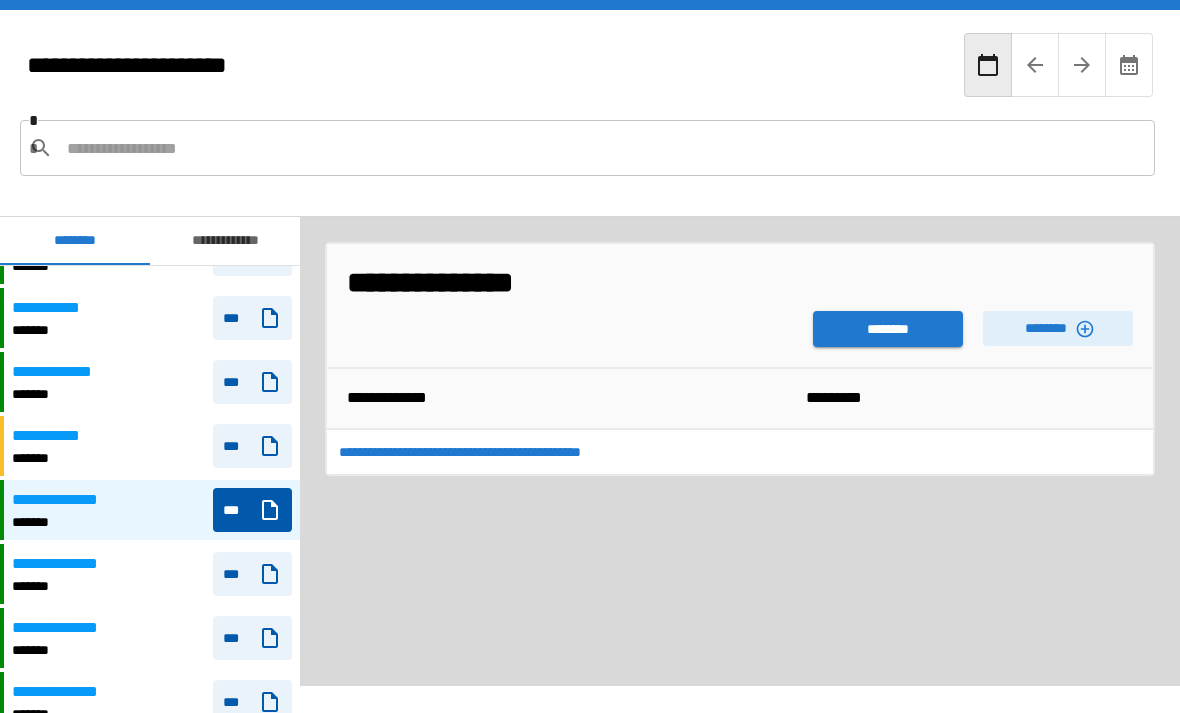 click on "********" at bounding box center (888, 329) 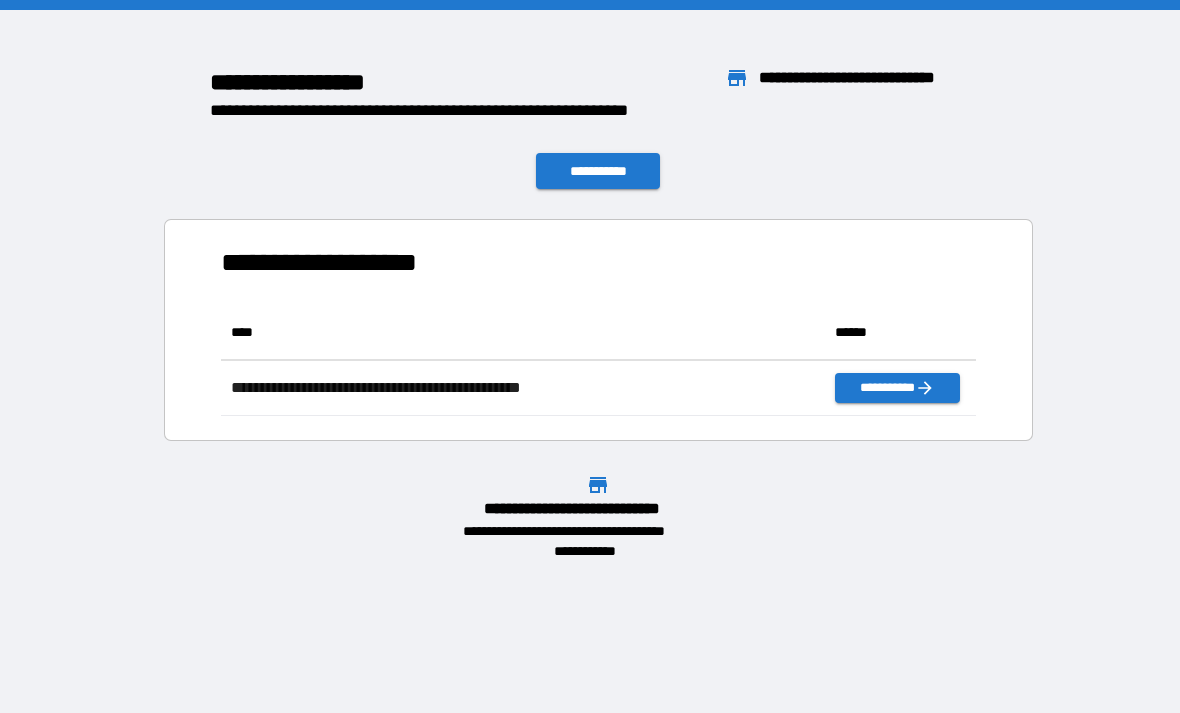 scroll, scrollTop: 1, scrollLeft: 1, axis: both 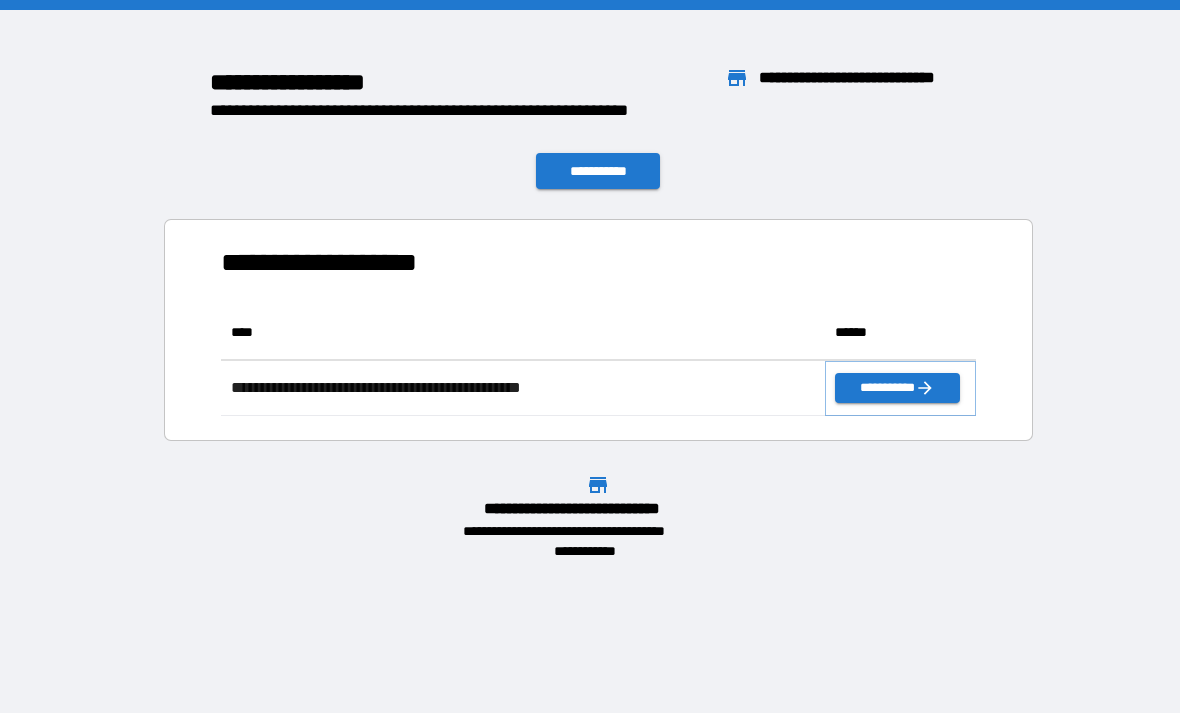 click on "**********" at bounding box center [897, 388] 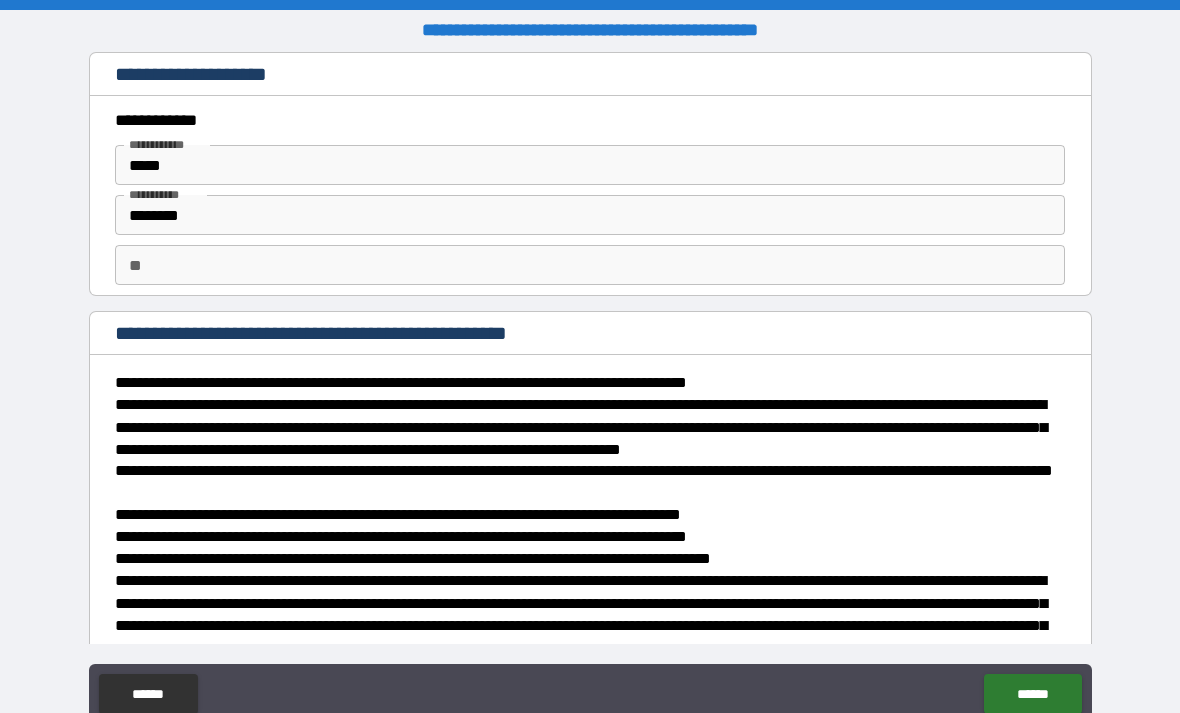 click on "**********" at bounding box center (590, 391) 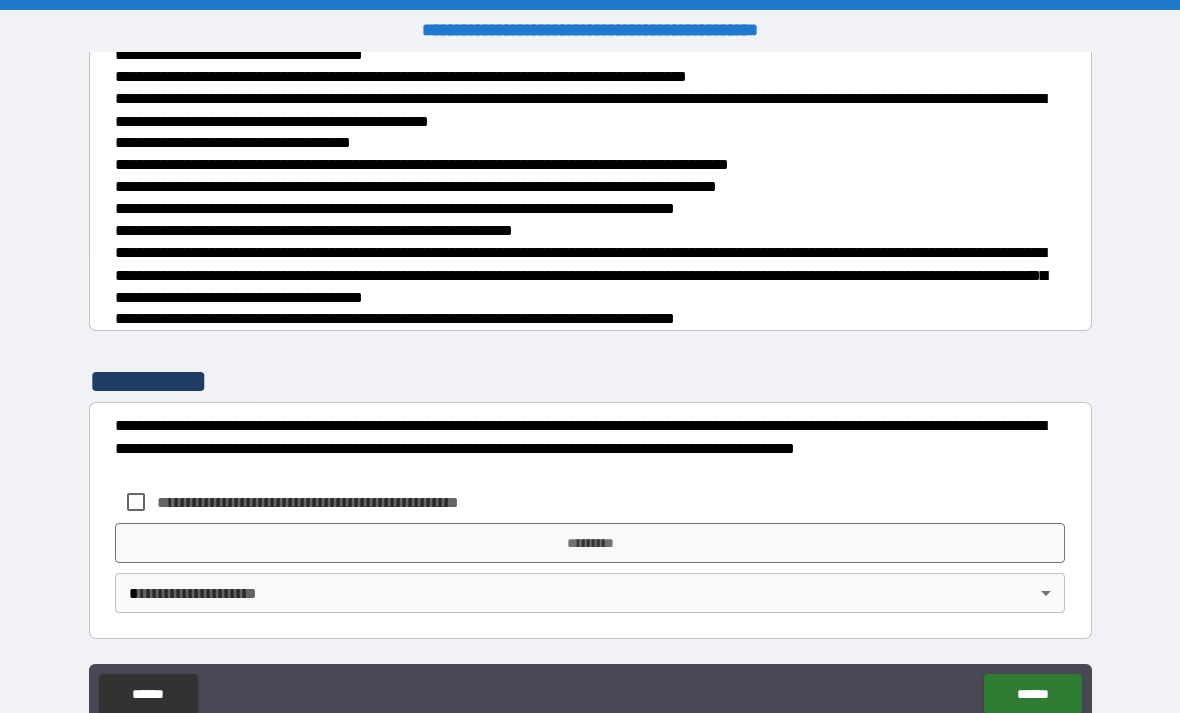 scroll, scrollTop: 702, scrollLeft: 0, axis: vertical 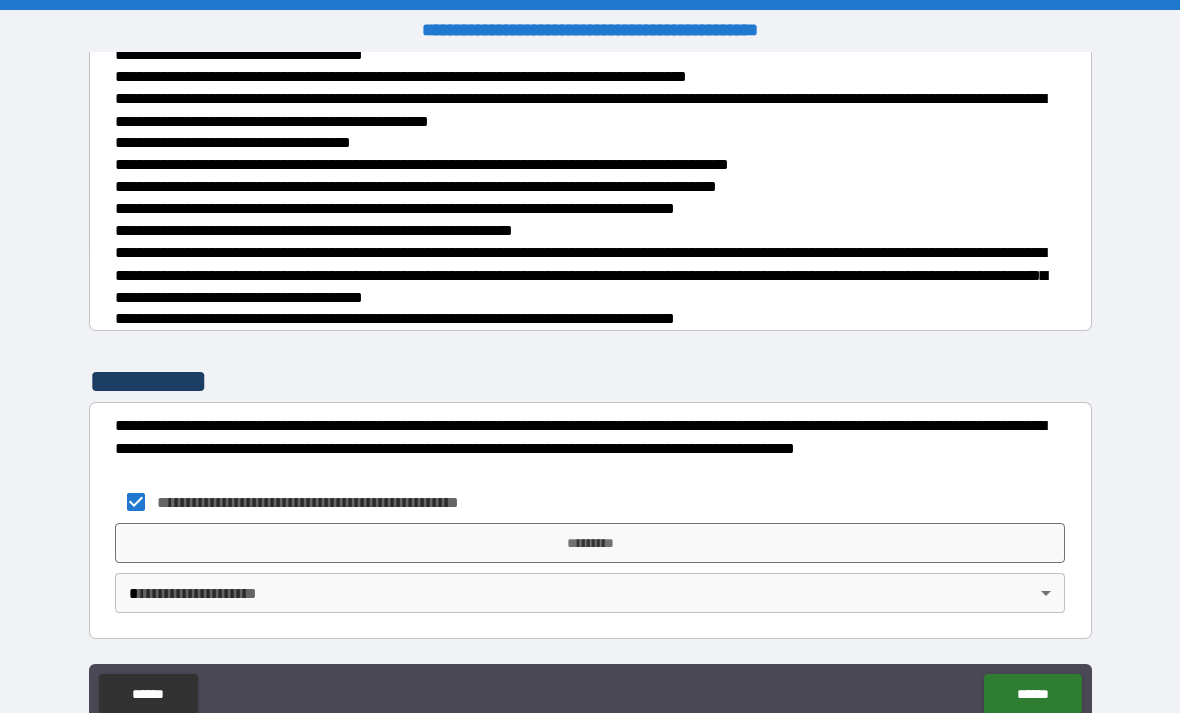 click on "******" at bounding box center (148, 694) 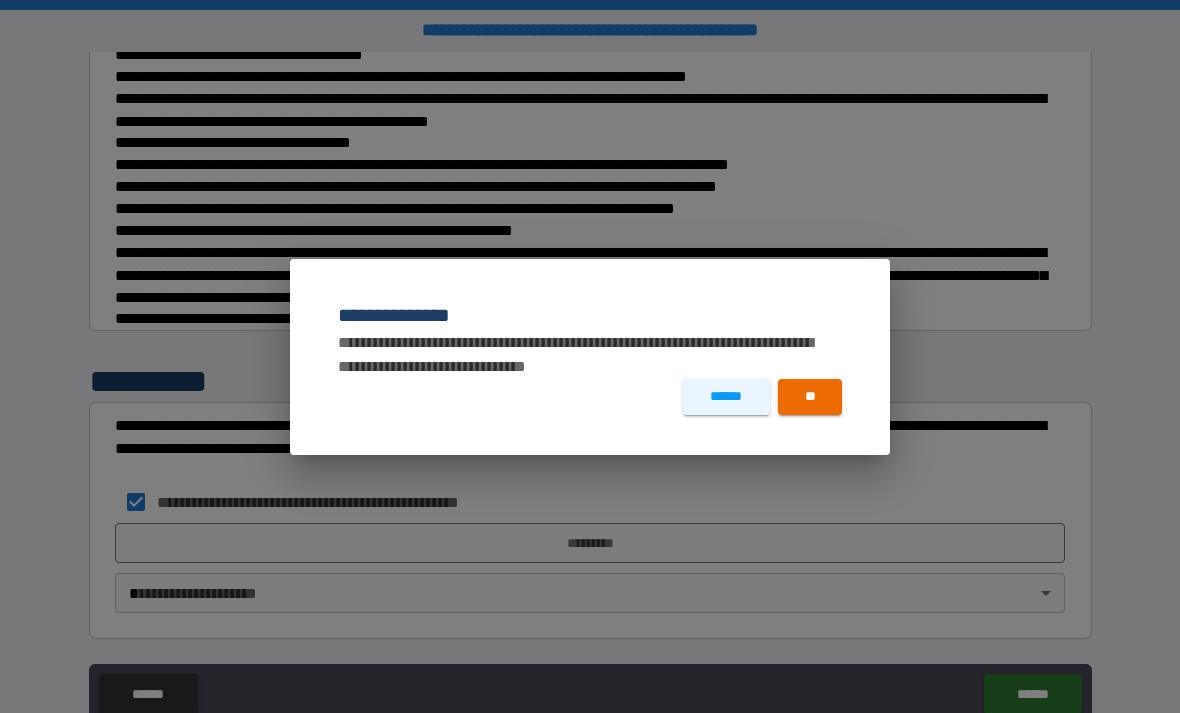 click on "**" at bounding box center [810, 397] 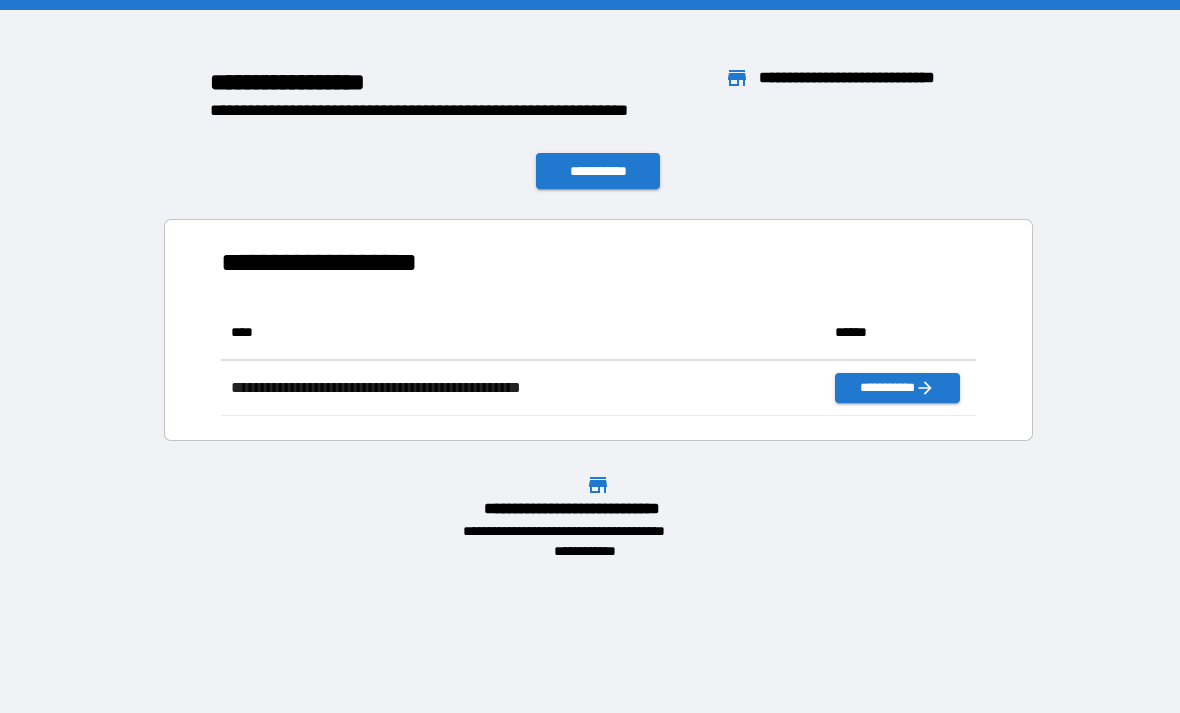scroll, scrollTop: 111, scrollLeft: 755, axis: both 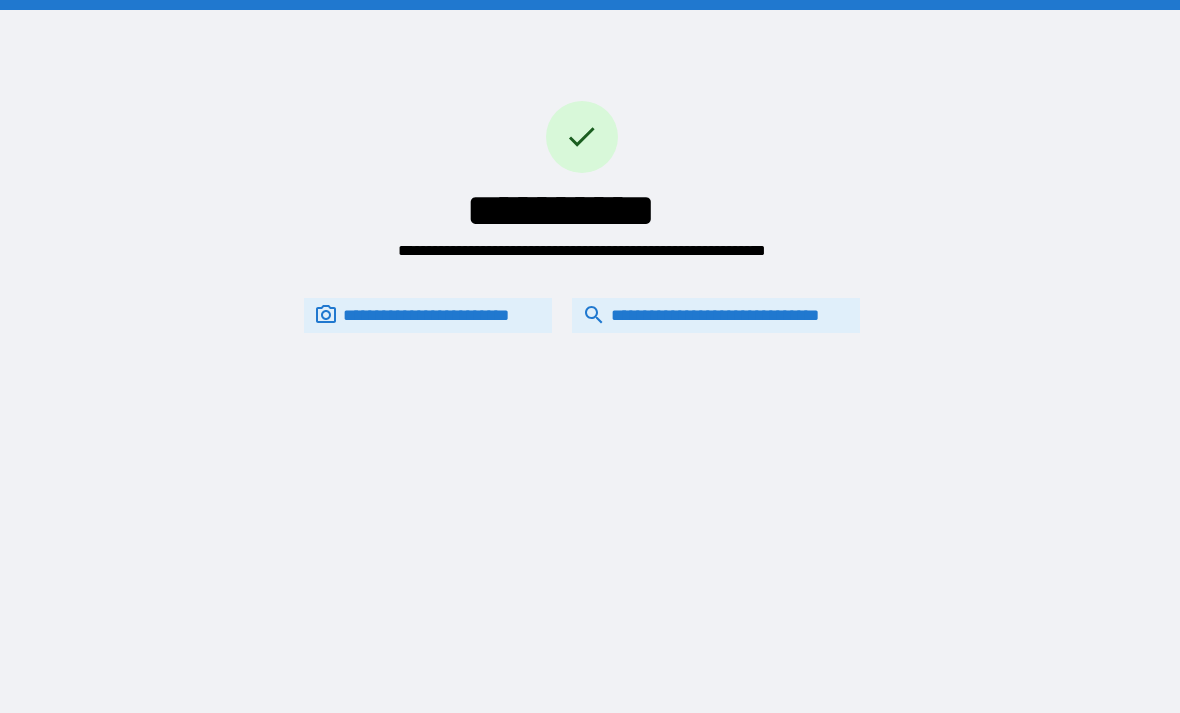 click on "**********" at bounding box center [716, 315] 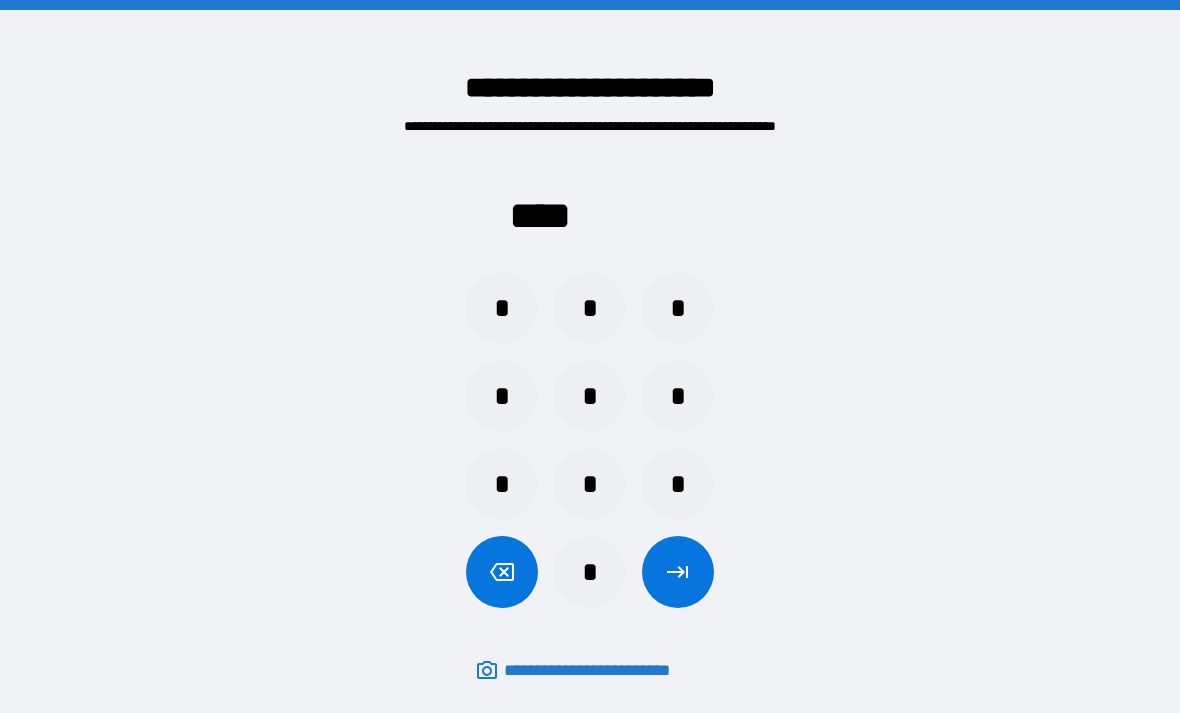 click on "*" at bounding box center (502, 308) 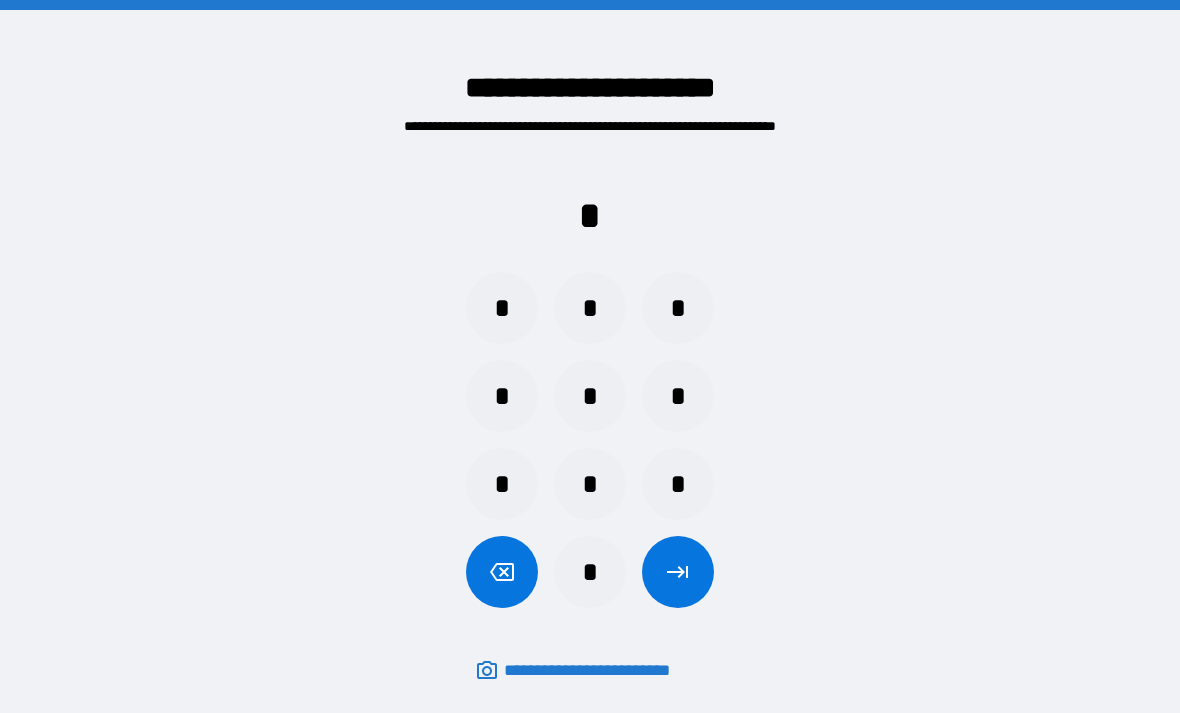 click on "*" at bounding box center (678, 484) 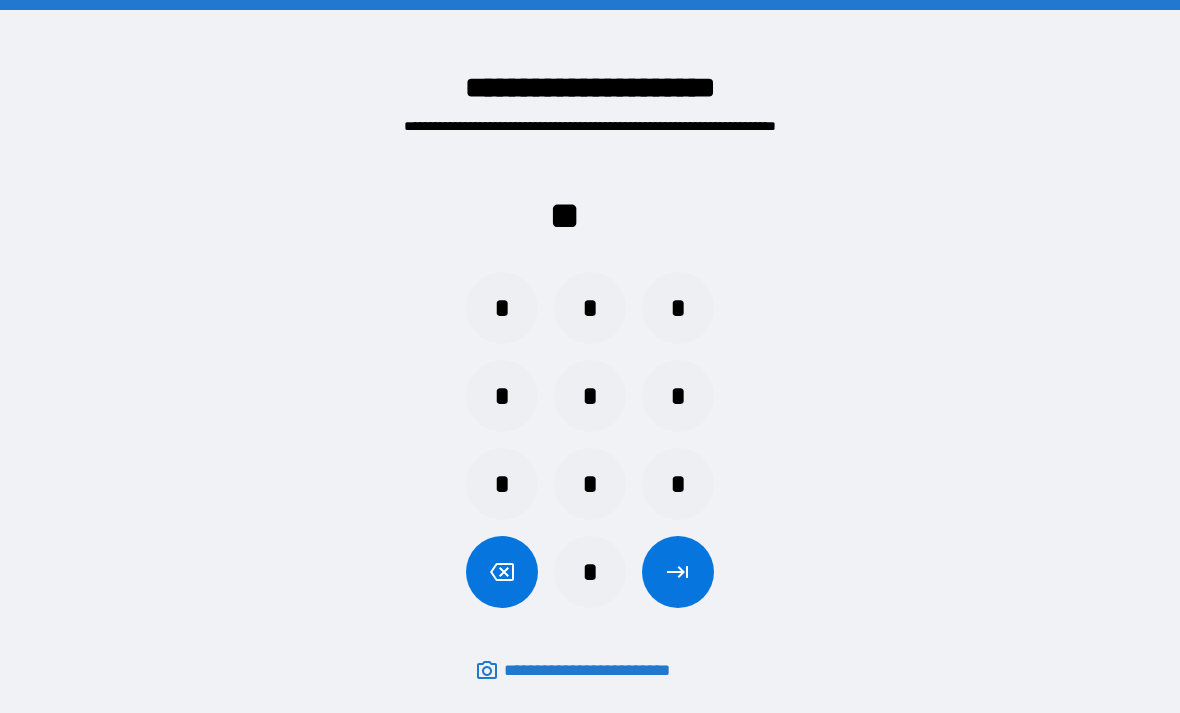 click on "*" at bounding box center (502, 484) 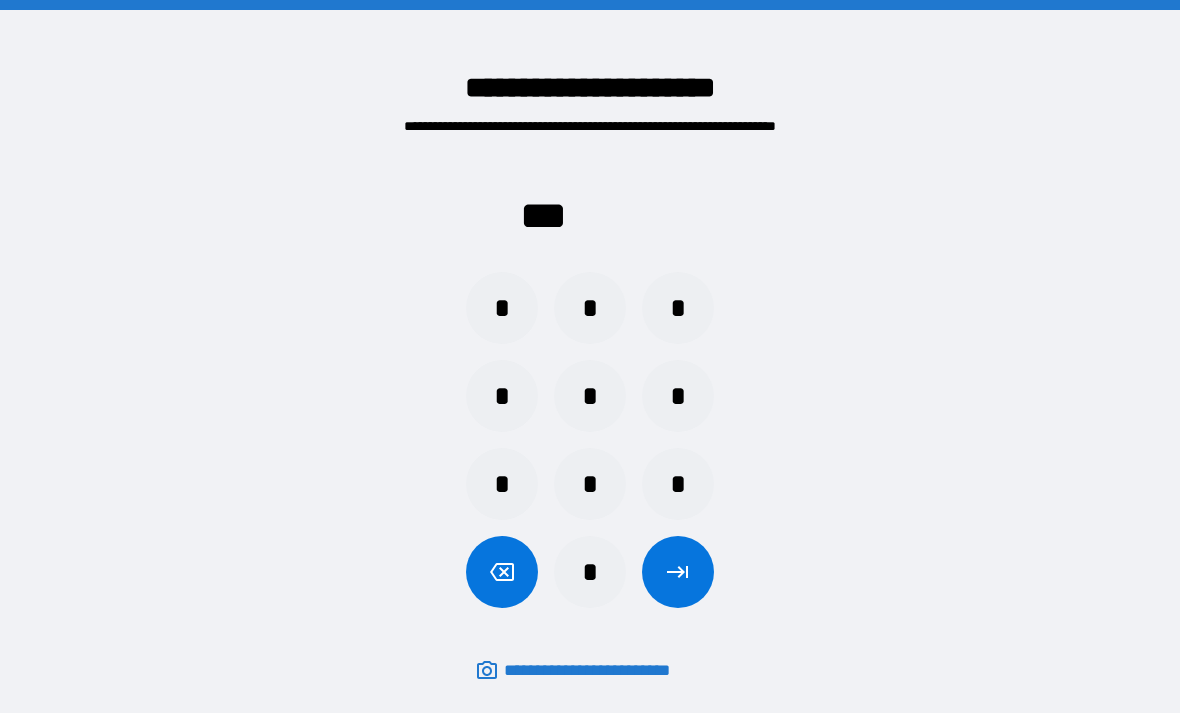 click on "*" at bounding box center [678, 308] 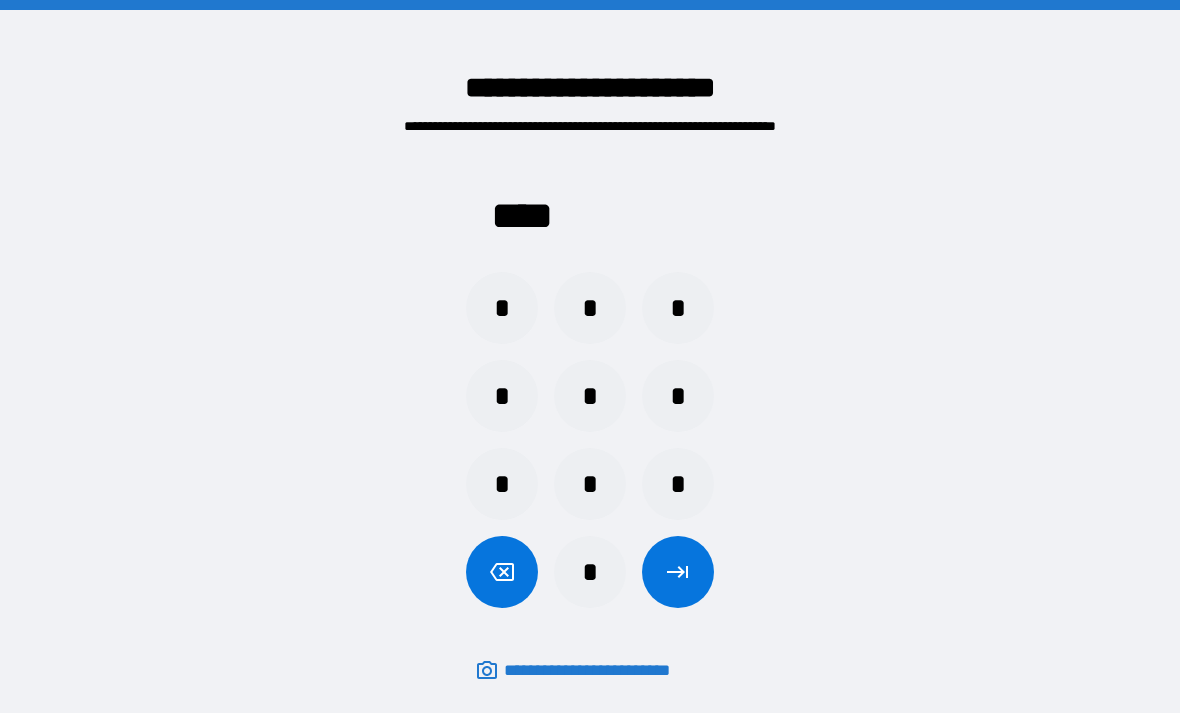 click at bounding box center (678, 572) 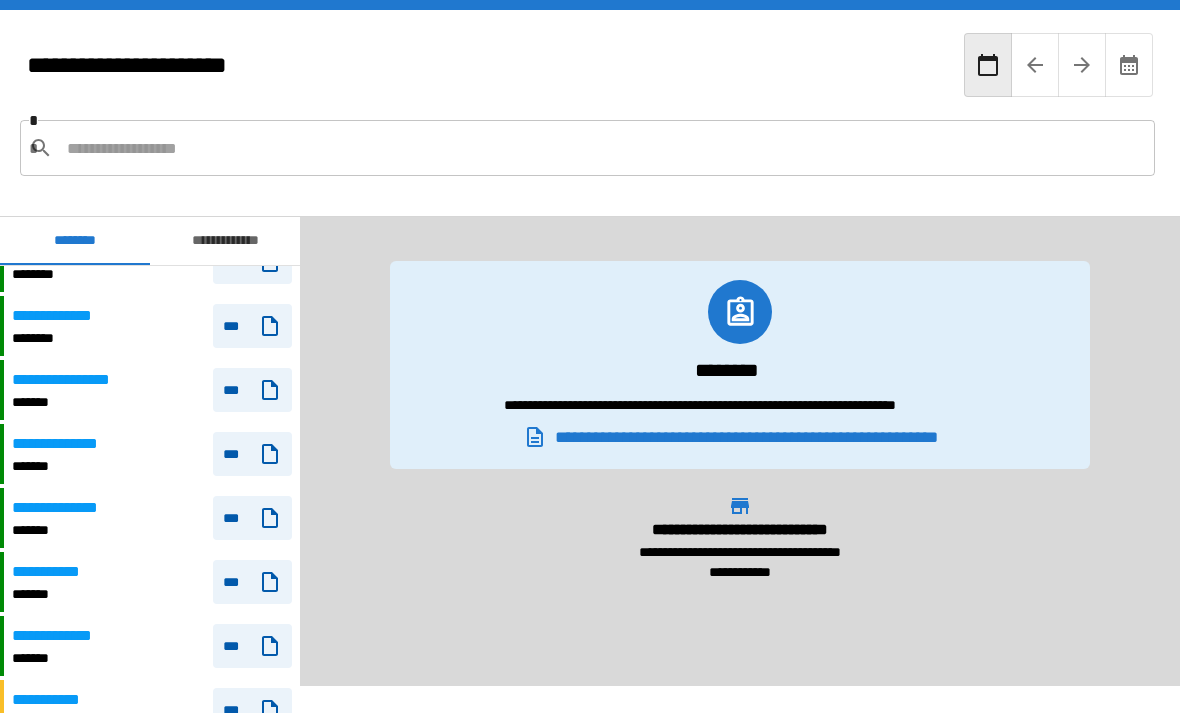 scroll, scrollTop: 2133, scrollLeft: 0, axis: vertical 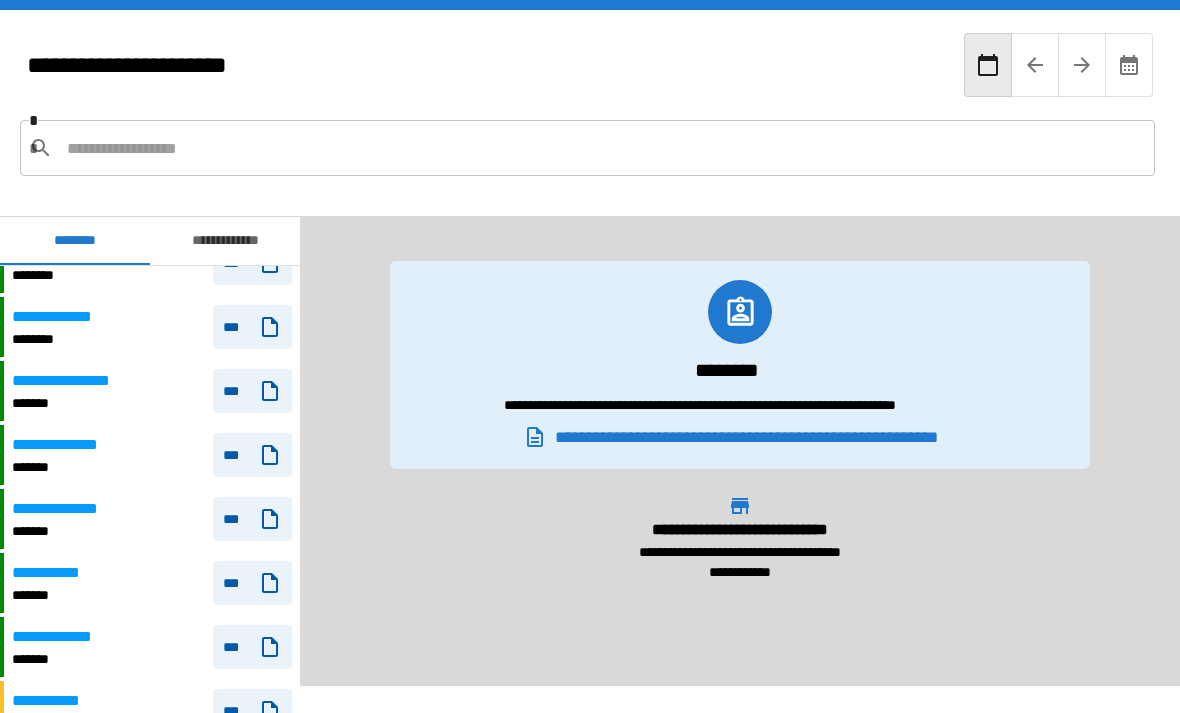 click on "**********" at bounding box center (81, 381) 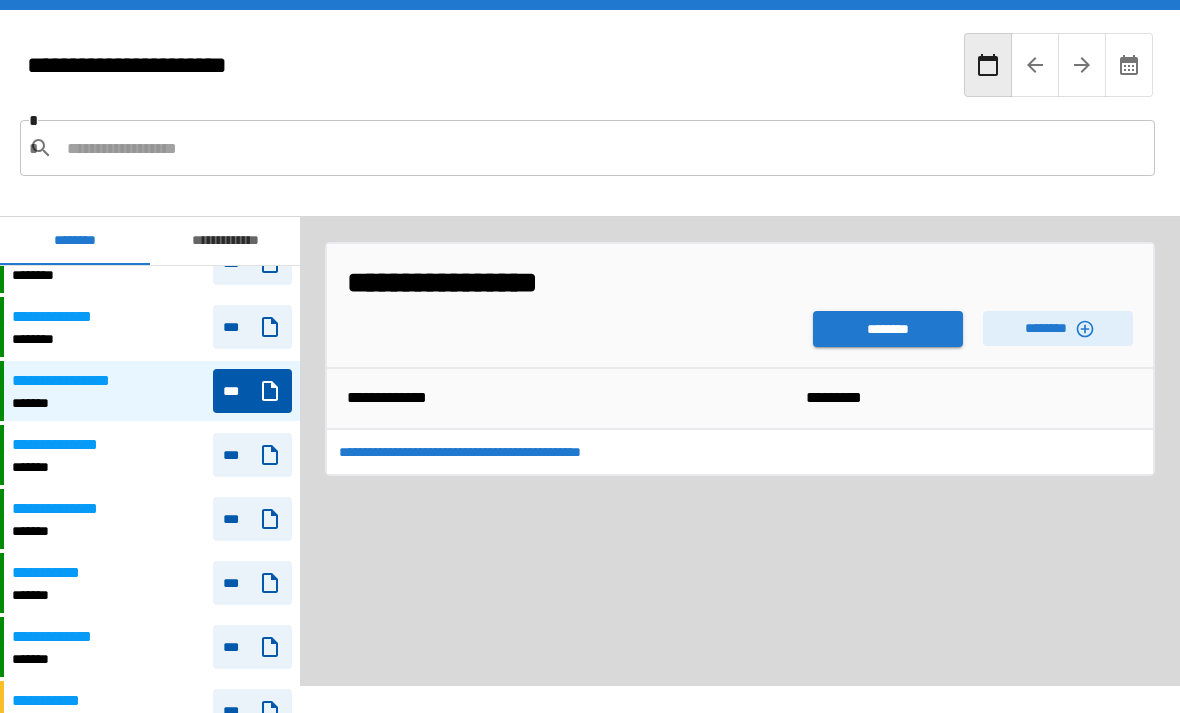 click on "********" at bounding box center (888, 329) 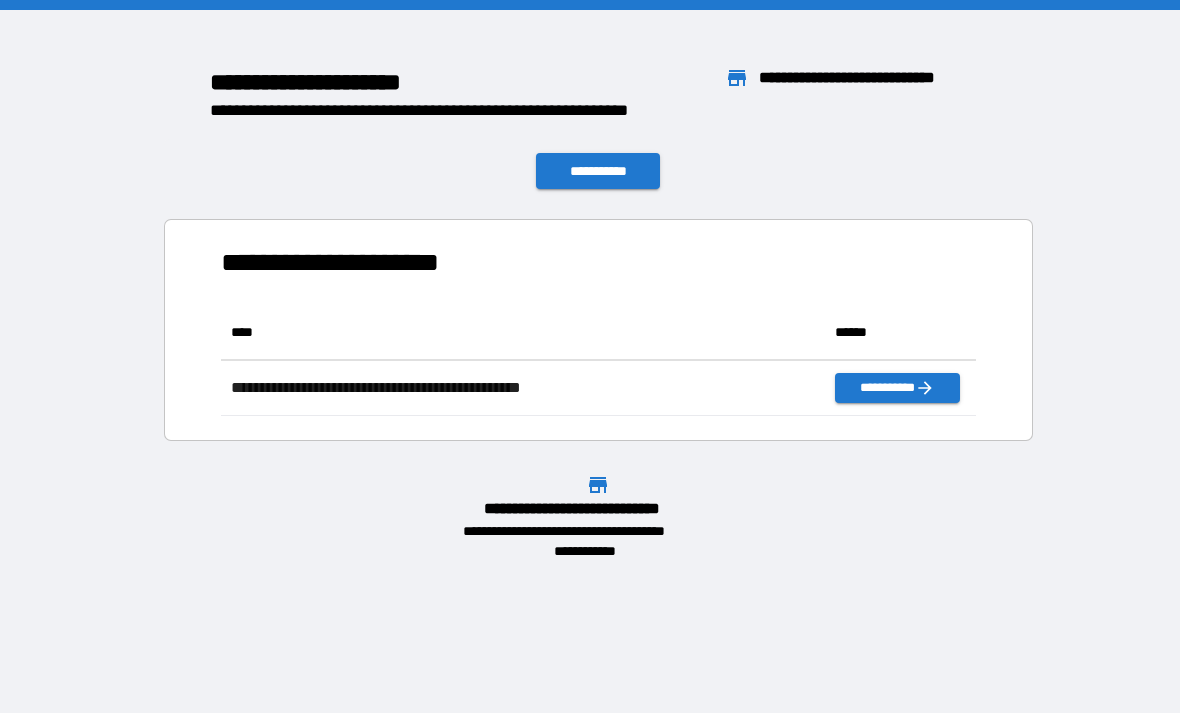 scroll, scrollTop: 111, scrollLeft: 755, axis: both 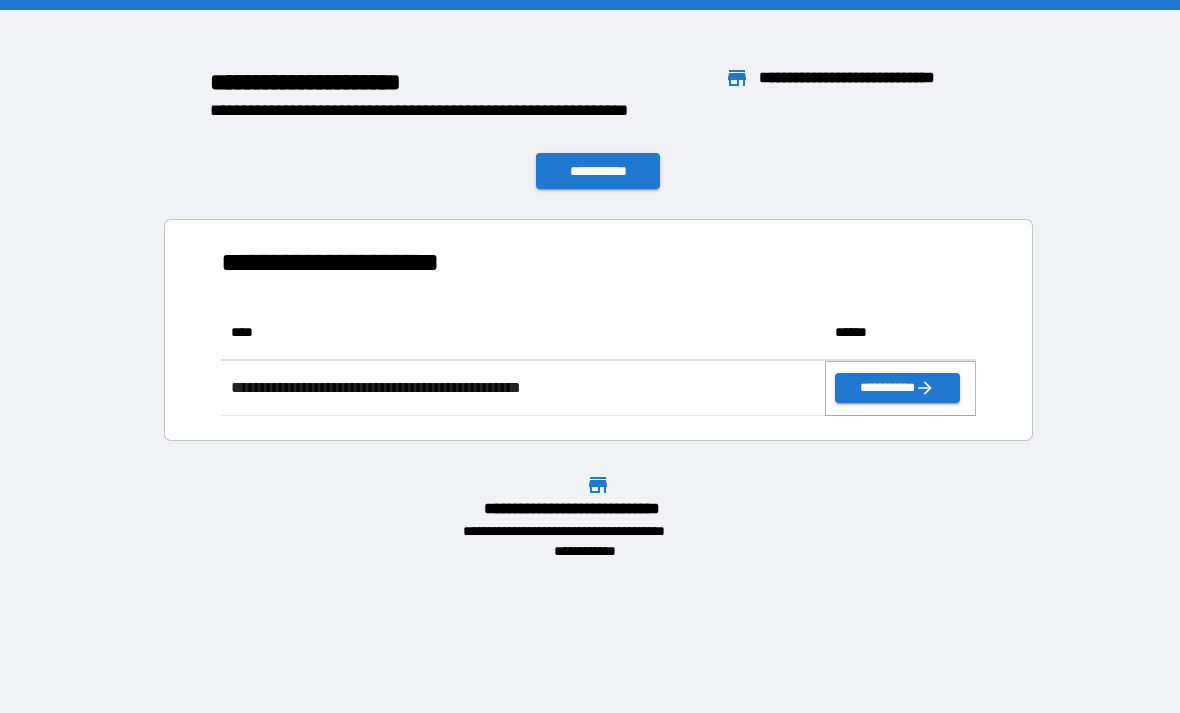 click on "**********" at bounding box center [897, 388] 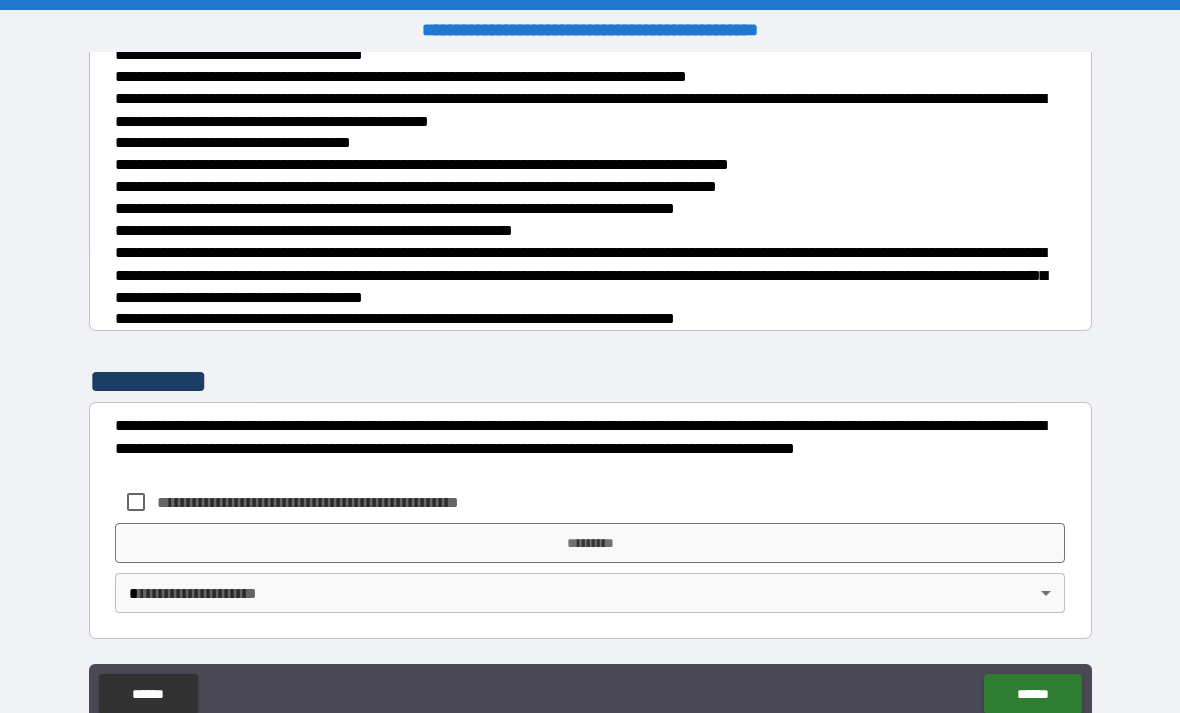 scroll, scrollTop: 702, scrollLeft: 0, axis: vertical 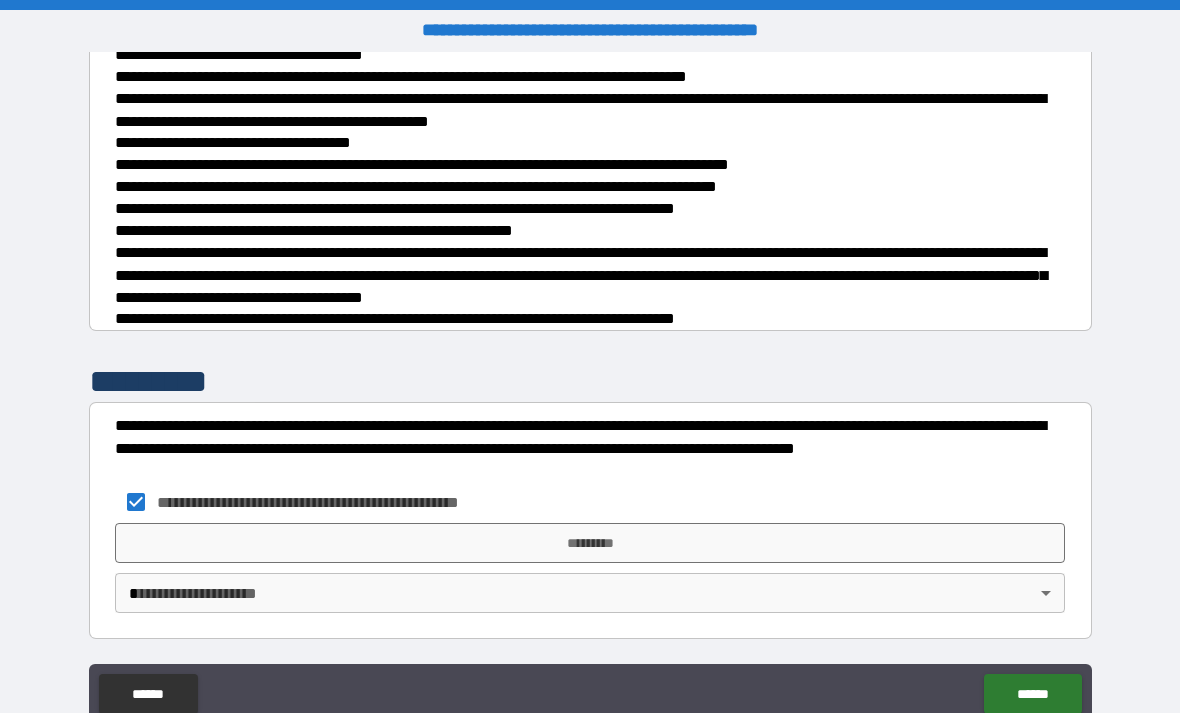 click on "*********" at bounding box center [590, 543] 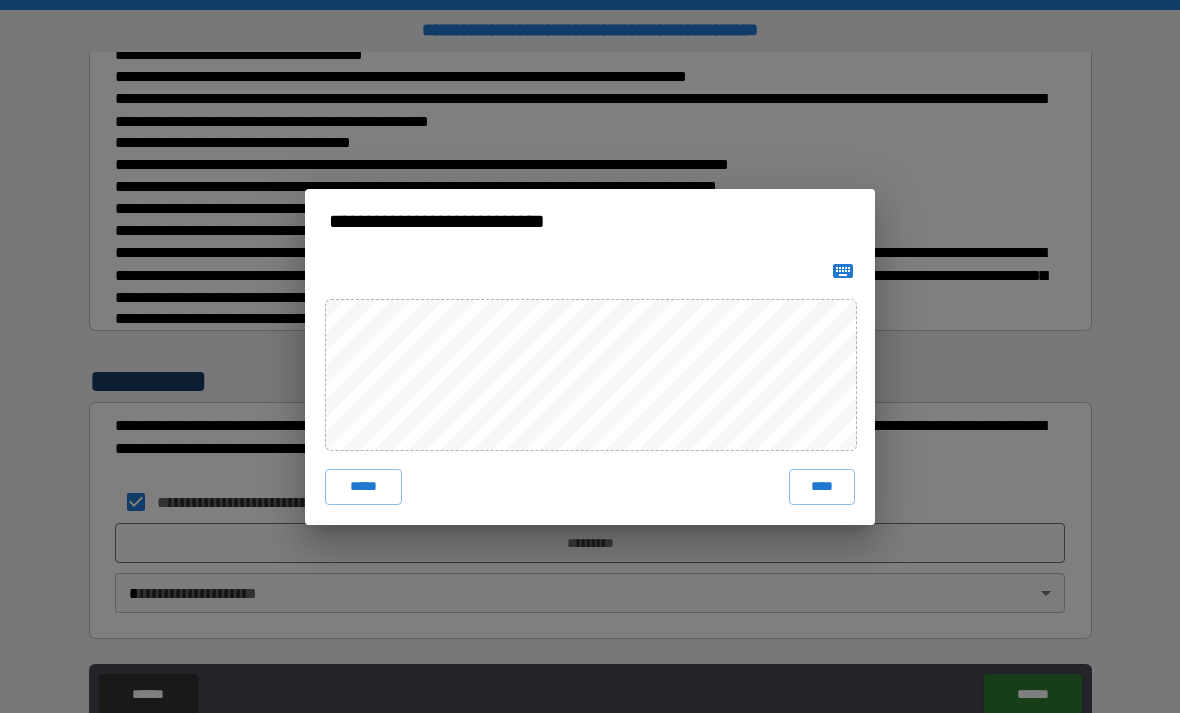 click on "****" at bounding box center [822, 487] 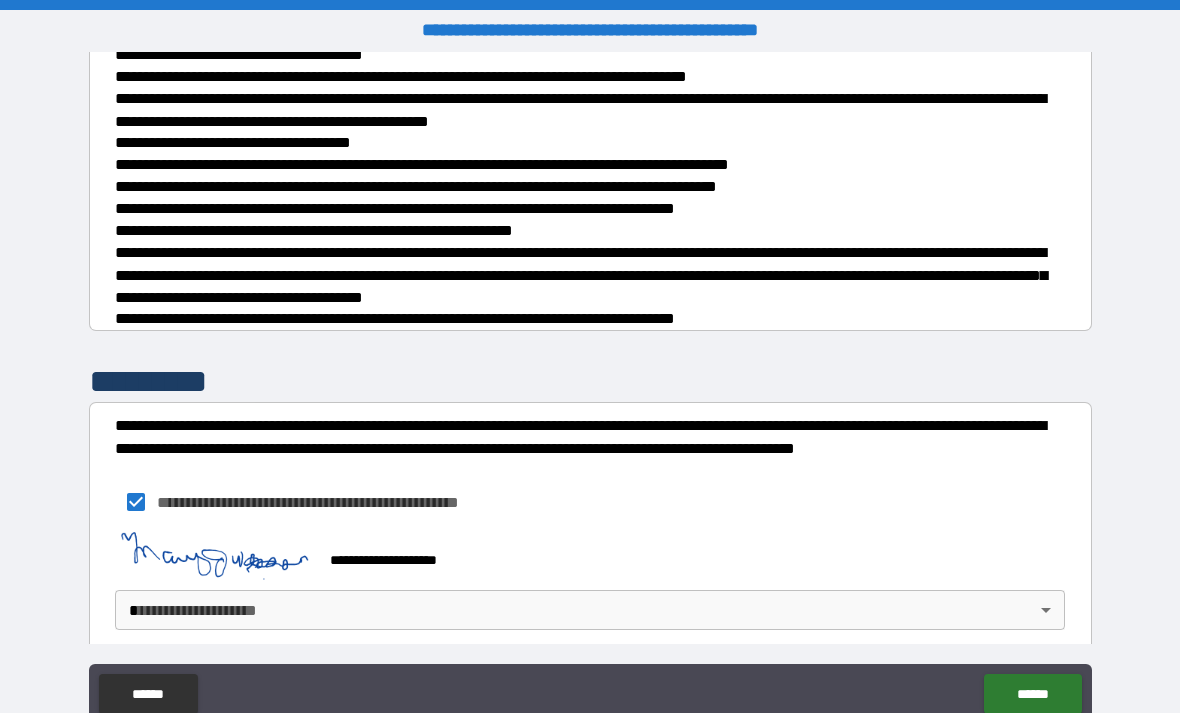 click on "**********" at bounding box center [590, 388] 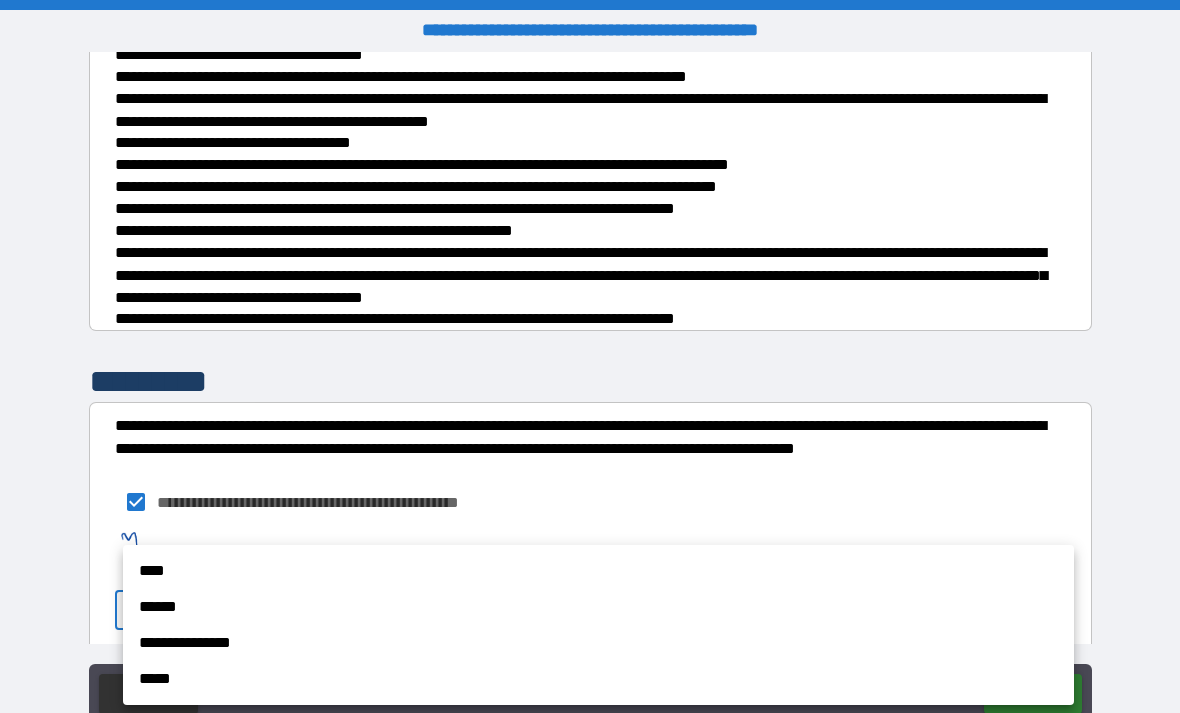 click on "****" at bounding box center (598, 571) 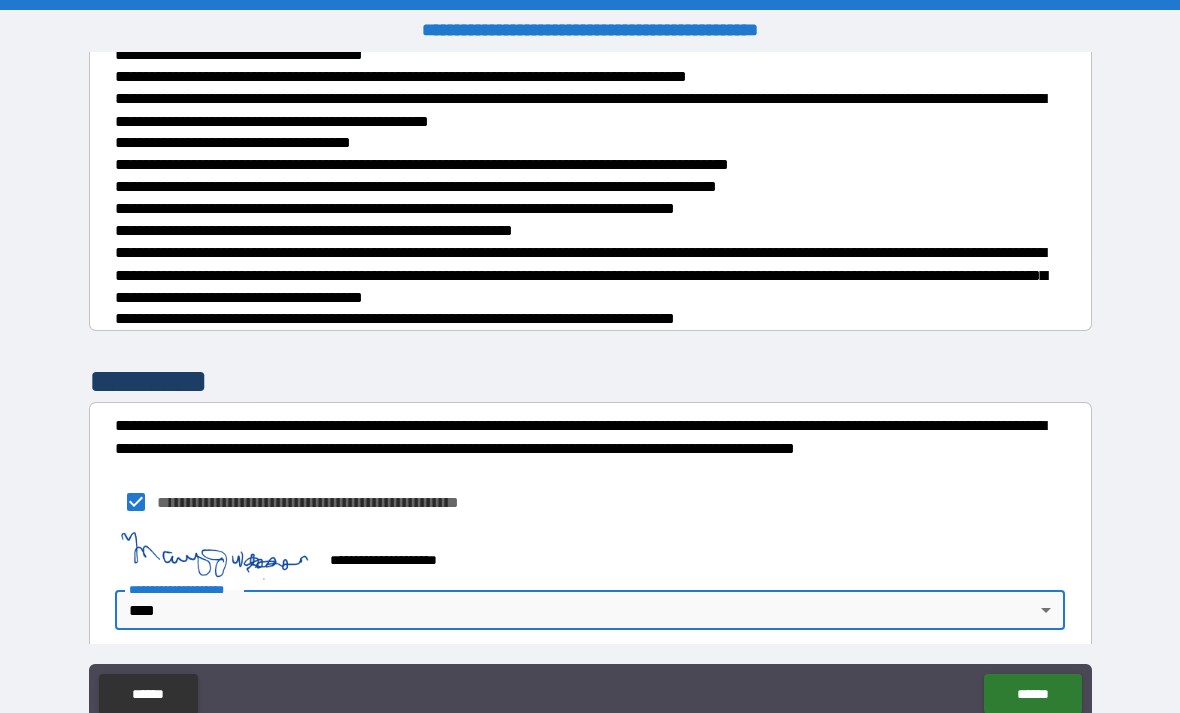 click on "******" at bounding box center [1032, 694] 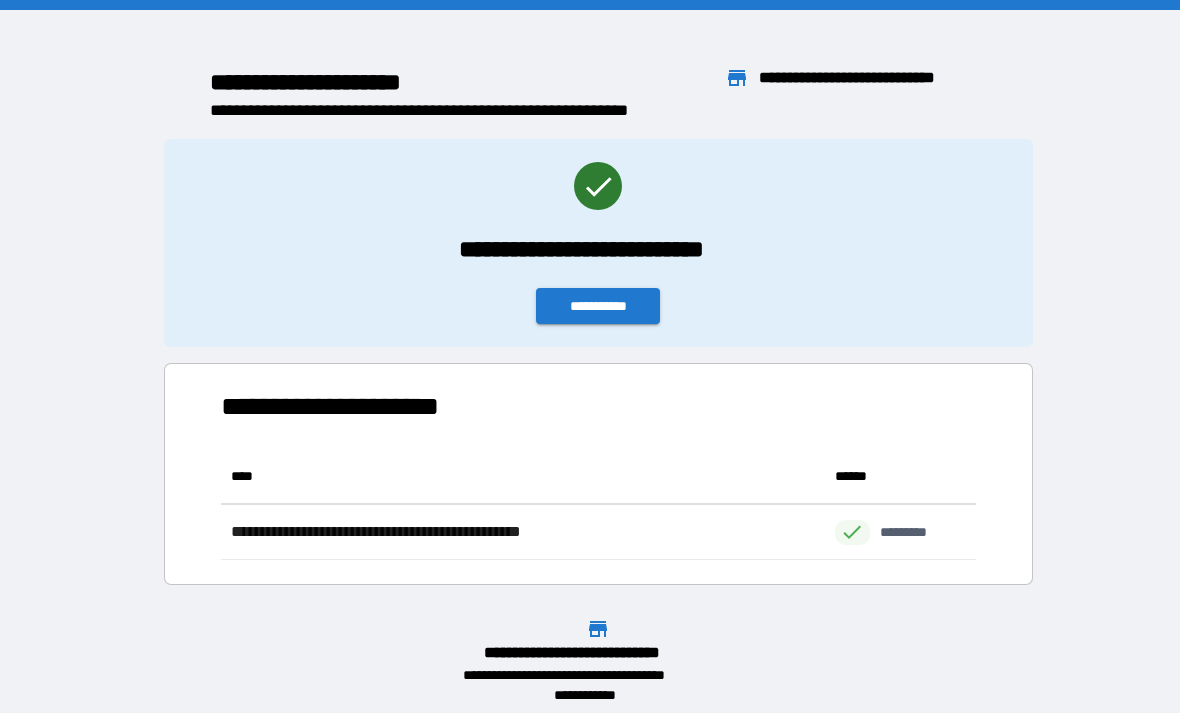 scroll, scrollTop: 111, scrollLeft: 755, axis: both 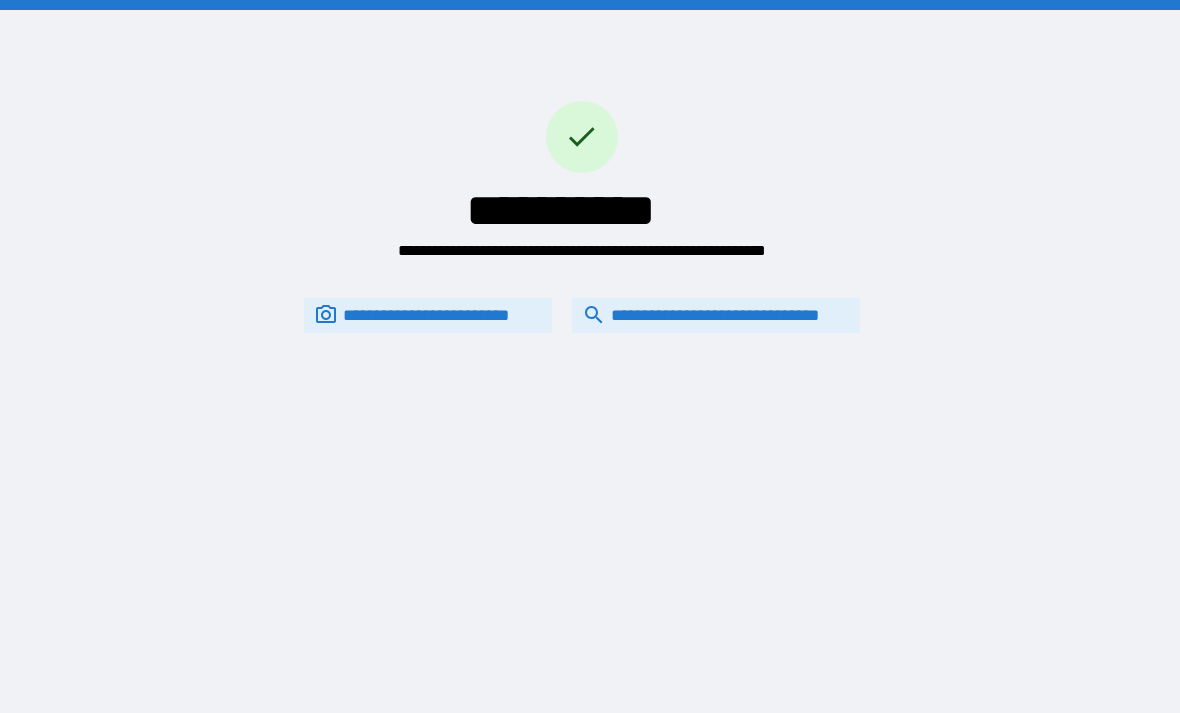 click on "**********" at bounding box center [716, 315] 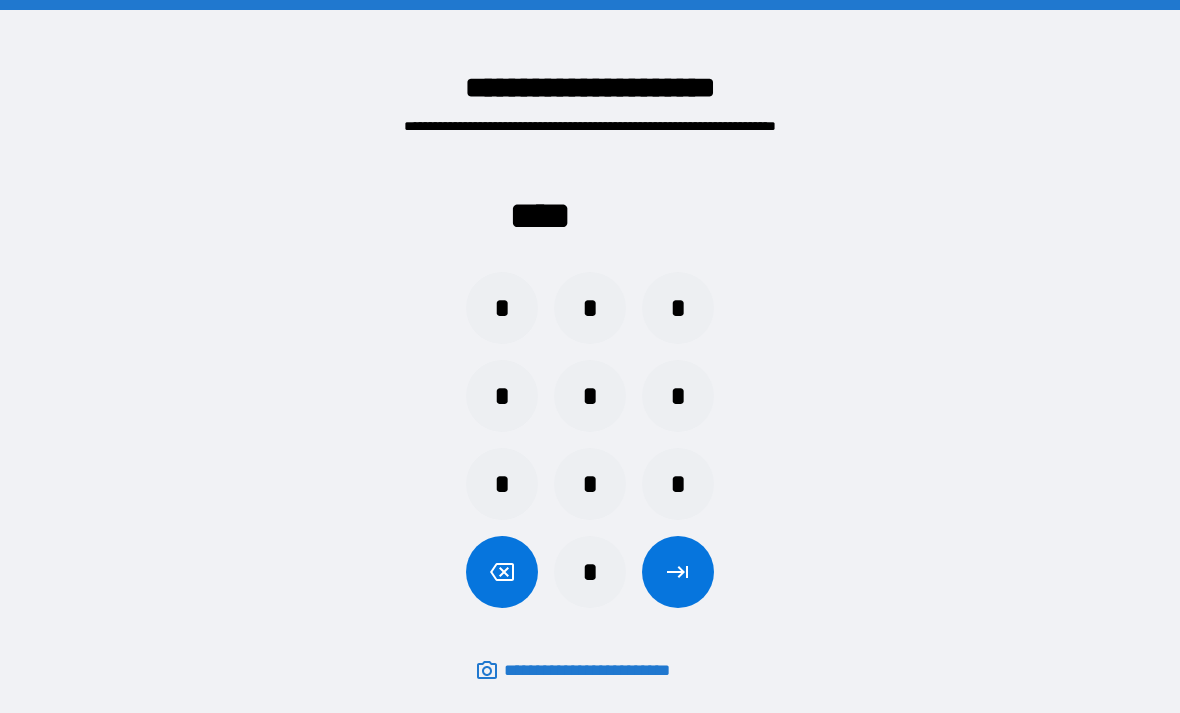 click on "*" at bounding box center (502, 308) 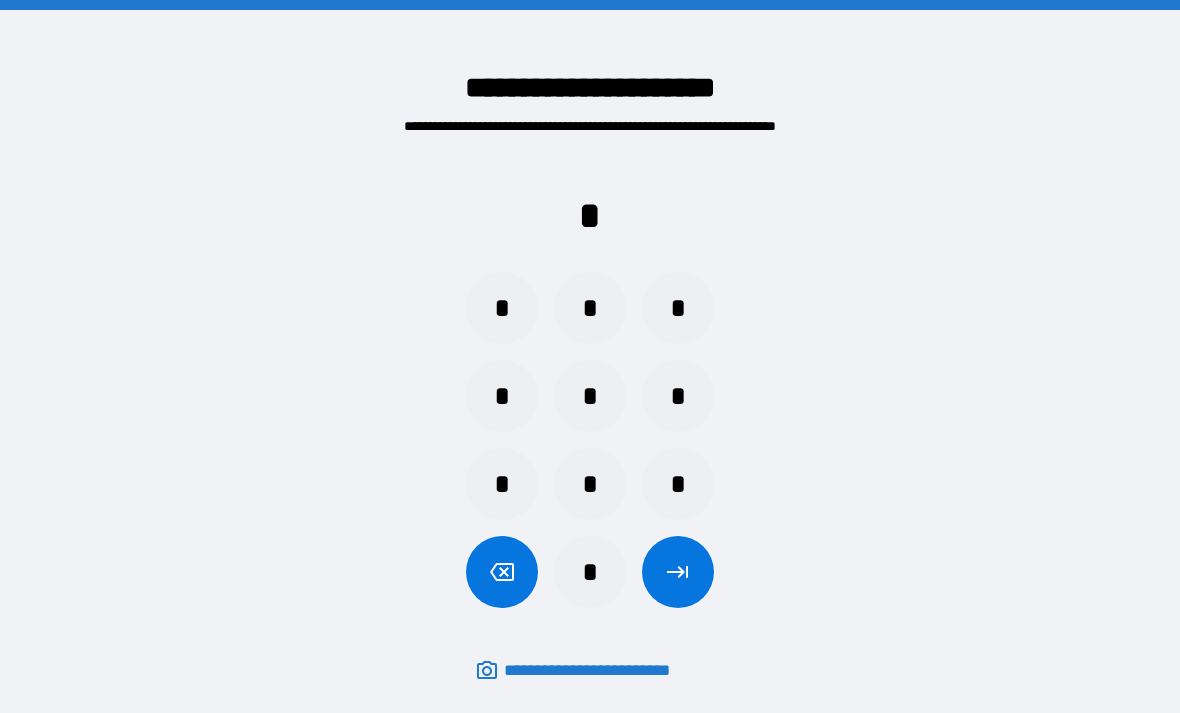 click on "*" at bounding box center (678, 484) 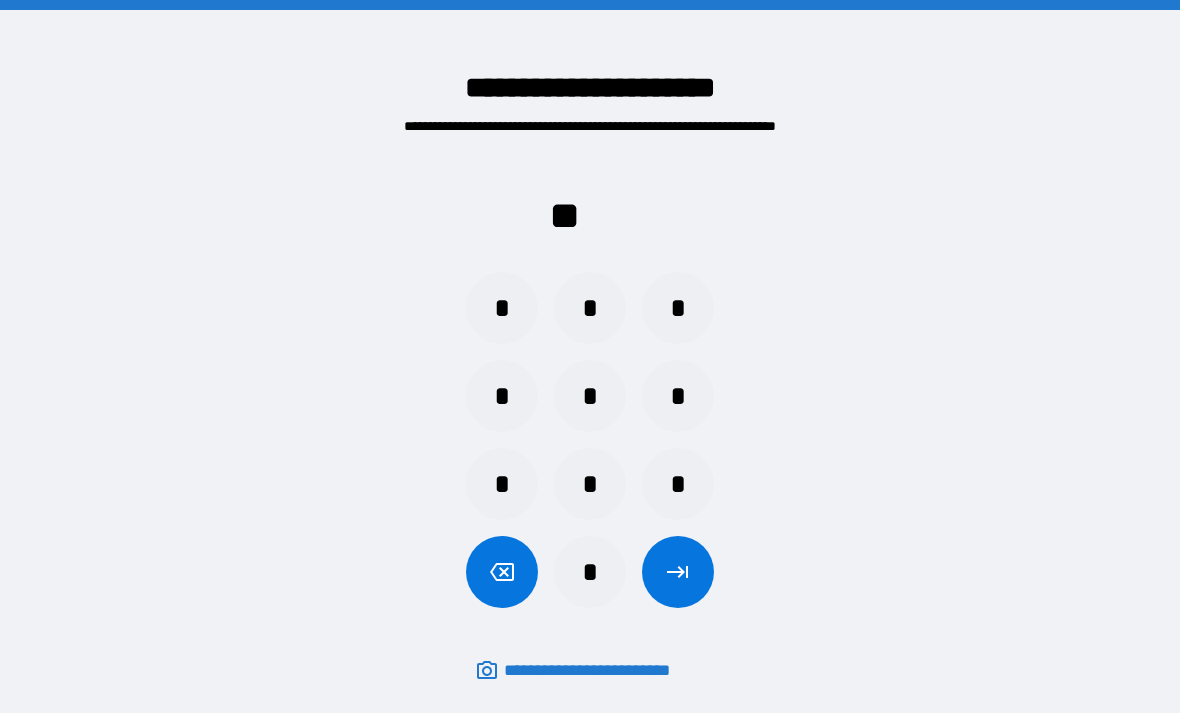 click on "*" at bounding box center (502, 484) 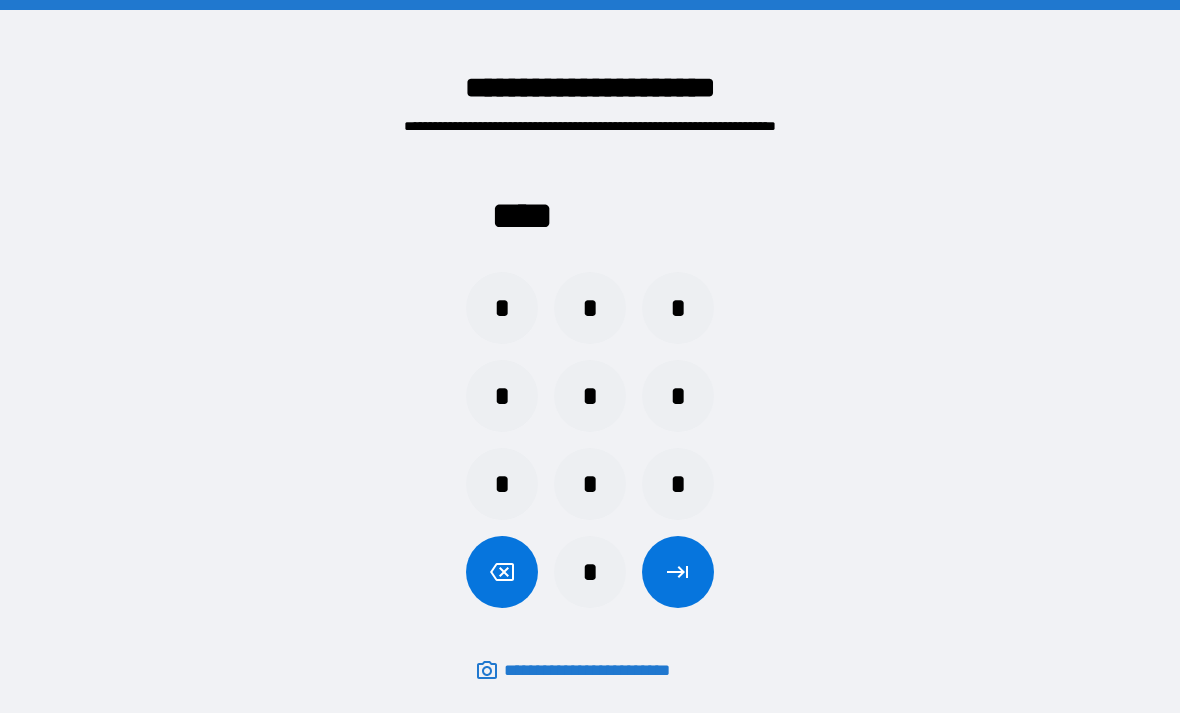 click at bounding box center (678, 572) 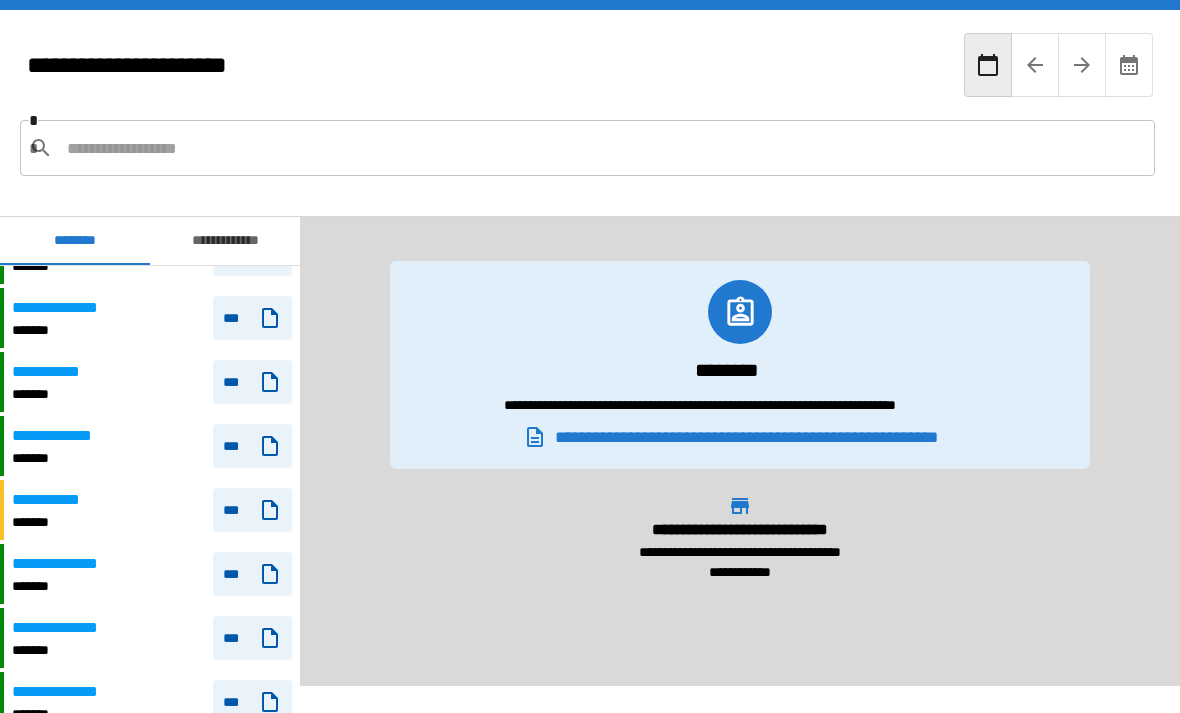 scroll, scrollTop: 2346, scrollLeft: 0, axis: vertical 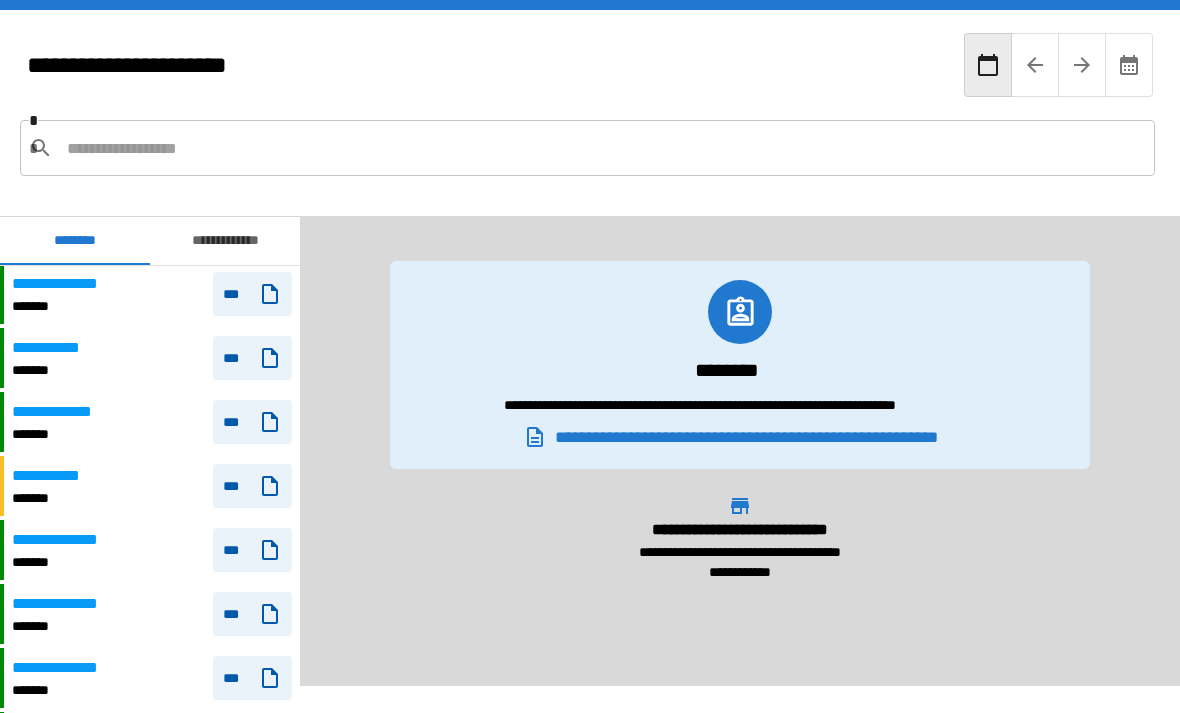 click on "**********" at bounding box center [63, 540] 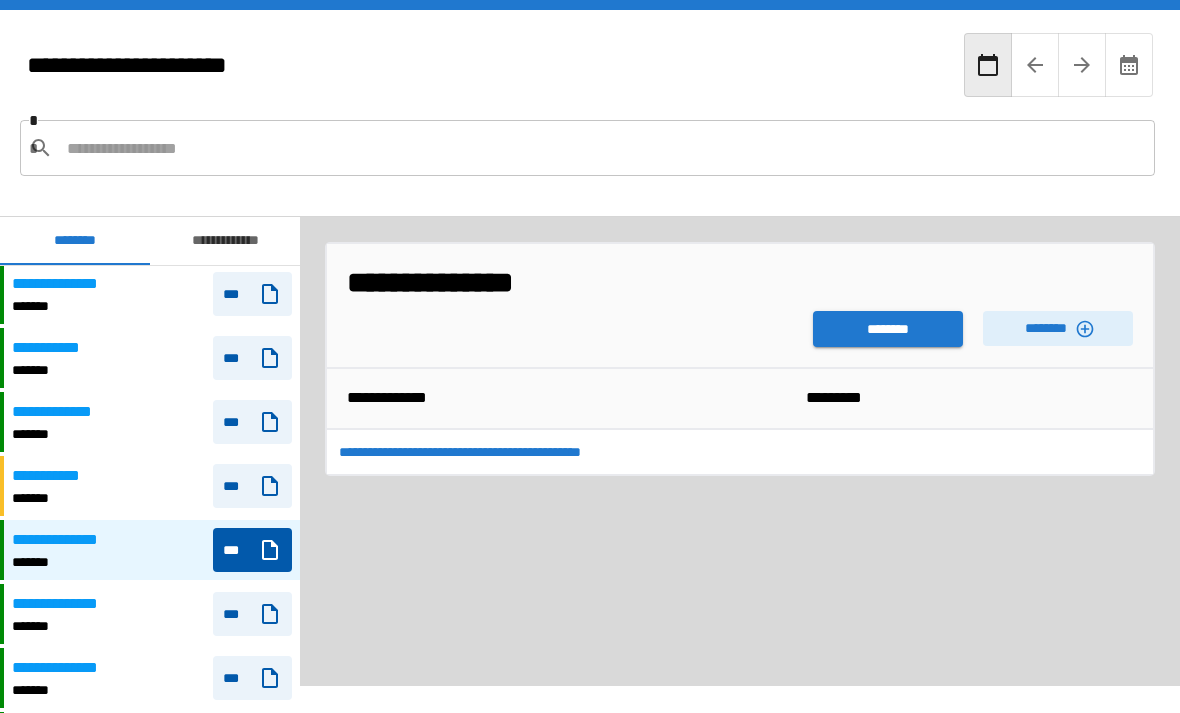 click on "********" at bounding box center (888, 329) 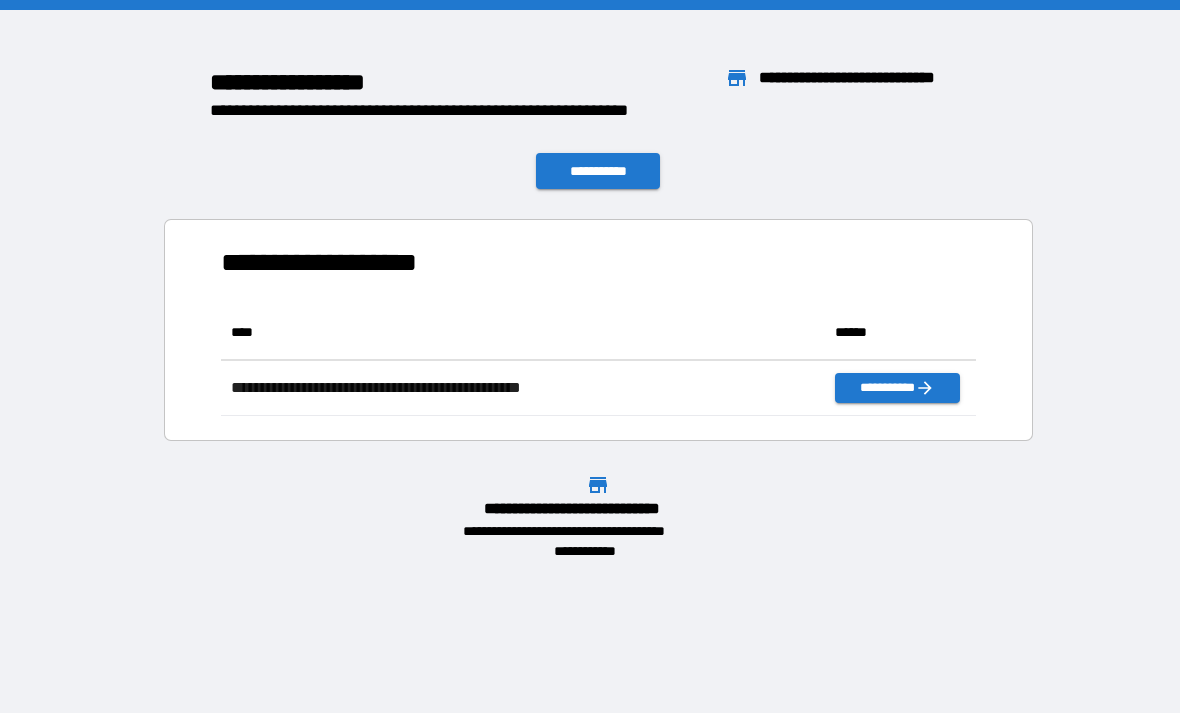scroll, scrollTop: 1, scrollLeft: 1, axis: both 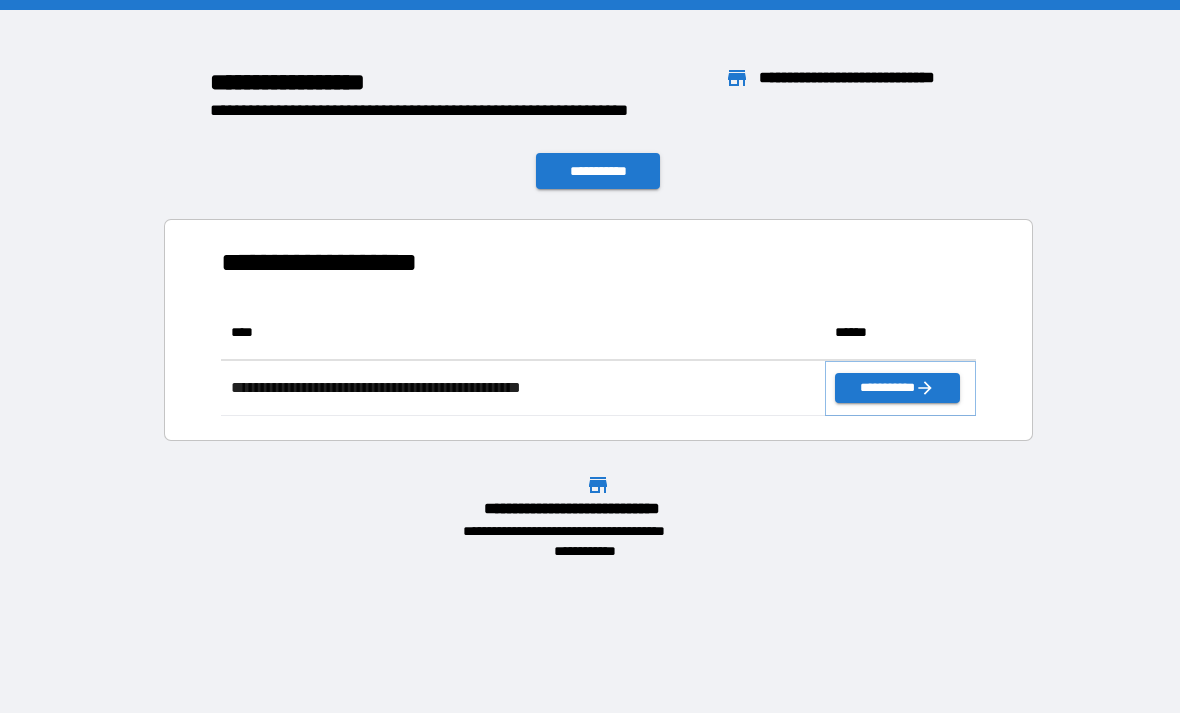 click on "**********" at bounding box center [897, 388] 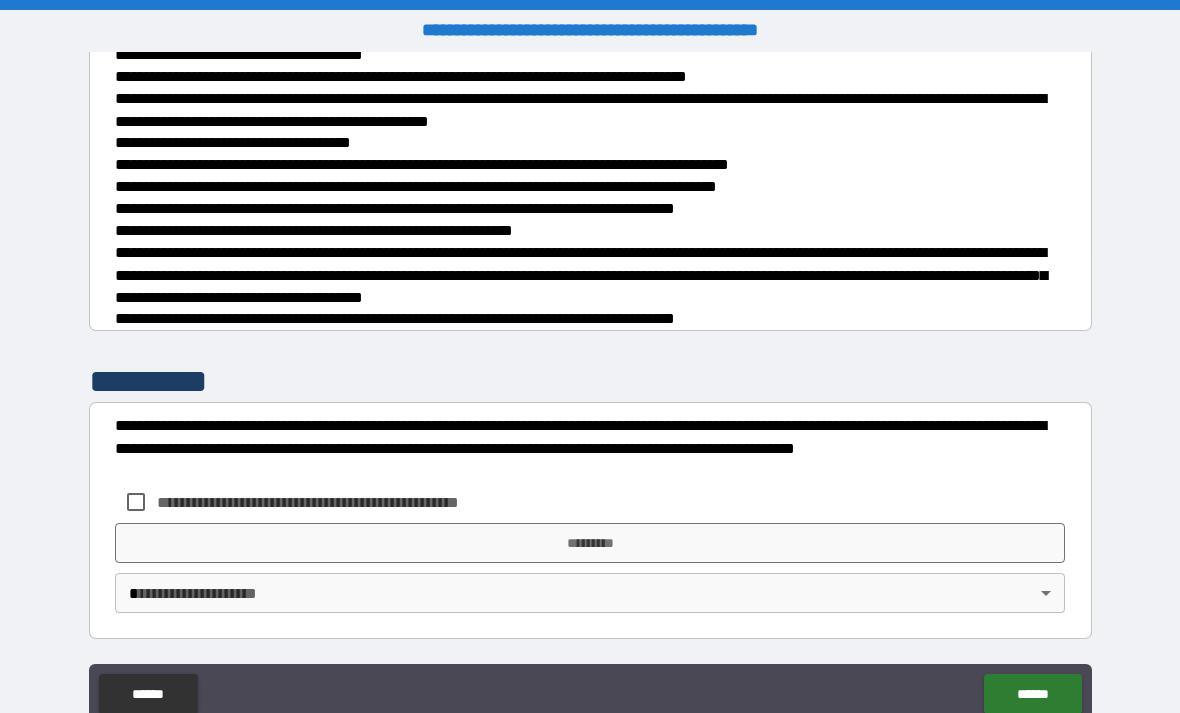 scroll, scrollTop: 702, scrollLeft: 0, axis: vertical 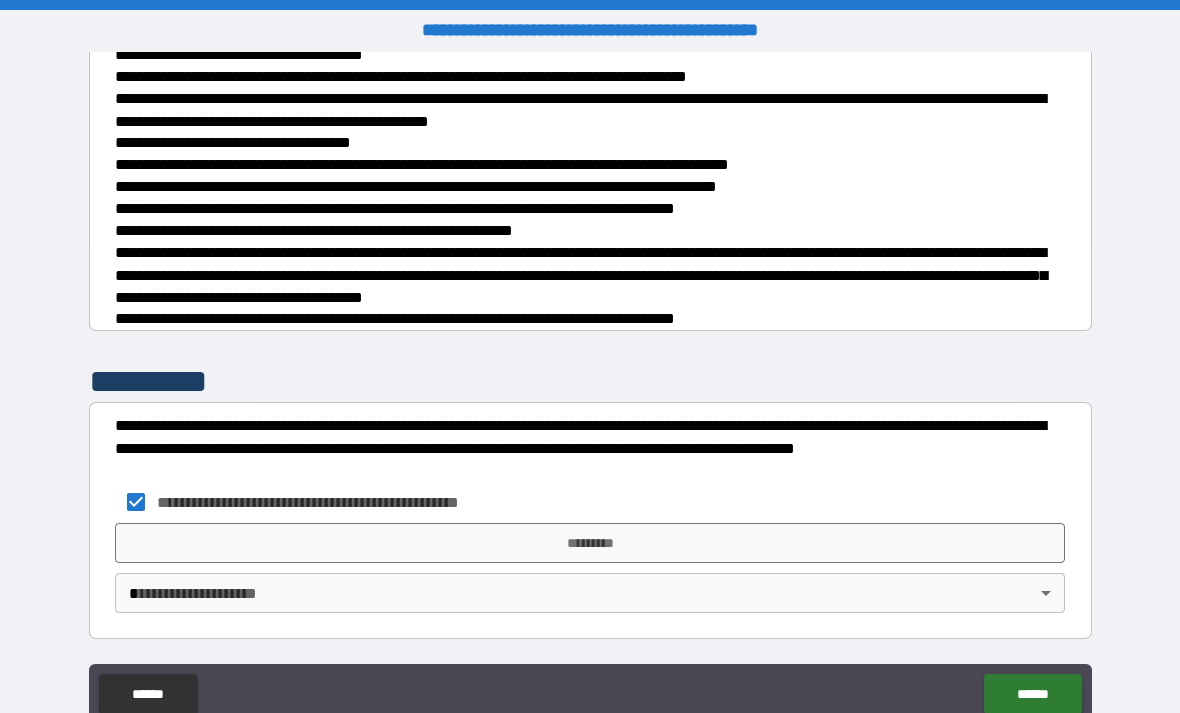 click on "*********" at bounding box center [590, 543] 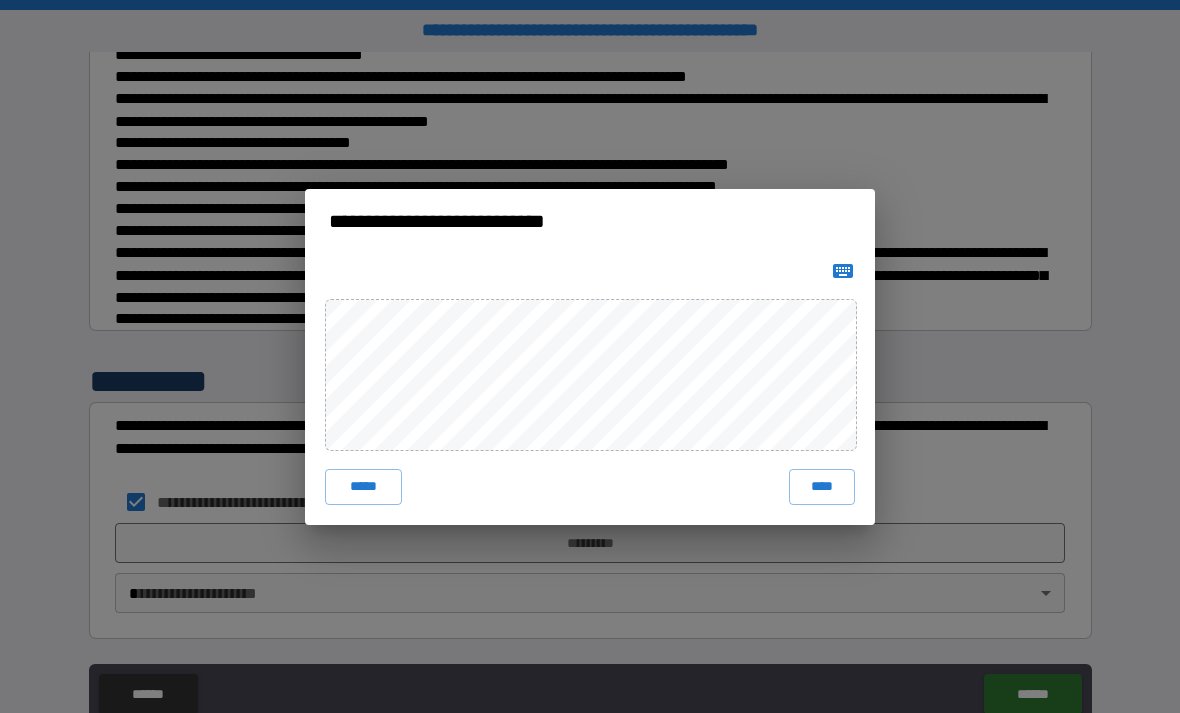 click on "**********" at bounding box center (590, 356) 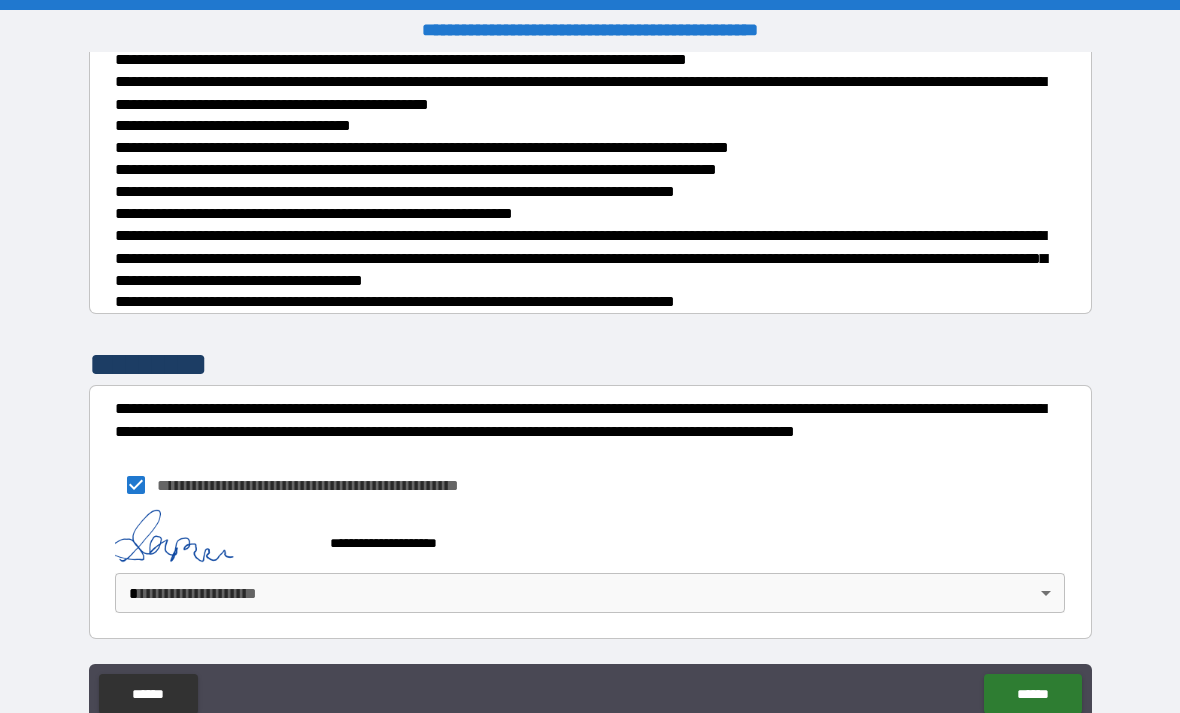 scroll, scrollTop: 719, scrollLeft: 0, axis: vertical 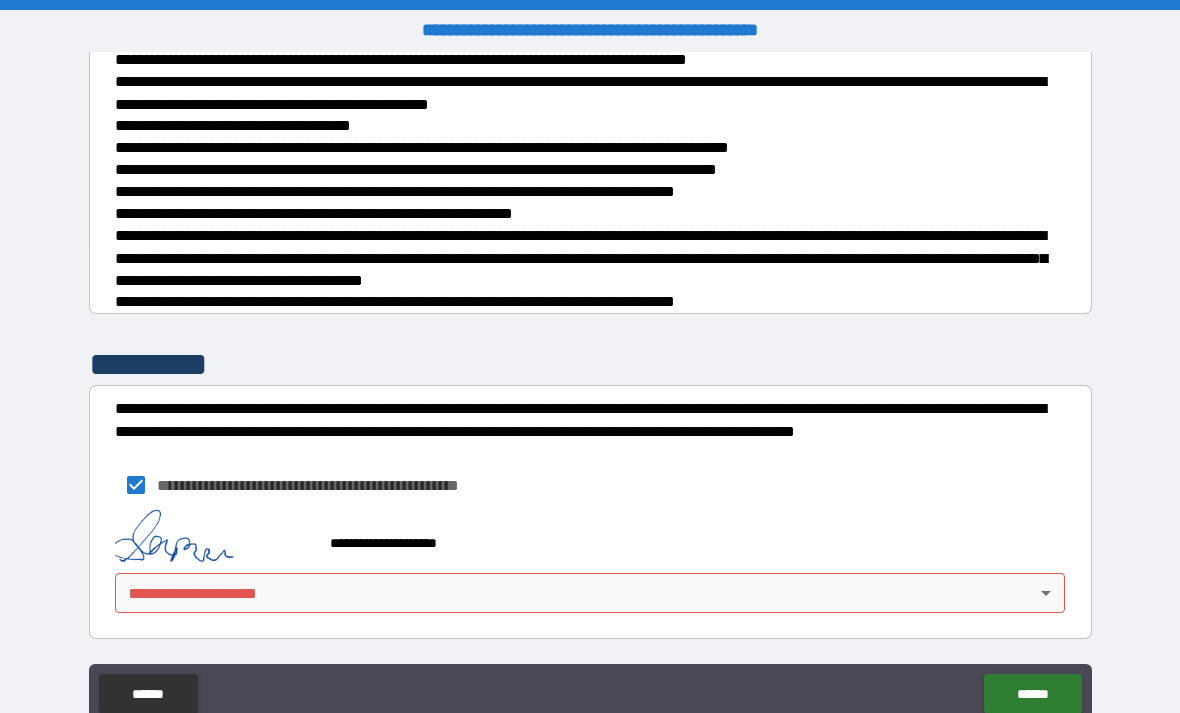 click on "**********" at bounding box center (590, 388) 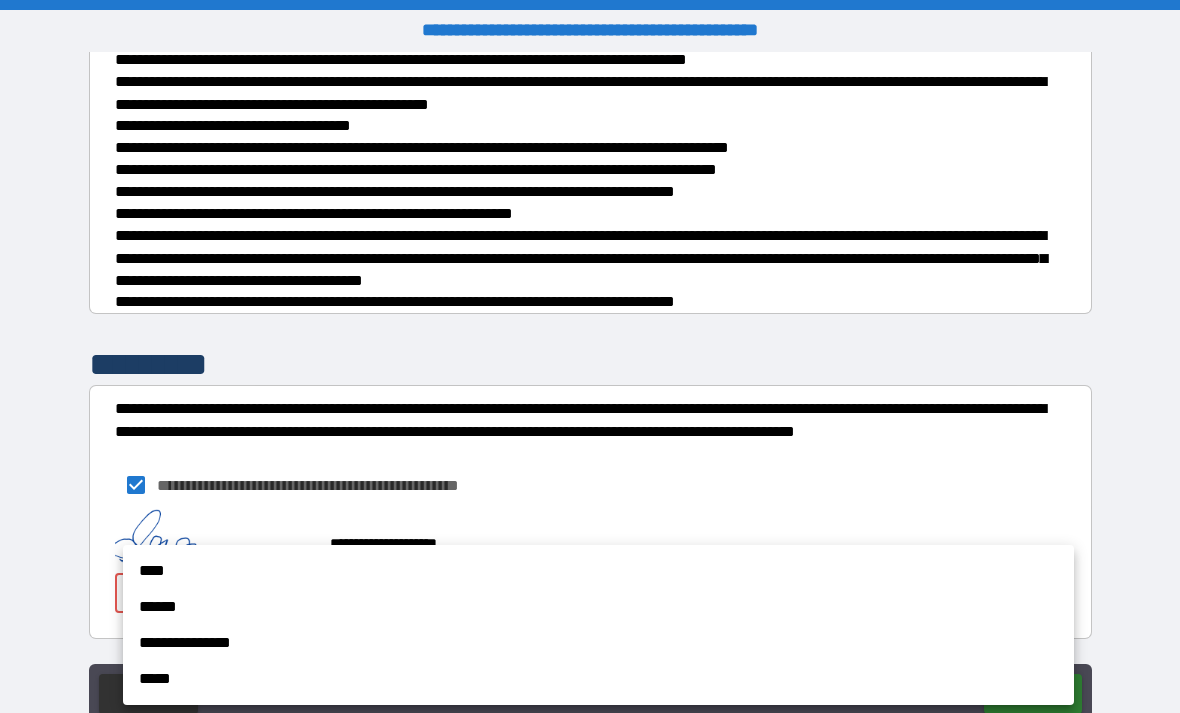 click on "****" at bounding box center [598, 571] 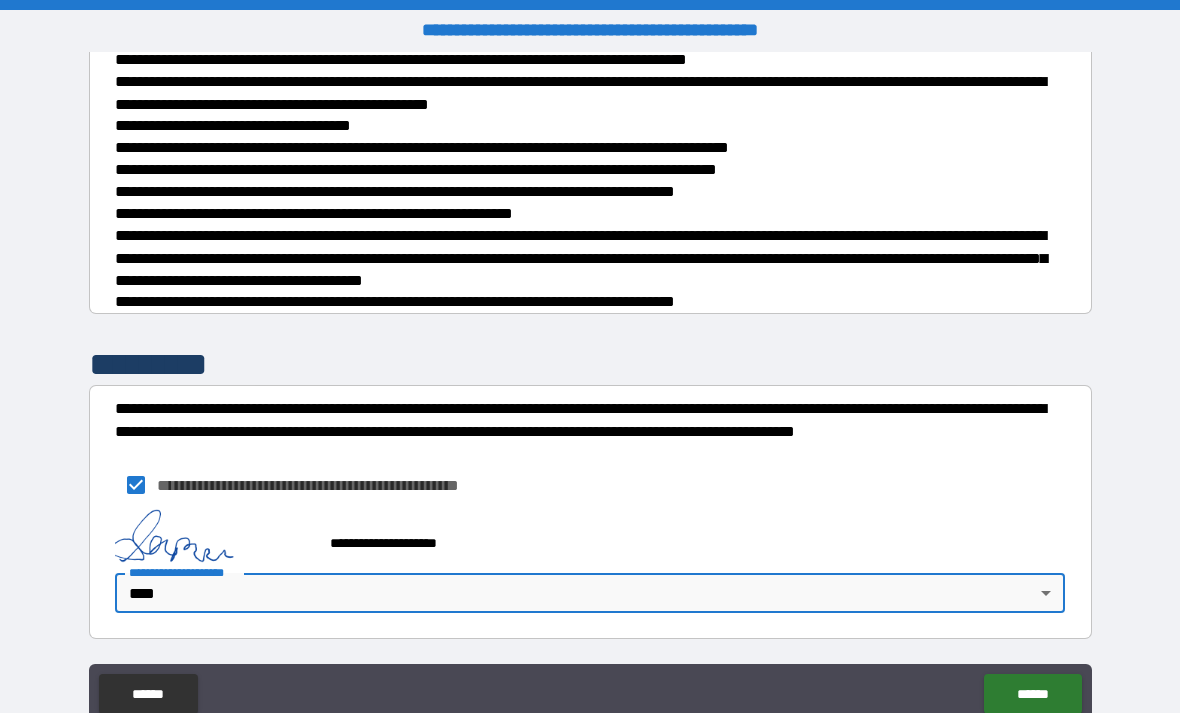 click on "******" at bounding box center [1032, 694] 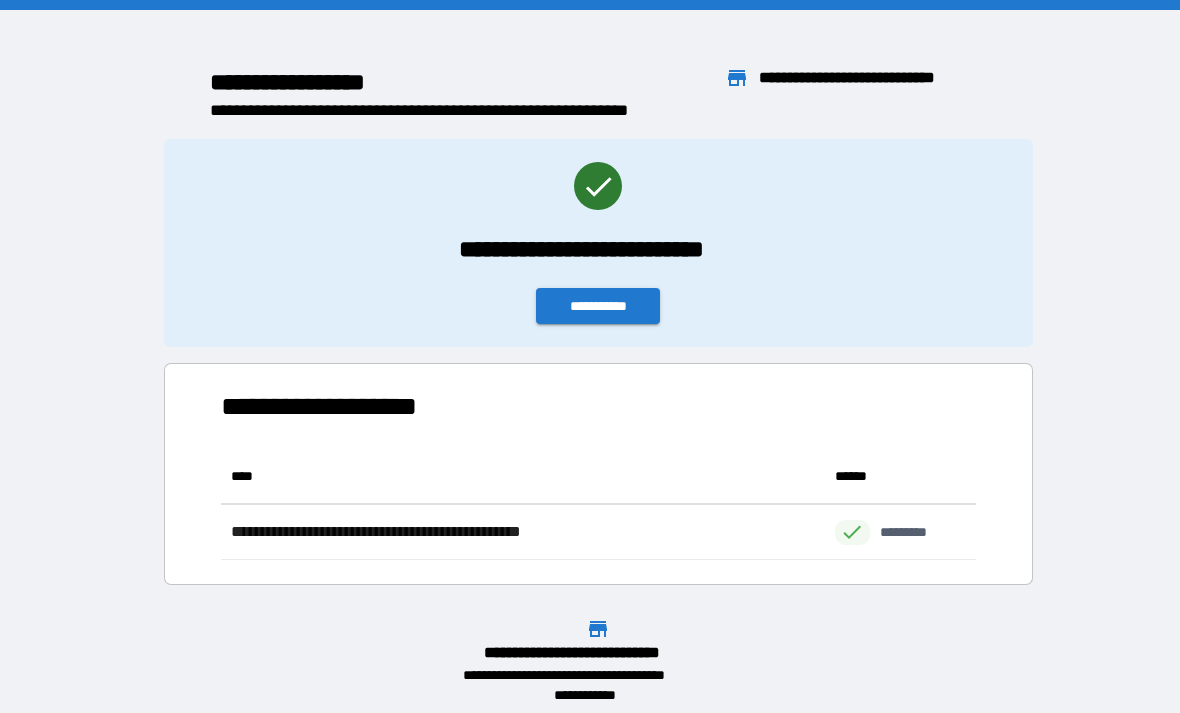 scroll, scrollTop: 1, scrollLeft: 1, axis: both 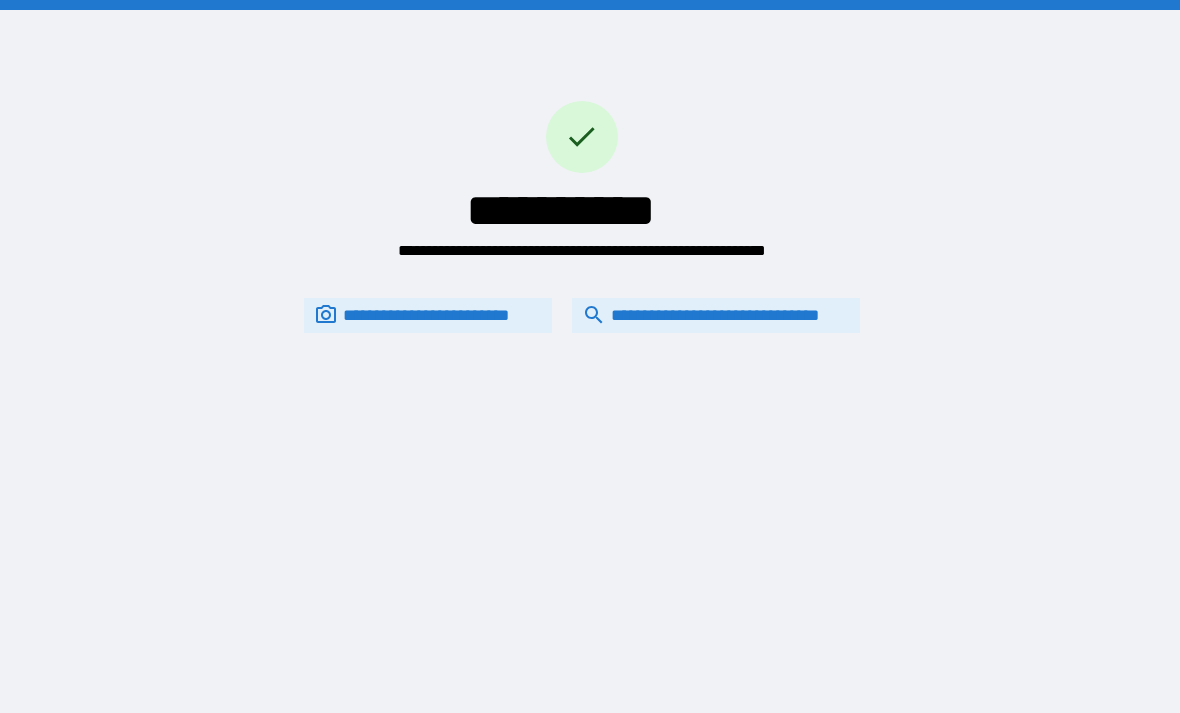 click on "**********" at bounding box center [716, 315] 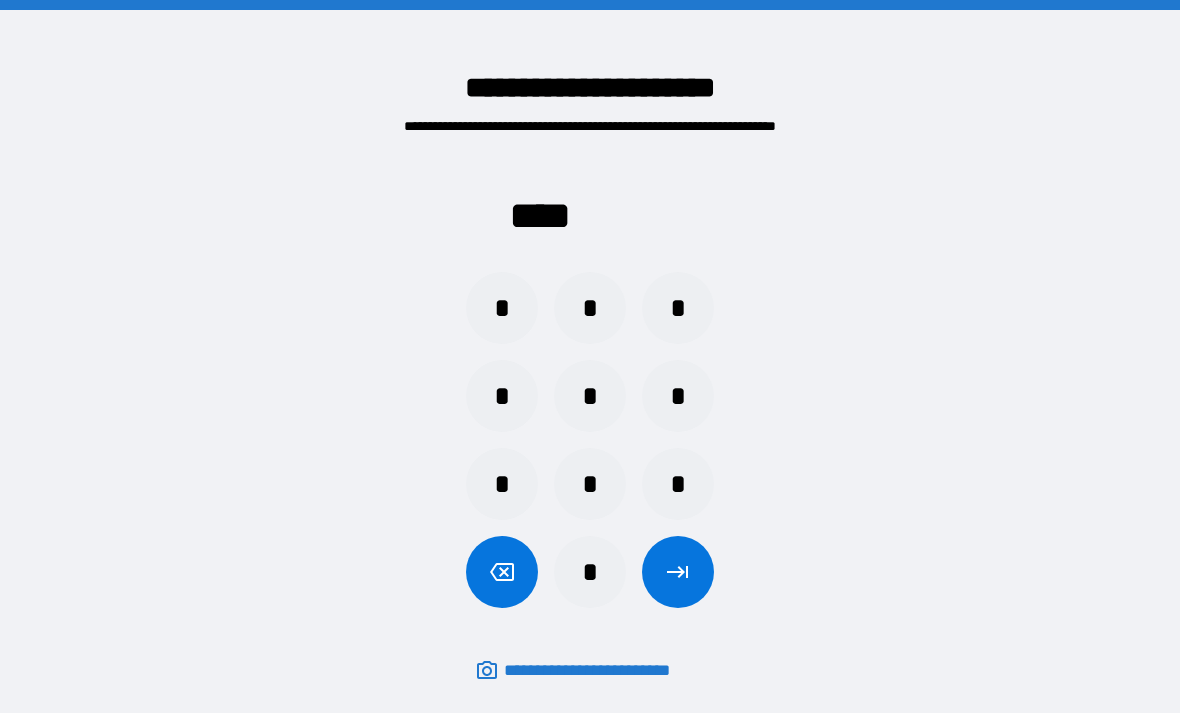 click on "*" at bounding box center [502, 308] 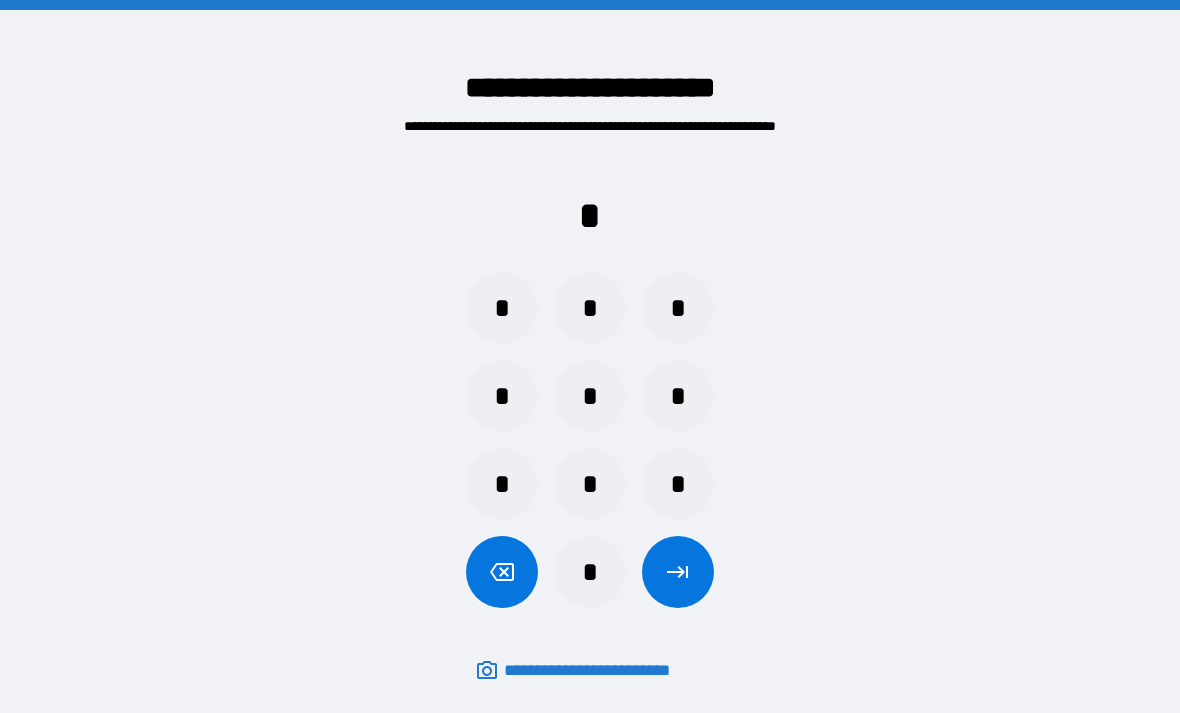 click on "*" at bounding box center (678, 484) 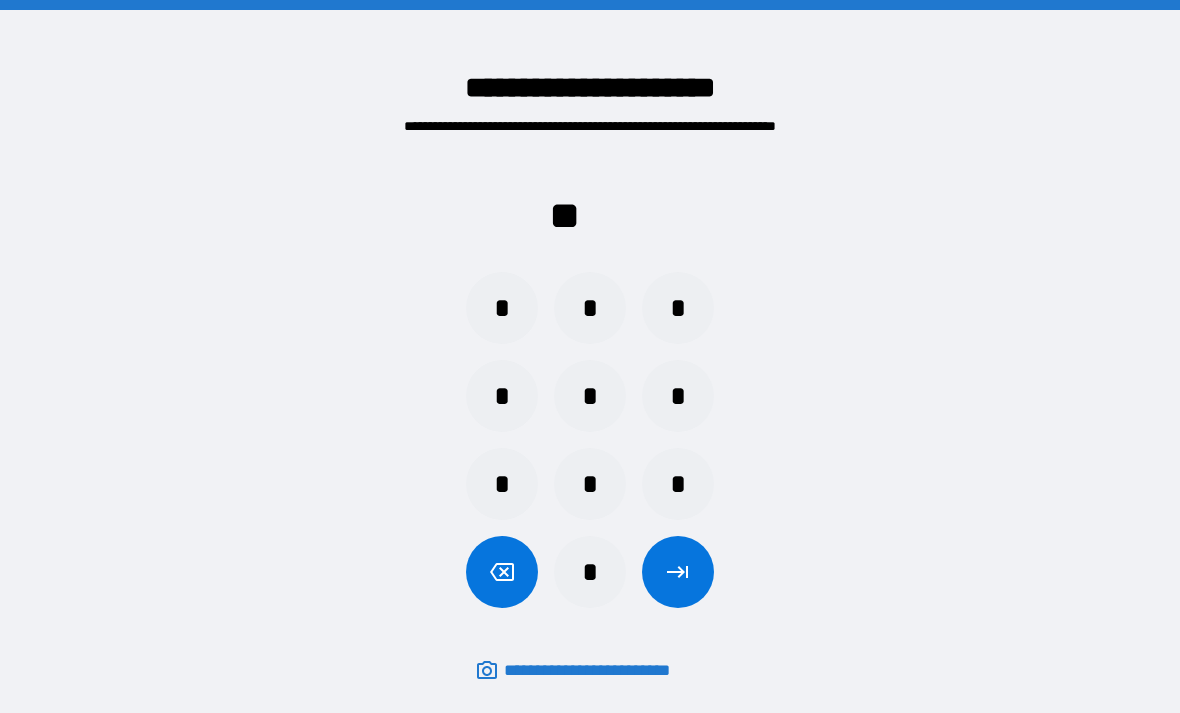 click on "*" at bounding box center (502, 484) 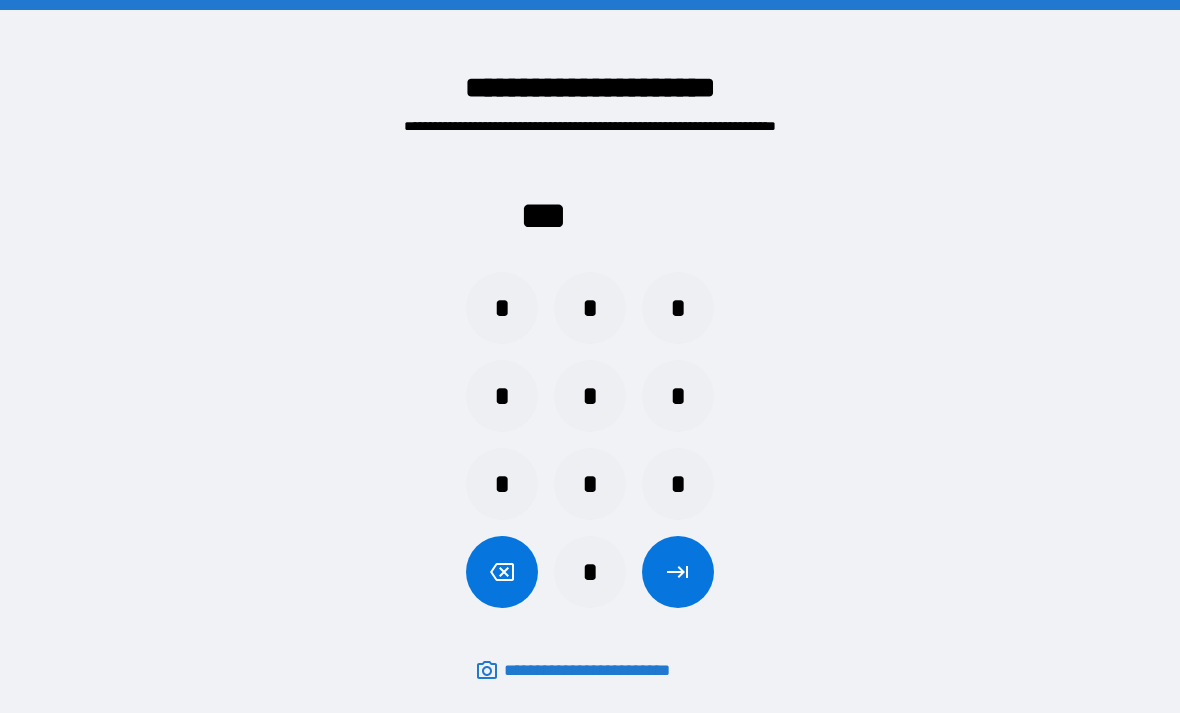click on "*" at bounding box center (678, 308) 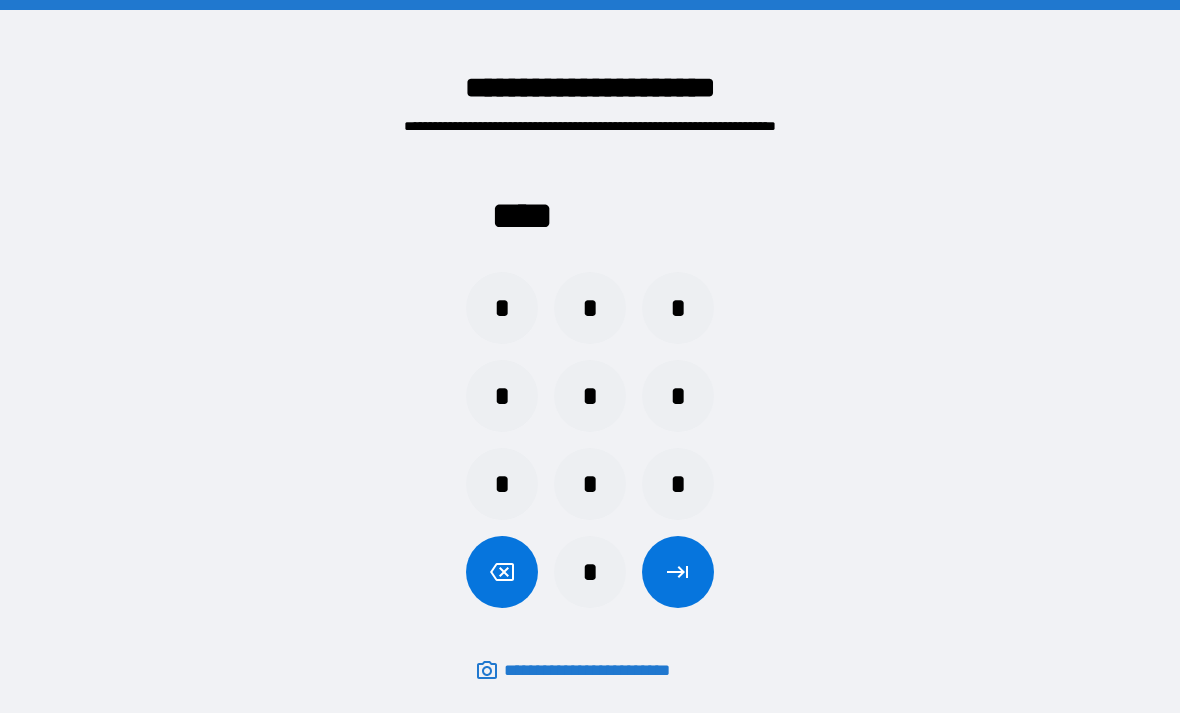 click at bounding box center (678, 572) 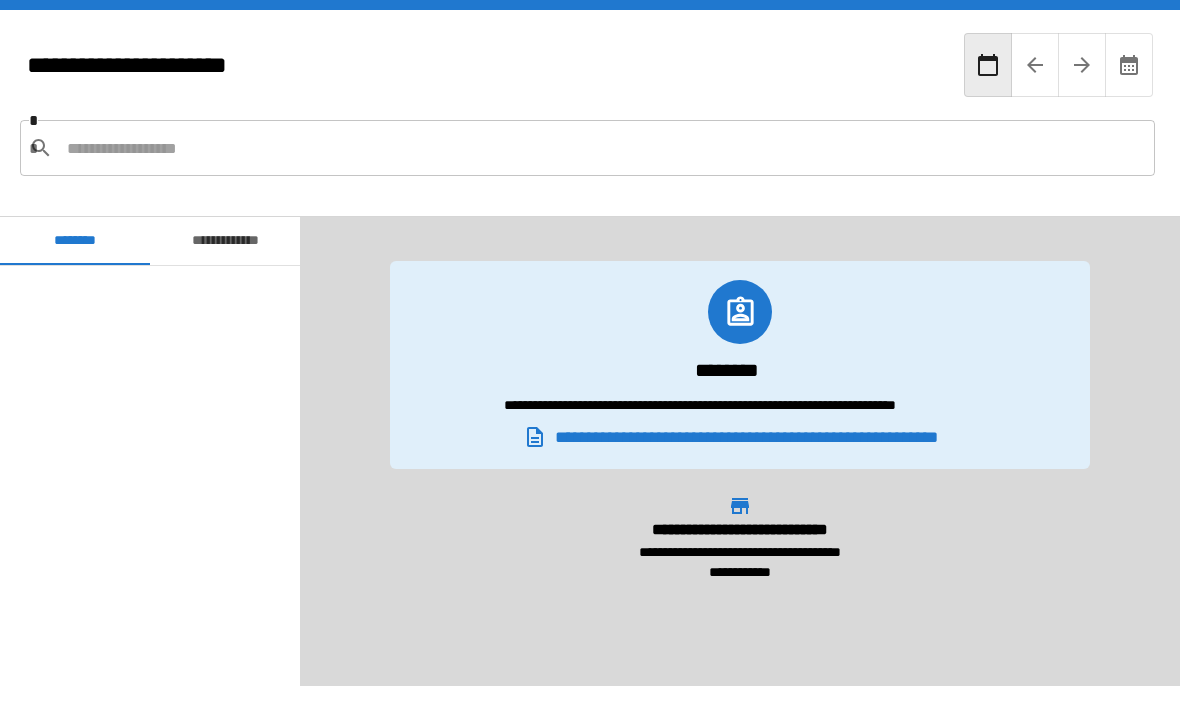 scroll, scrollTop: 2220, scrollLeft: 0, axis: vertical 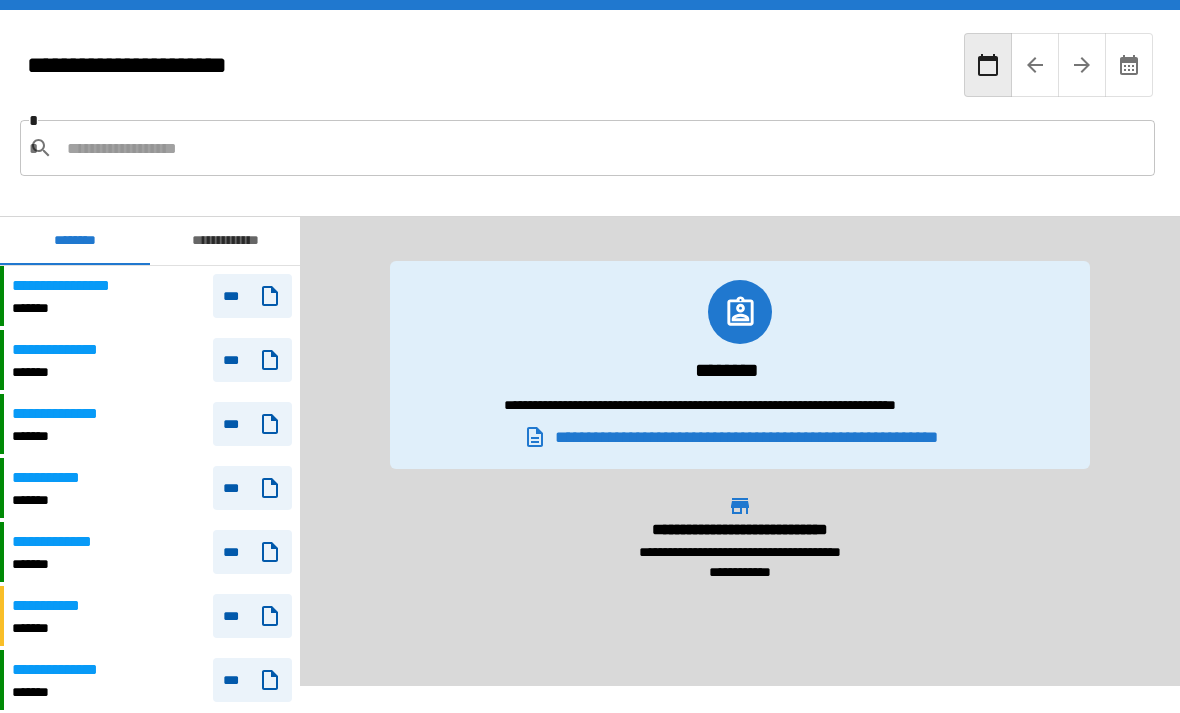 click on "**********" at bounding box center [61, 542] 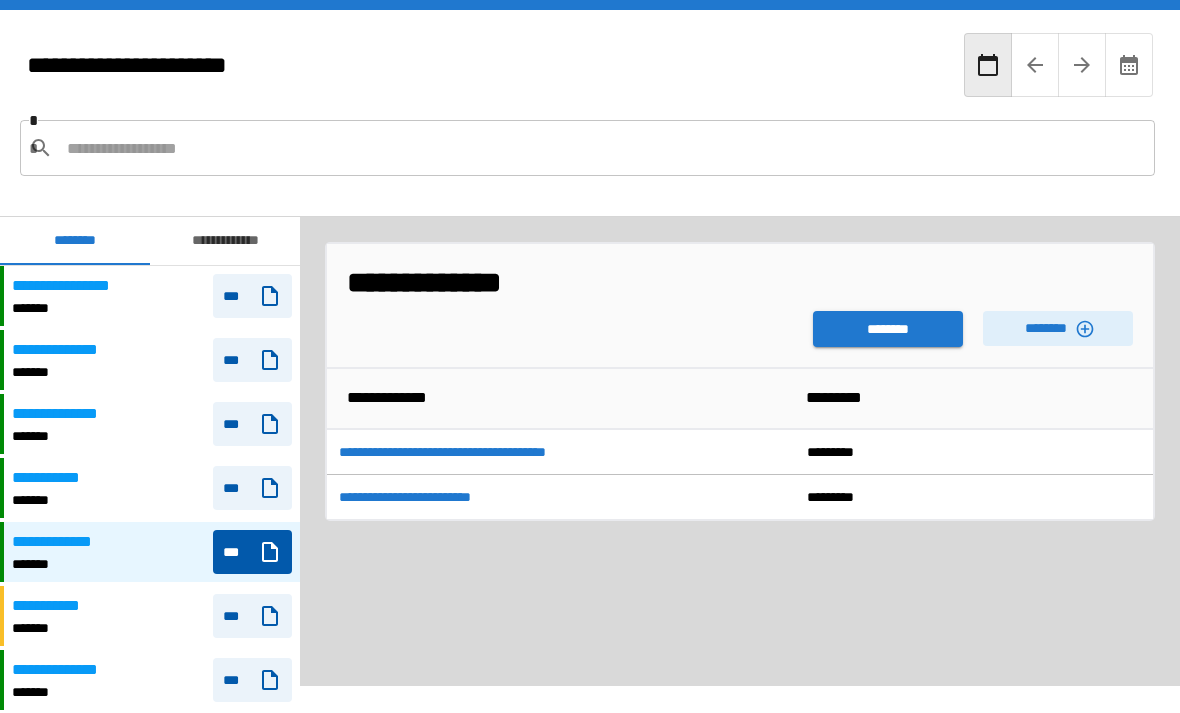 click on "********" at bounding box center [888, 329] 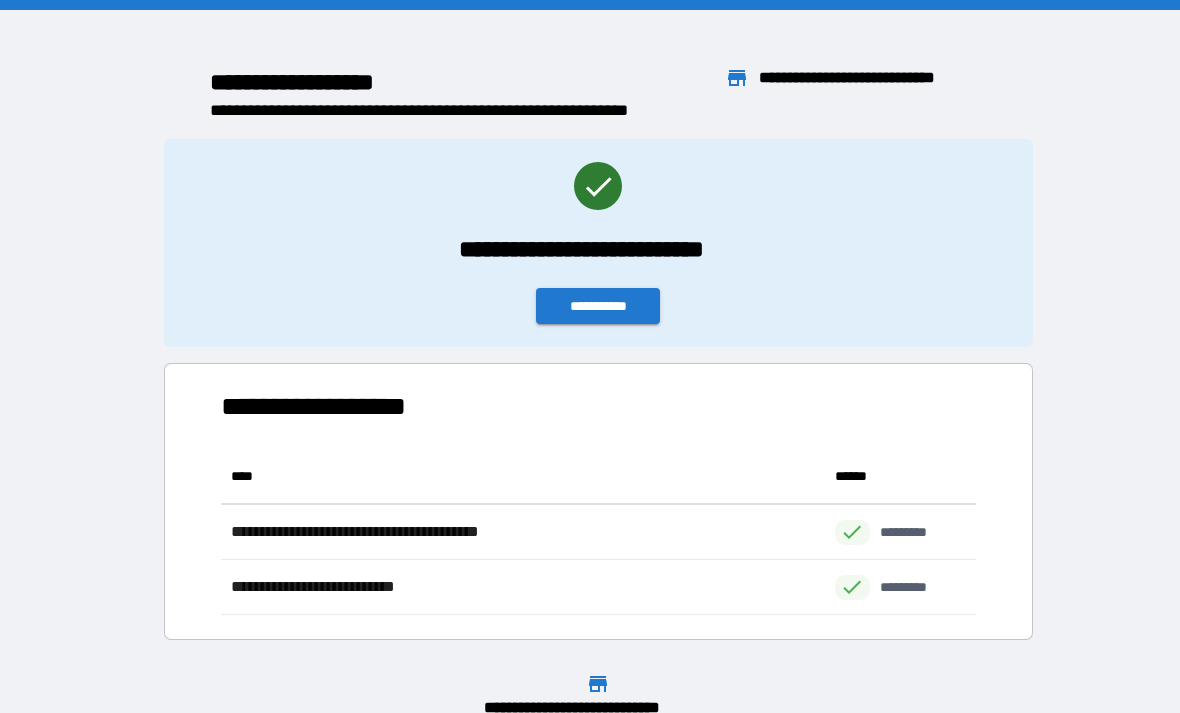 scroll, scrollTop: 1, scrollLeft: 1, axis: both 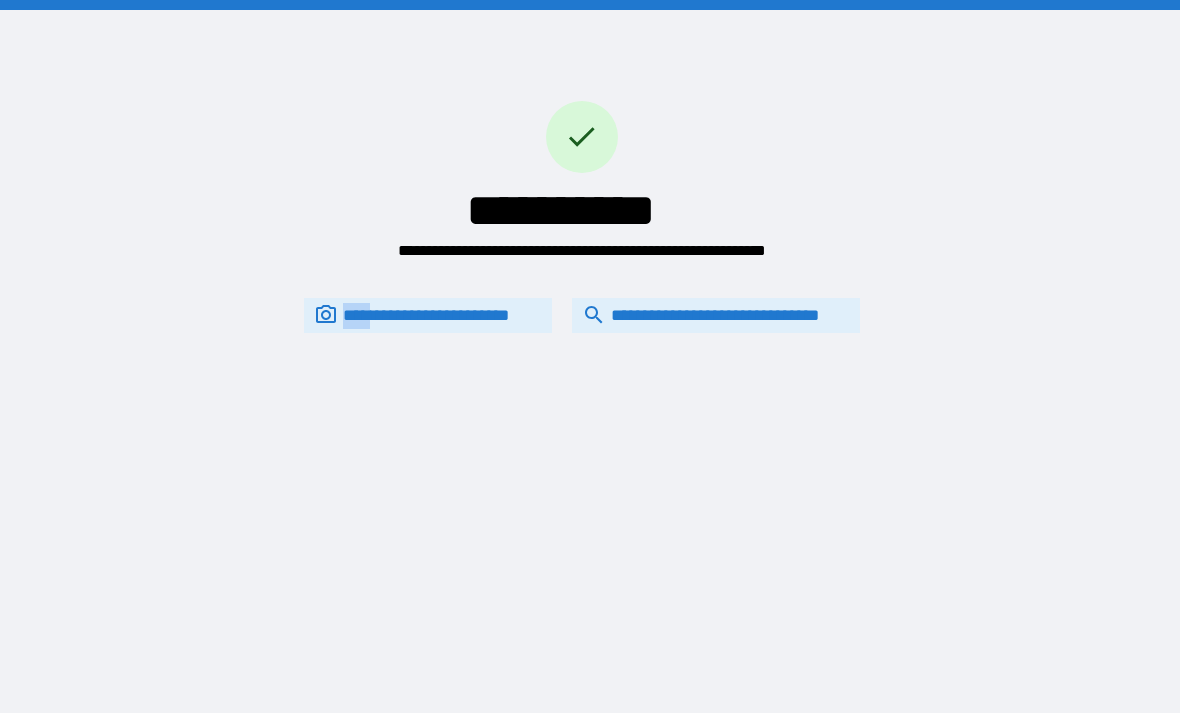 click on "**********" at bounding box center [716, 315] 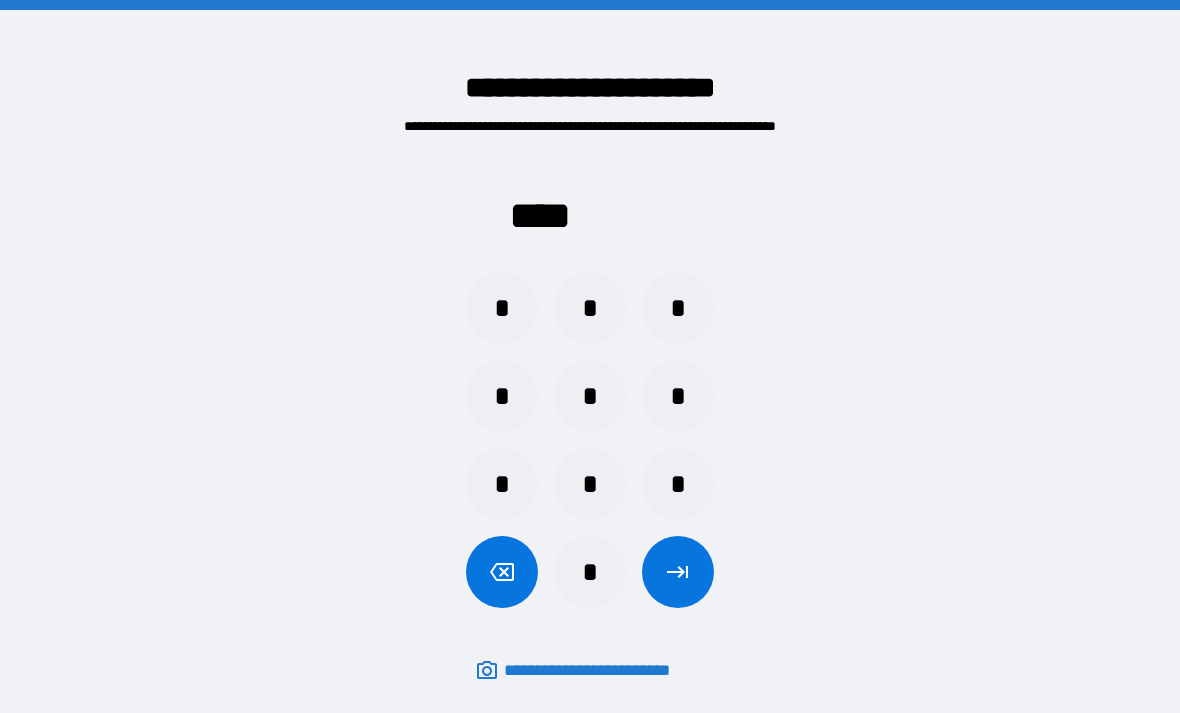 click on "*" at bounding box center [502, 308] 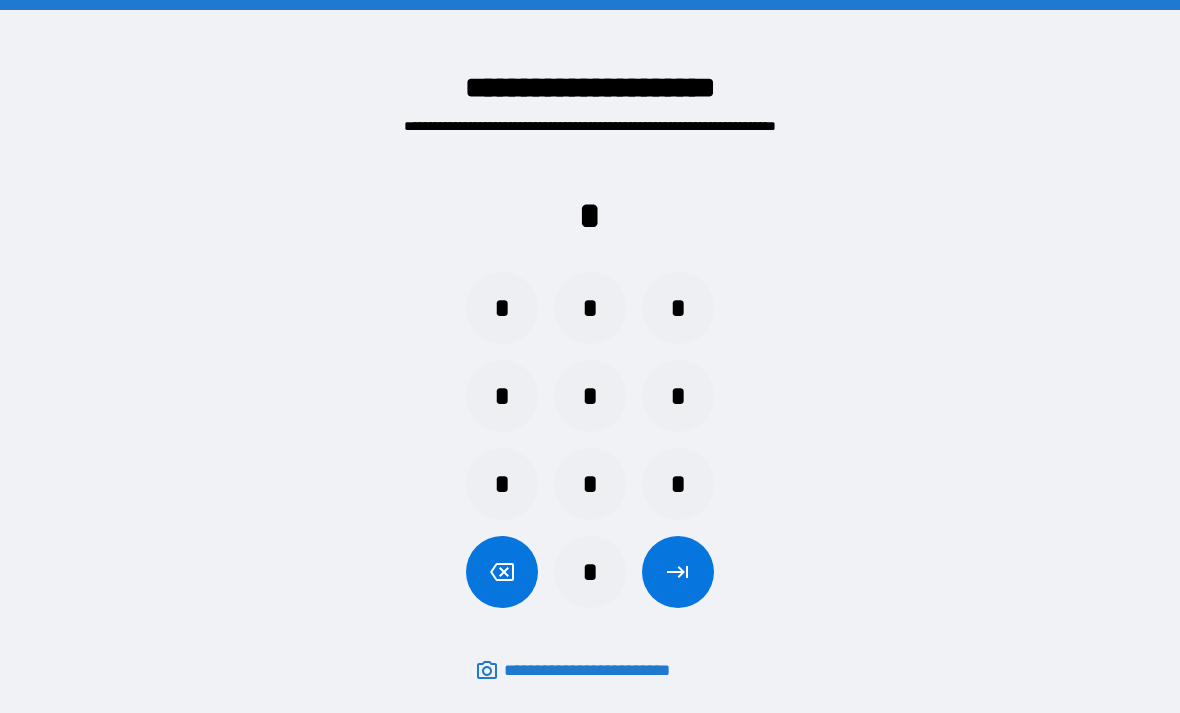 click on "*" at bounding box center [678, 484] 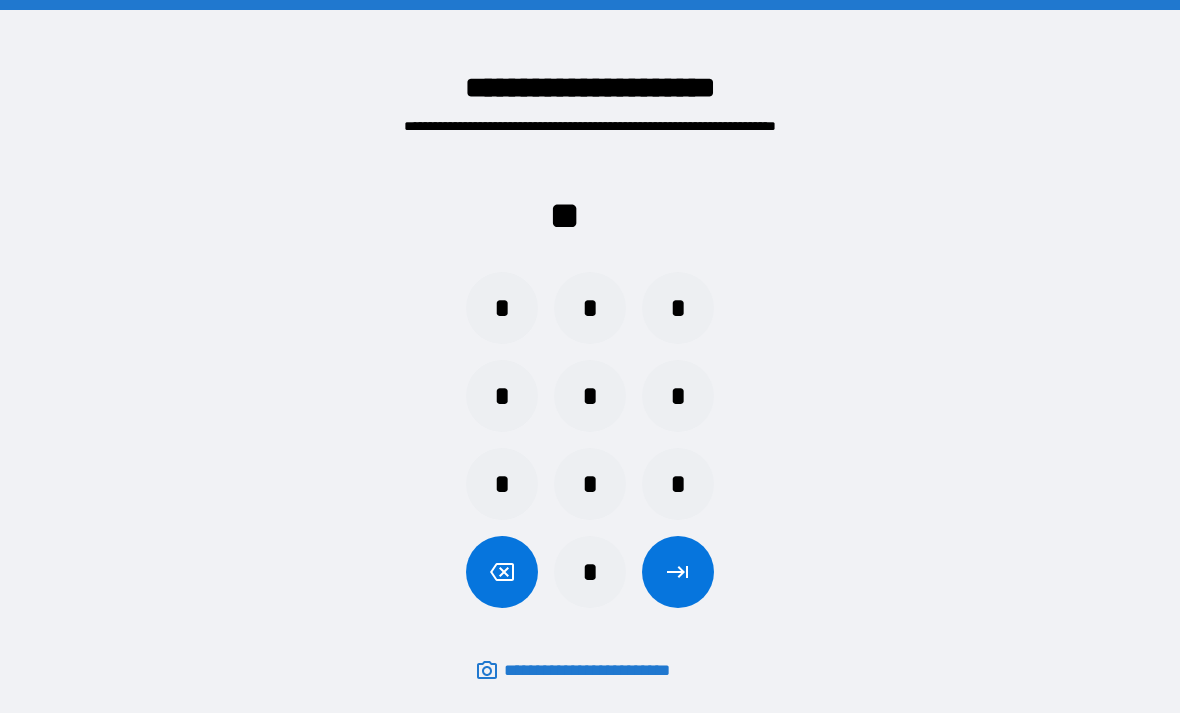 click on "*" at bounding box center [502, 484] 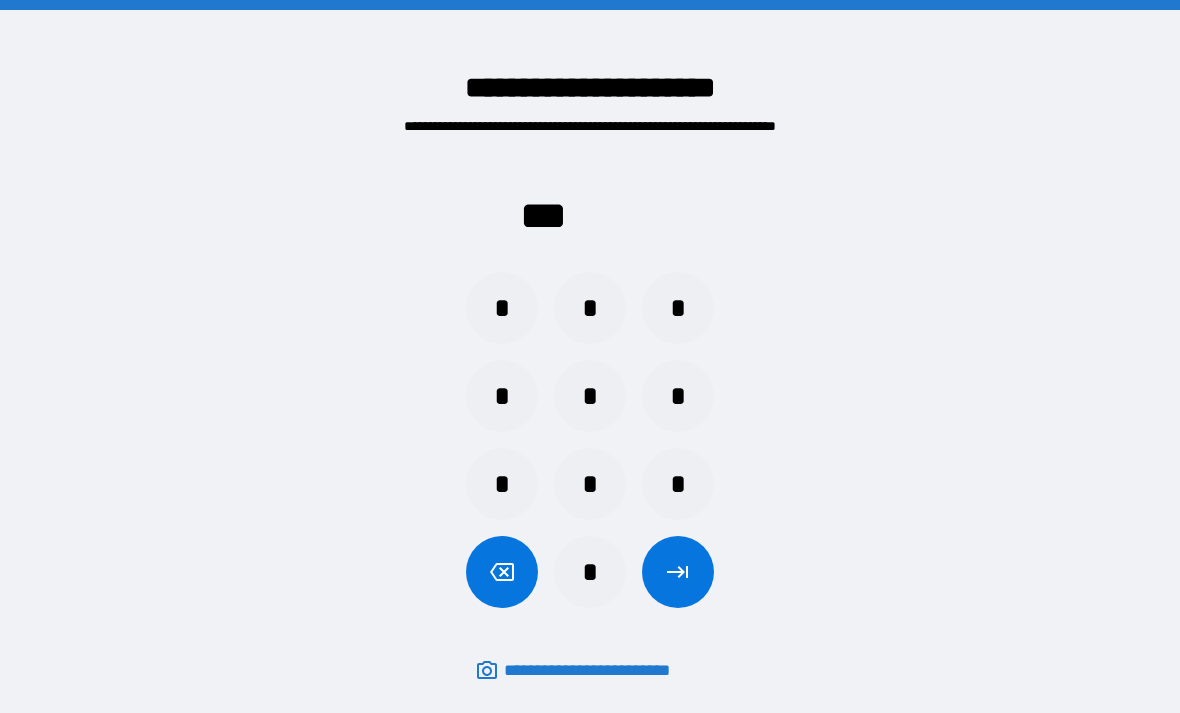 click on "*" at bounding box center [678, 308] 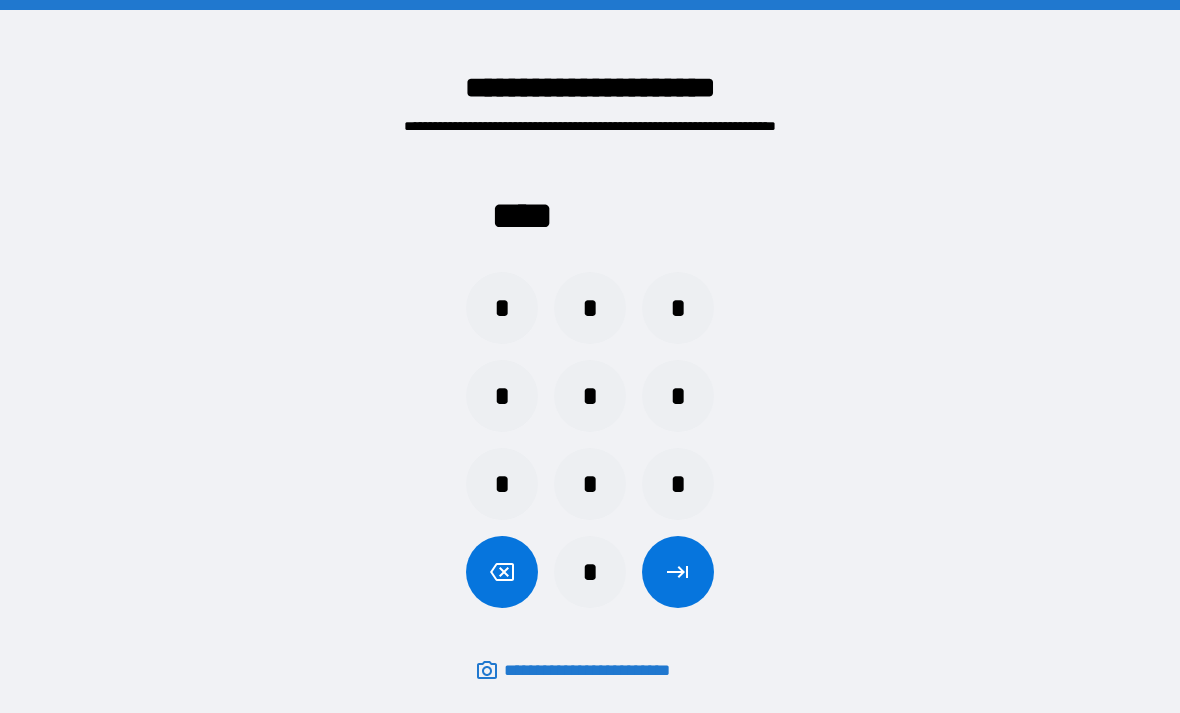 click at bounding box center [678, 572] 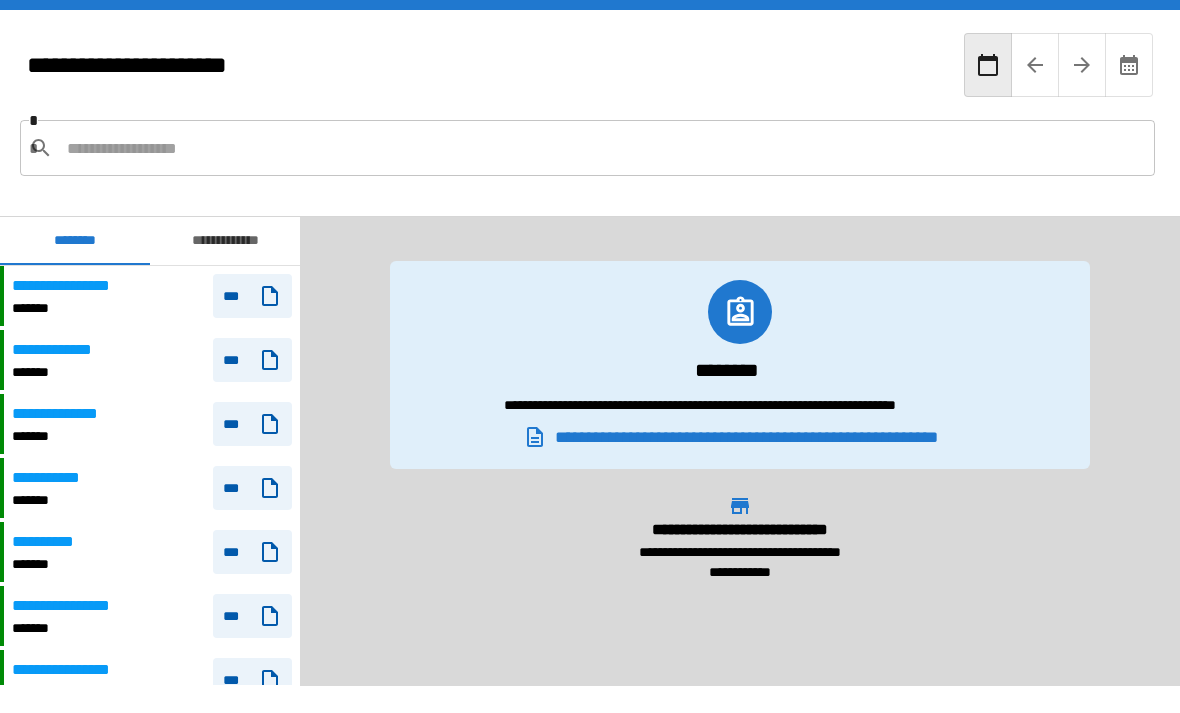 scroll, scrollTop: 2700, scrollLeft: 0, axis: vertical 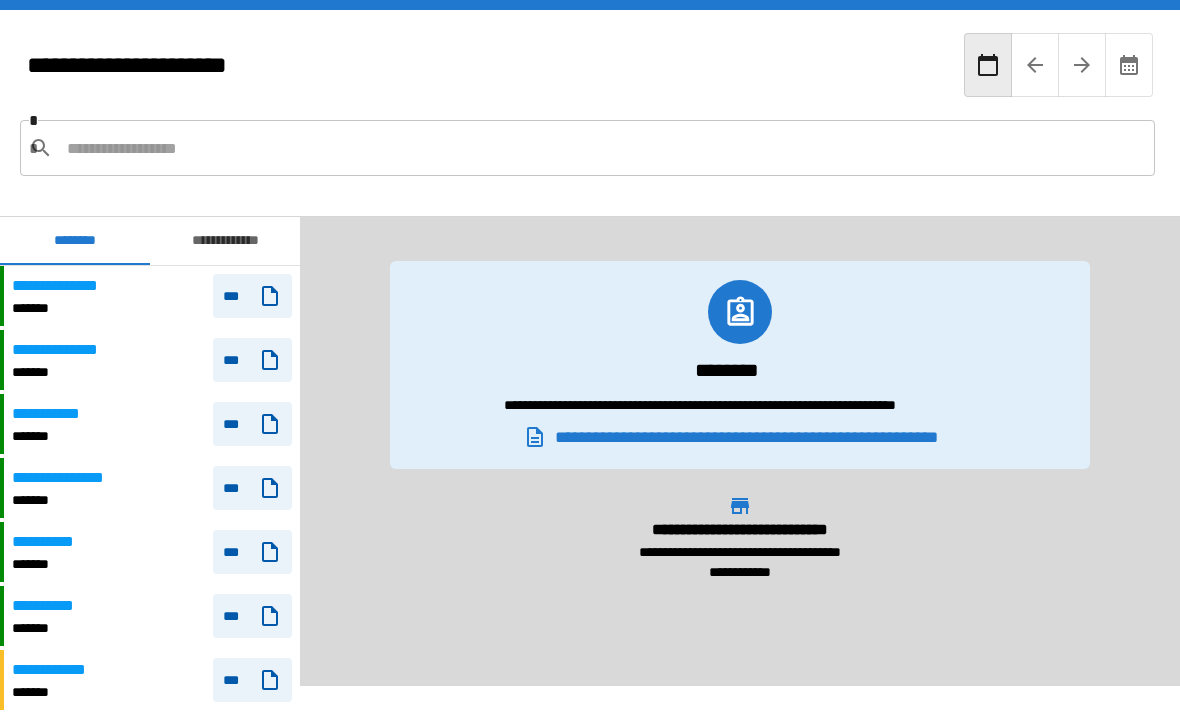 click on "**********" at bounding box center [59, 414] 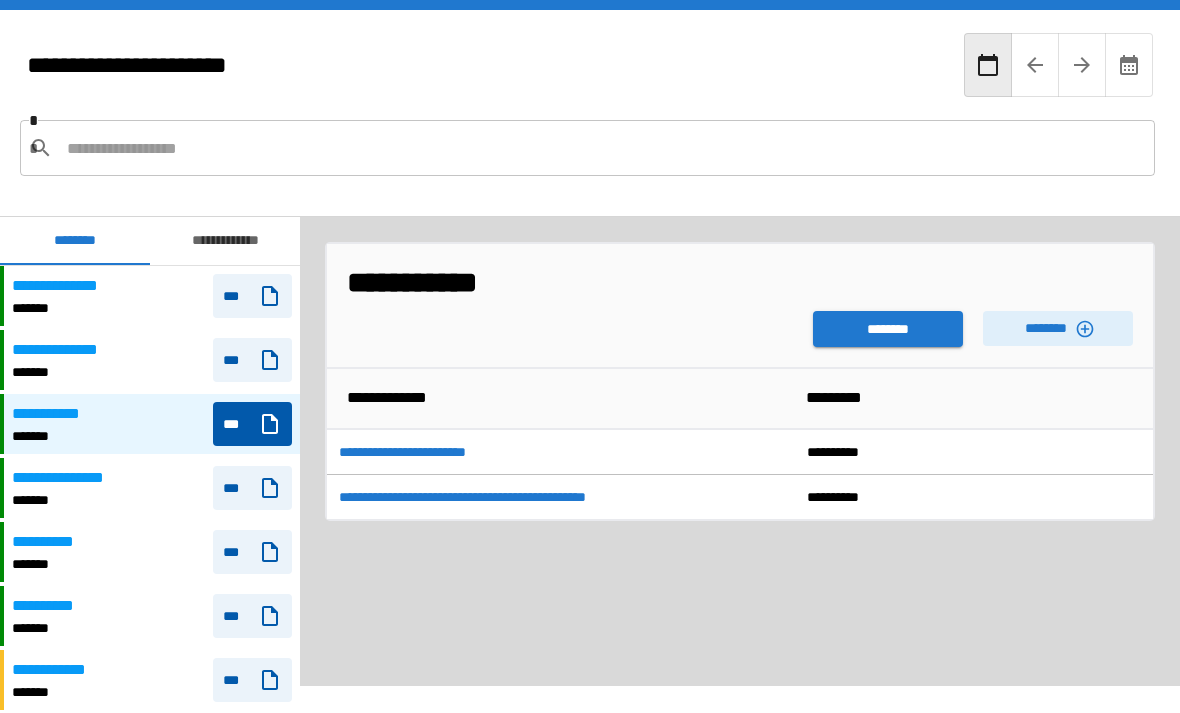 click on "********" at bounding box center [888, 329] 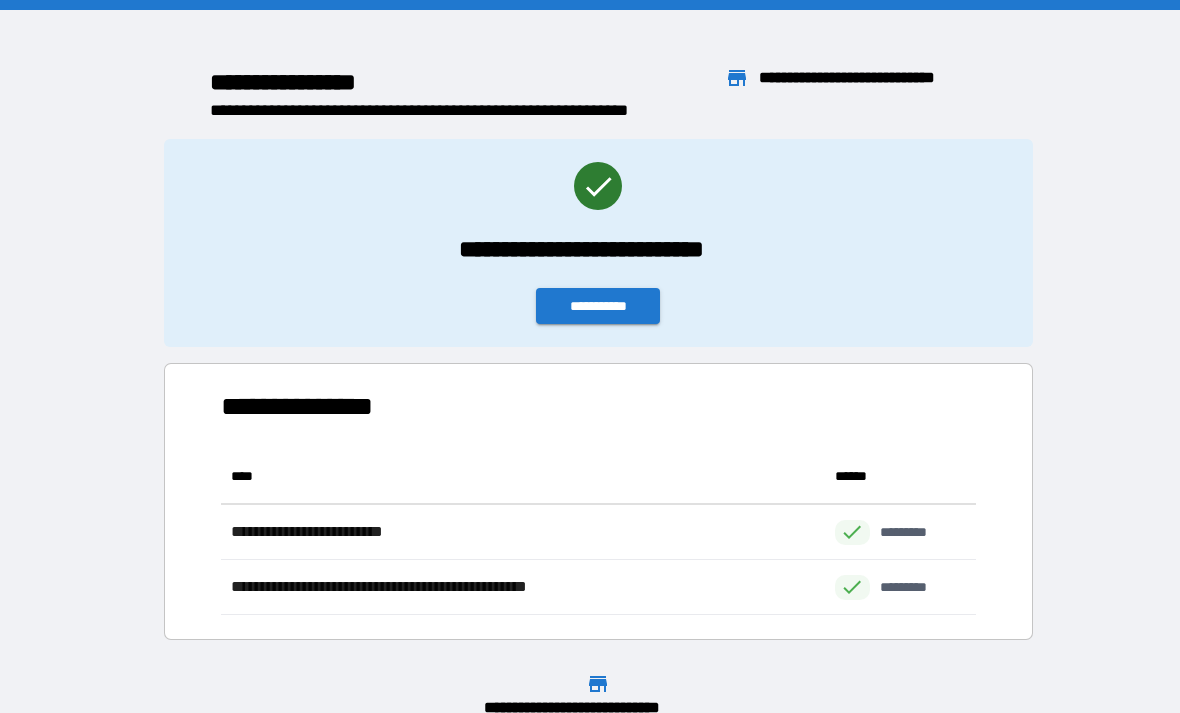 scroll, scrollTop: 1, scrollLeft: 1, axis: both 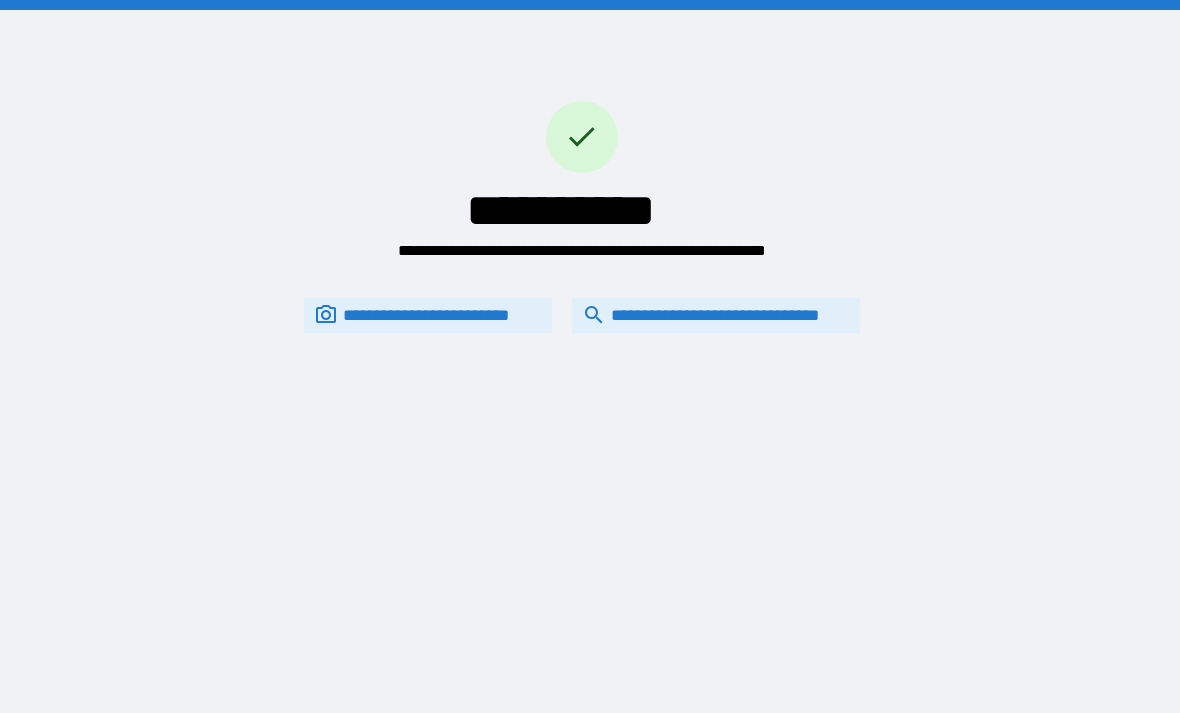 click on "**********" at bounding box center (716, 315) 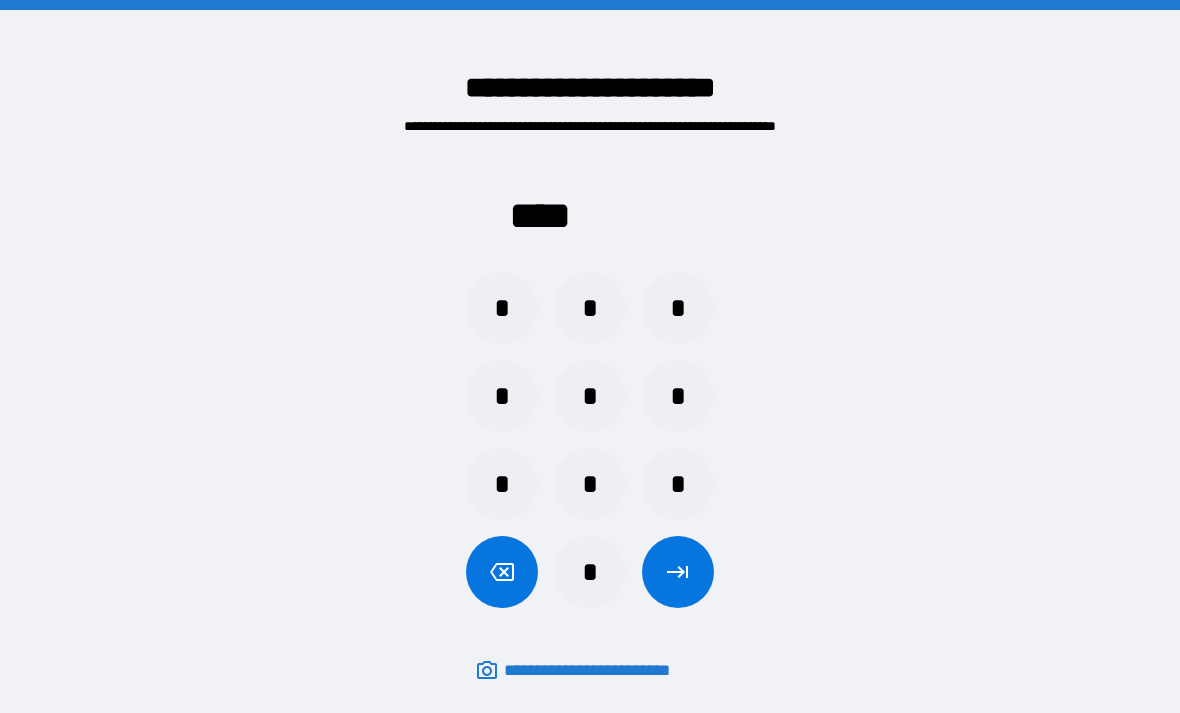 click on "*" at bounding box center [502, 308] 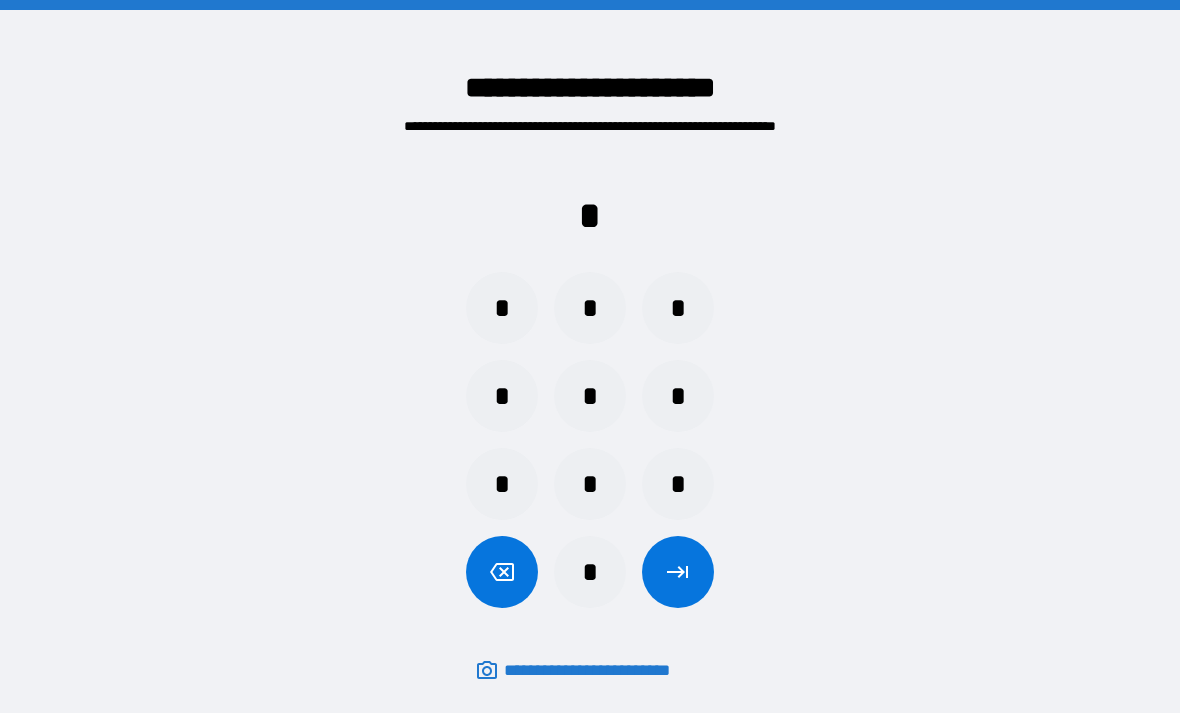 click on "*" at bounding box center (678, 484) 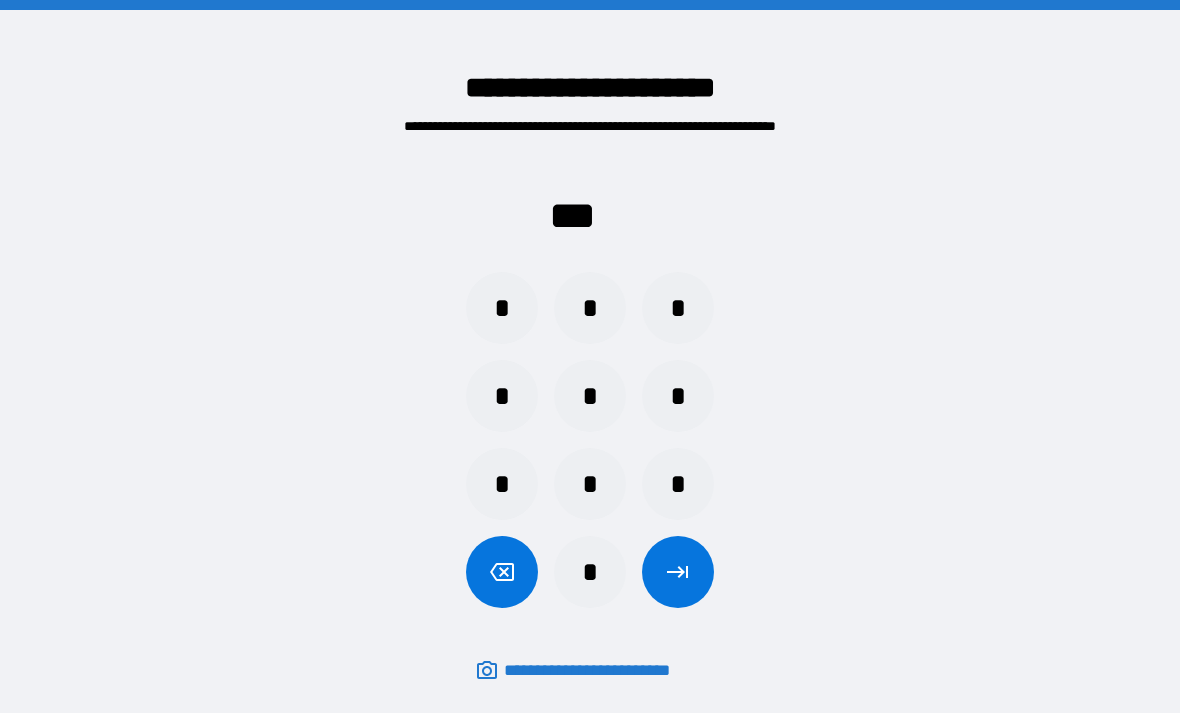 click on "*" at bounding box center [678, 308] 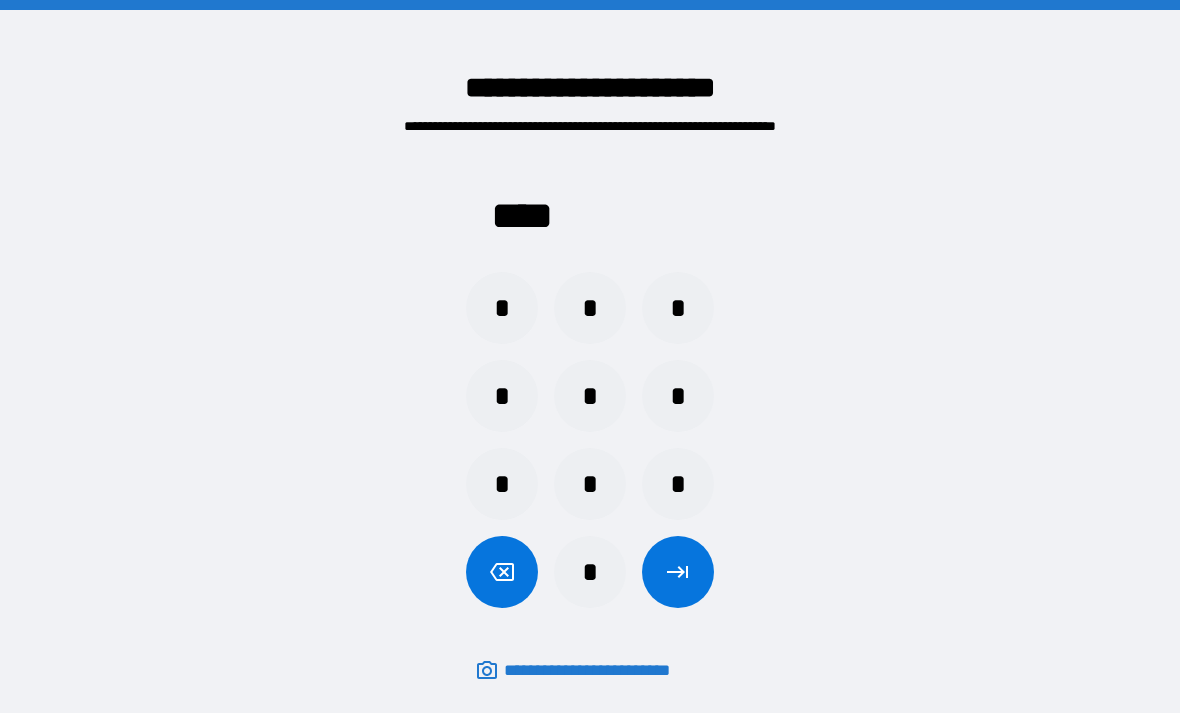 click at bounding box center (678, 572) 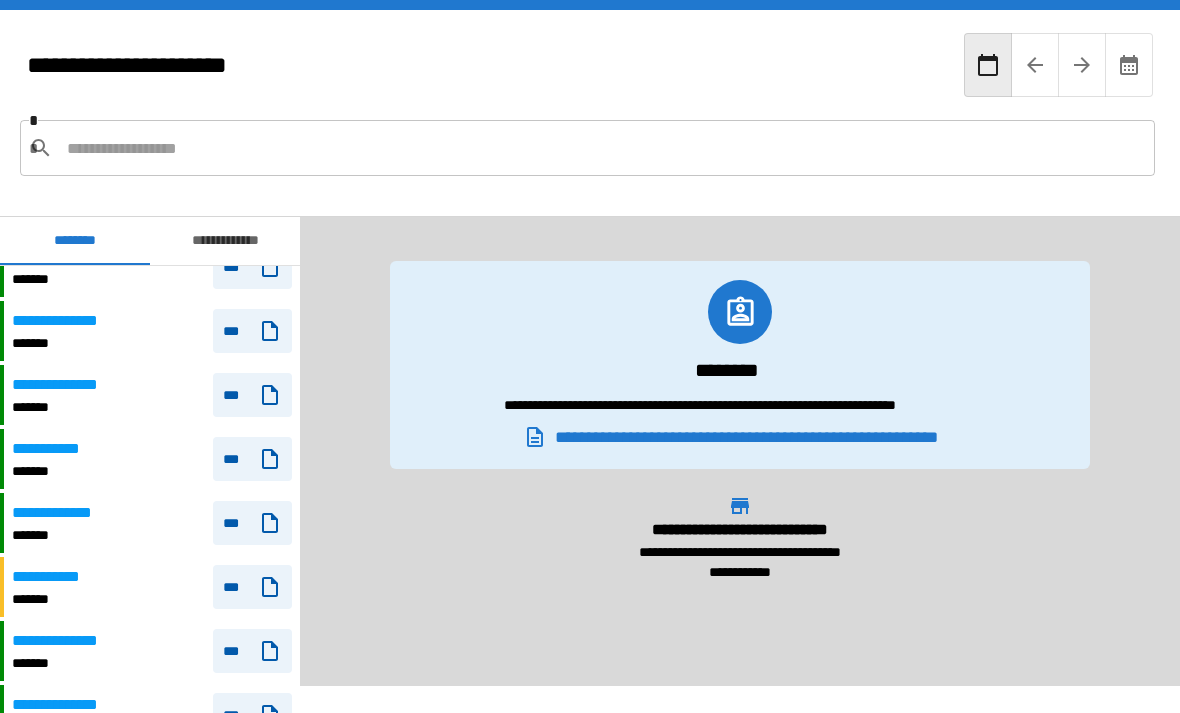 scroll, scrollTop: 2247, scrollLeft: 0, axis: vertical 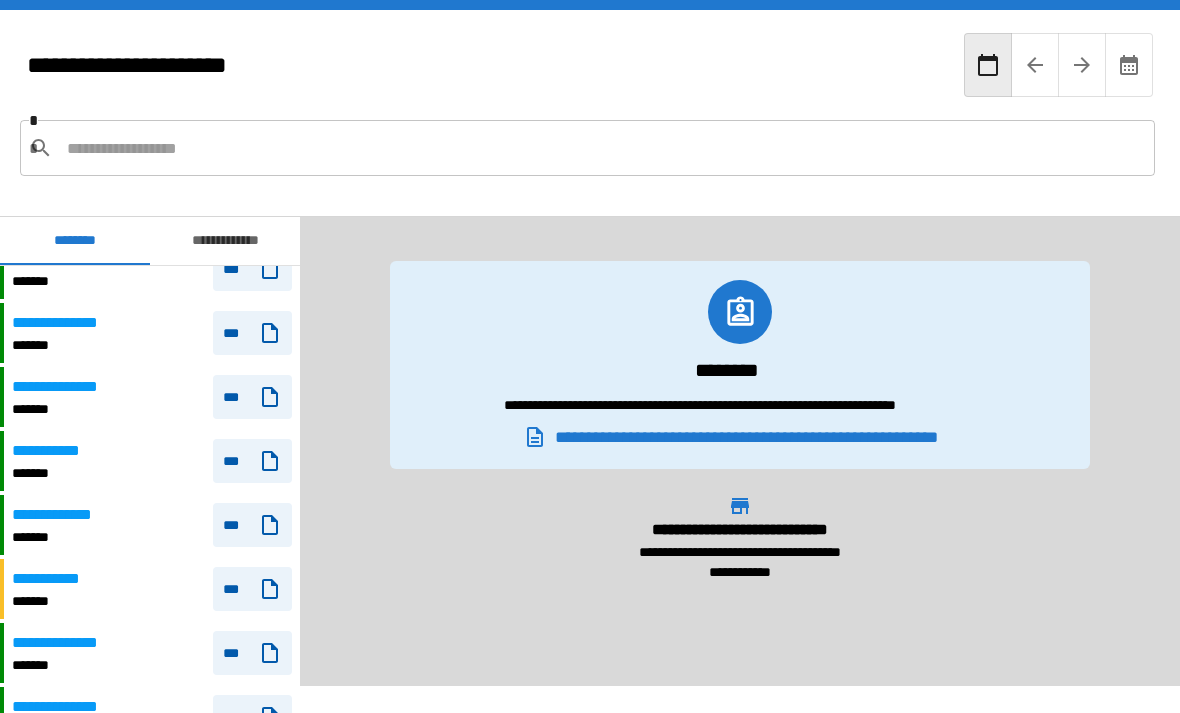 click on "**********" at bounding box center (69, 323) 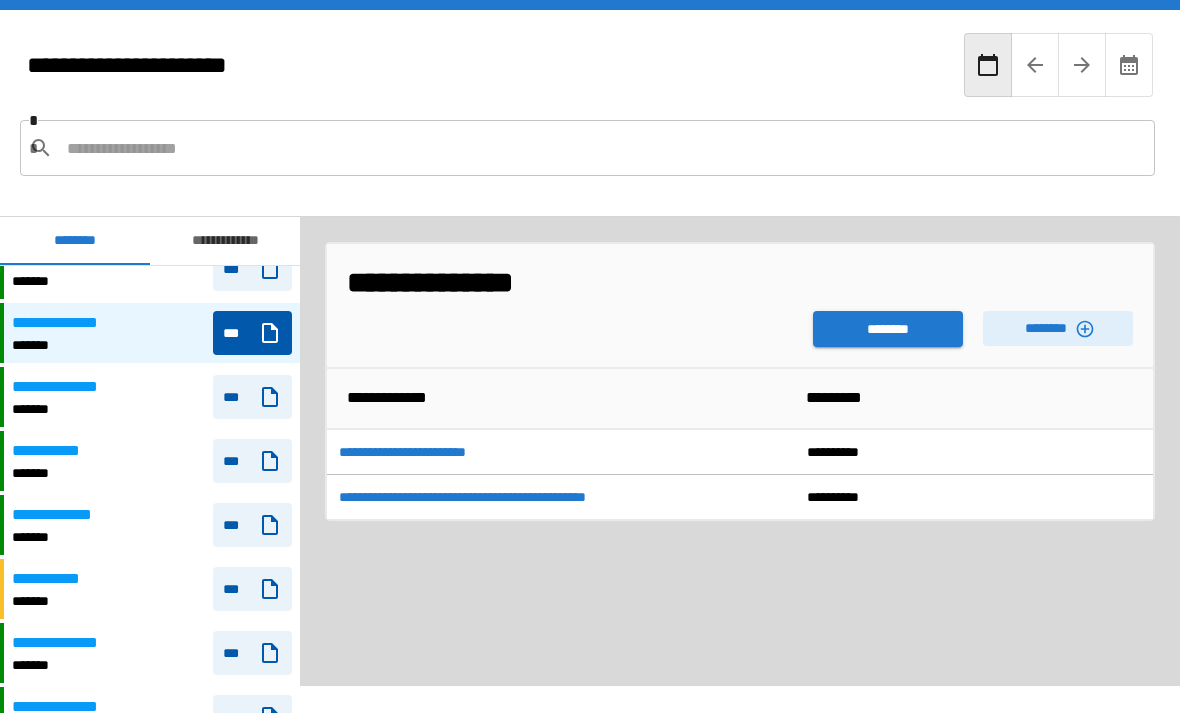 click on "********" at bounding box center (888, 329) 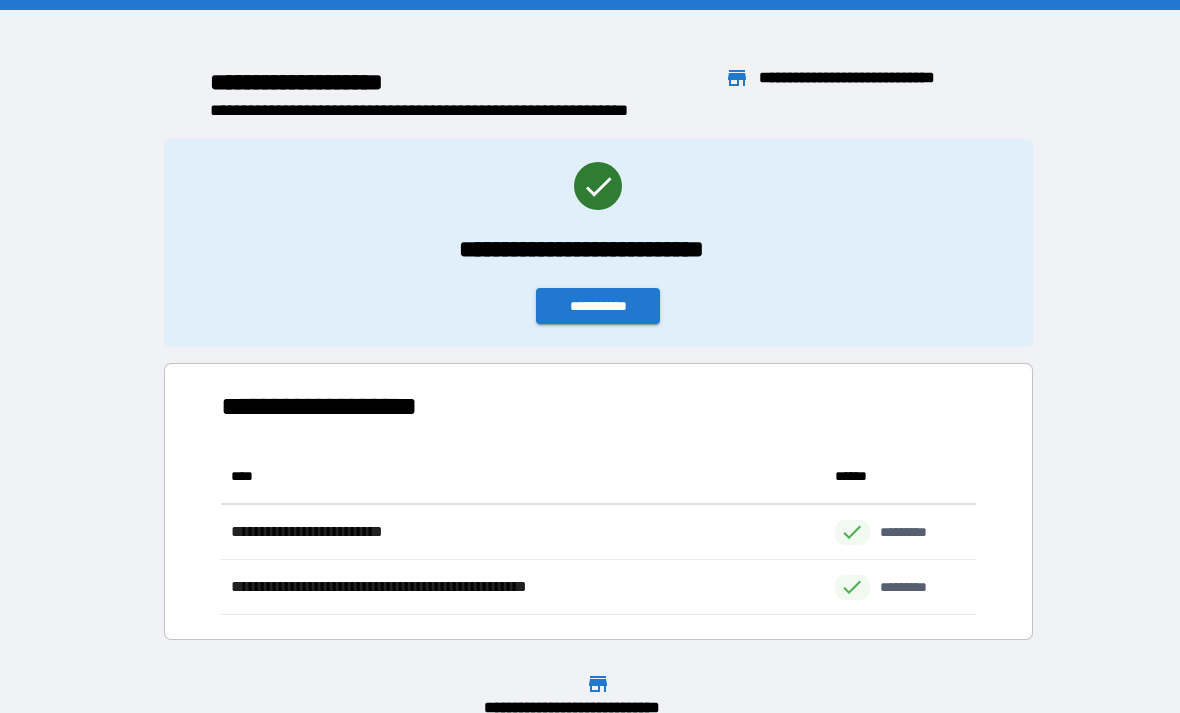 scroll, scrollTop: 1, scrollLeft: 1, axis: both 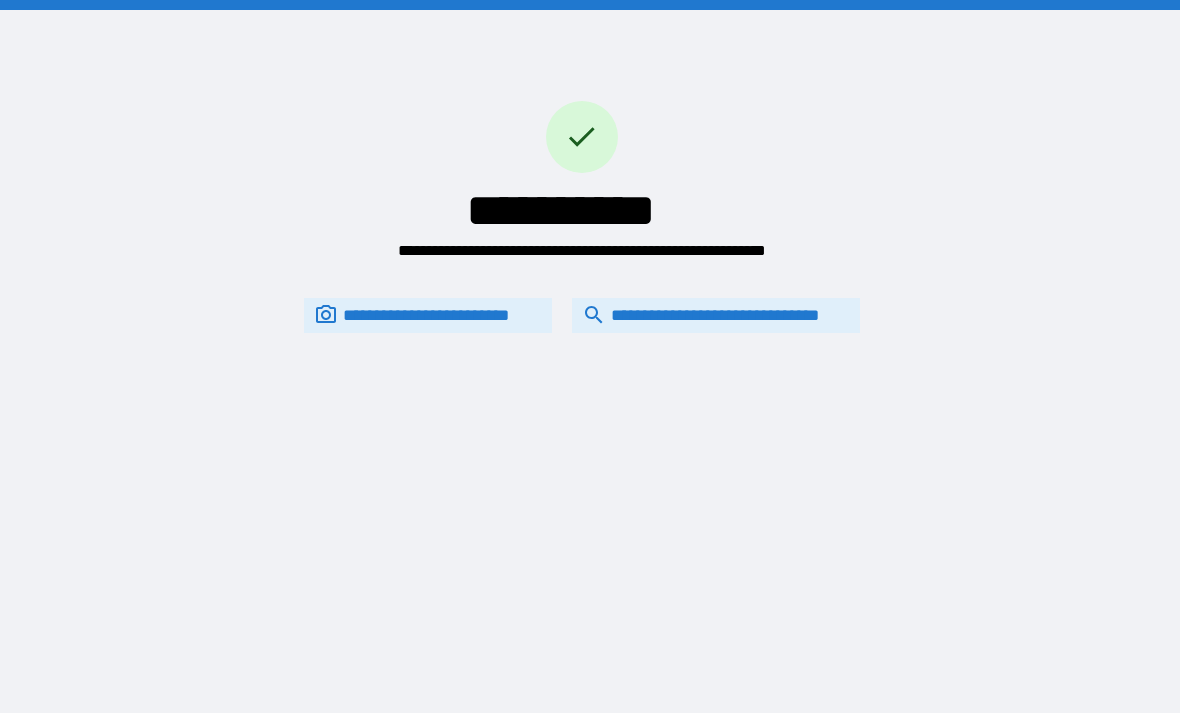 click on "**********" at bounding box center [716, 315] 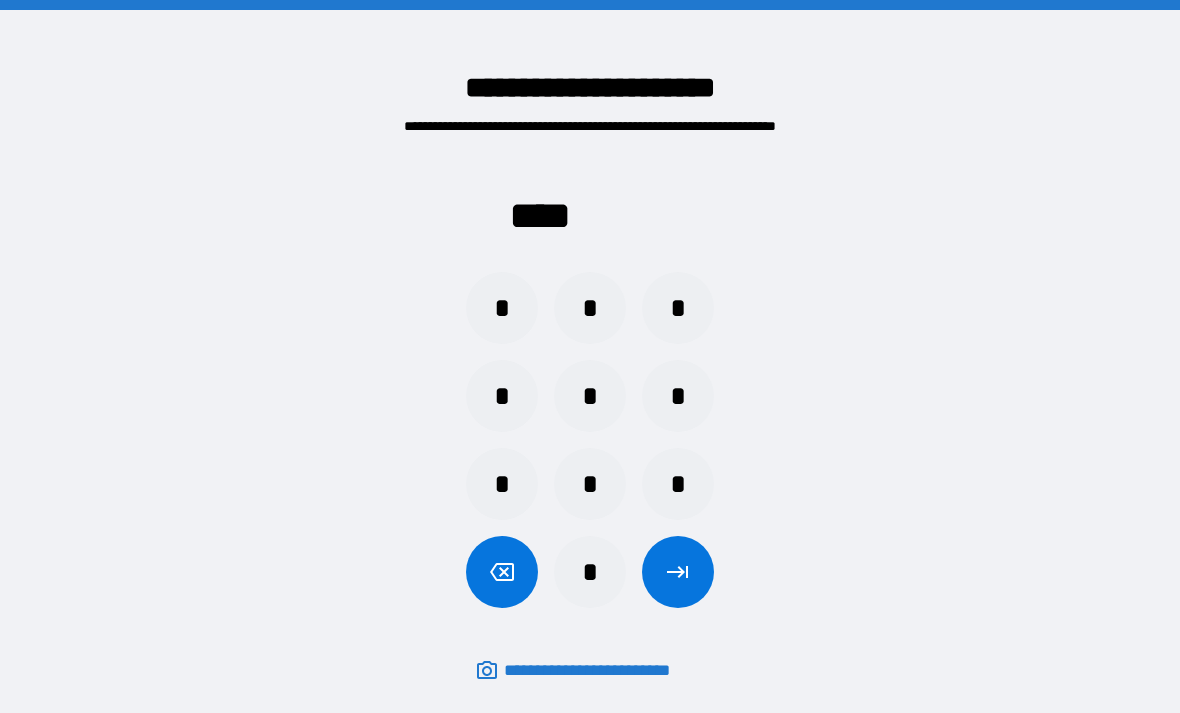 click on "*" at bounding box center [502, 308] 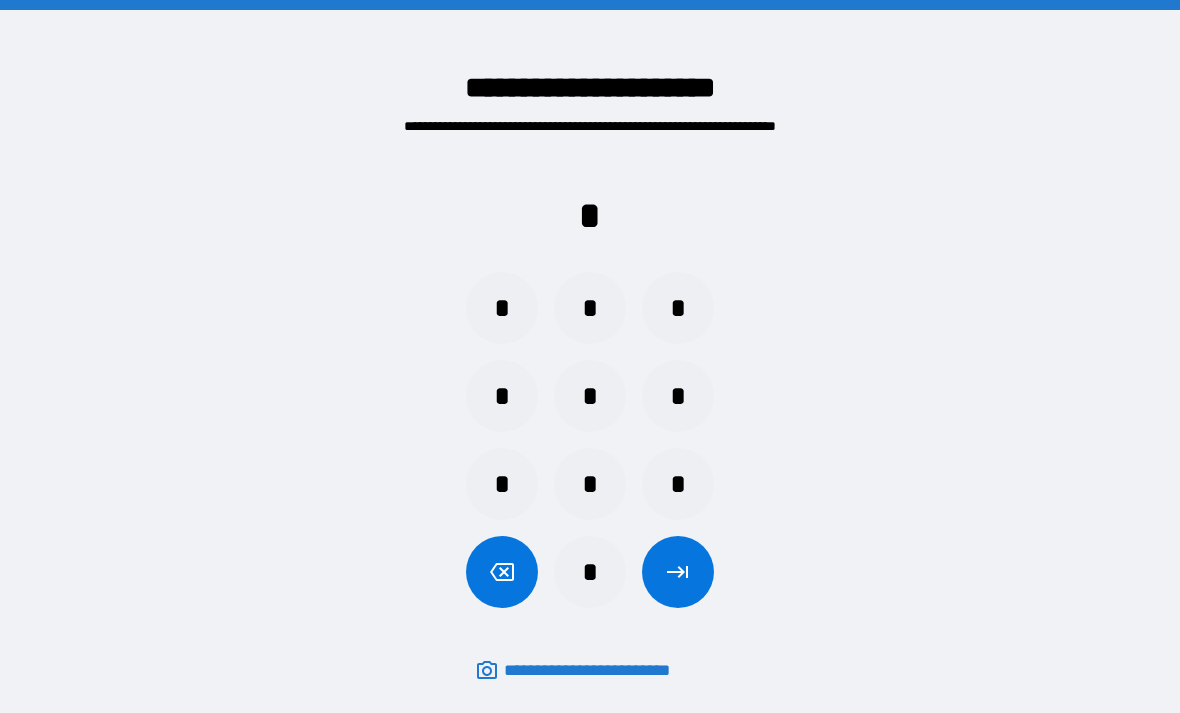 click on "*" at bounding box center (678, 484) 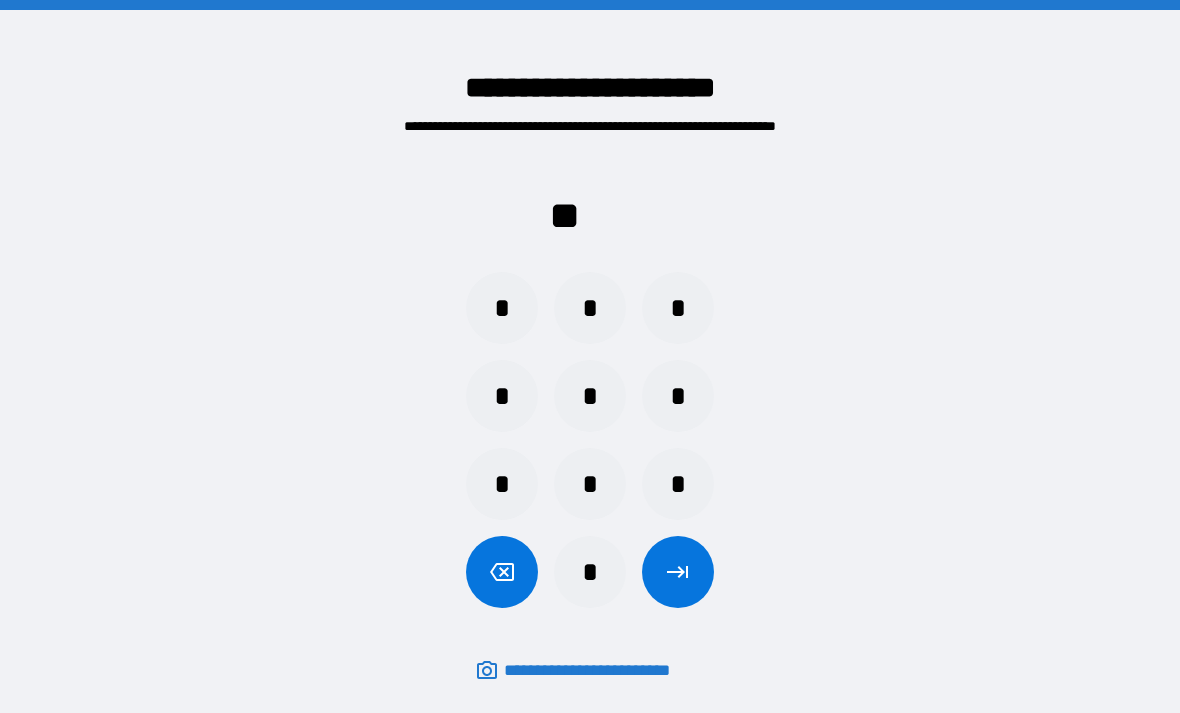 click on "*" at bounding box center [502, 484] 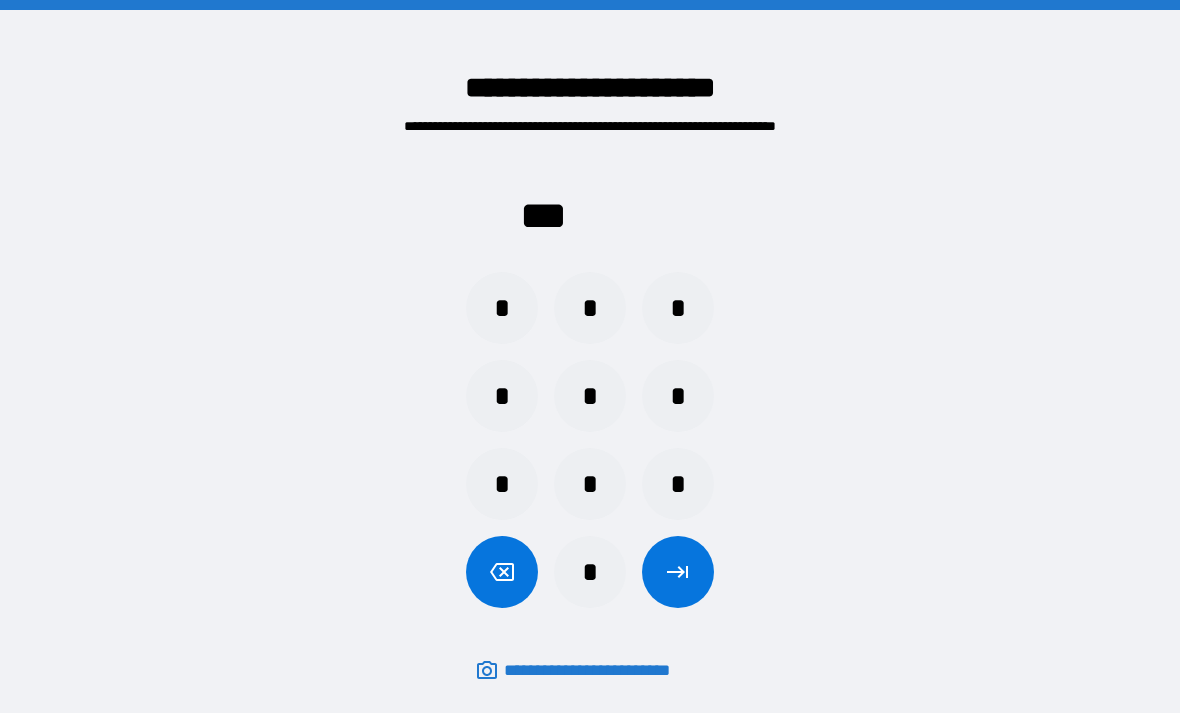 click on "*" at bounding box center (678, 308) 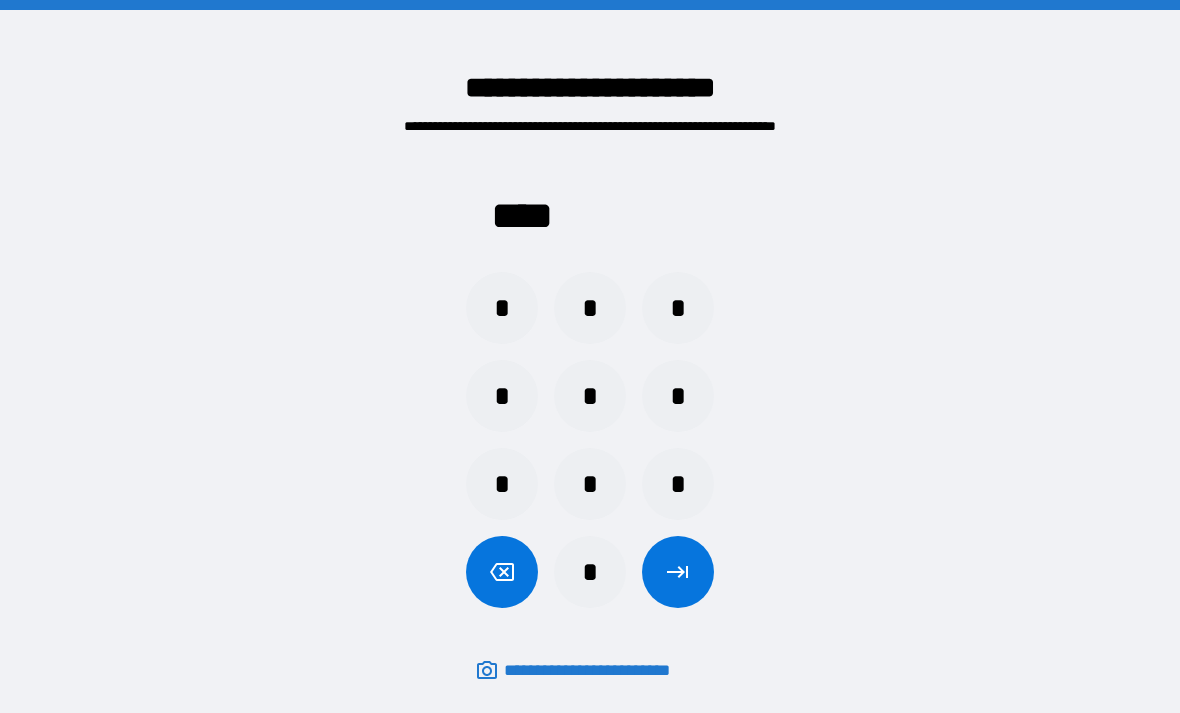 click at bounding box center (678, 572) 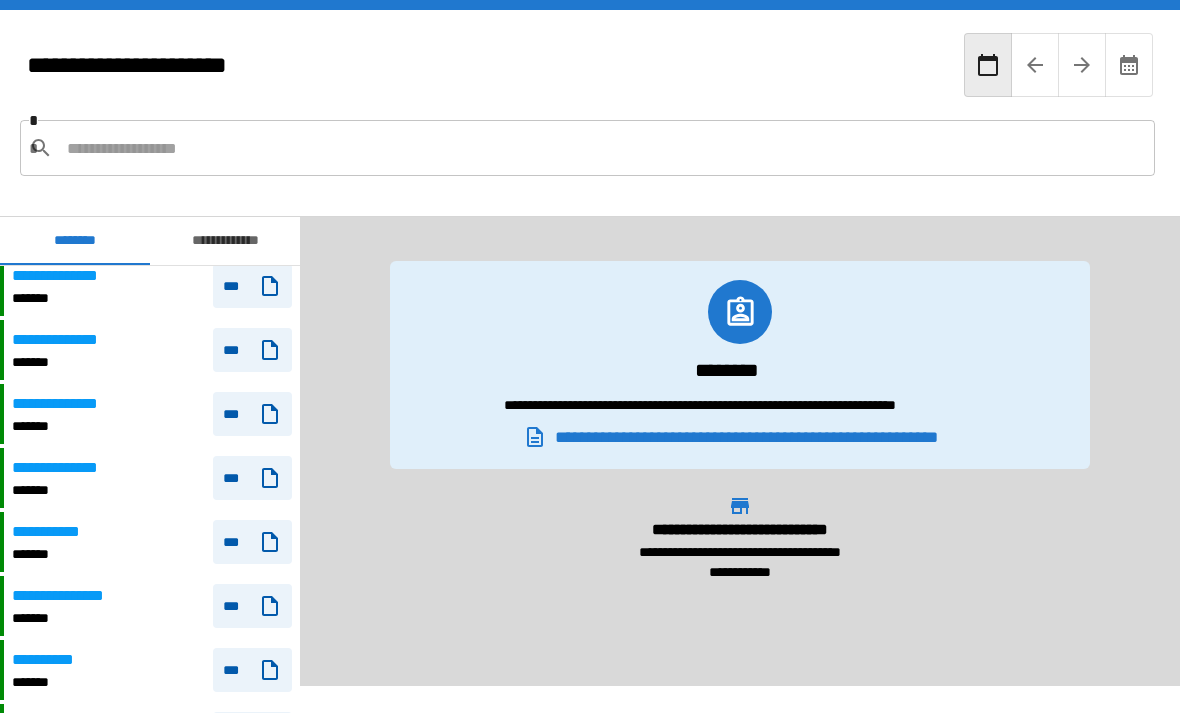 scroll, scrollTop: 2528, scrollLeft: 0, axis: vertical 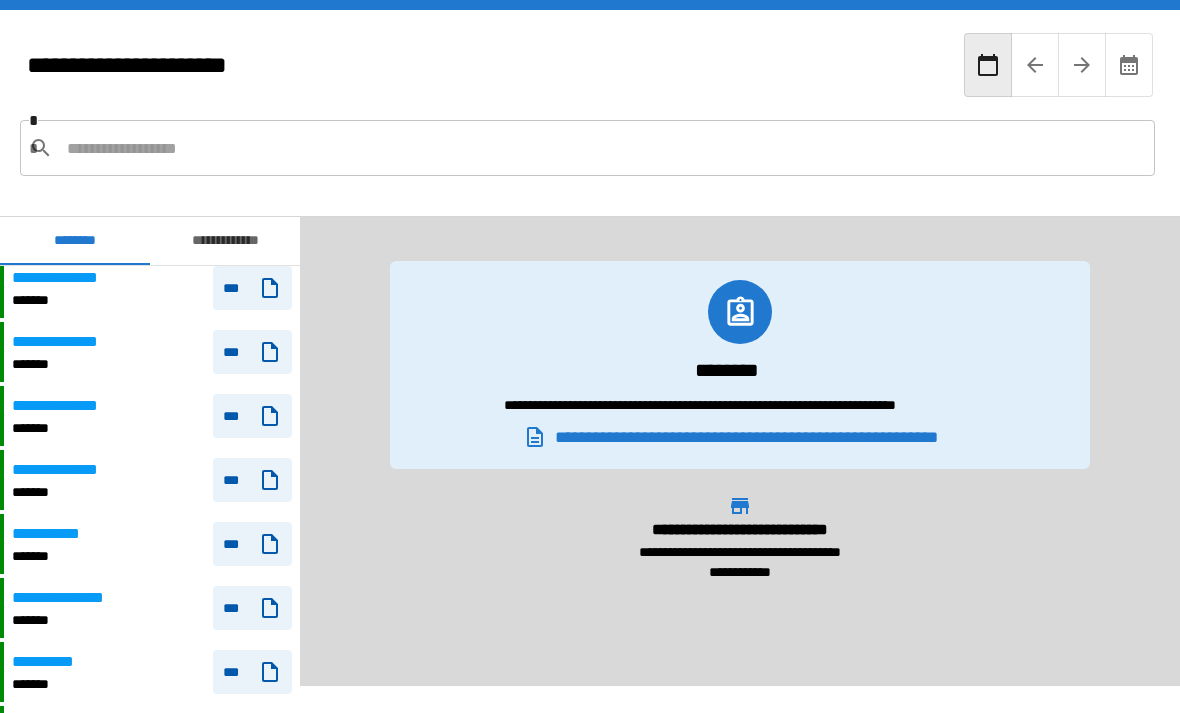 click on "**********" at bounding box center [70, 470] 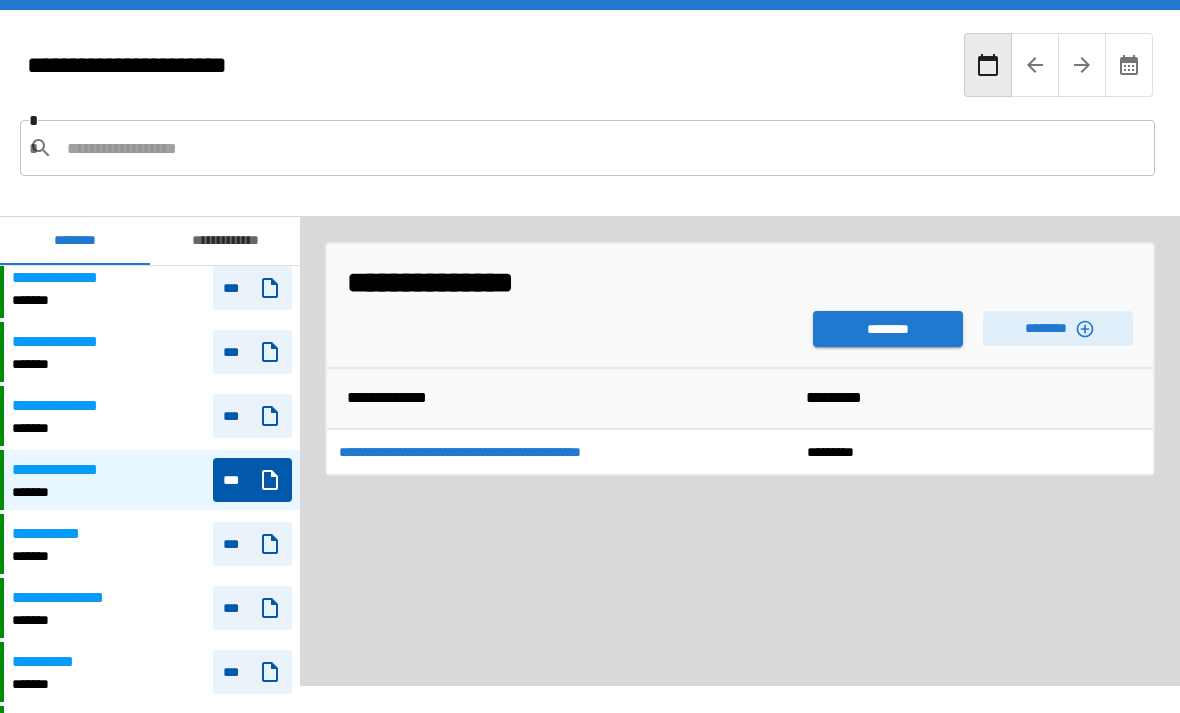 click on "********" at bounding box center [888, 329] 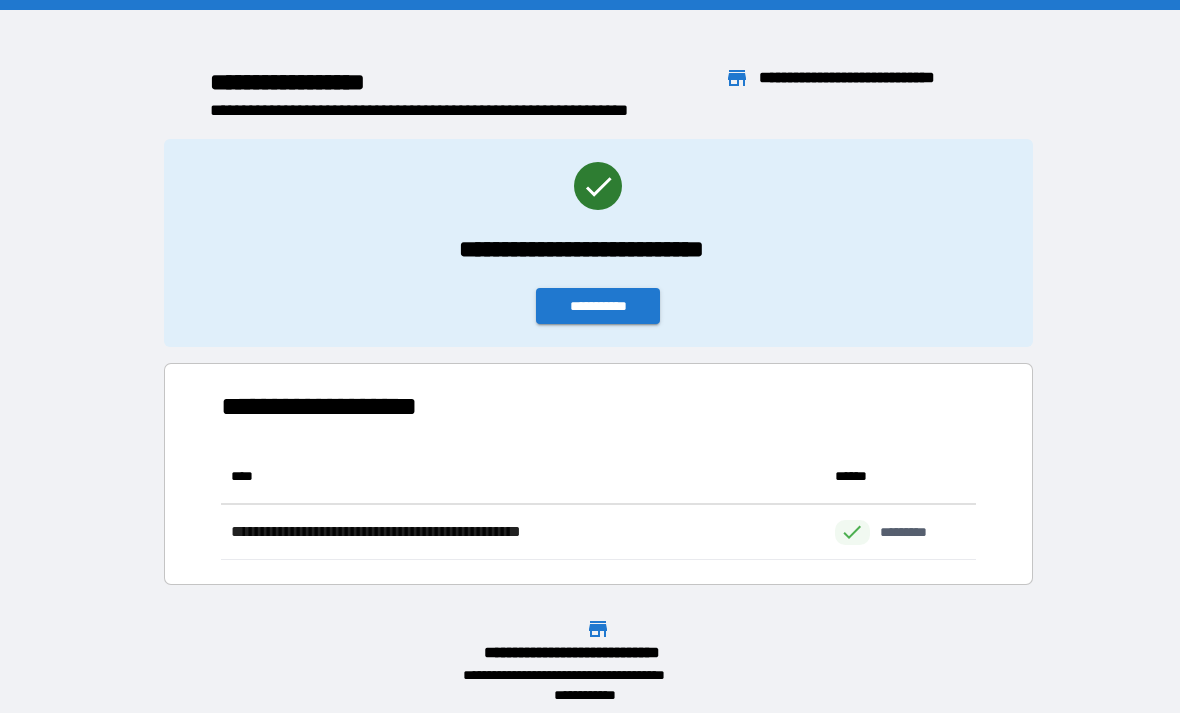 scroll, scrollTop: 1, scrollLeft: 1, axis: both 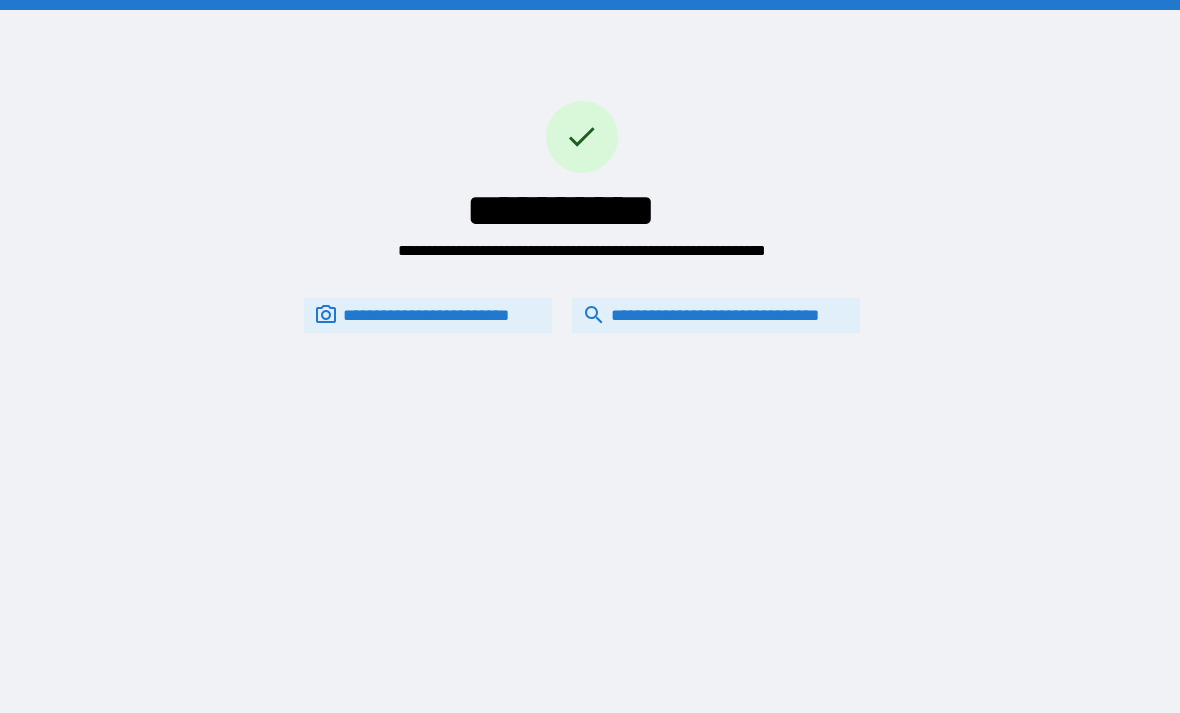 click on "**********" at bounding box center (716, 315) 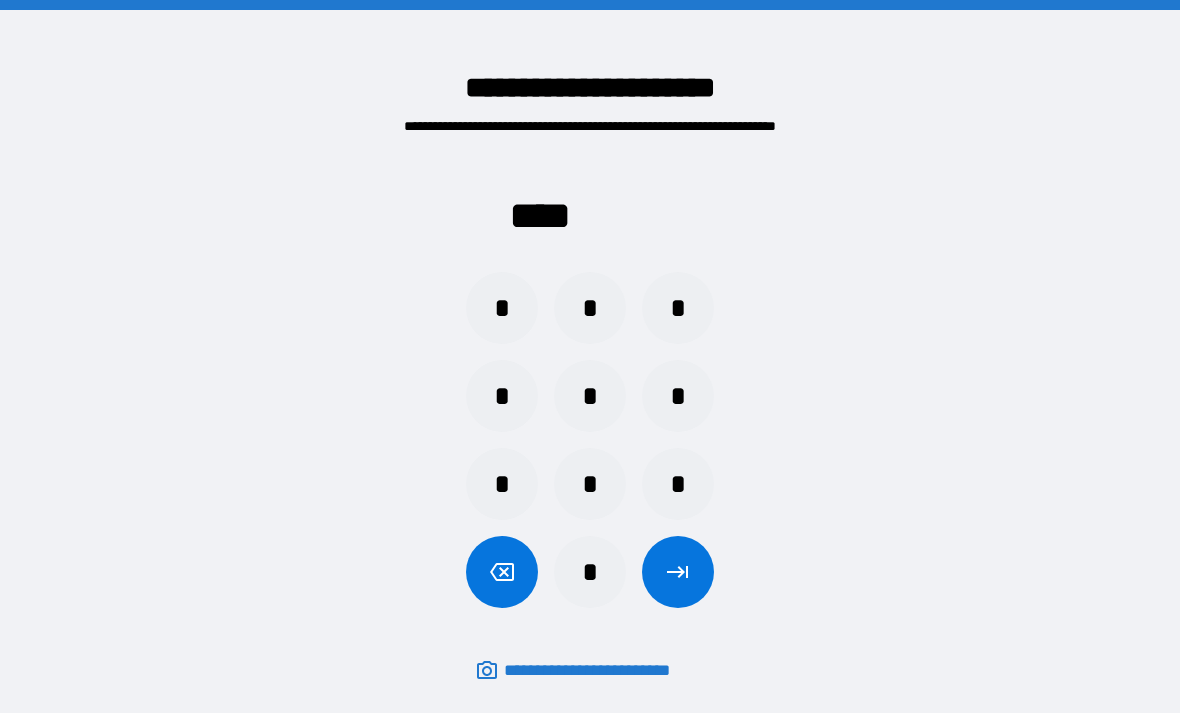 click on "*" at bounding box center [502, 308] 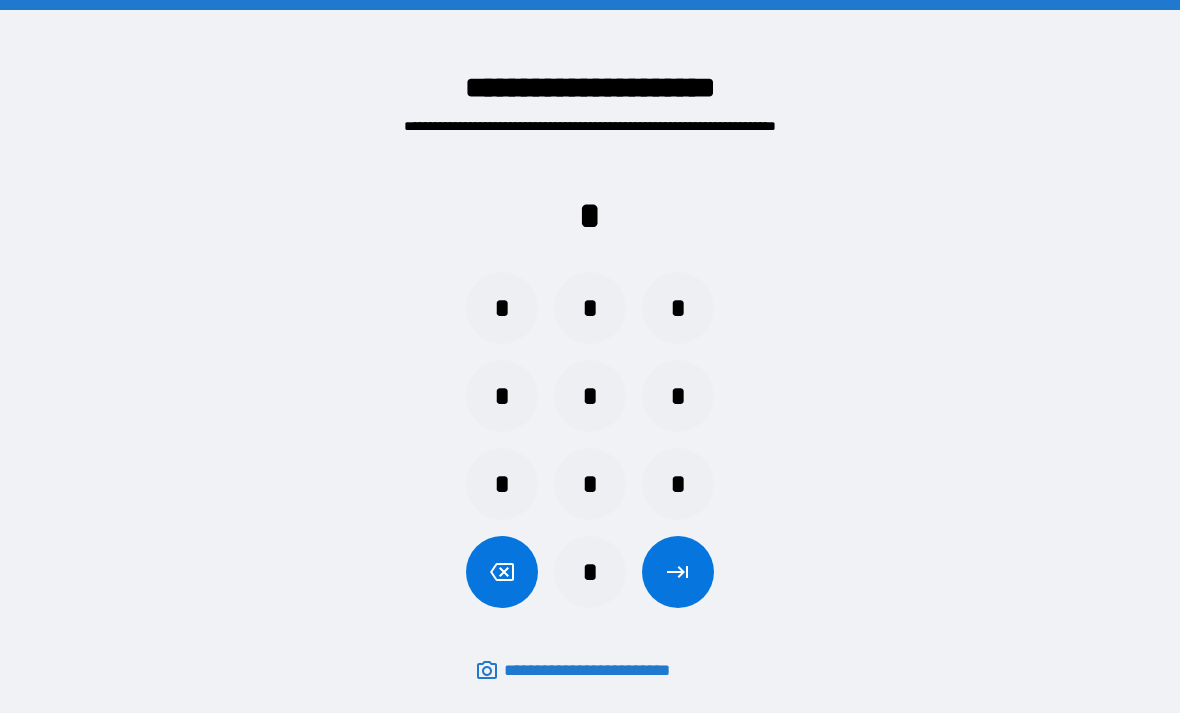 click on "*" at bounding box center [678, 484] 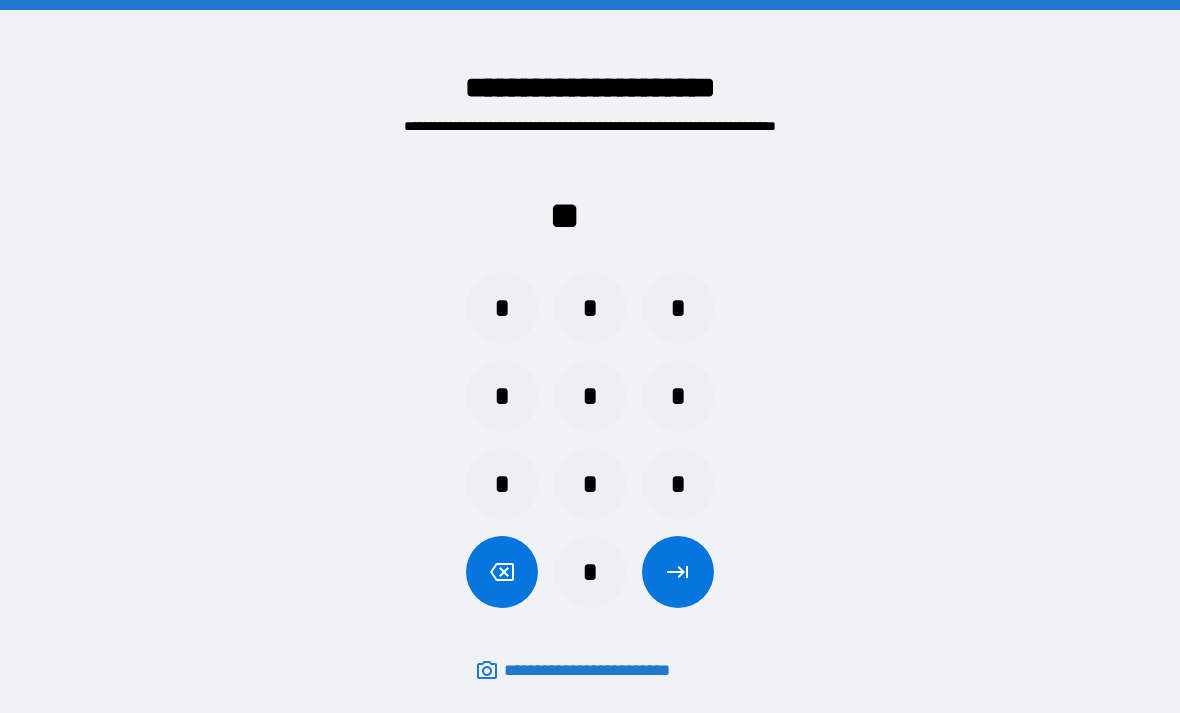 click on "*" at bounding box center [502, 484] 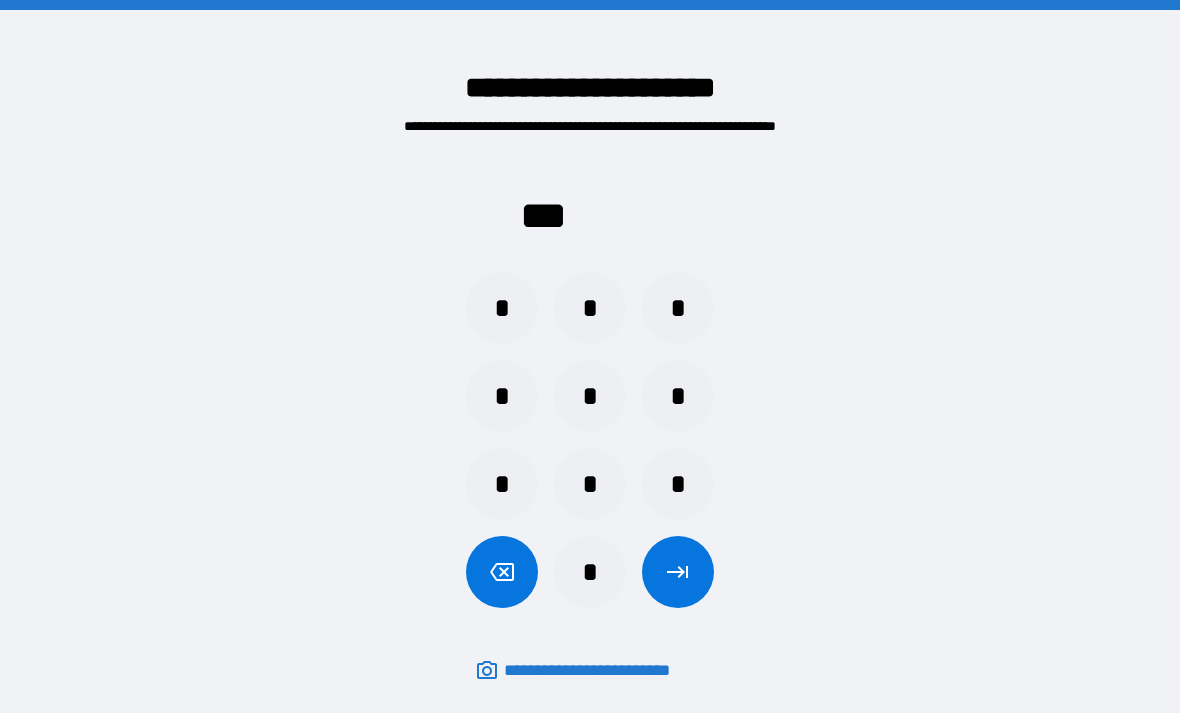 click on "*" at bounding box center [678, 308] 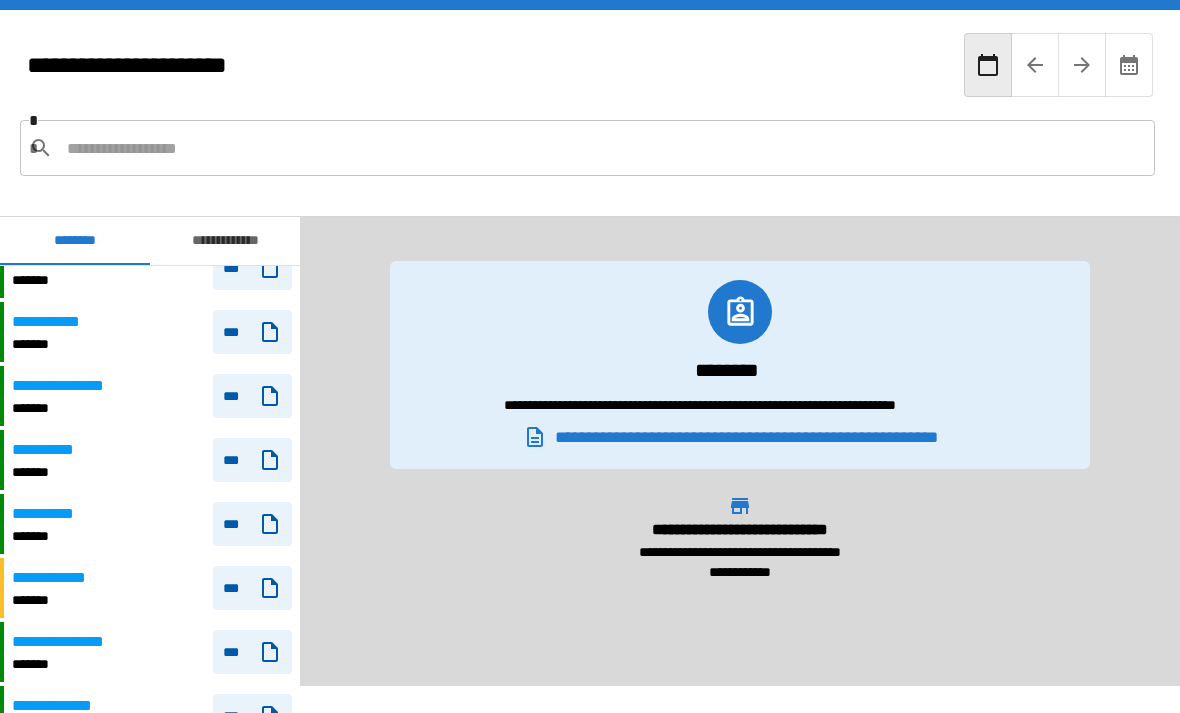 scroll, scrollTop: 2667, scrollLeft: 0, axis: vertical 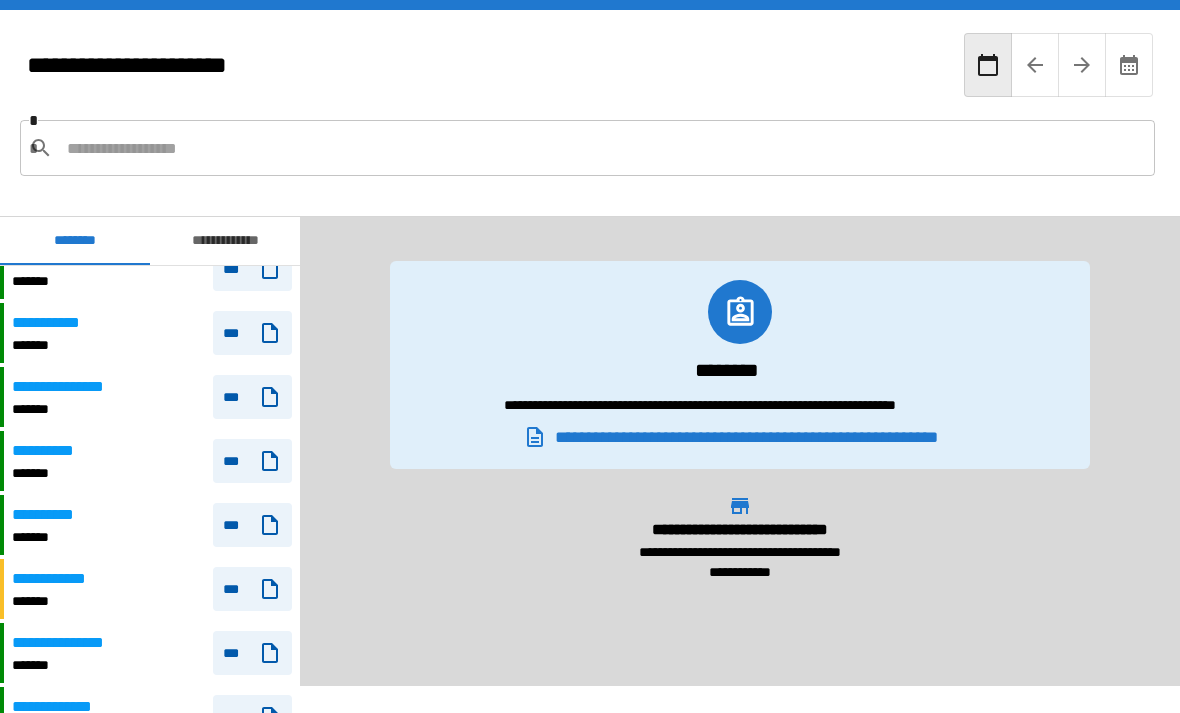 click on "*******" at bounding box center (66, 409) 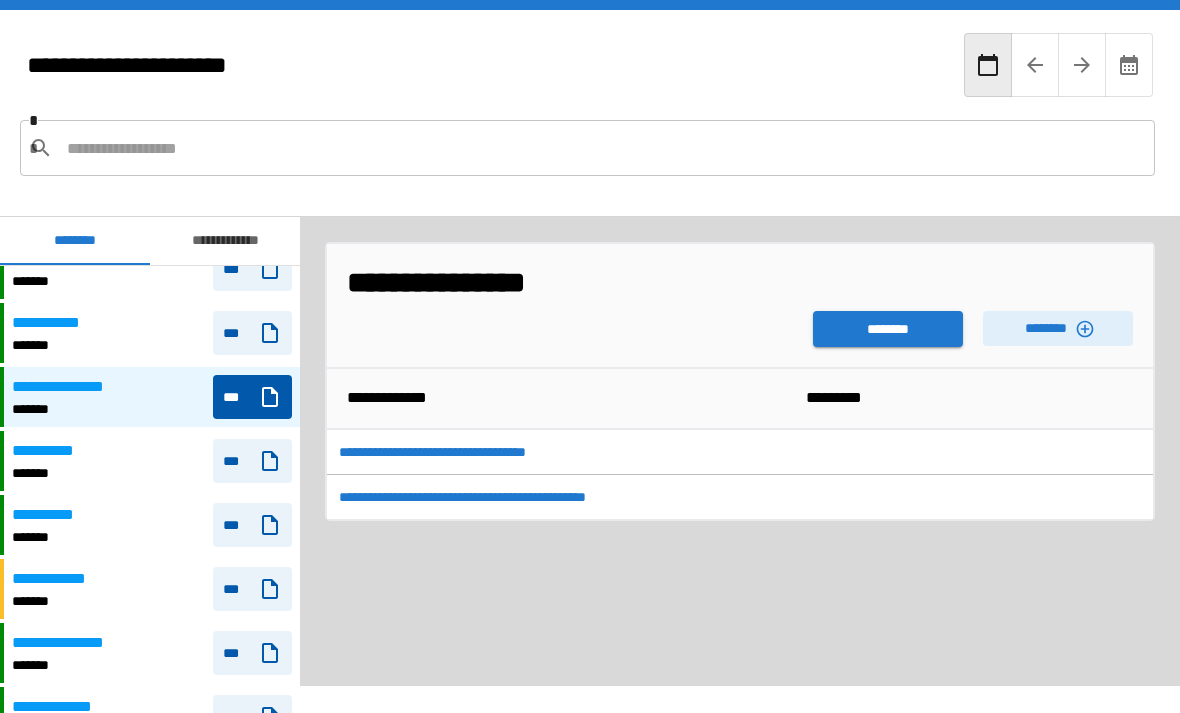 click on "********" at bounding box center (888, 329) 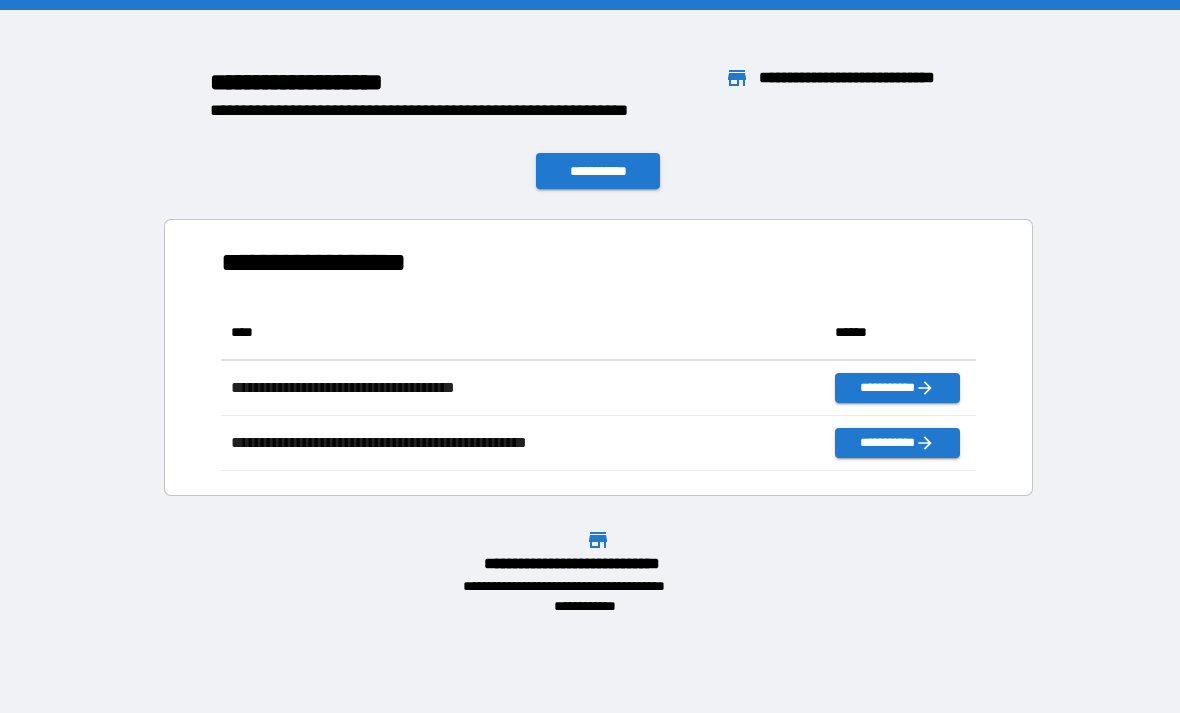 scroll, scrollTop: 1, scrollLeft: 1, axis: both 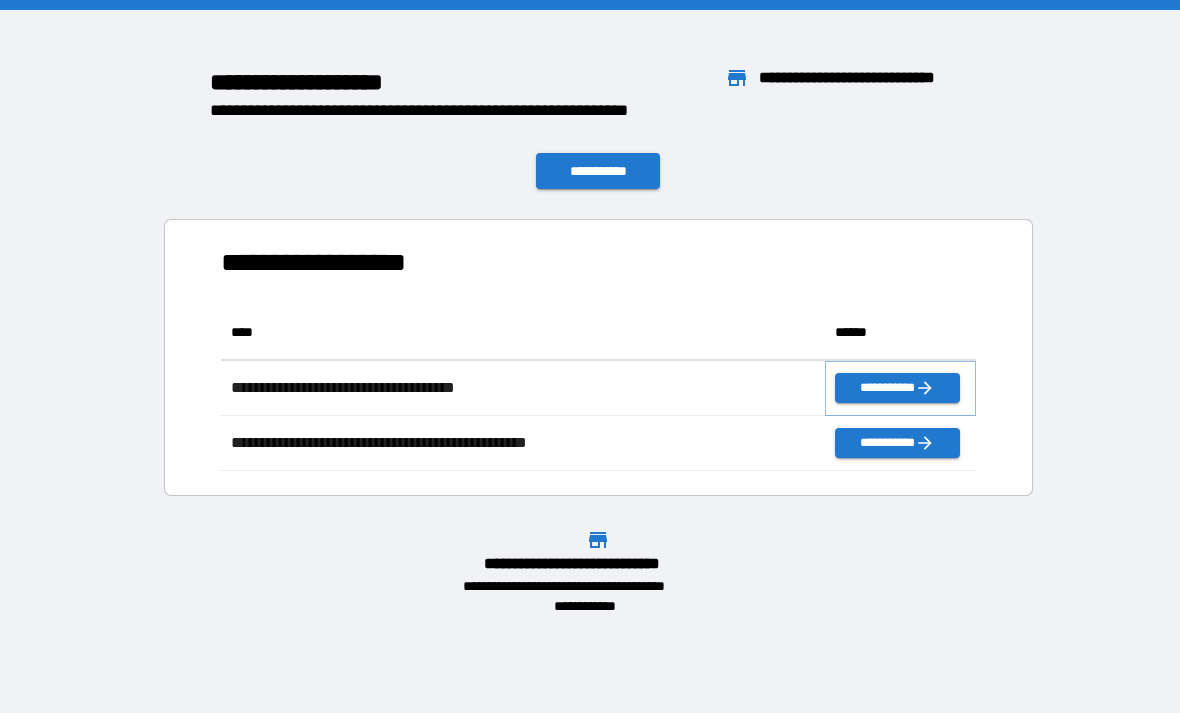 click on "**********" at bounding box center (897, 388) 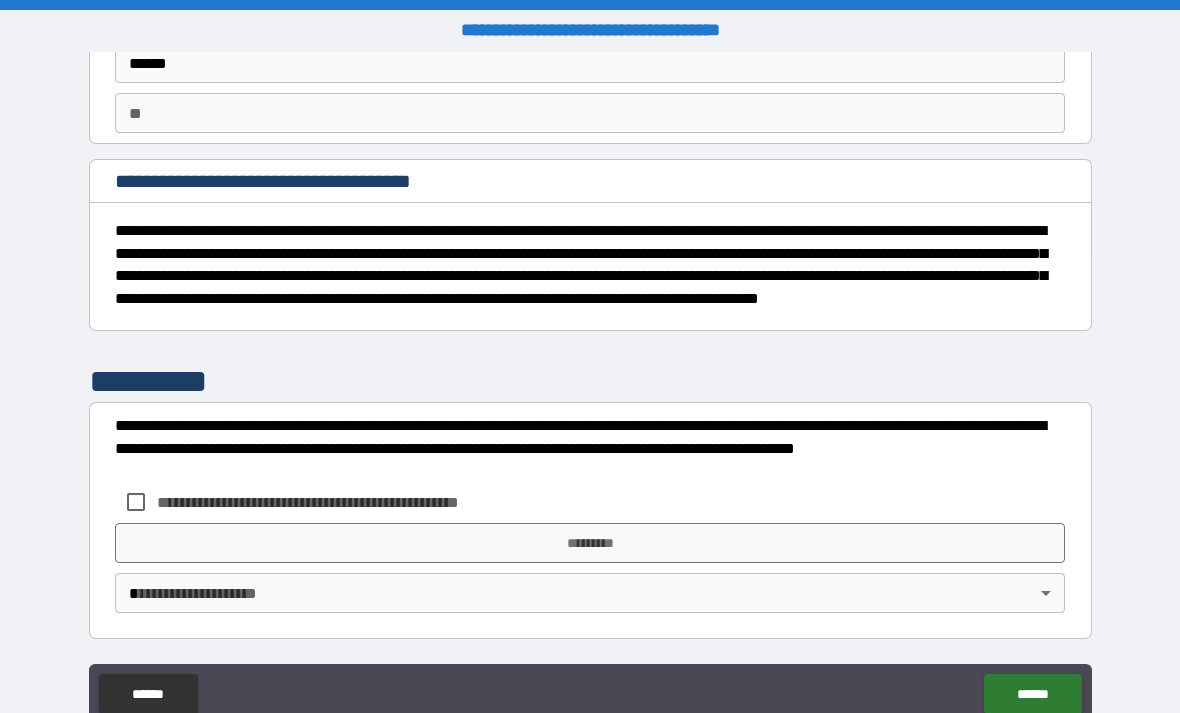 scroll, scrollTop: 152, scrollLeft: 0, axis: vertical 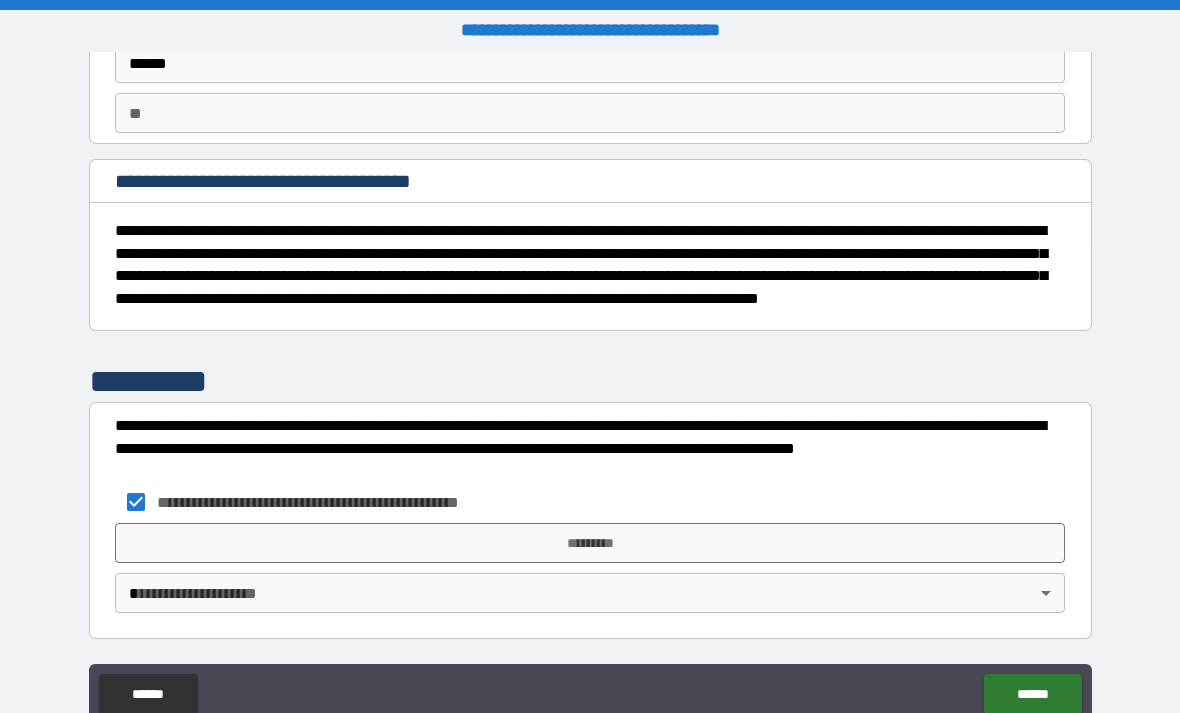 click on "*********" at bounding box center (590, 543) 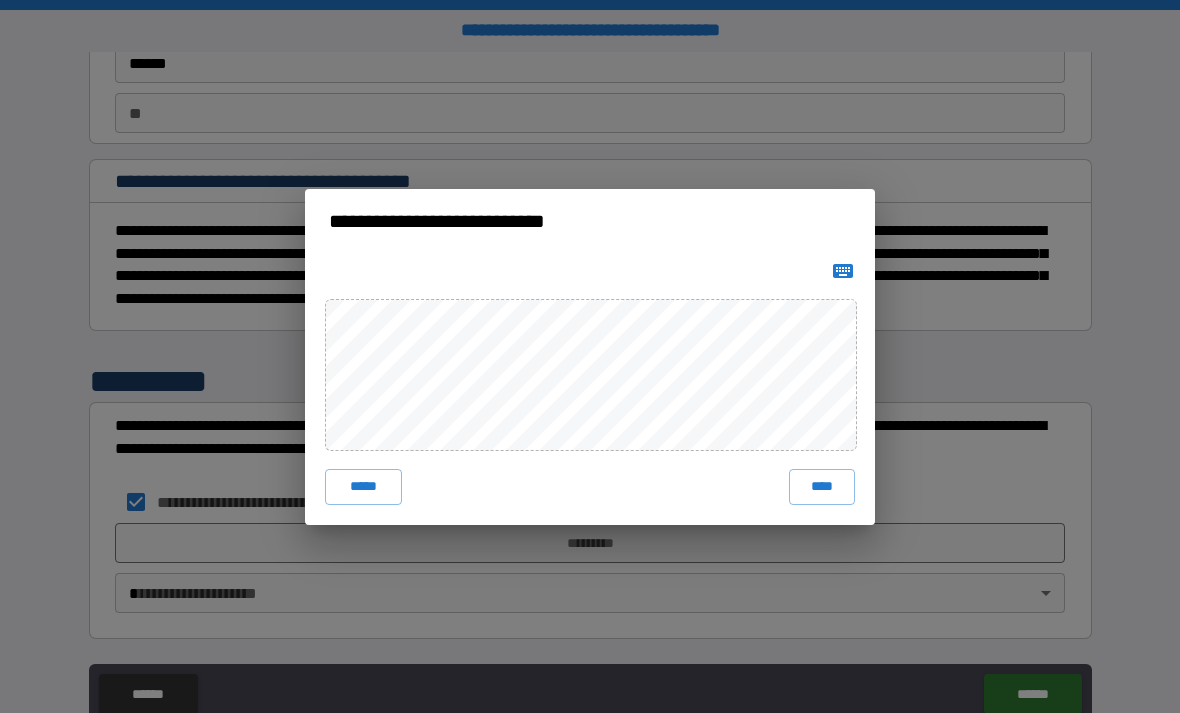 click on "****" at bounding box center [822, 487] 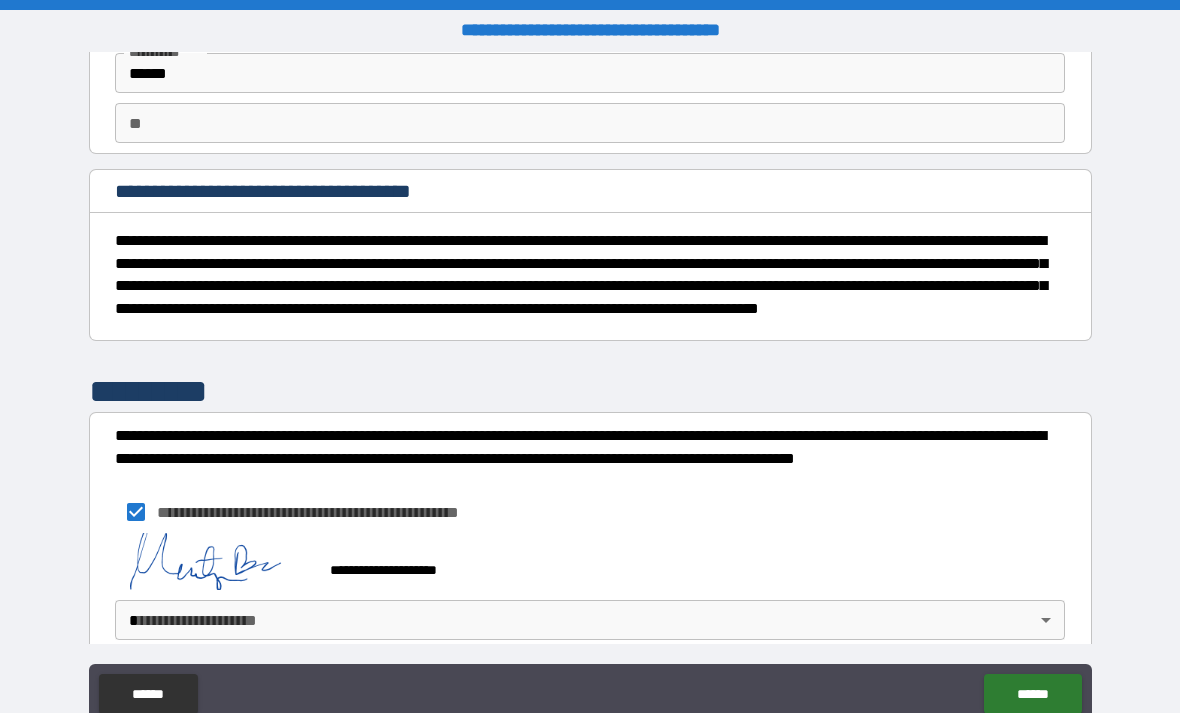 click on "**********" at bounding box center [590, 388] 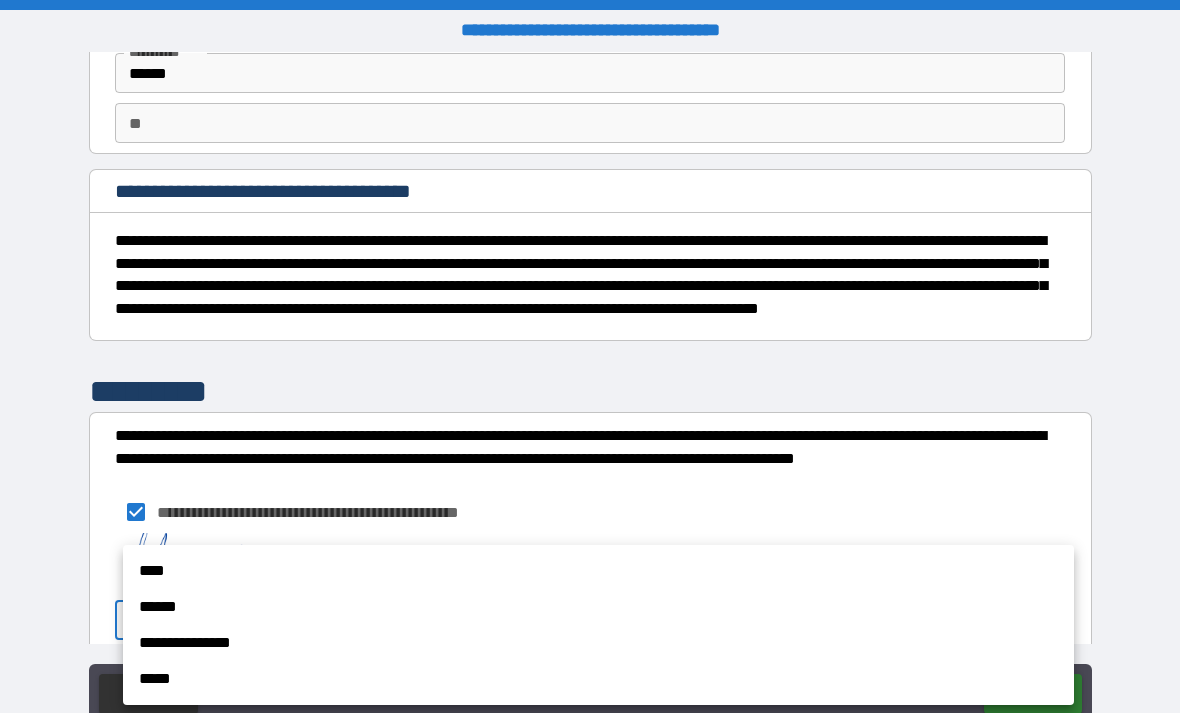 click on "**********" at bounding box center [598, 643] 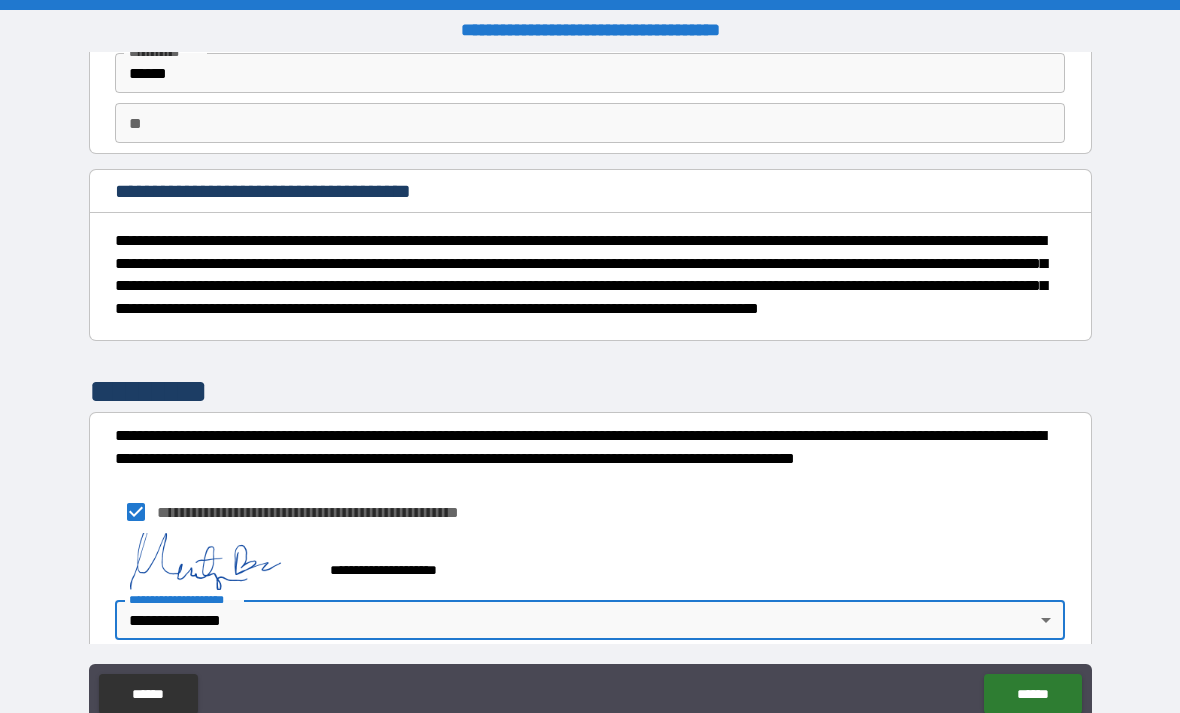 click on "******" at bounding box center [1032, 694] 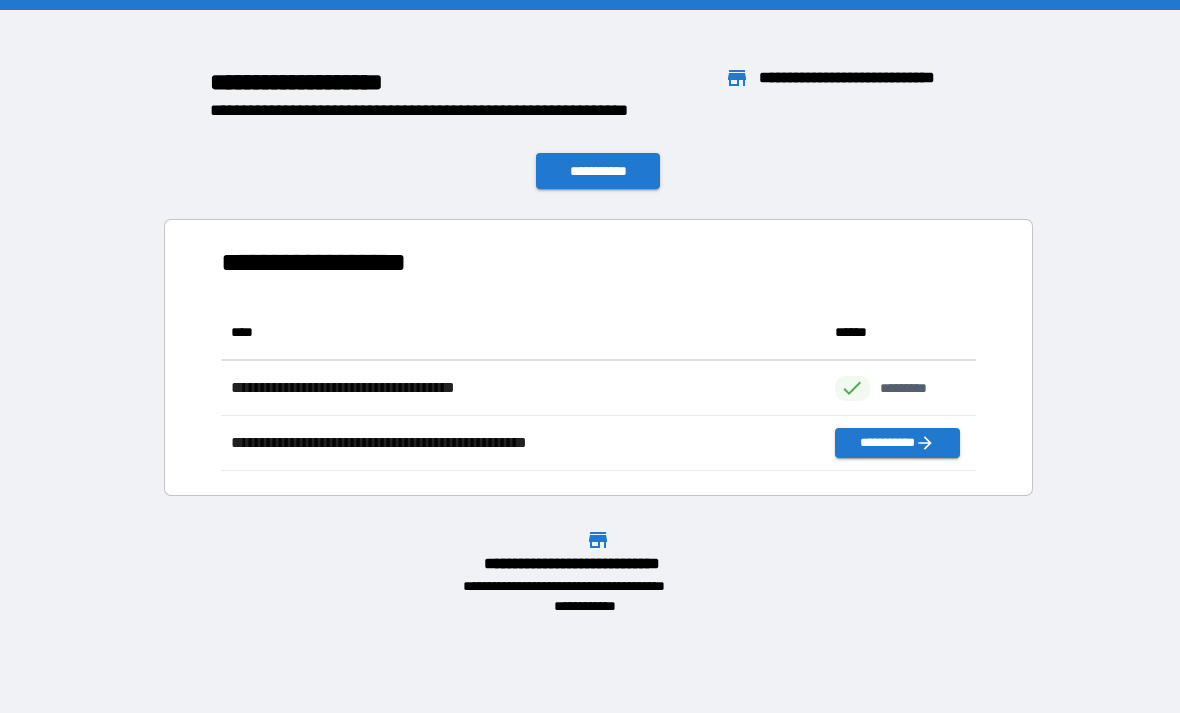 scroll, scrollTop: 1, scrollLeft: 1, axis: both 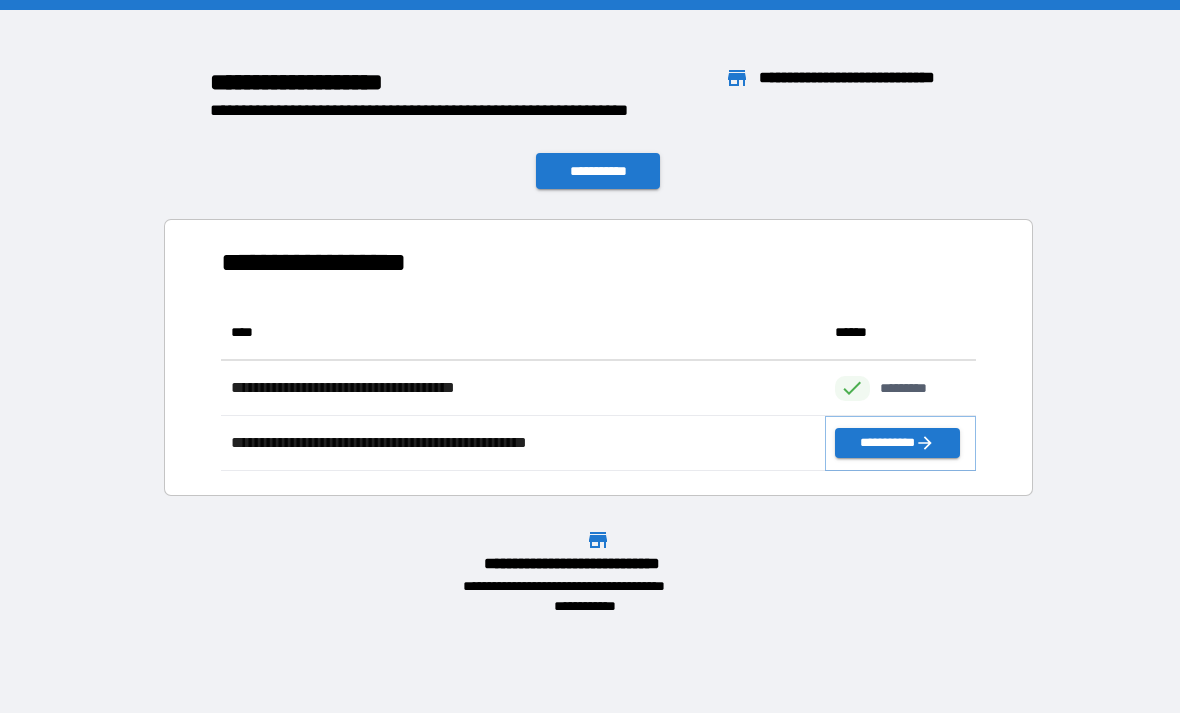 click on "**********" at bounding box center (897, 443) 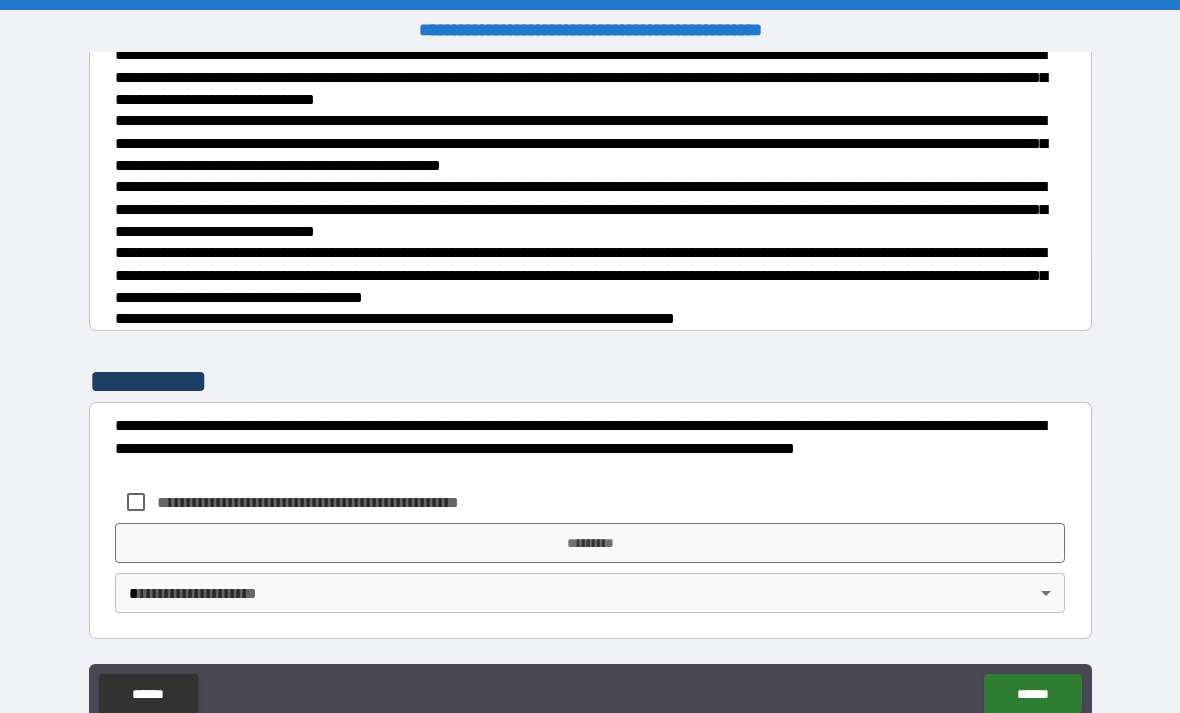 scroll, scrollTop: 680, scrollLeft: 0, axis: vertical 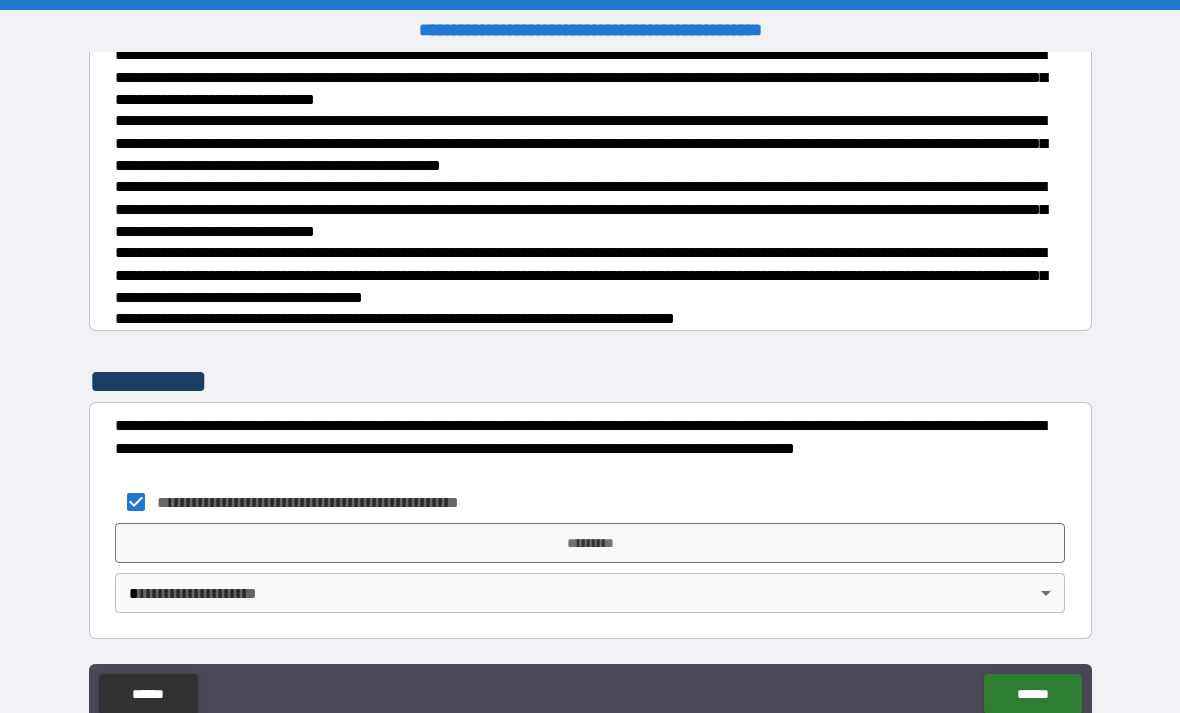 click on "*********" at bounding box center (590, 543) 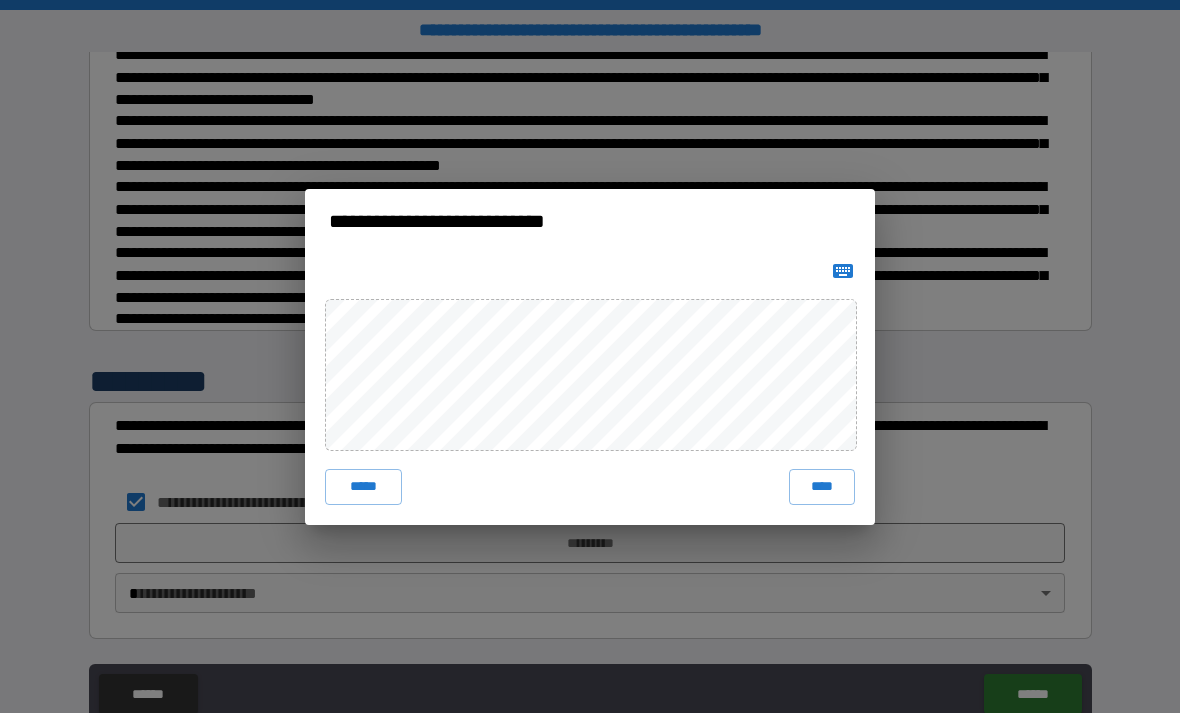click on "****" at bounding box center [822, 487] 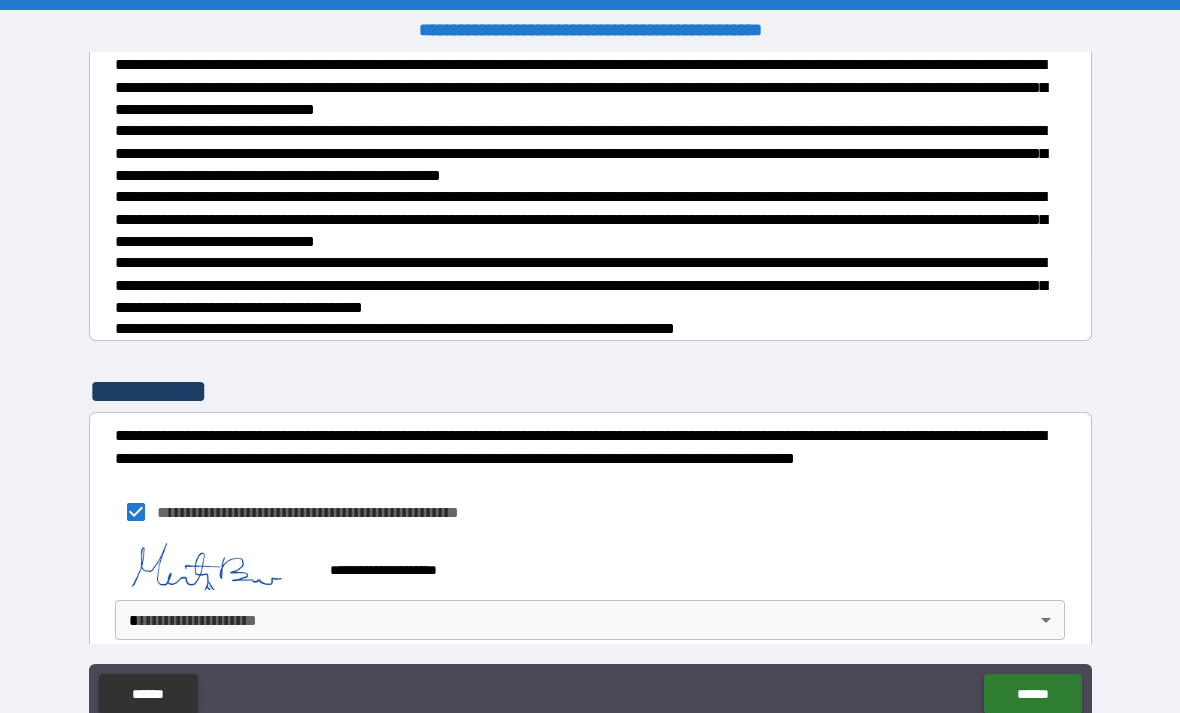 click on "**********" at bounding box center [590, 388] 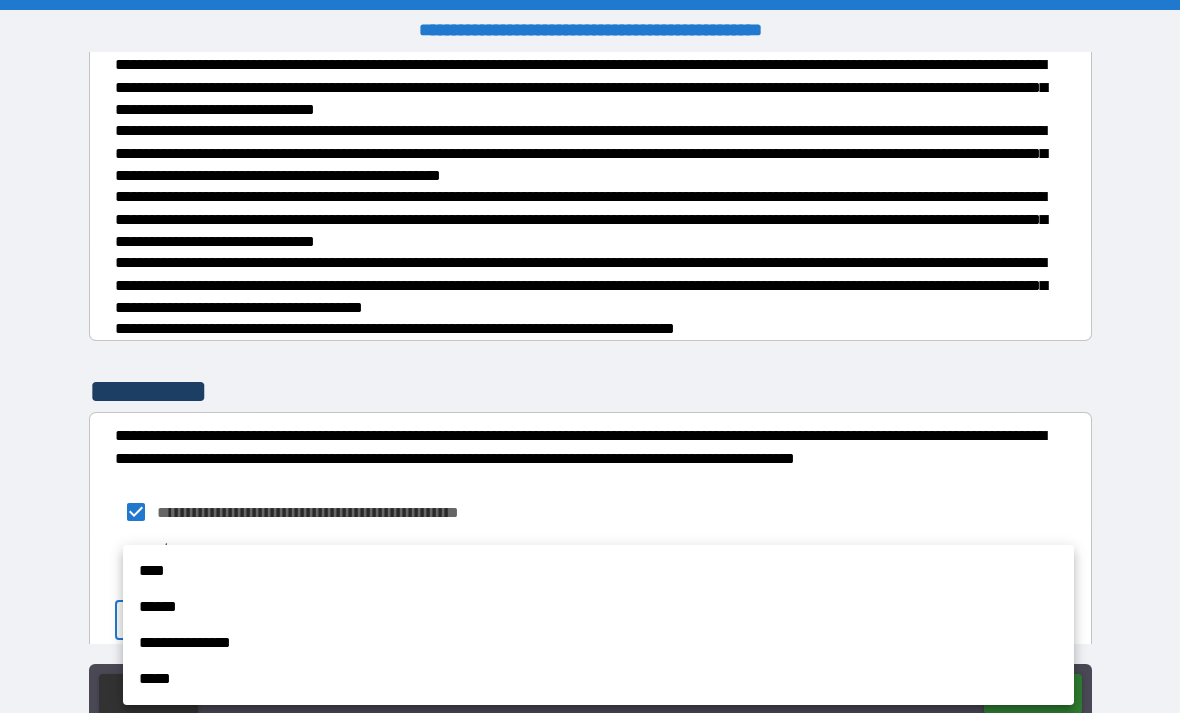 click on "**********" at bounding box center [598, 643] 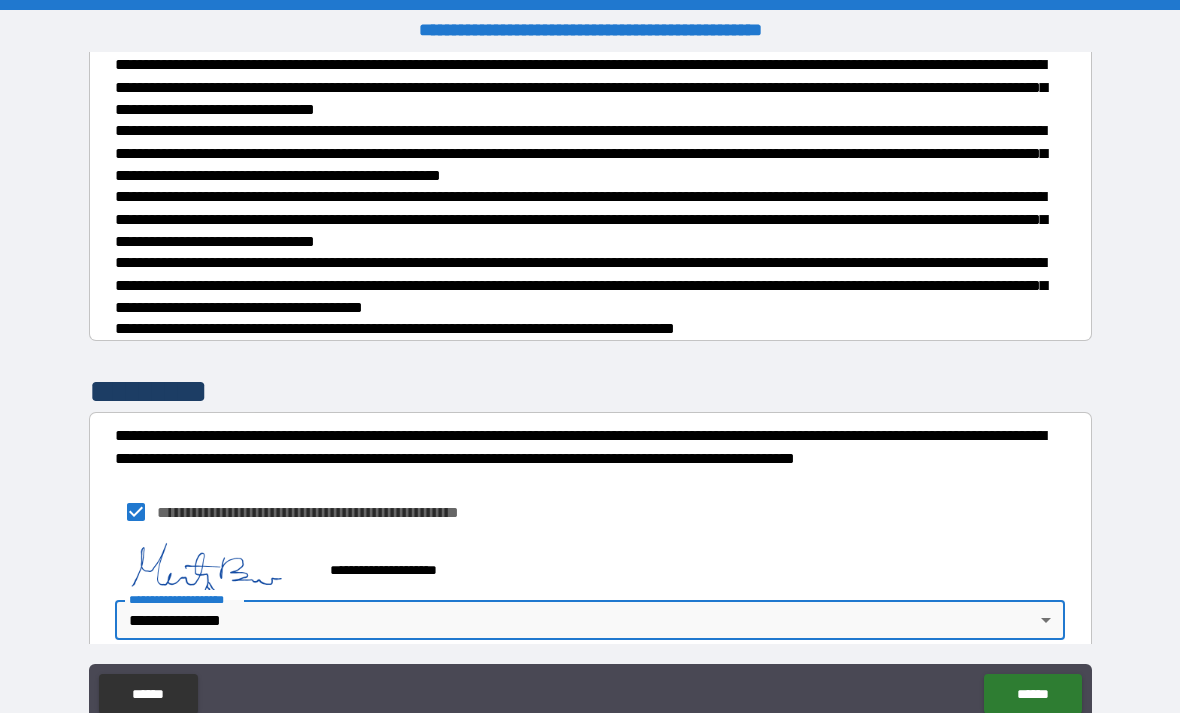 click on "******" at bounding box center (1032, 694) 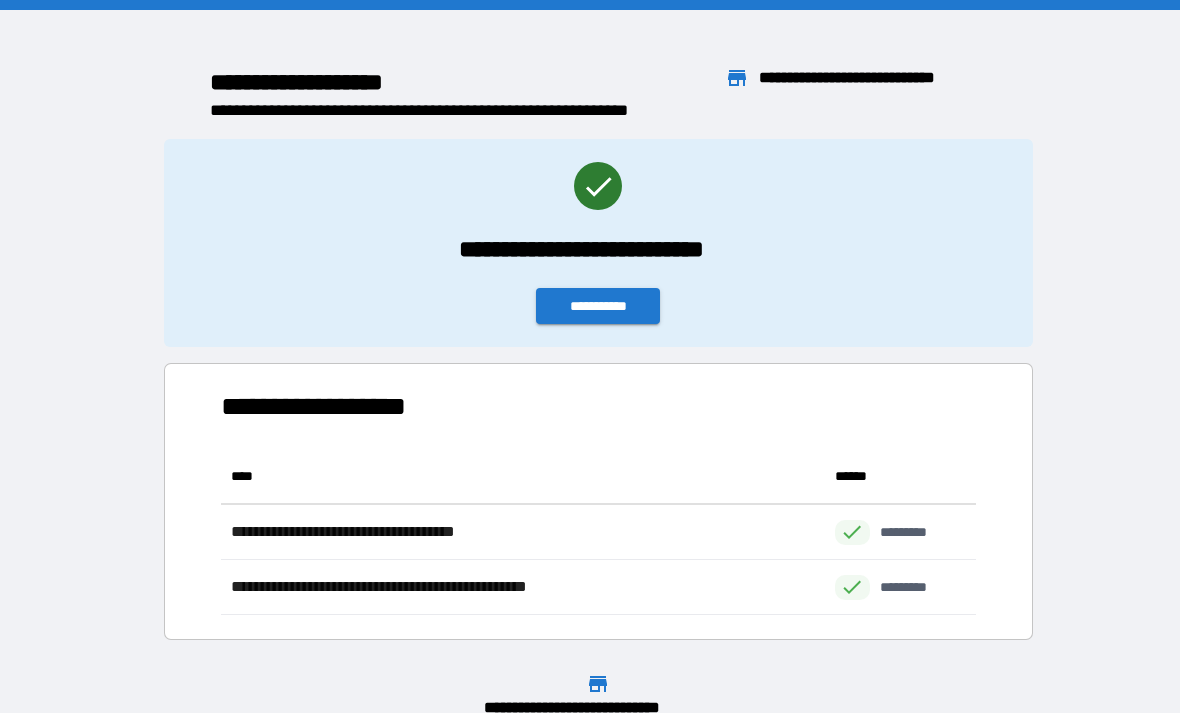 scroll, scrollTop: 1, scrollLeft: 1, axis: both 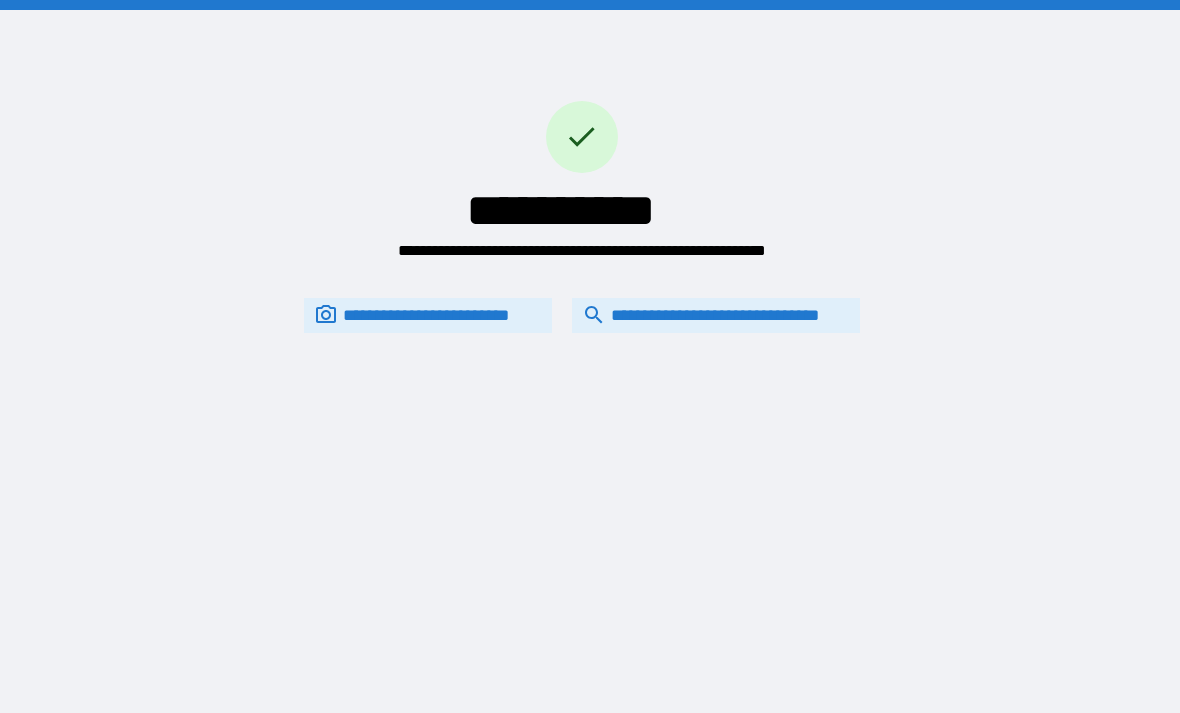 click on "**********" at bounding box center (716, 315) 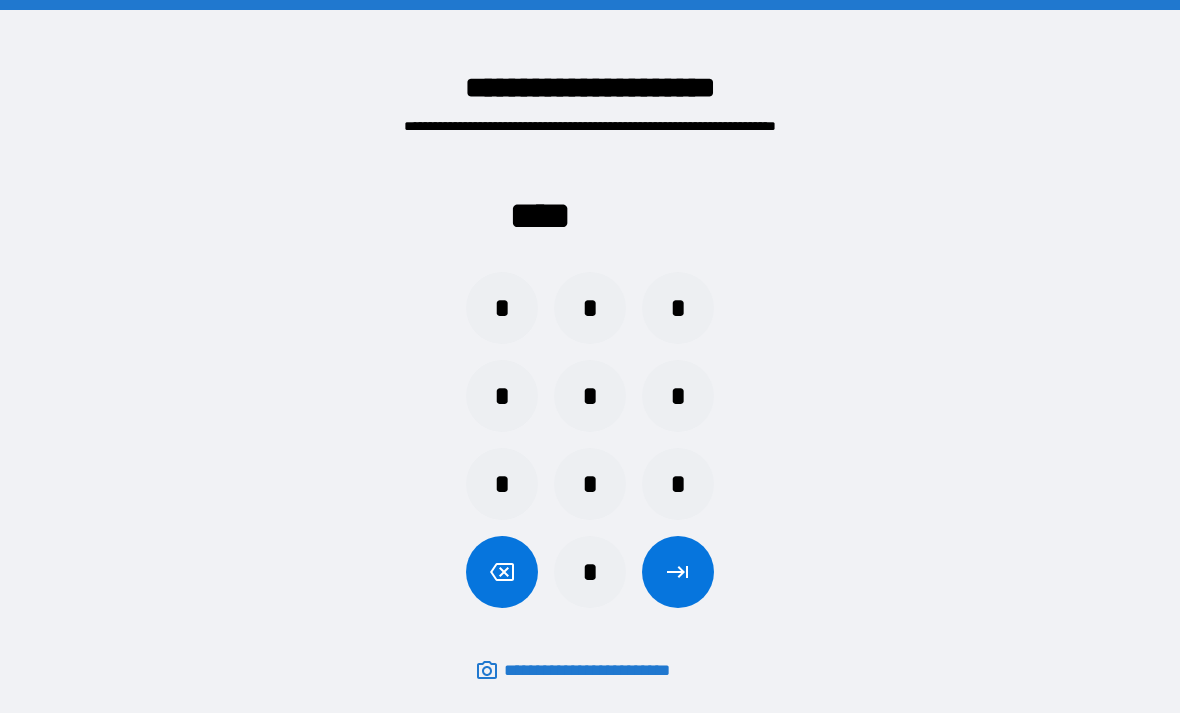 click on "*" at bounding box center (502, 308) 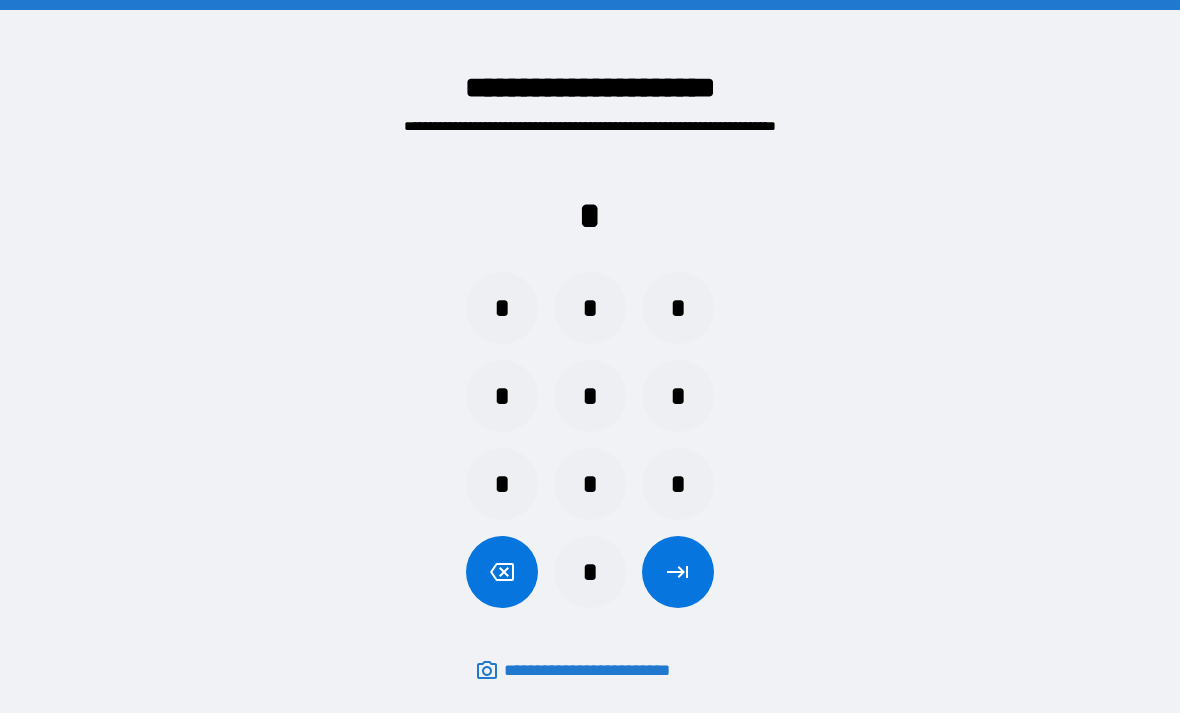 click on "*" at bounding box center (678, 484) 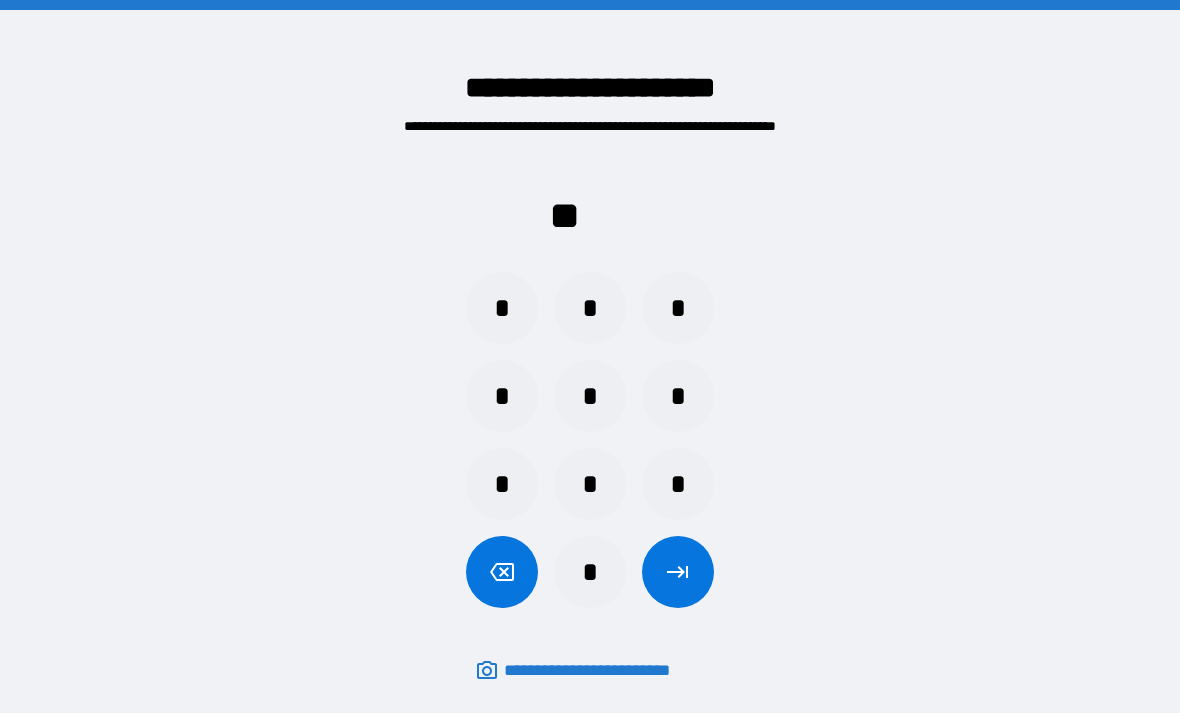 click on "*" at bounding box center (502, 484) 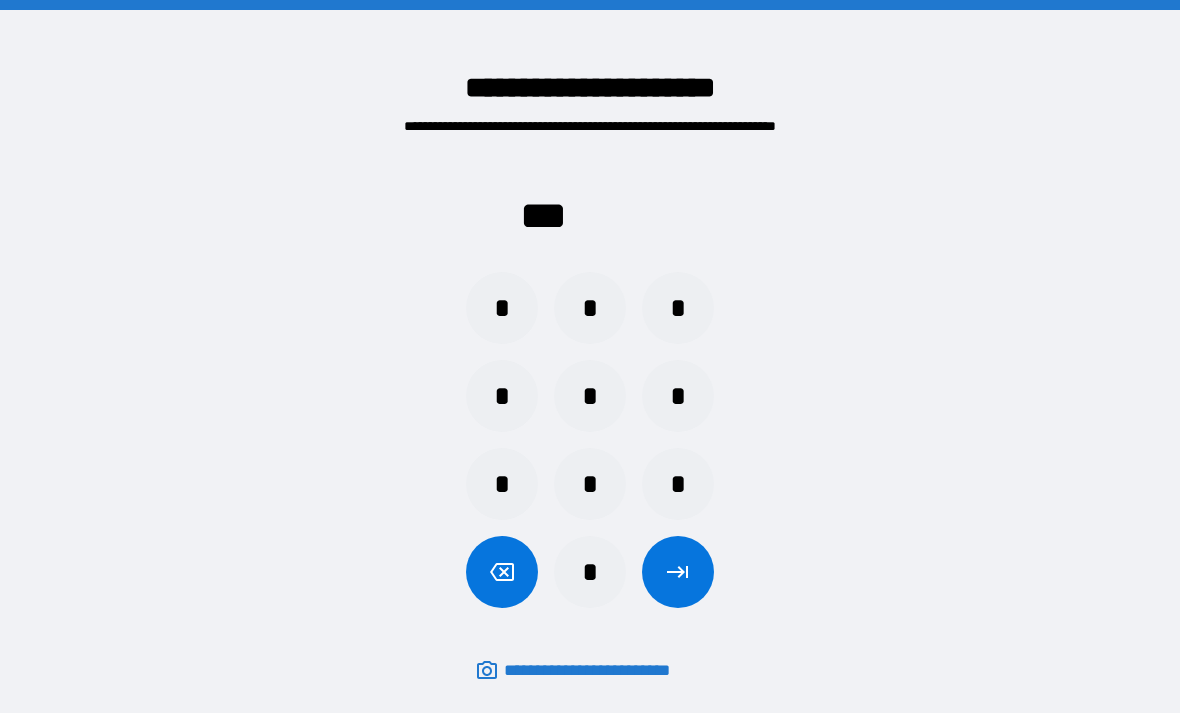click on "*" at bounding box center (678, 308) 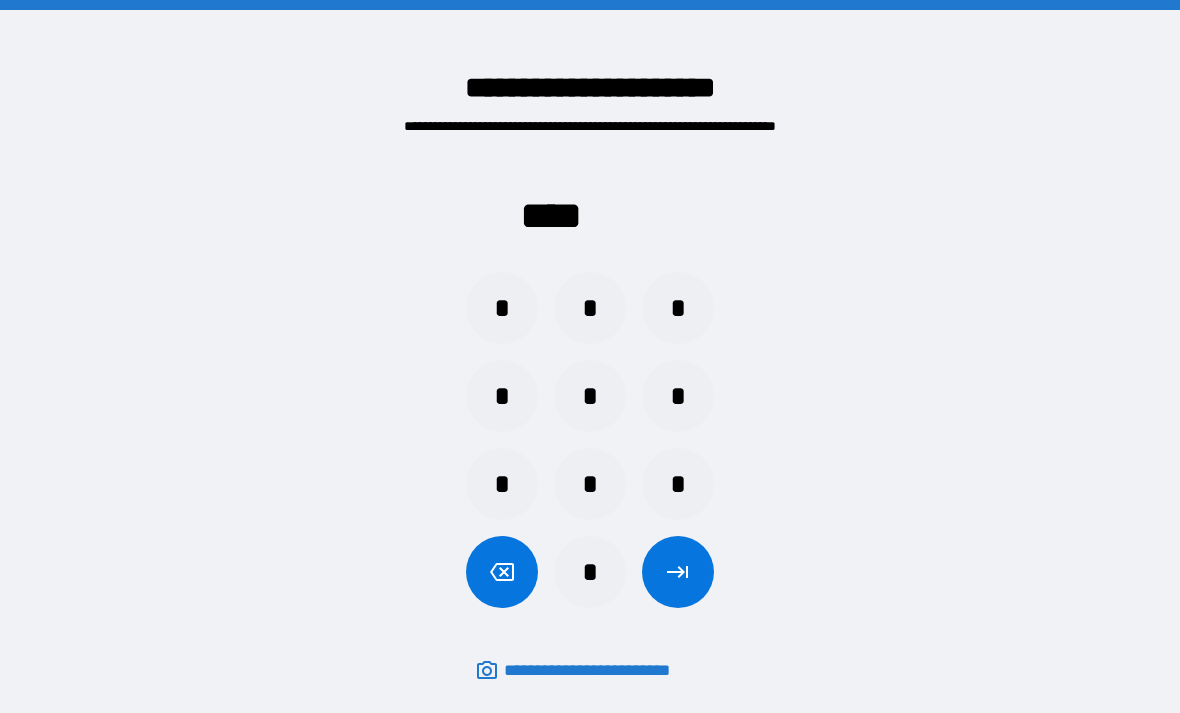 click at bounding box center (678, 572) 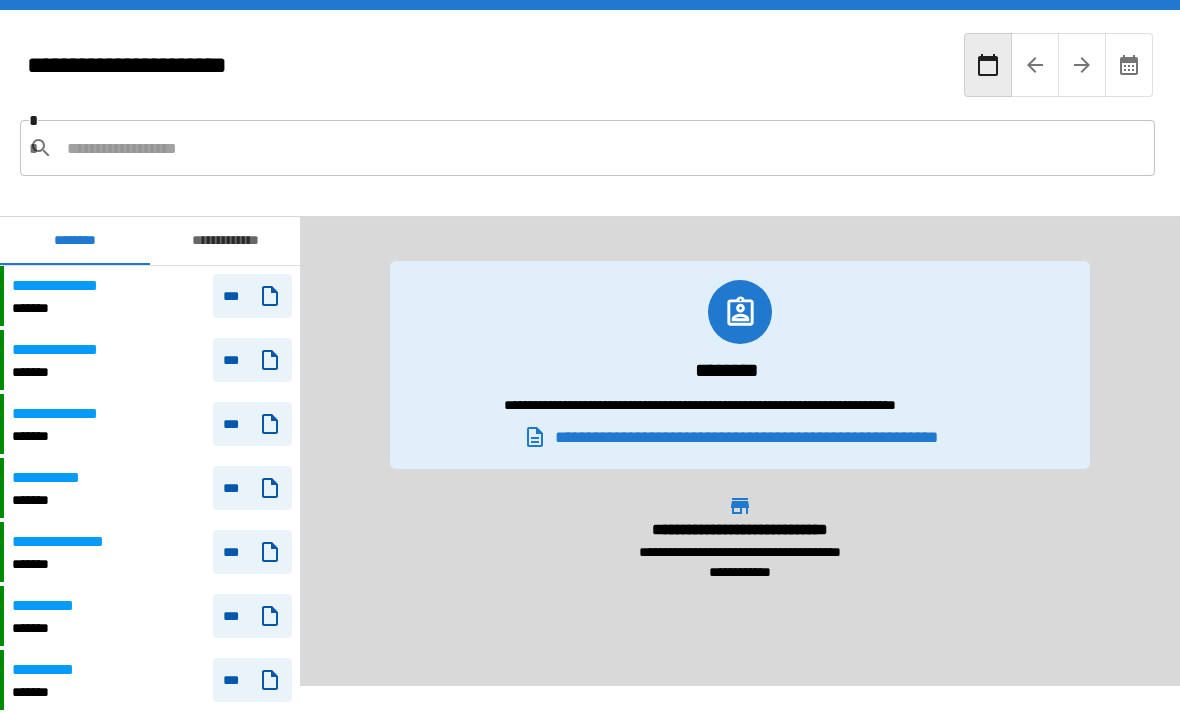 scroll, scrollTop: 2513, scrollLeft: 0, axis: vertical 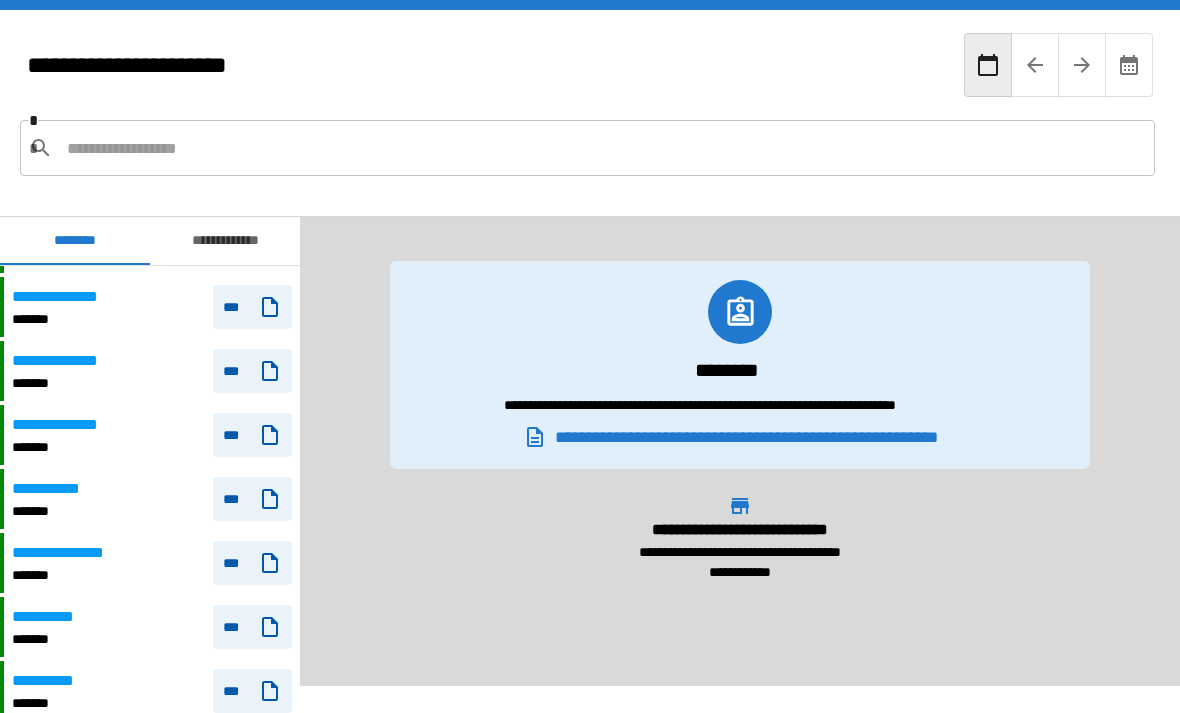 click on "**********" at bounding box center [67, 361] 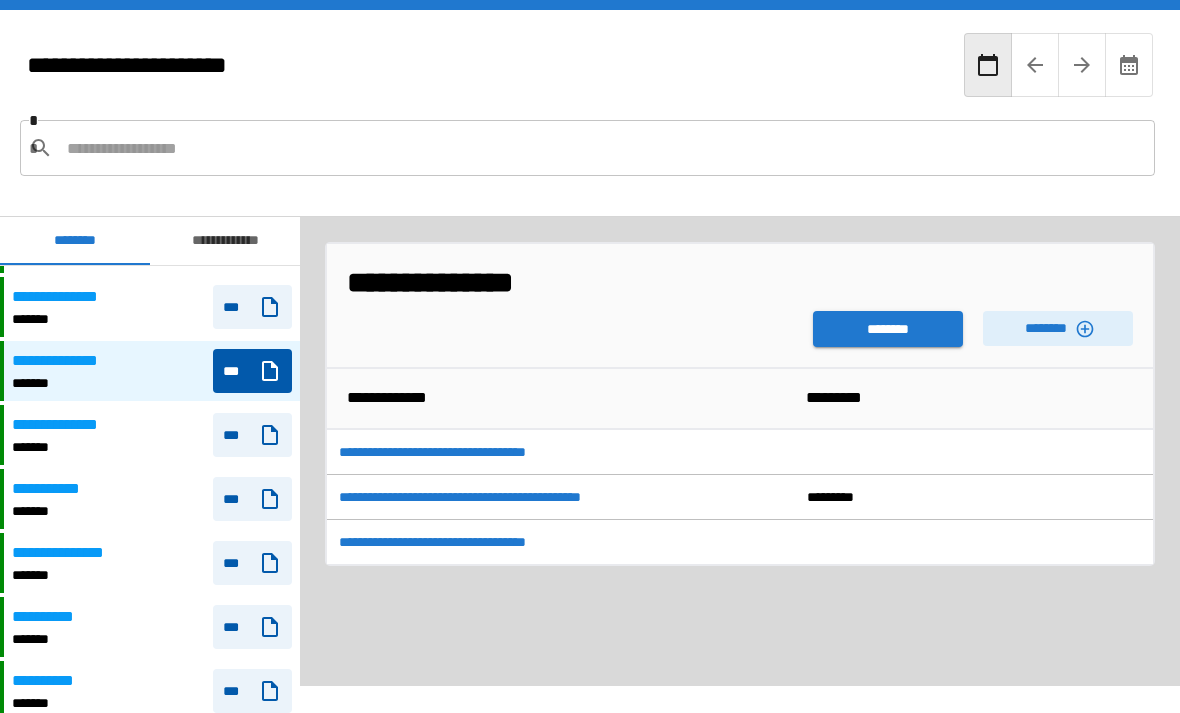 click on "********" at bounding box center [888, 329] 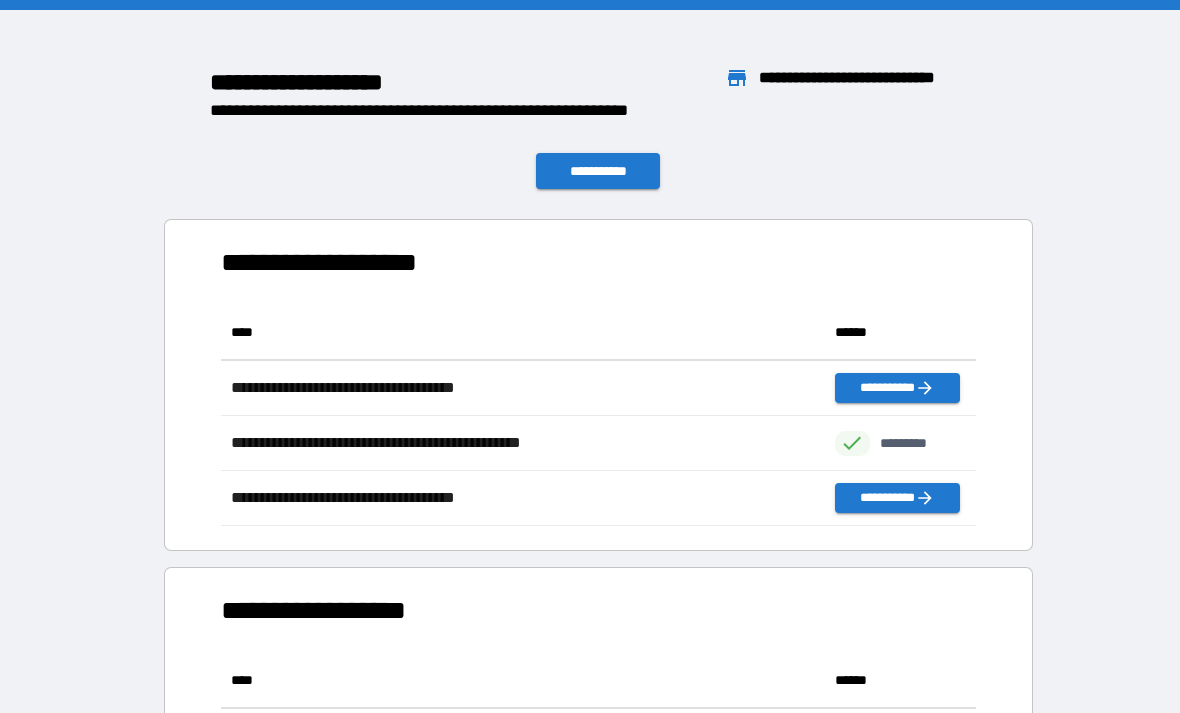 scroll, scrollTop: 1, scrollLeft: 1, axis: both 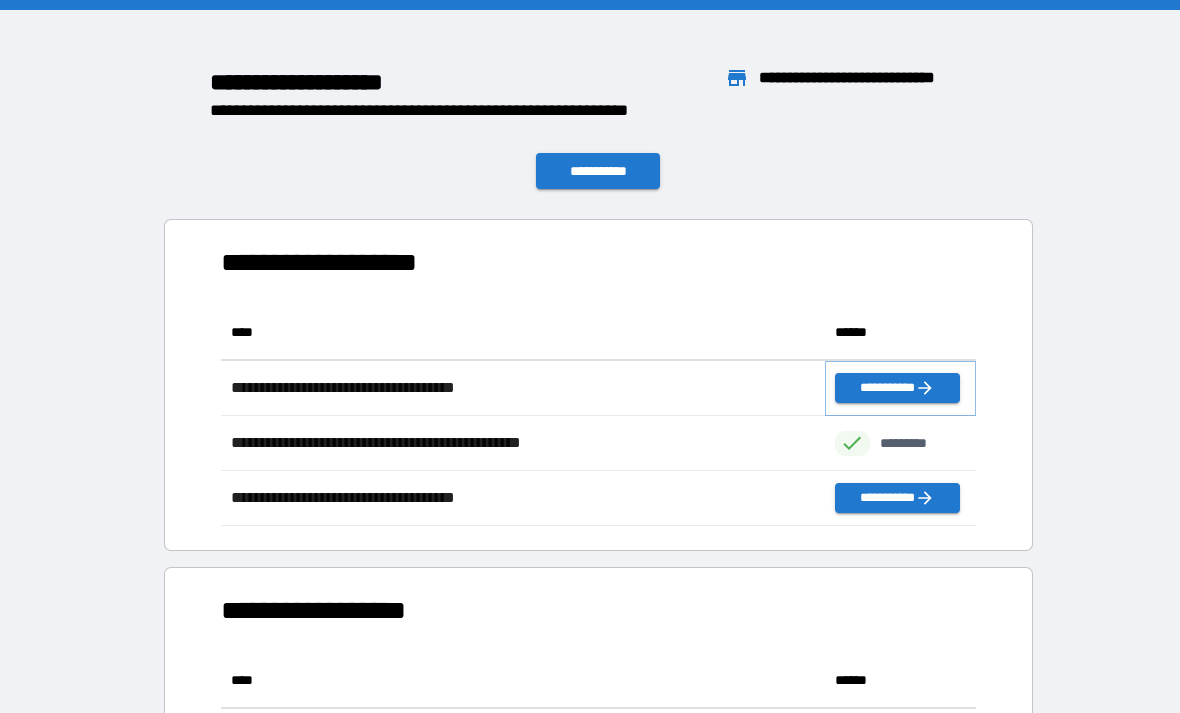click on "**********" at bounding box center [897, 388] 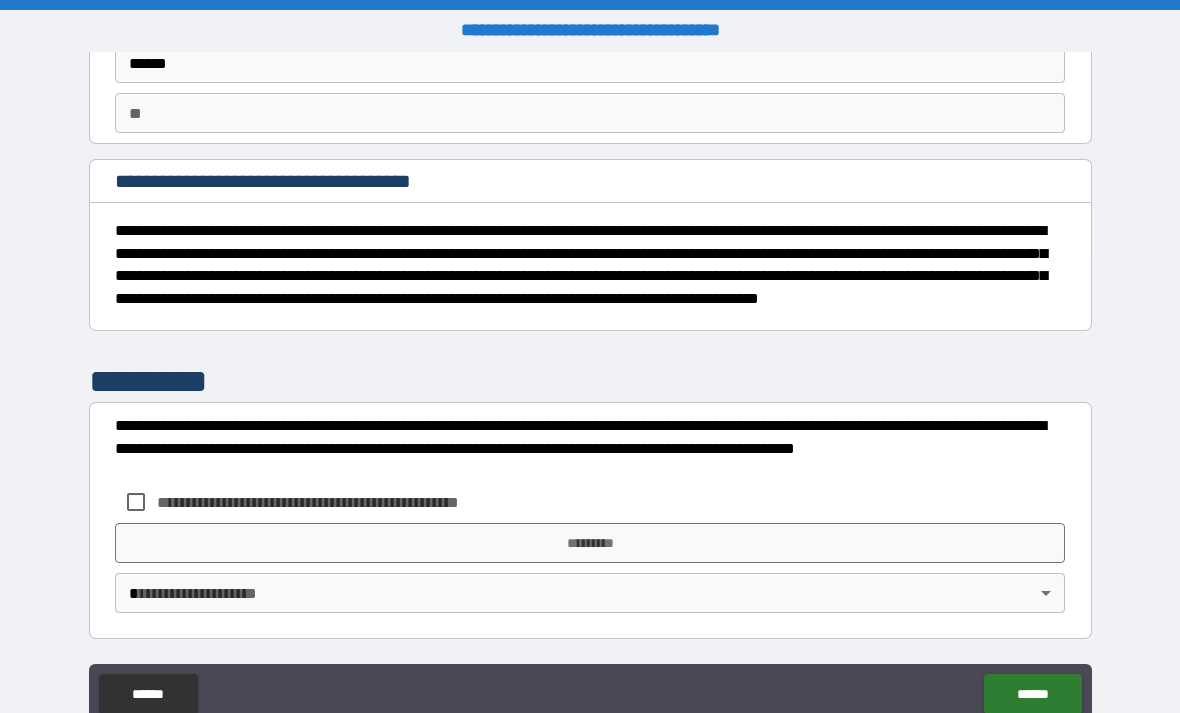 scroll, scrollTop: 152, scrollLeft: 0, axis: vertical 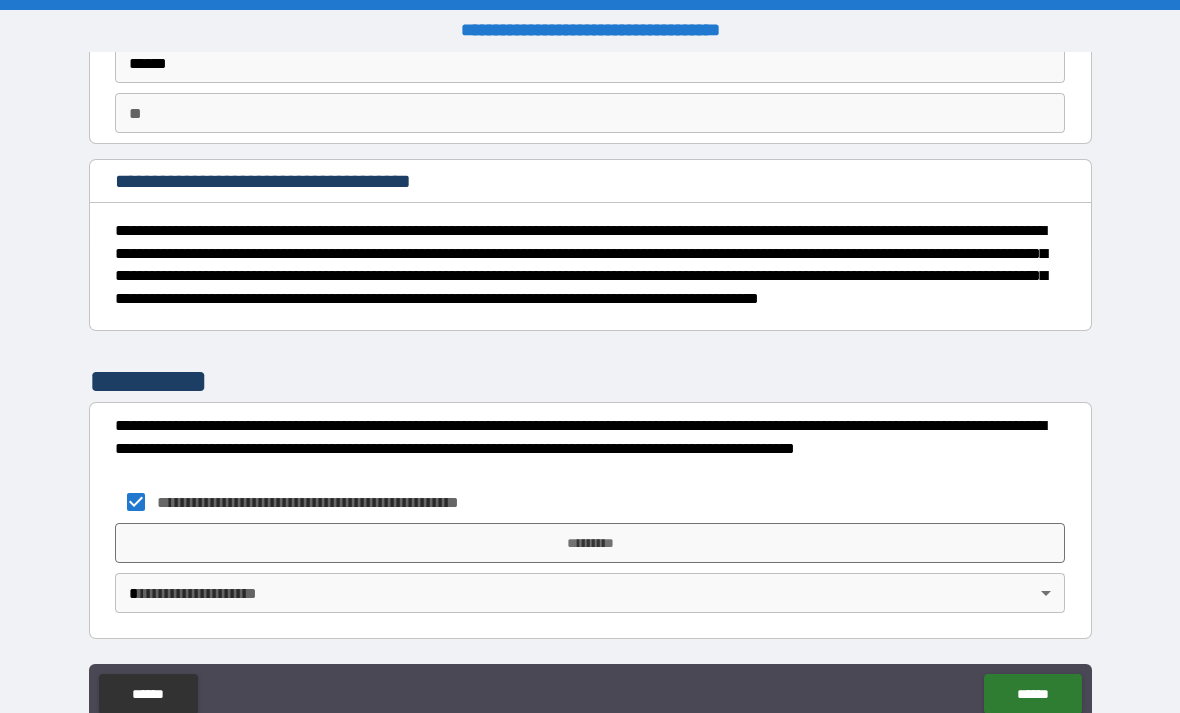 click on "*********" at bounding box center [590, 543] 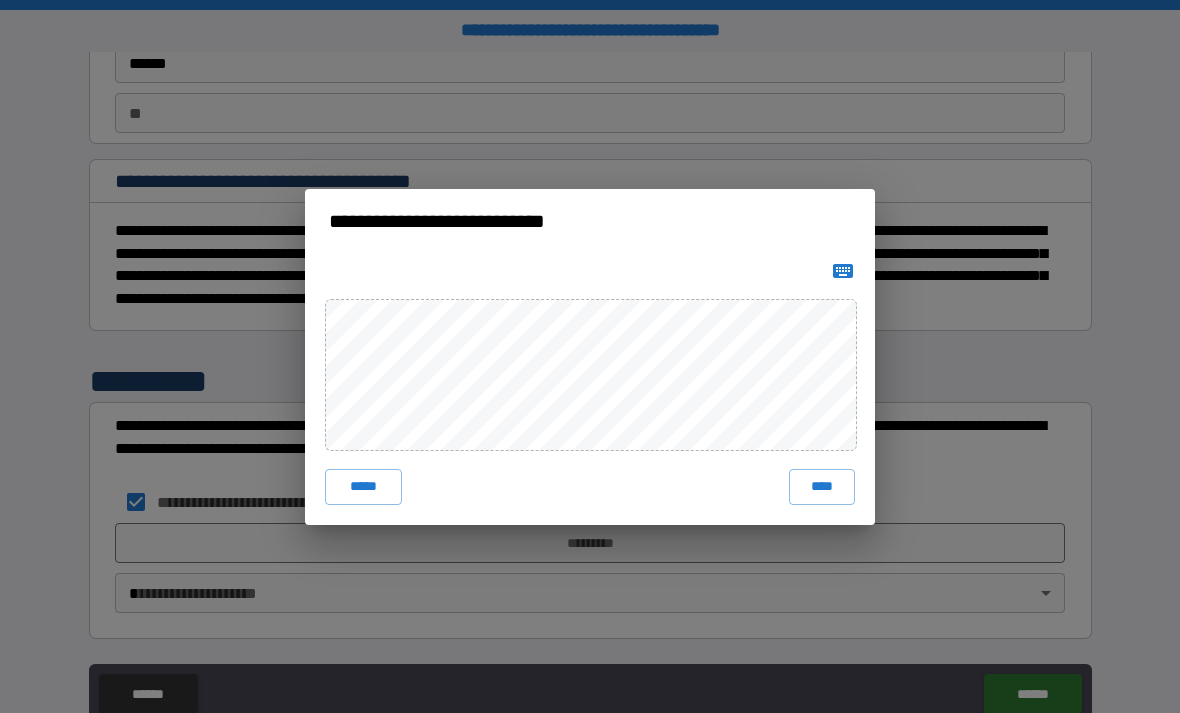 click on "****" at bounding box center (822, 487) 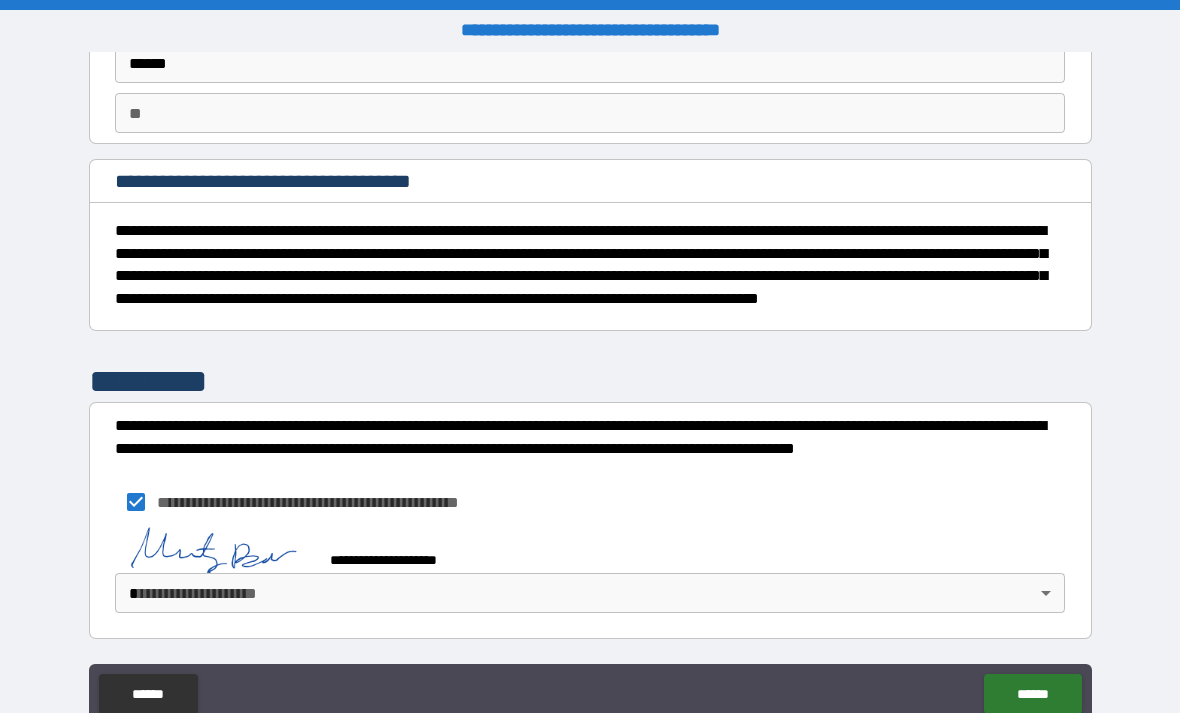 scroll, scrollTop: 142, scrollLeft: 0, axis: vertical 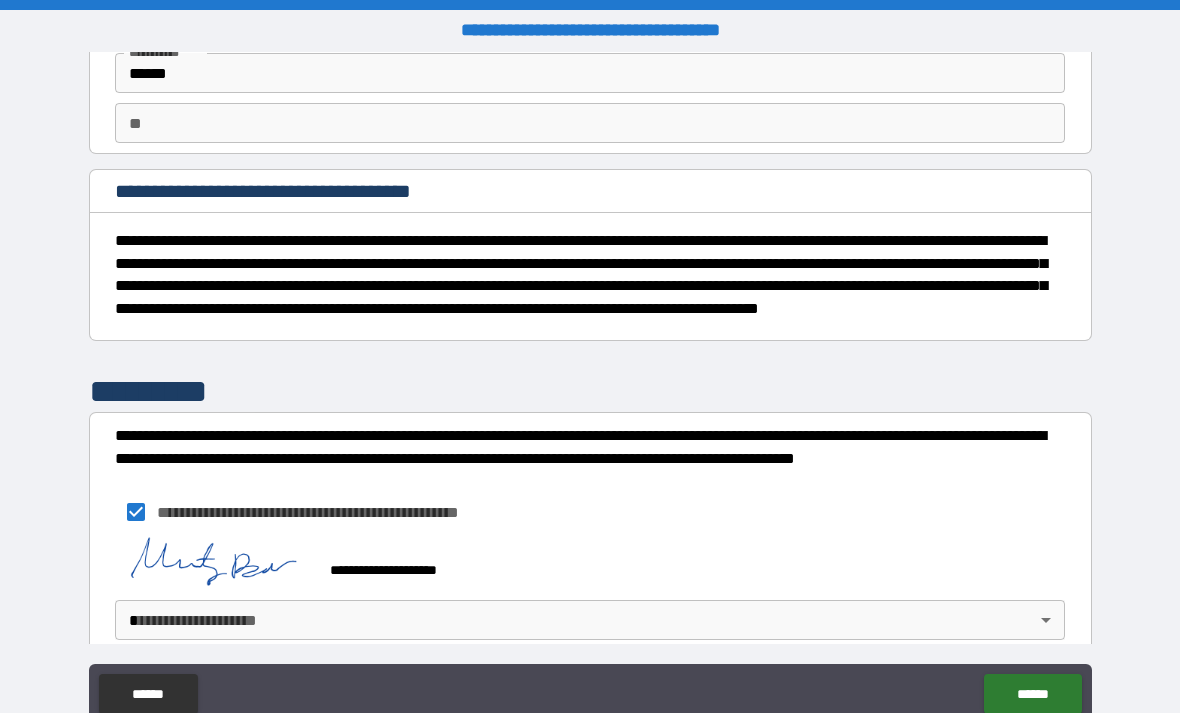 click on "**********" at bounding box center [590, 391] 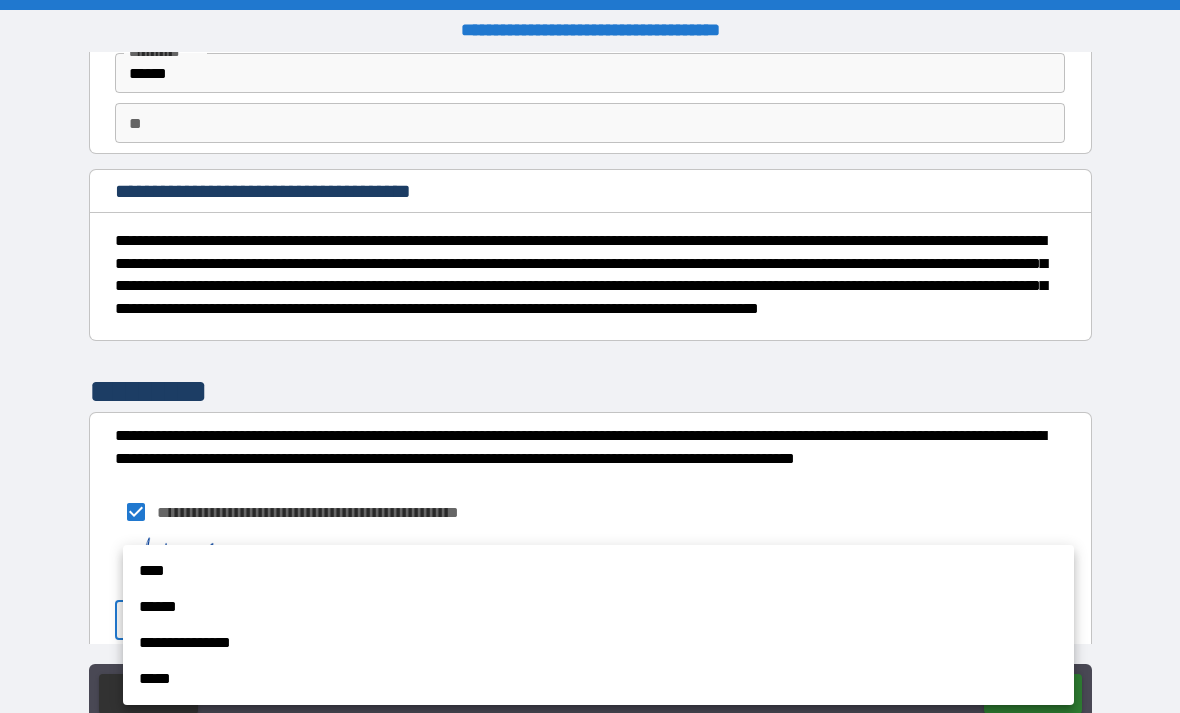 click on "****" at bounding box center [598, 571] 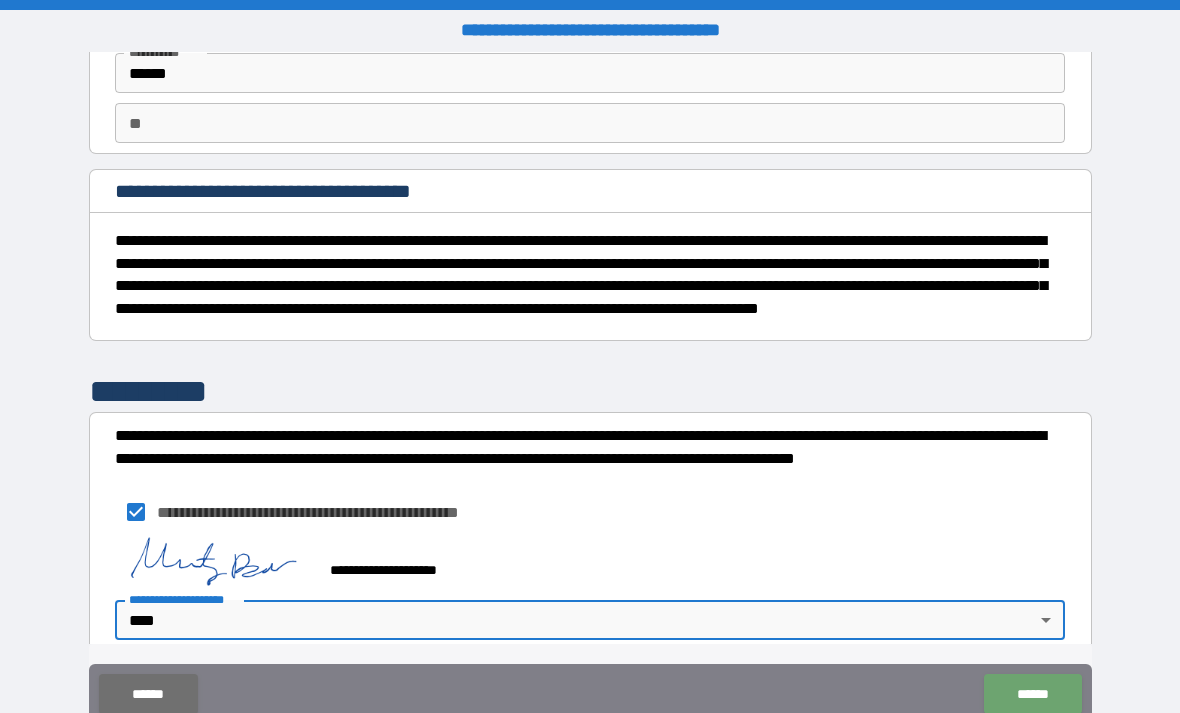 click on "******" at bounding box center (1032, 694) 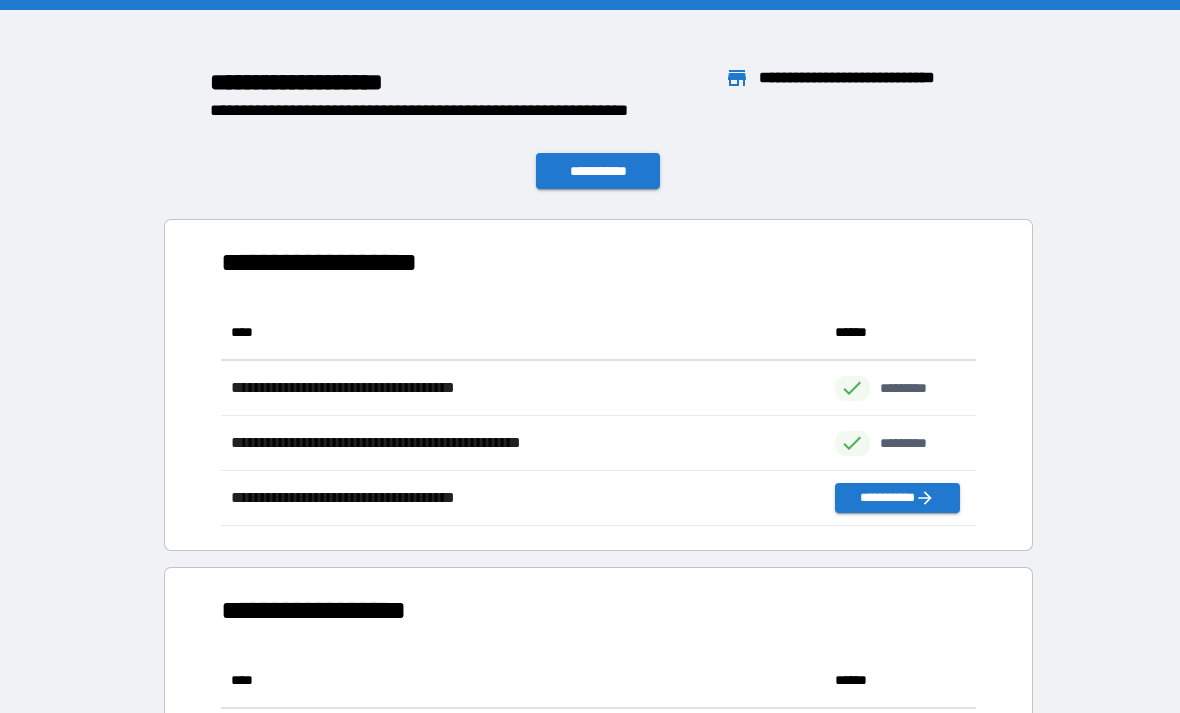 scroll, scrollTop: 1, scrollLeft: 1, axis: both 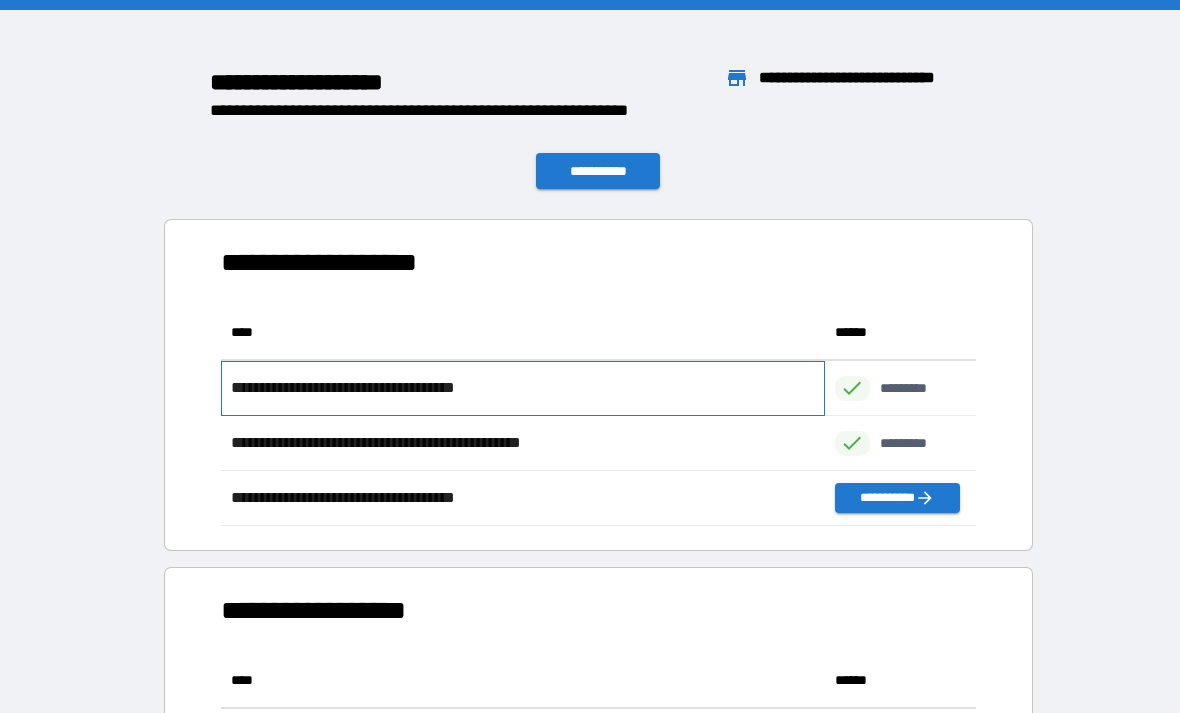 click on "**********" at bounding box center [523, 388] 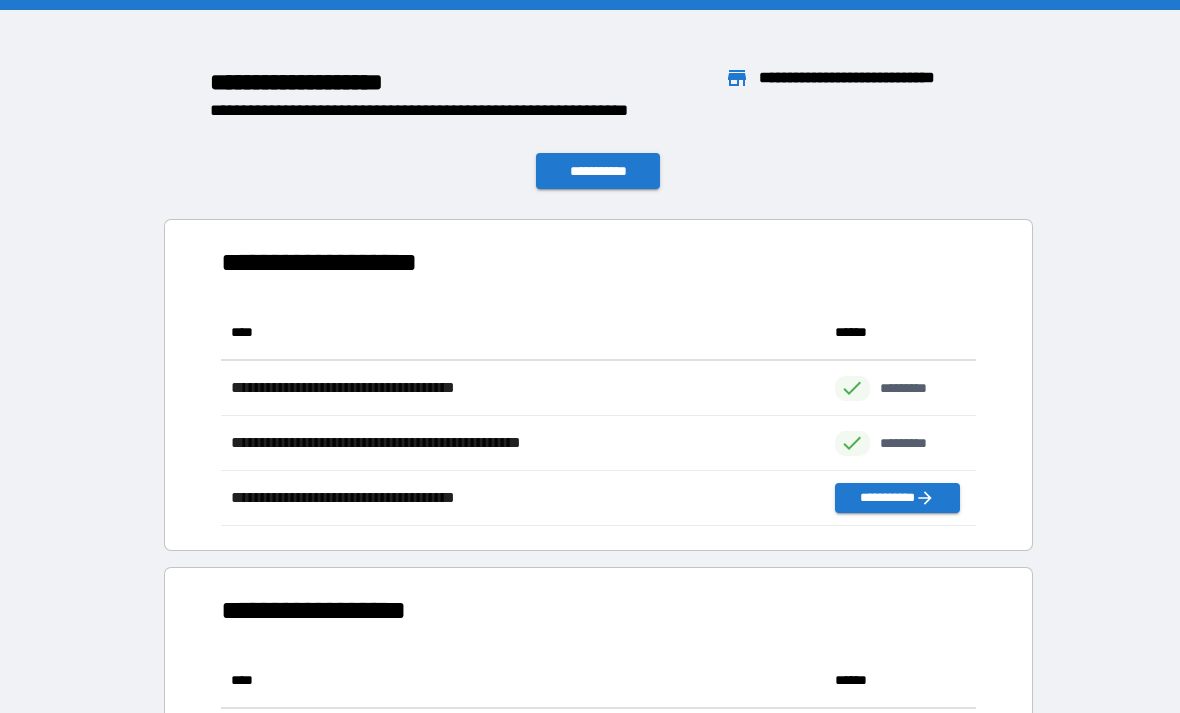 click on "**********" at bounding box center (598, 171) 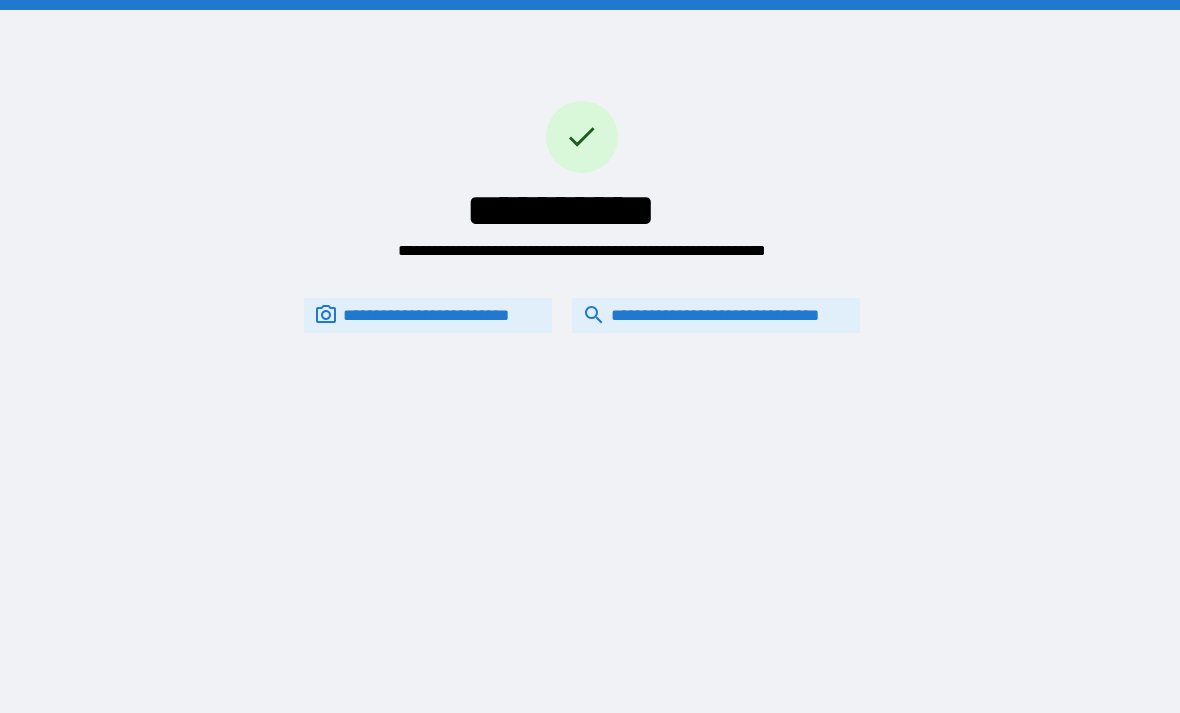click on "**********" at bounding box center [716, 315] 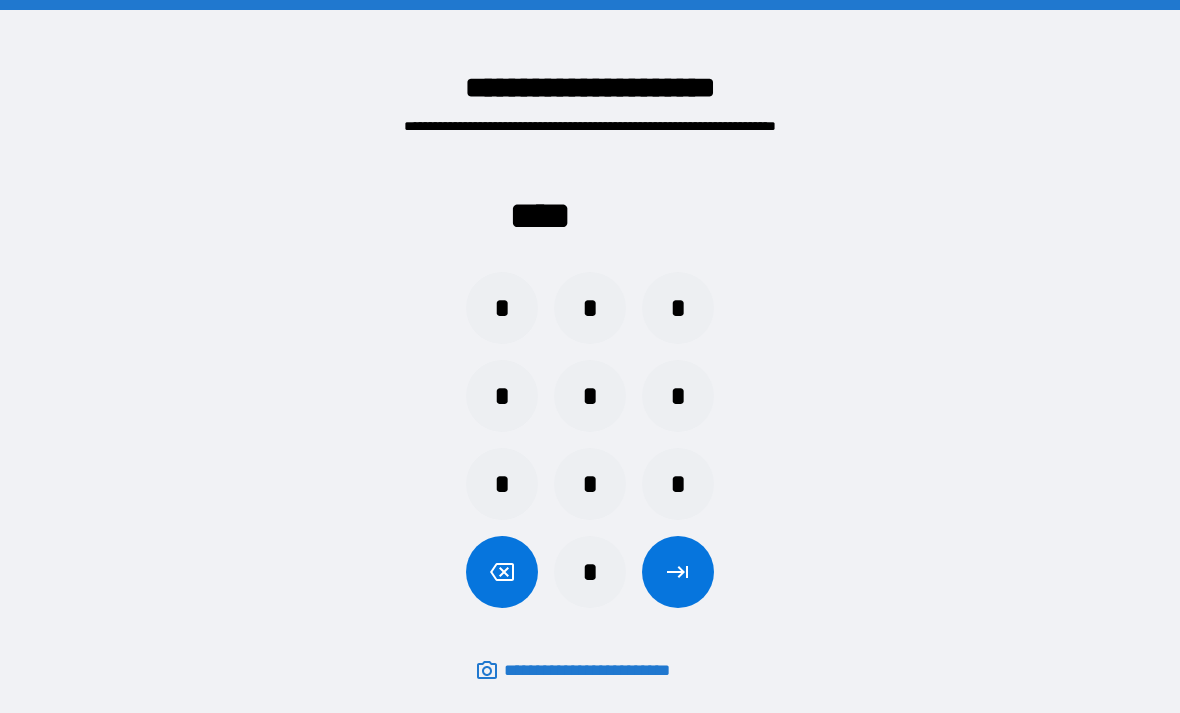 click on "*" at bounding box center [502, 484] 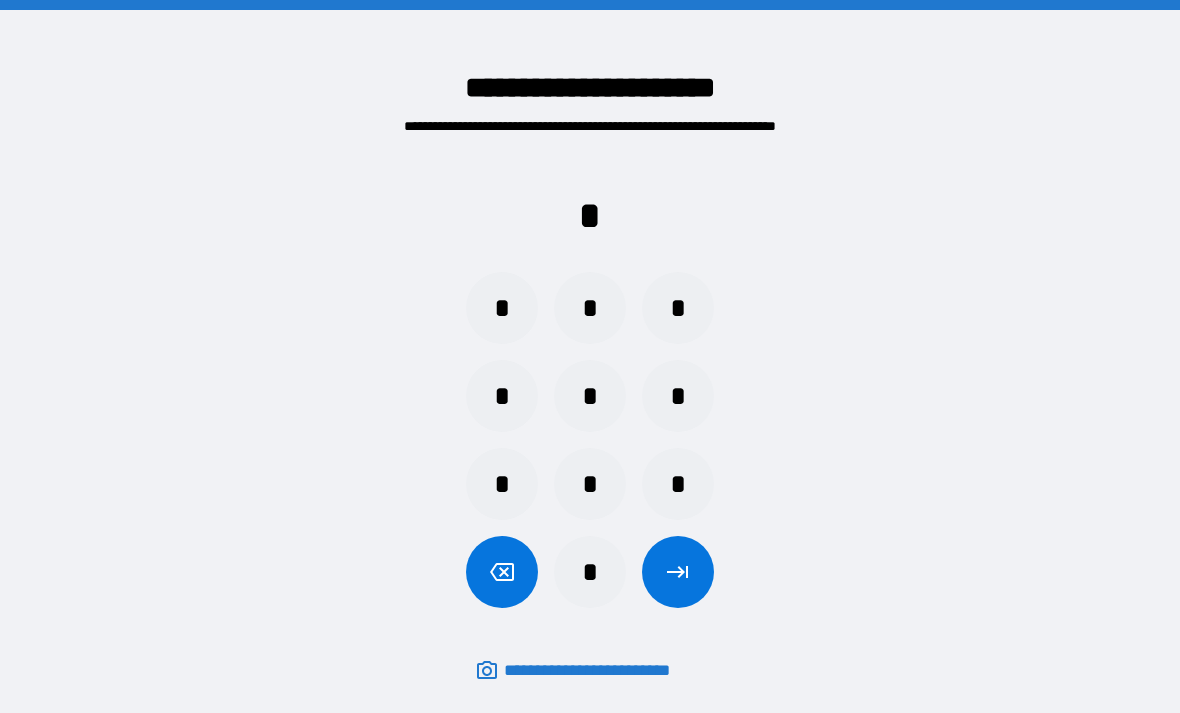 click 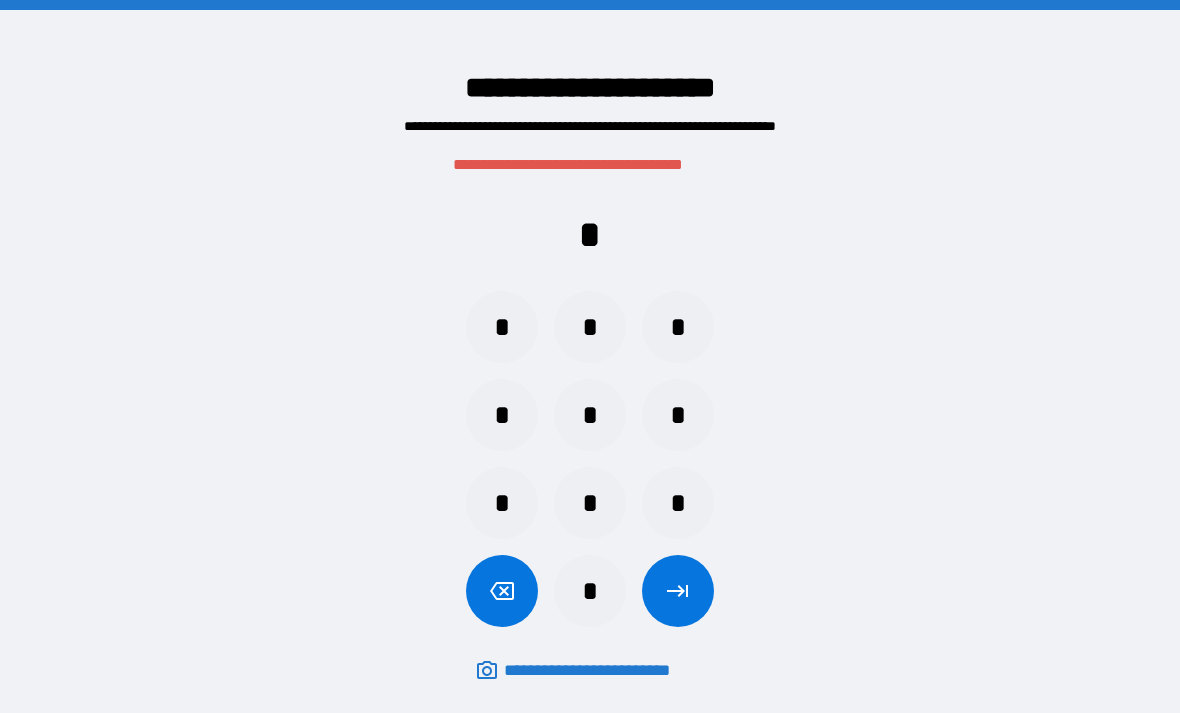 click on "*" at bounding box center (502, 327) 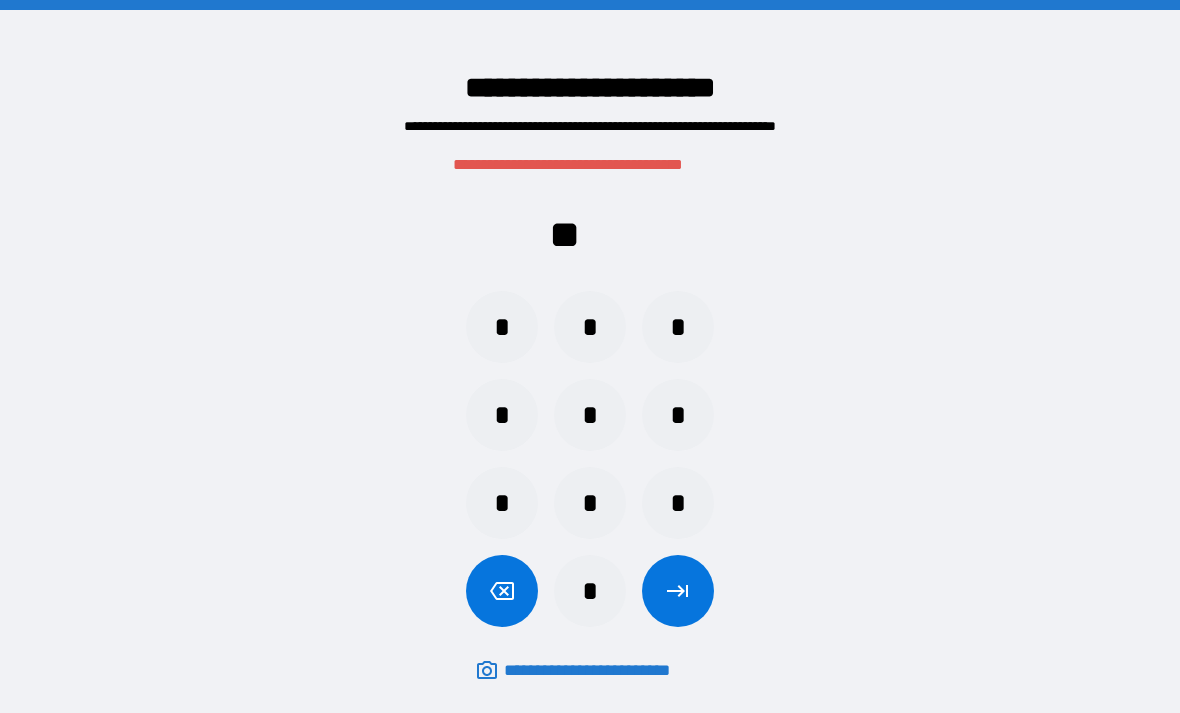 click on "*" at bounding box center [678, 503] 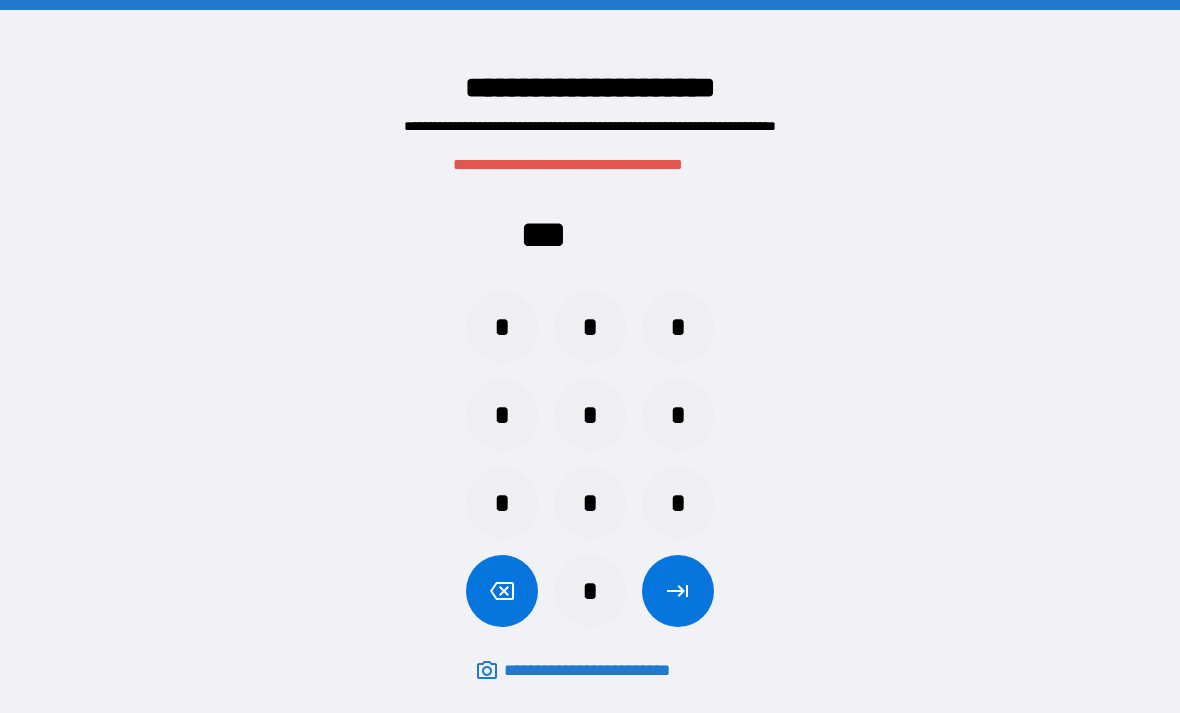 click on "*" at bounding box center [502, 503] 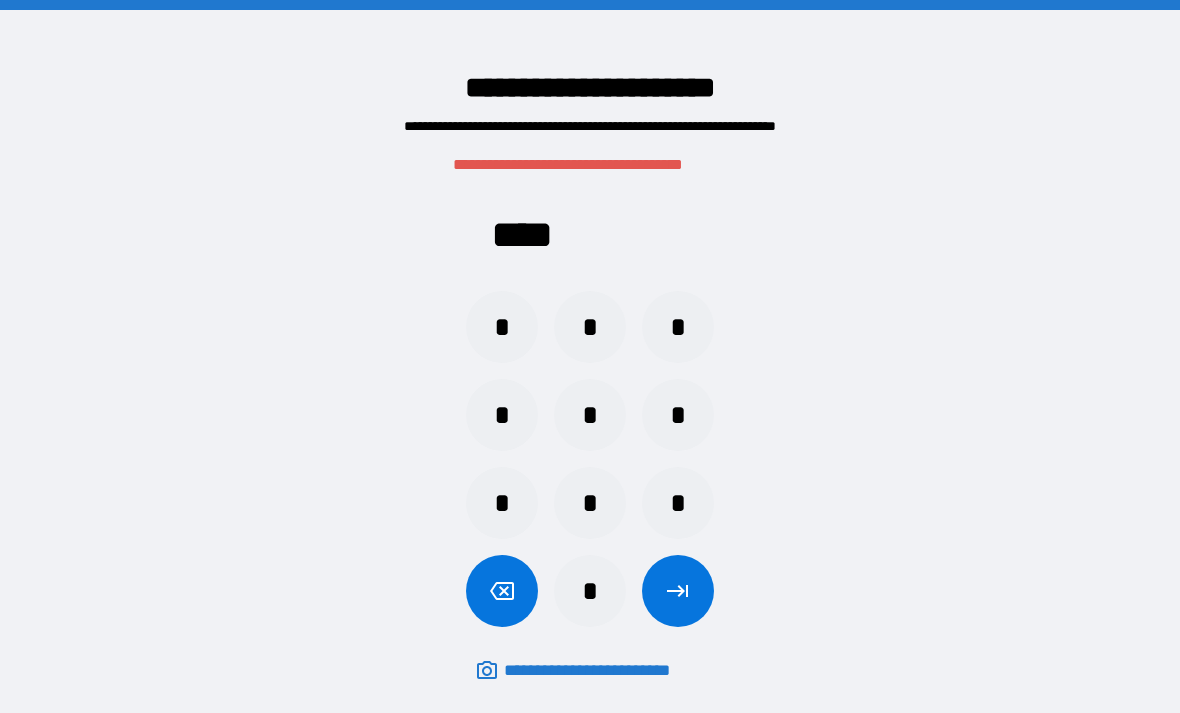 click on "*" at bounding box center (678, 327) 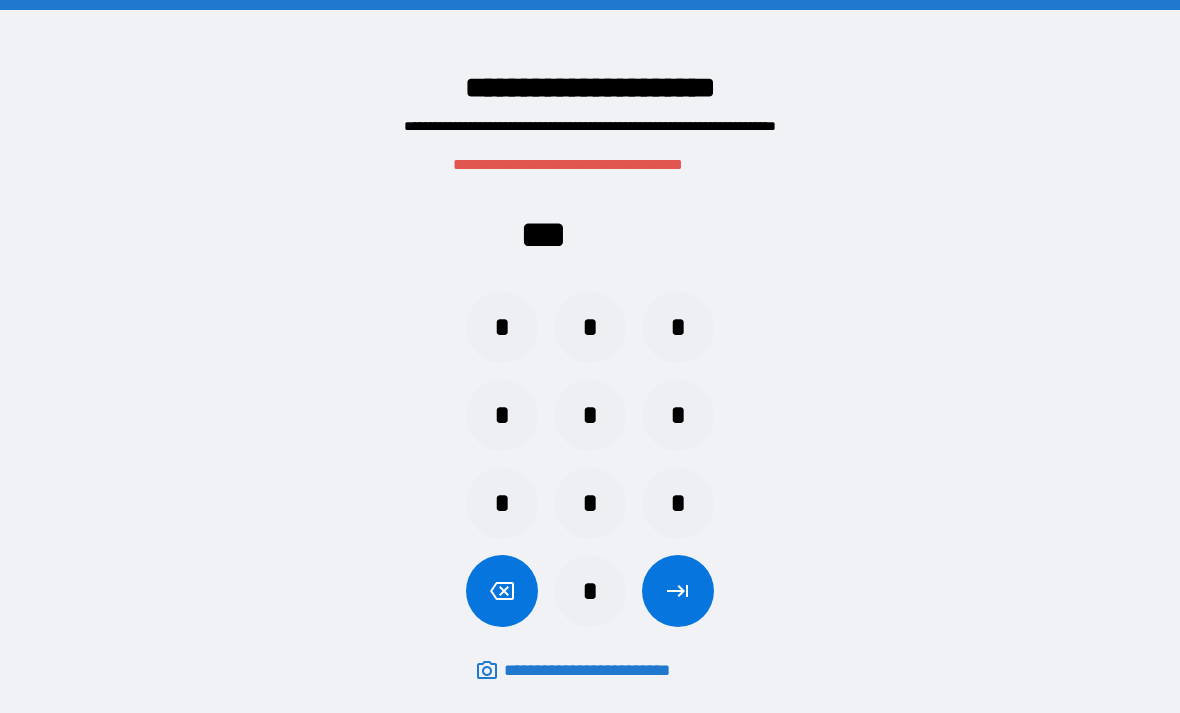click 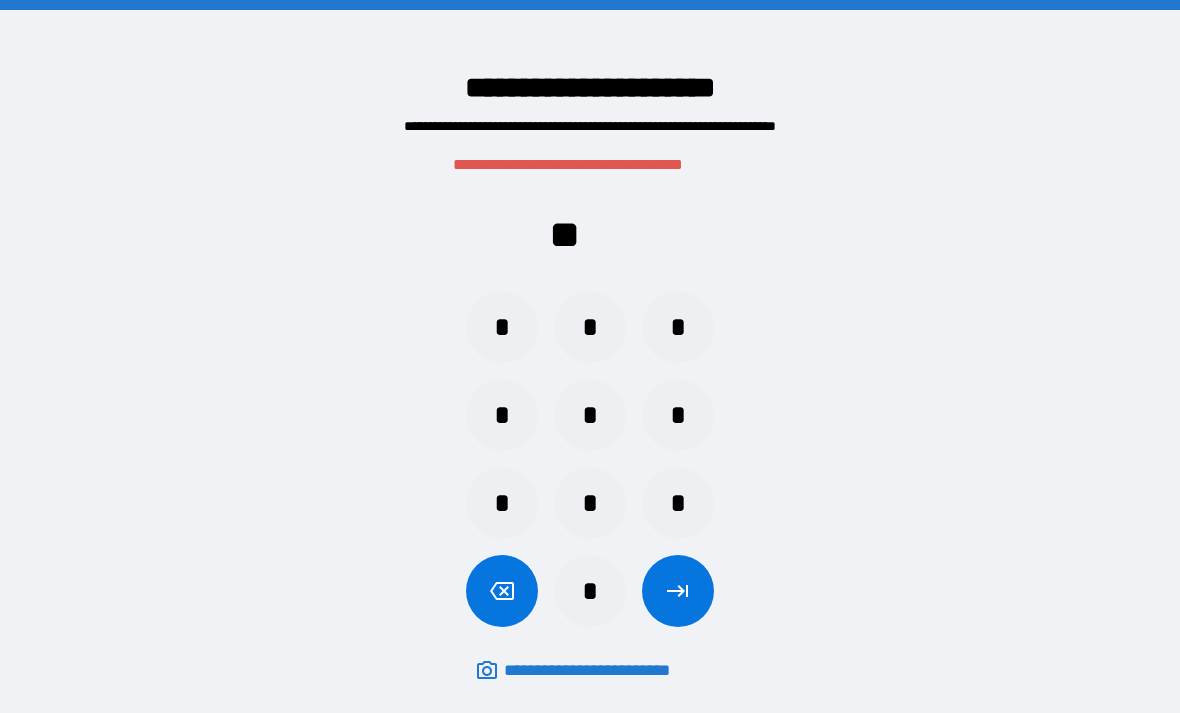 click at bounding box center (502, 591) 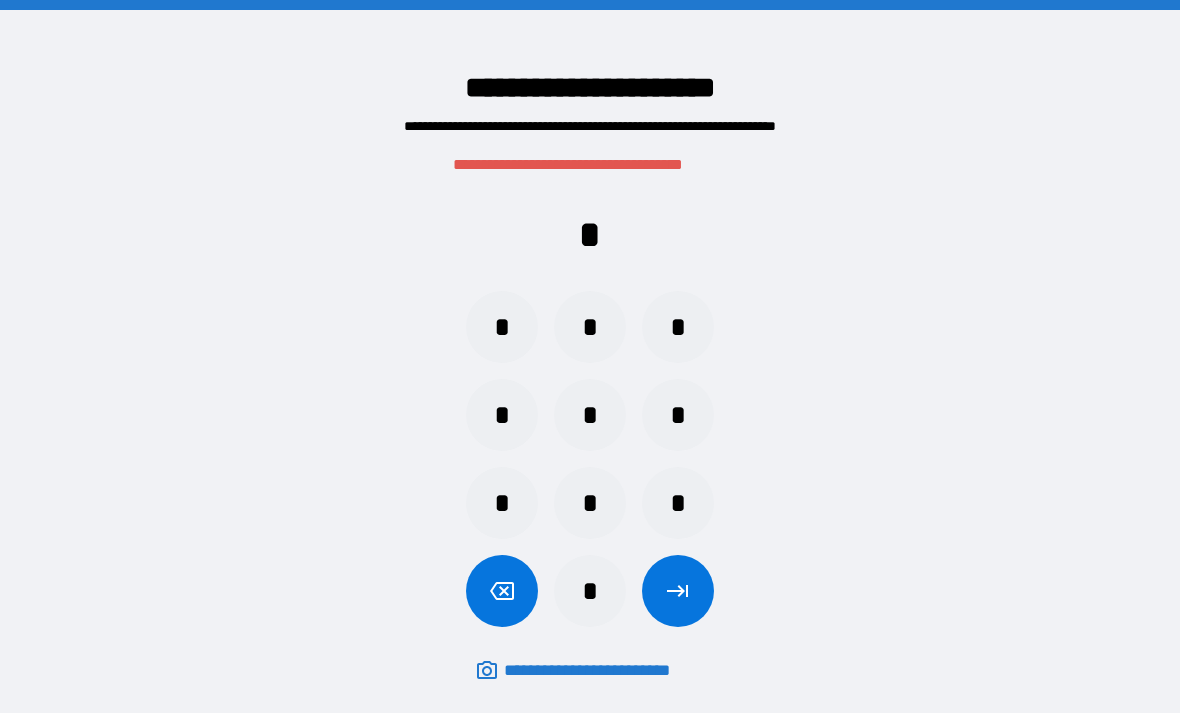 click at bounding box center [502, 591] 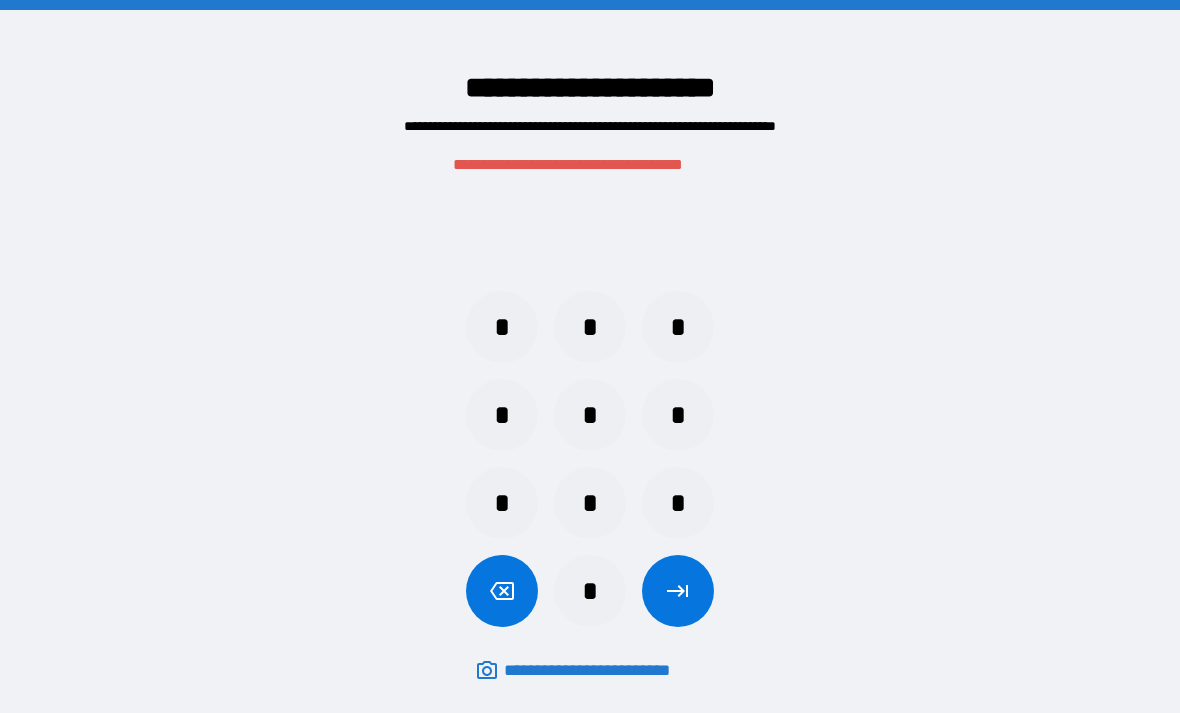 click on "*" at bounding box center [502, 327] 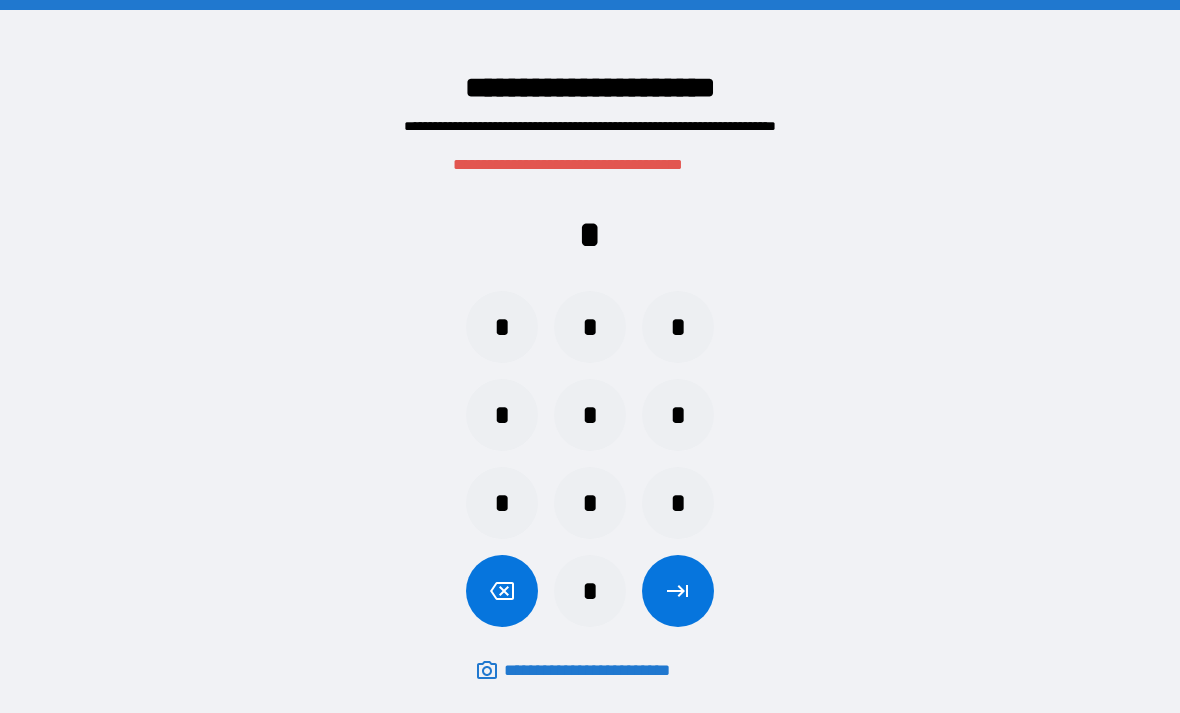 click on "*" at bounding box center [678, 503] 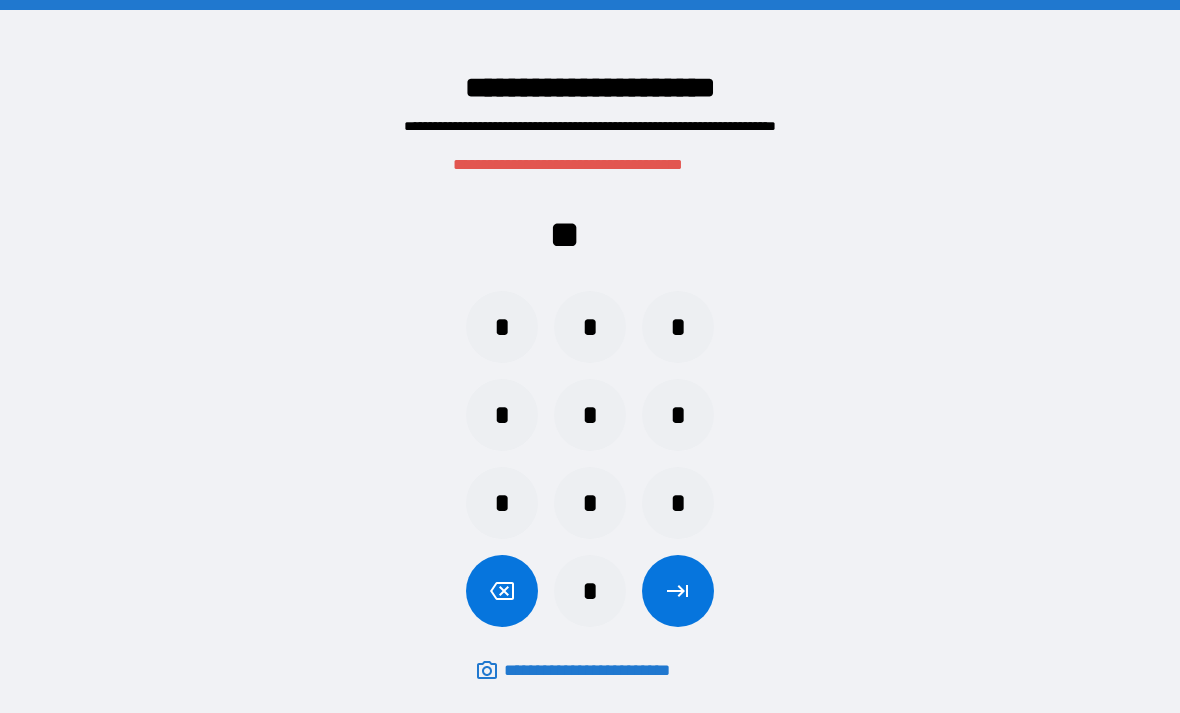 click on "*" at bounding box center [502, 503] 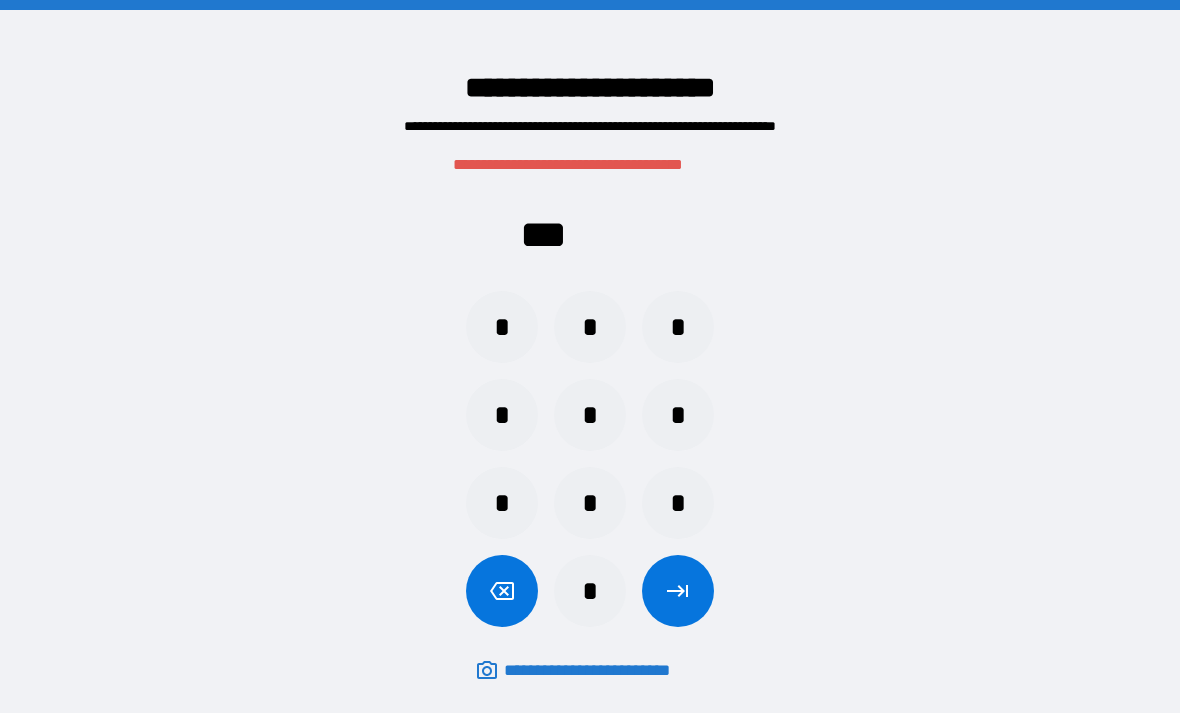 click on "*" at bounding box center [678, 327] 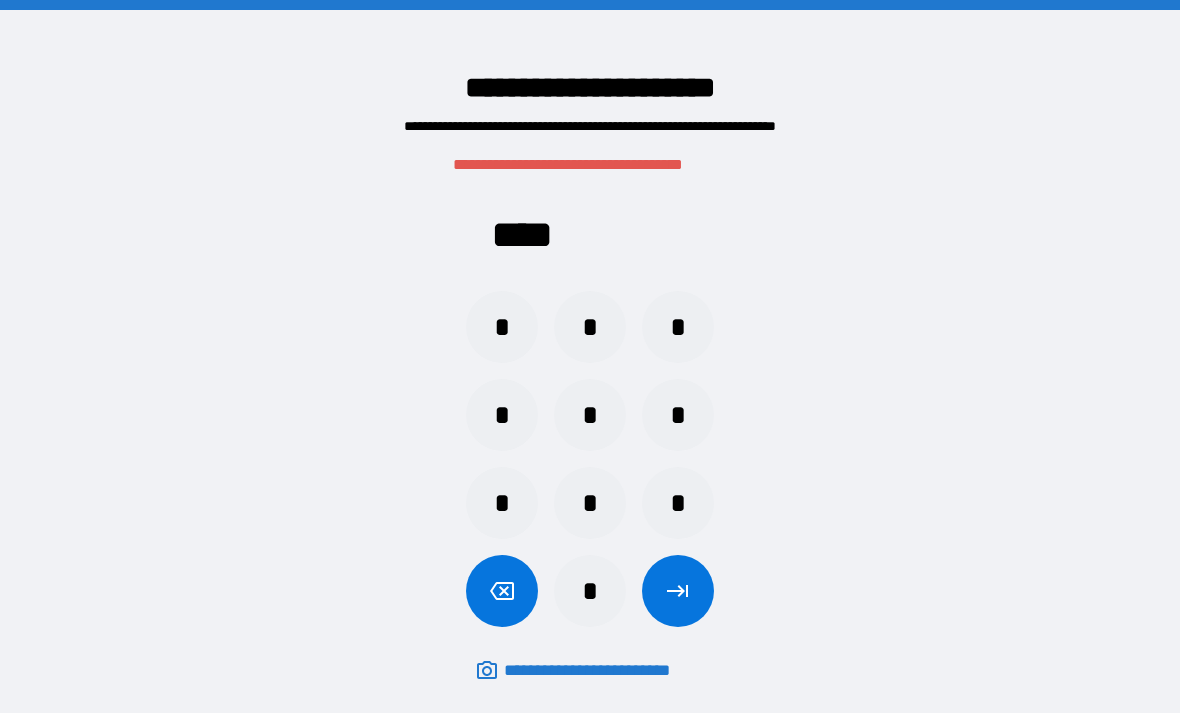 click at bounding box center (678, 591) 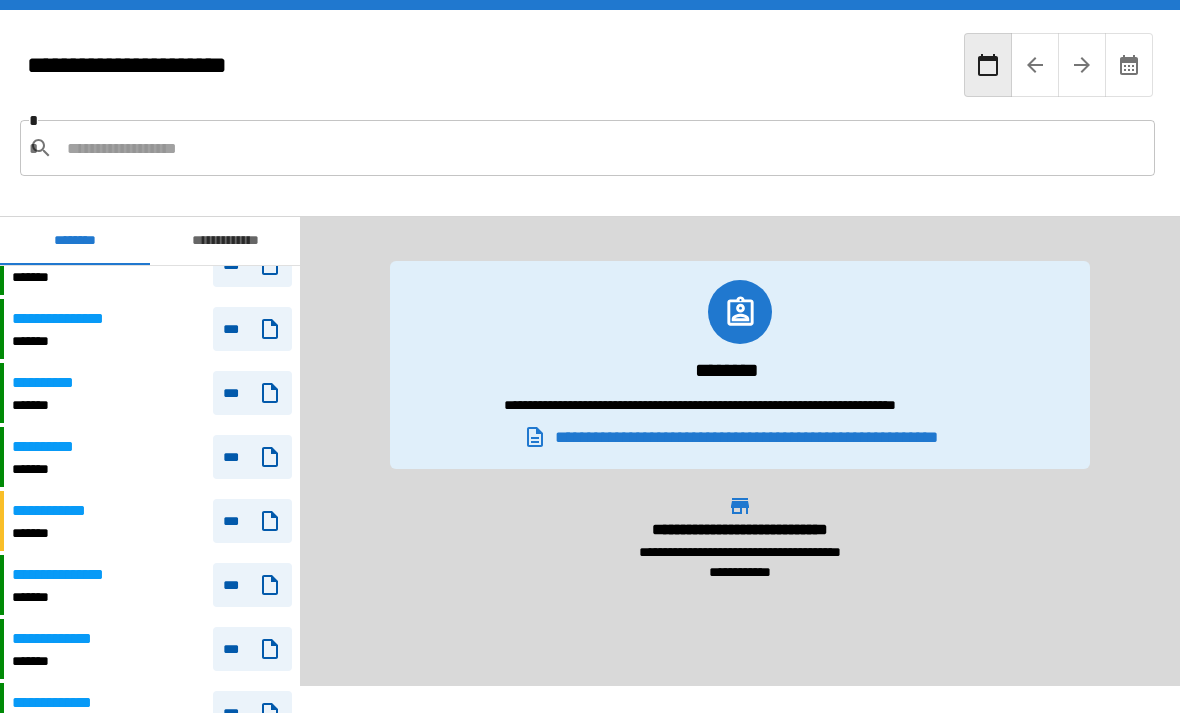 scroll, scrollTop: 2754, scrollLeft: 0, axis: vertical 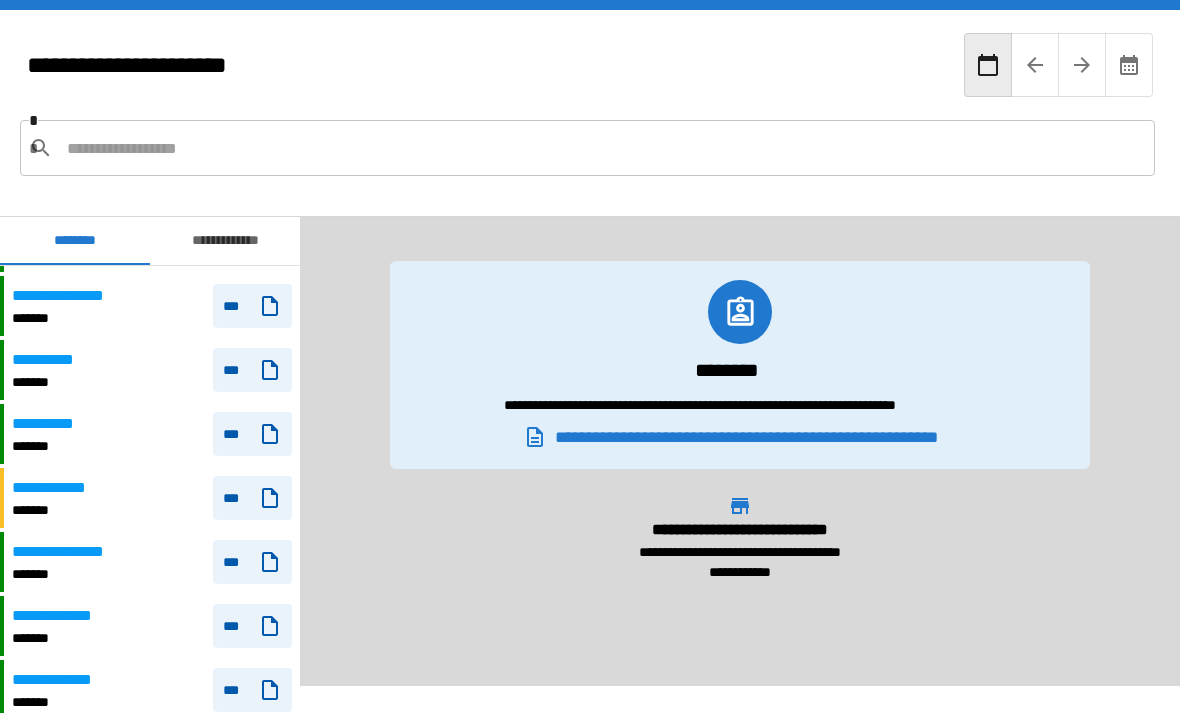 click on "*******" at bounding box center [55, 510] 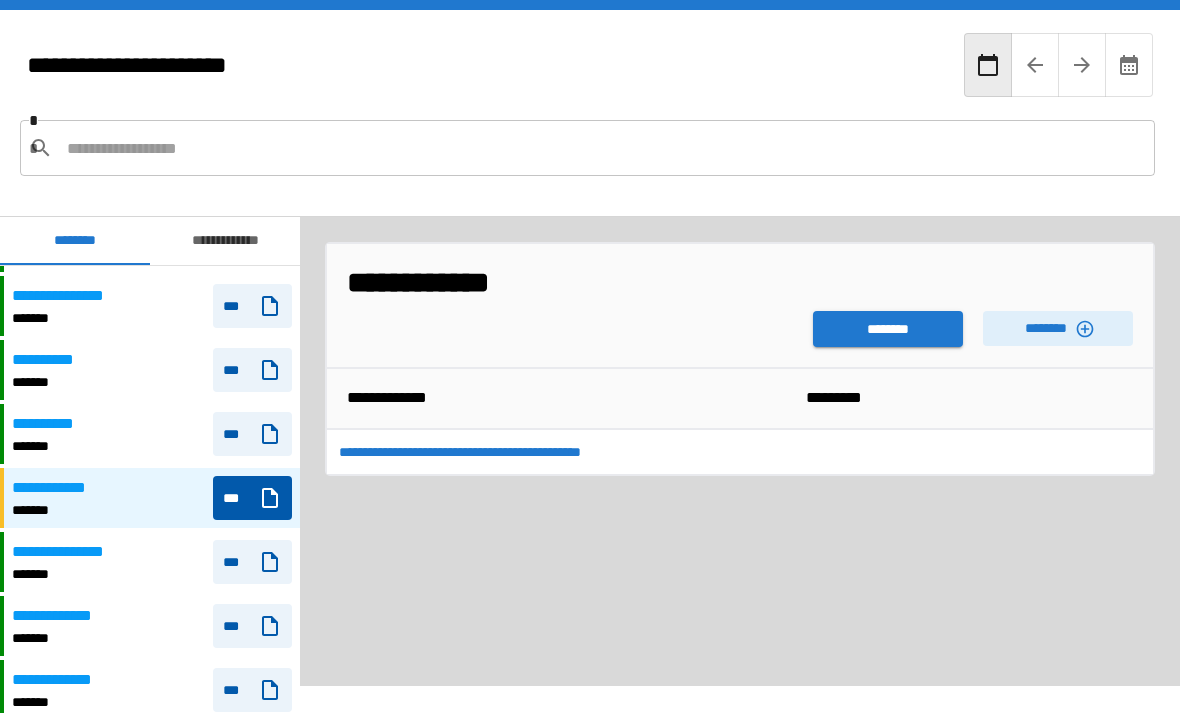click on "********" at bounding box center [888, 329] 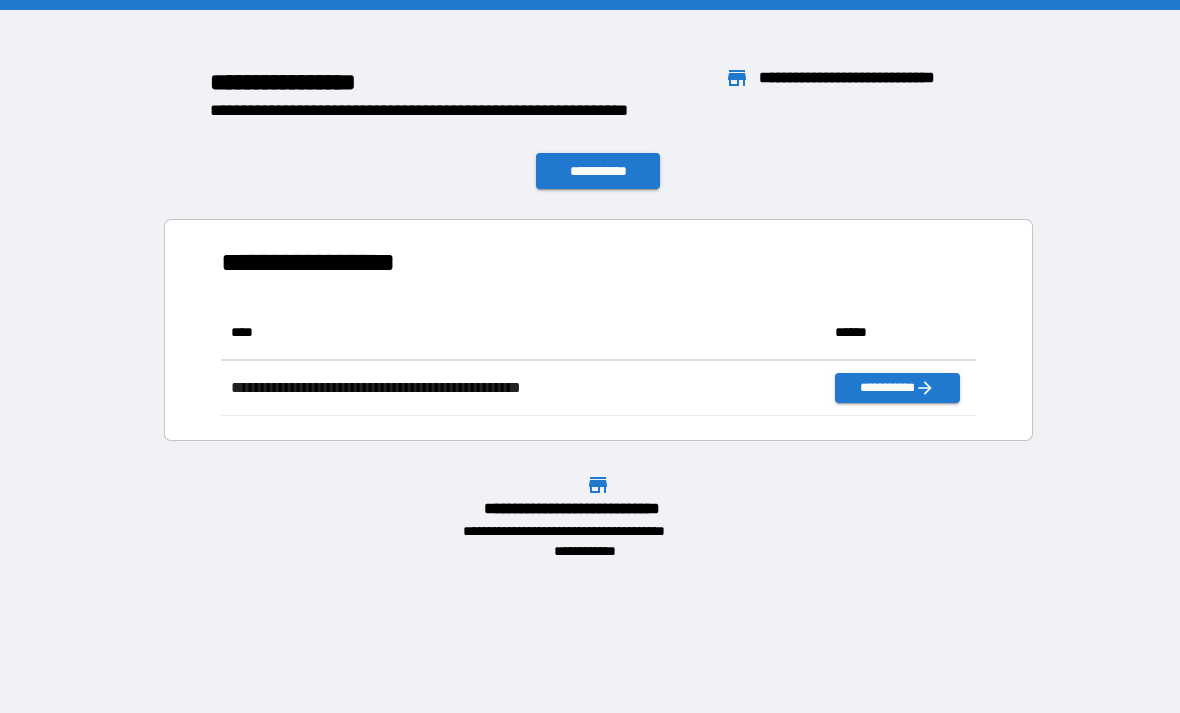 scroll, scrollTop: 1, scrollLeft: 1, axis: both 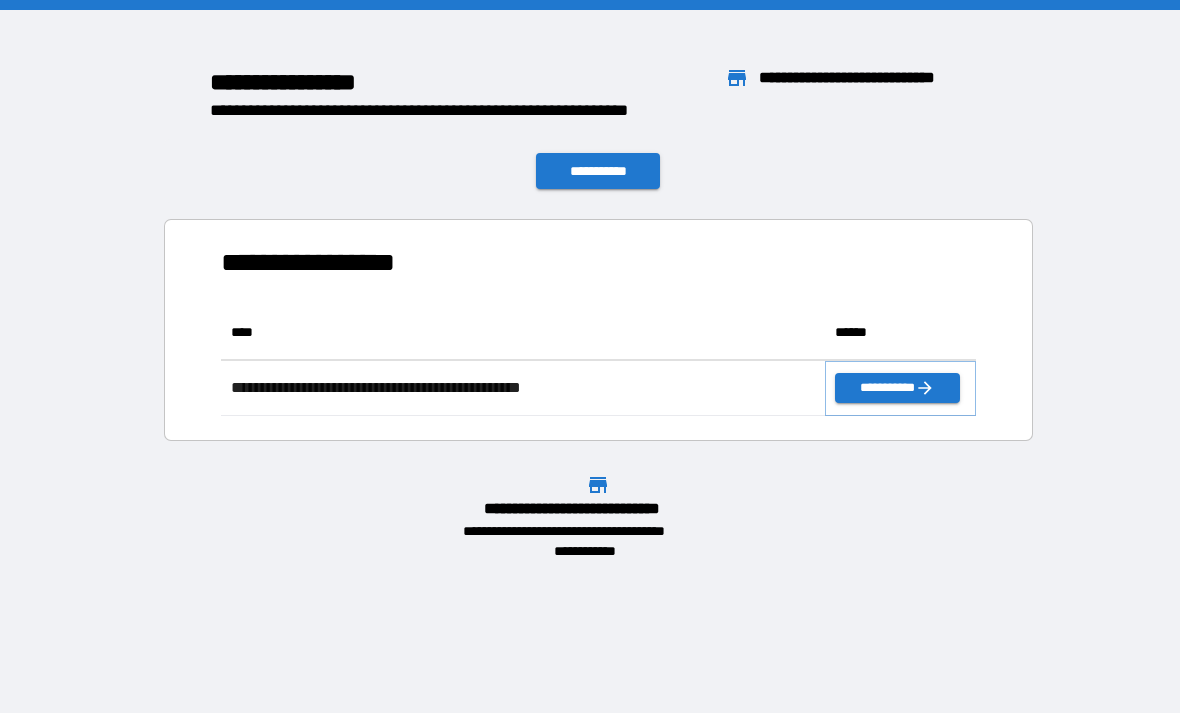 click on "**********" at bounding box center [897, 388] 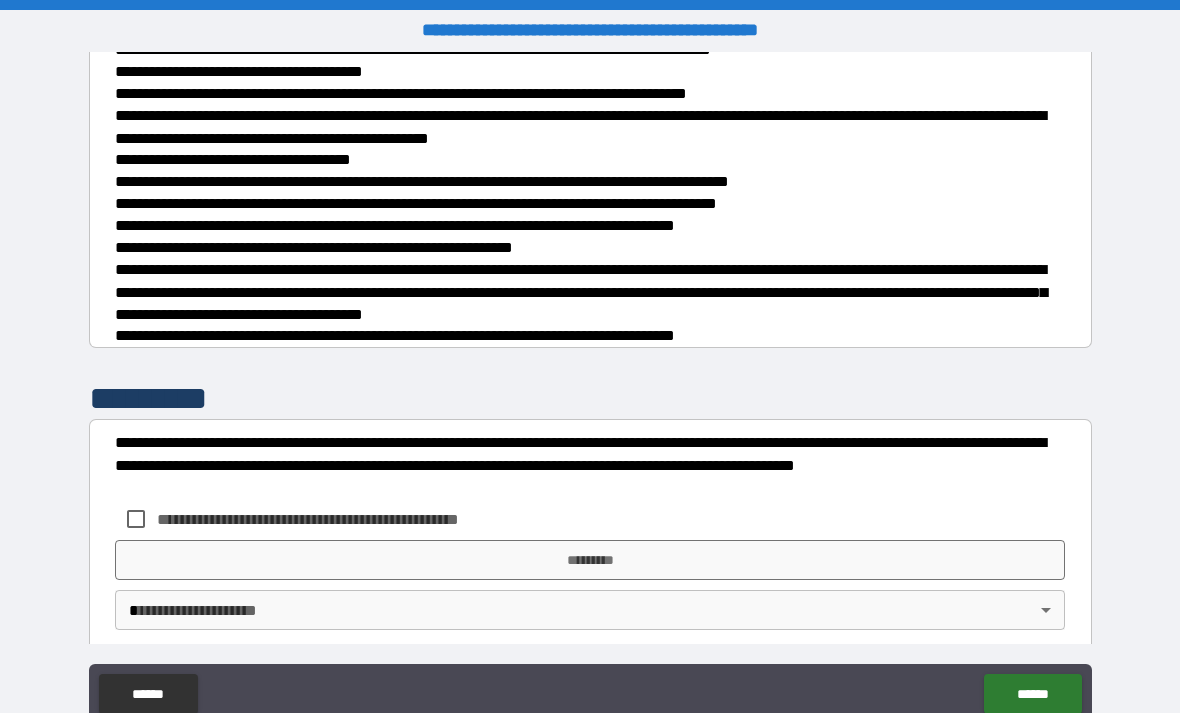 scroll, scrollTop: 702, scrollLeft: 0, axis: vertical 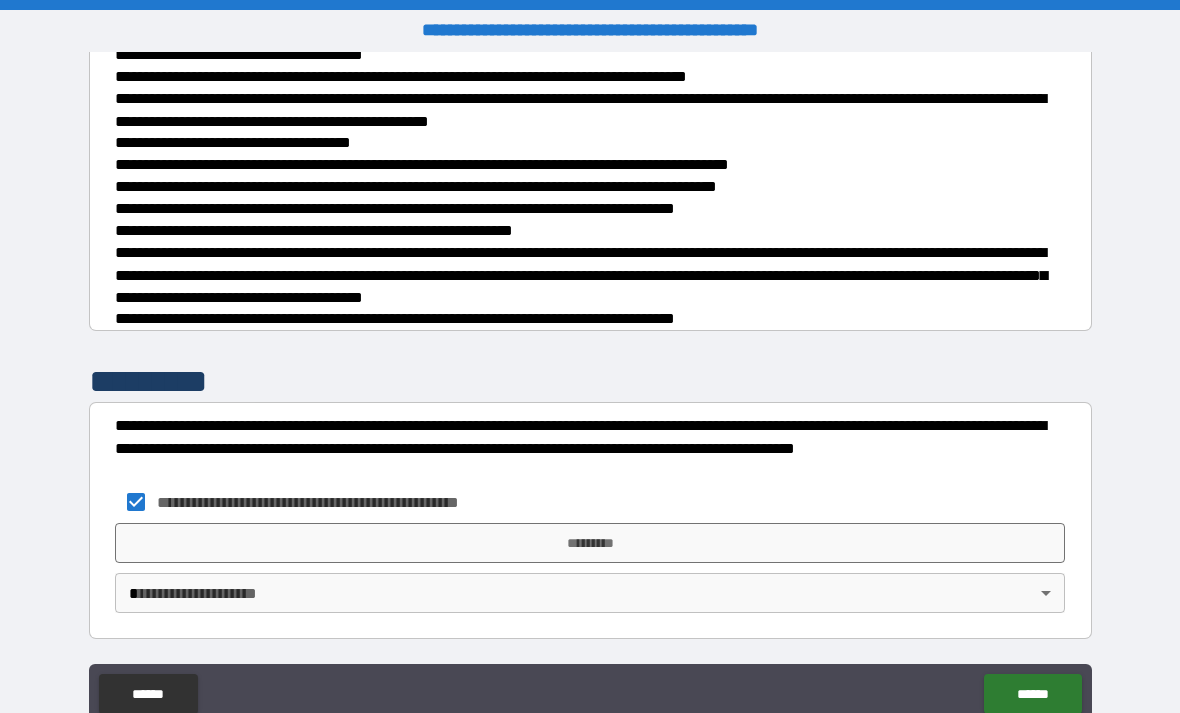 click on "*********" at bounding box center (590, 543) 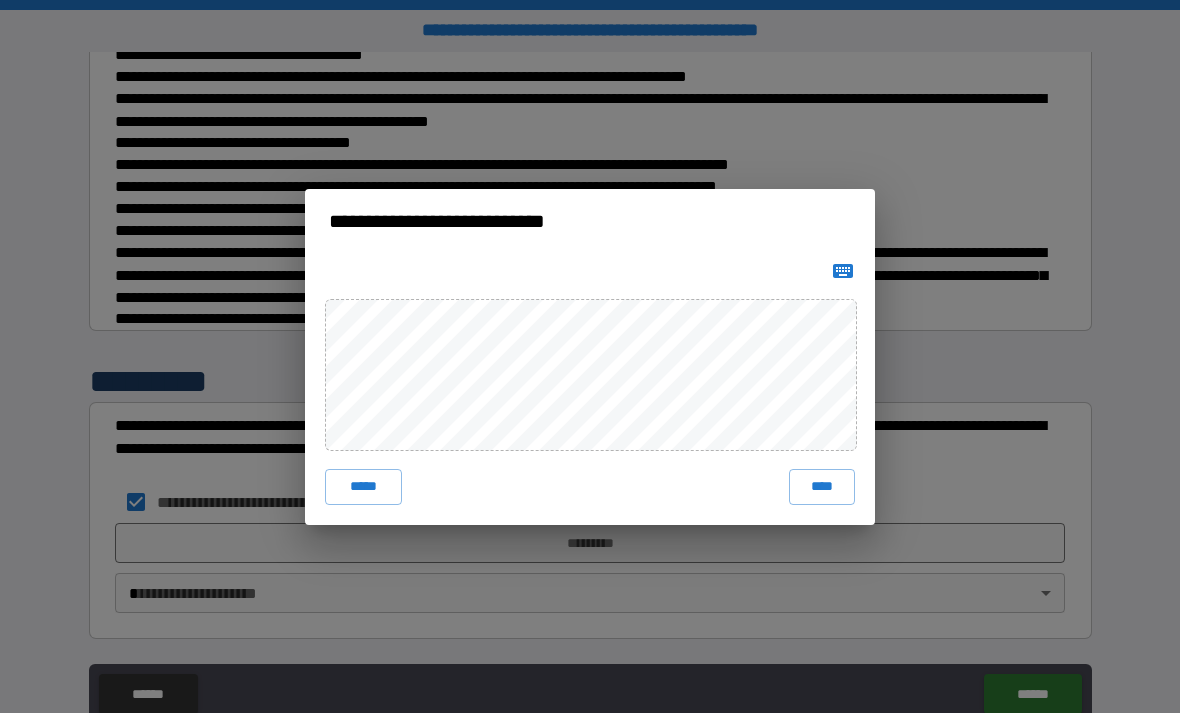 click on "**********" at bounding box center (590, 356) 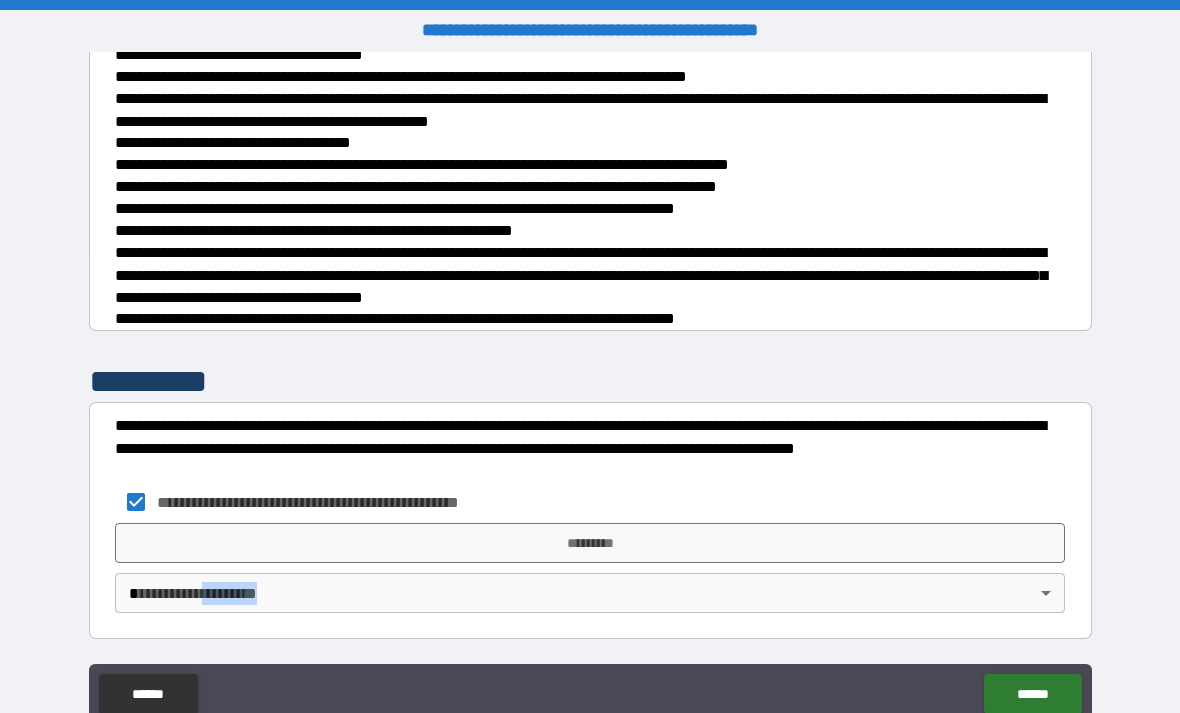 click on "**********" at bounding box center [590, 448] 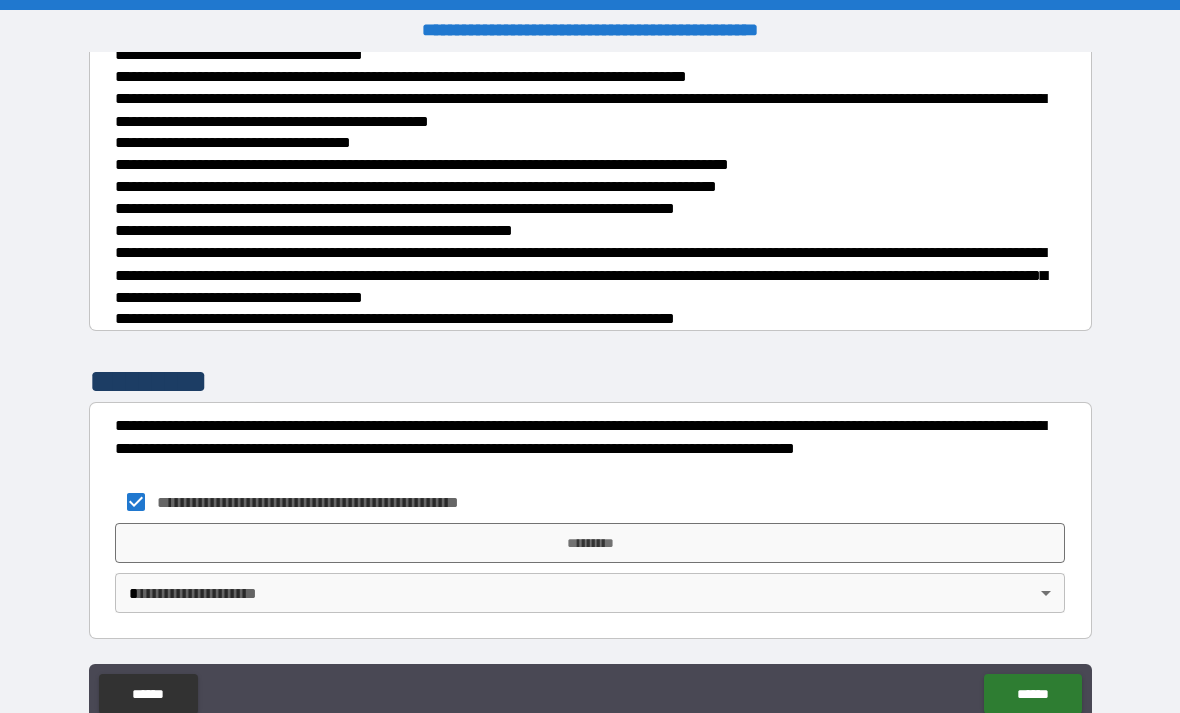 click on "******" 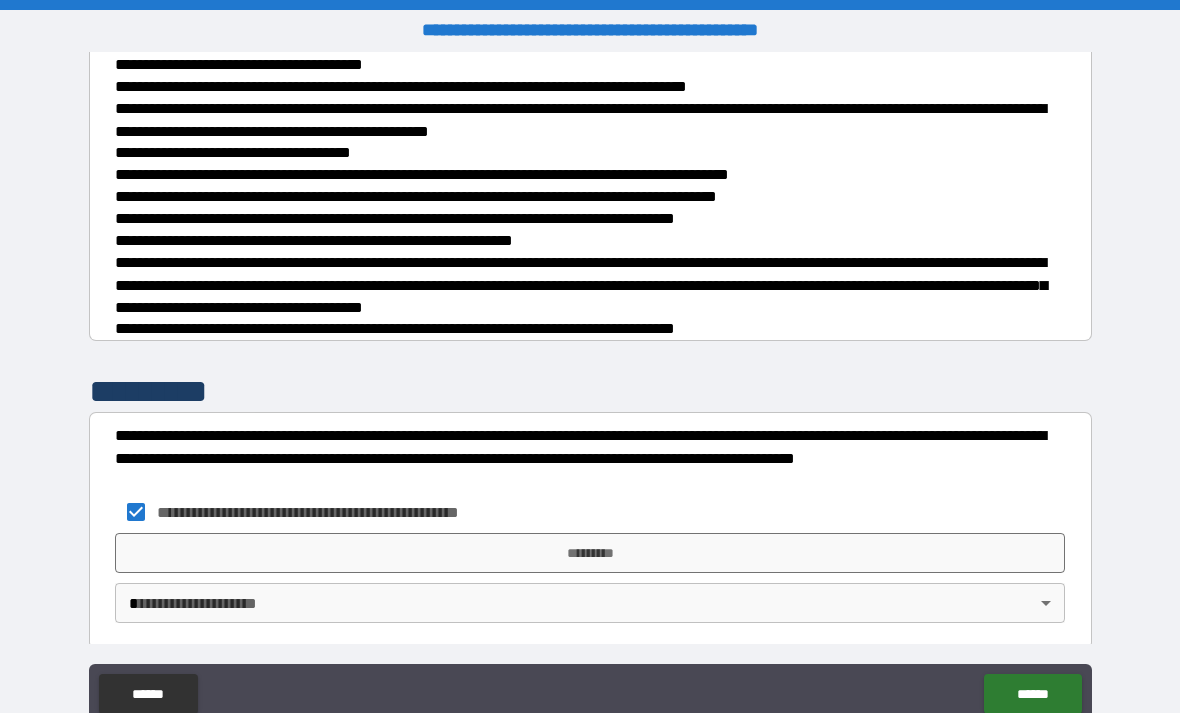 scroll, scrollTop: 702, scrollLeft: 0, axis: vertical 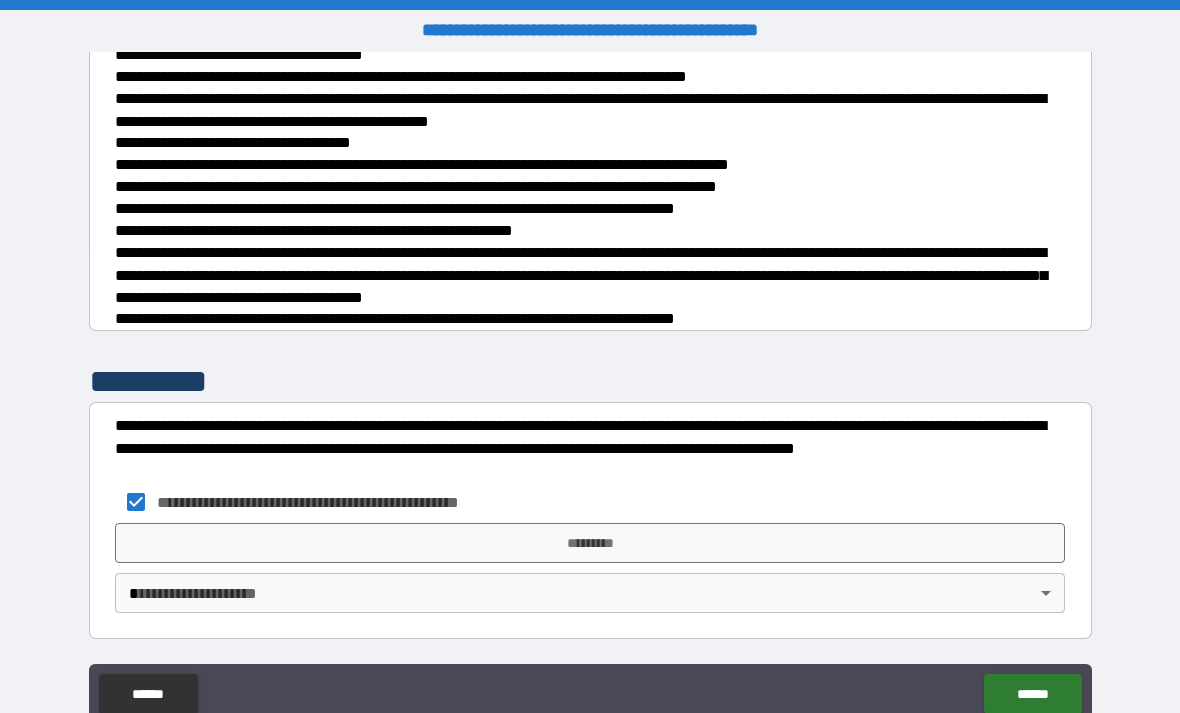 click on "**********" at bounding box center (590, 391) 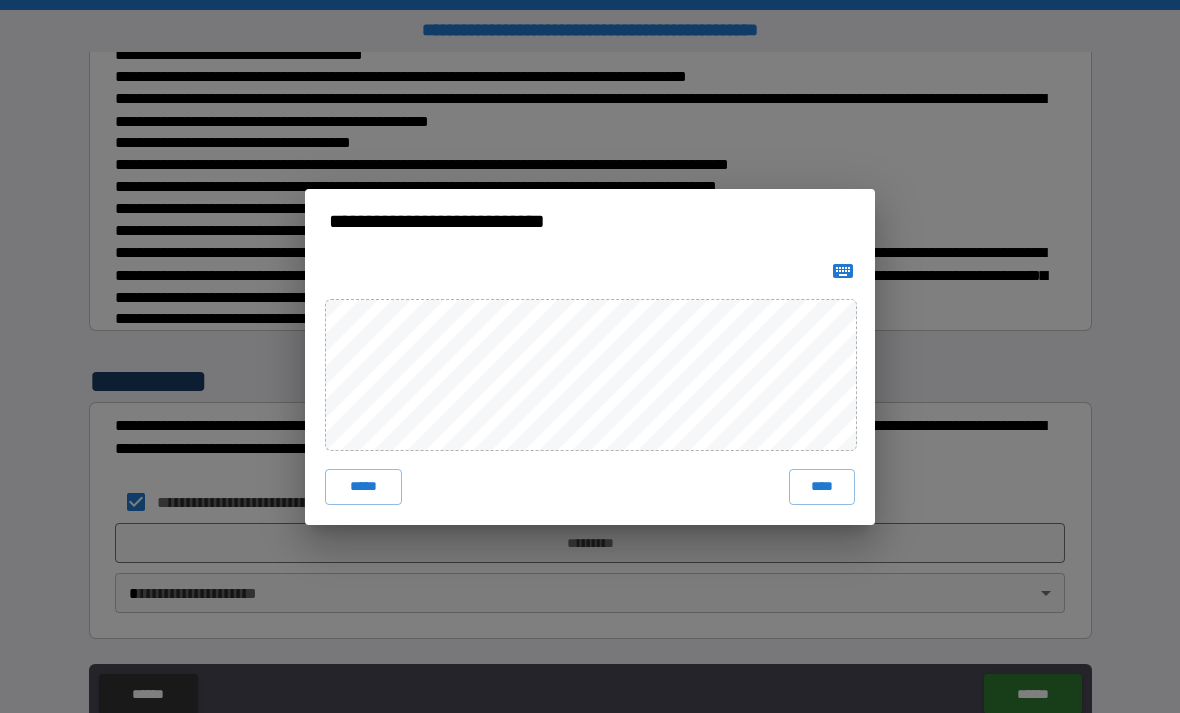click on "****" at bounding box center (822, 487) 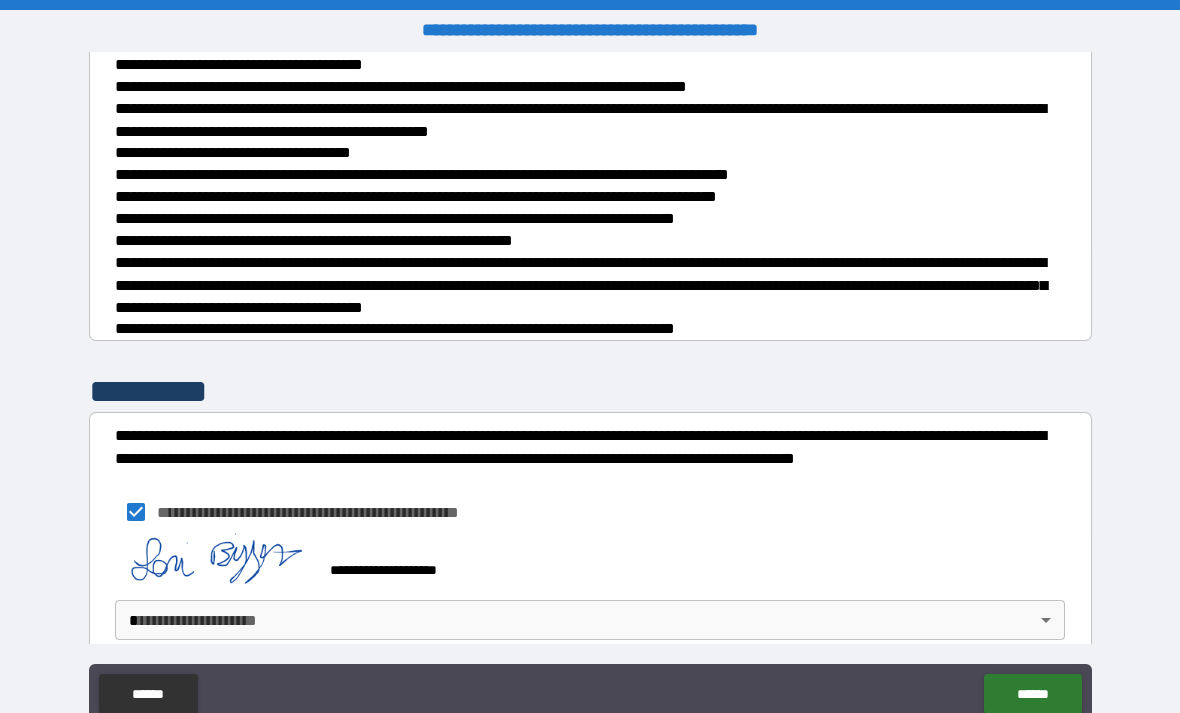 click on "**********" at bounding box center [590, 388] 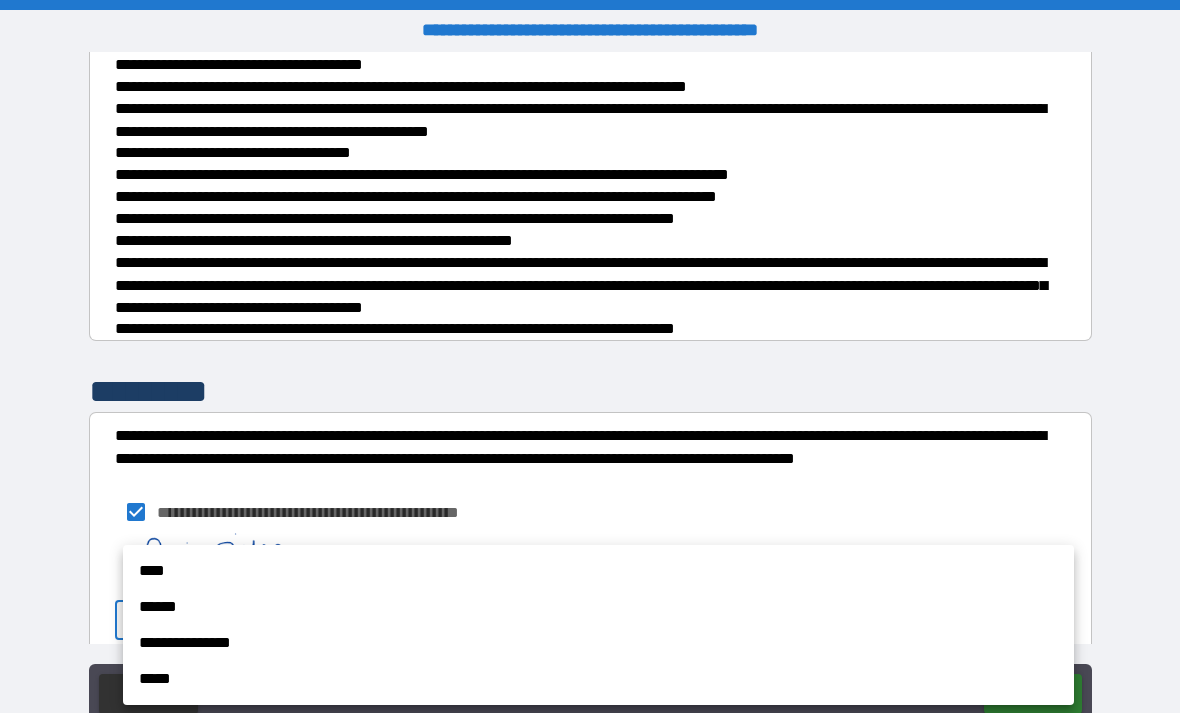click on "****" at bounding box center [598, 571] 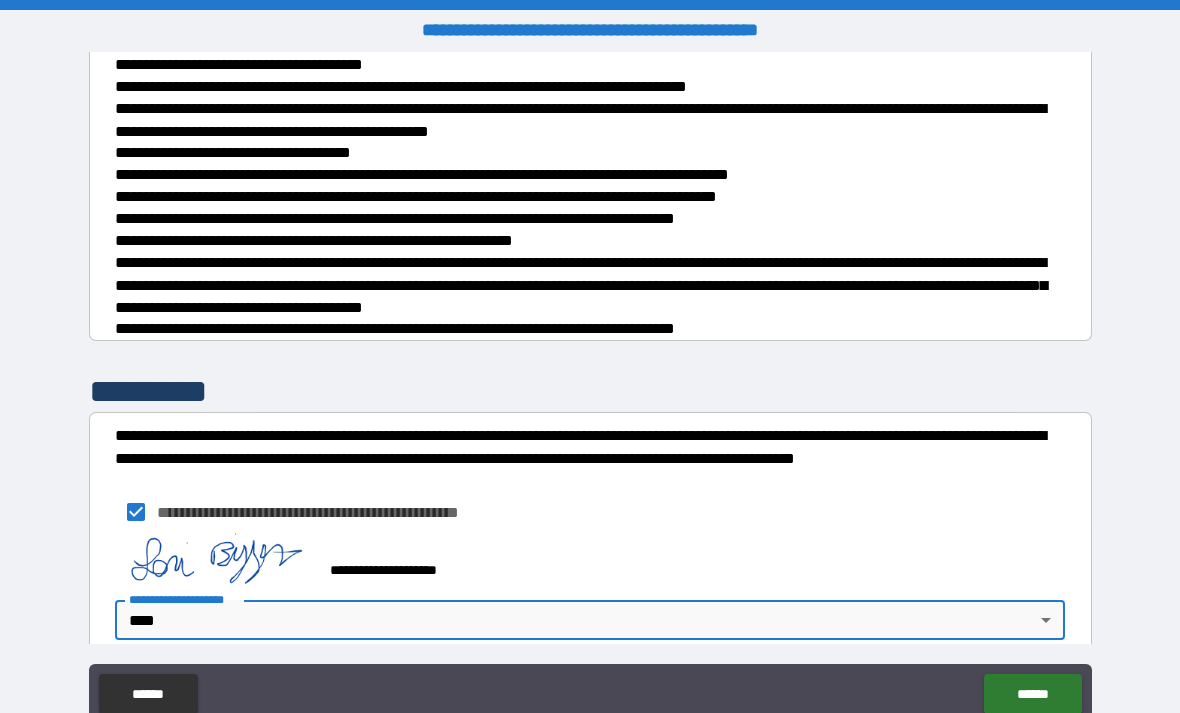 click on "******" at bounding box center (1032, 694) 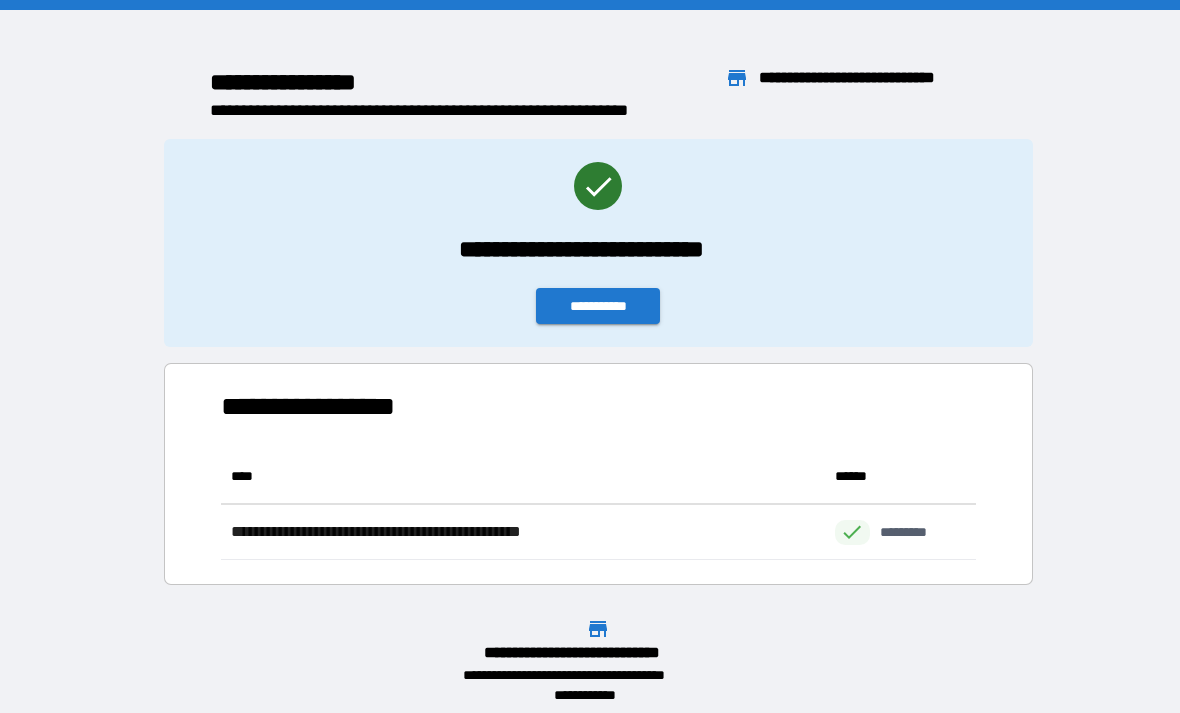 scroll, scrollTop: 1, scrollLeft: 1, axis: both 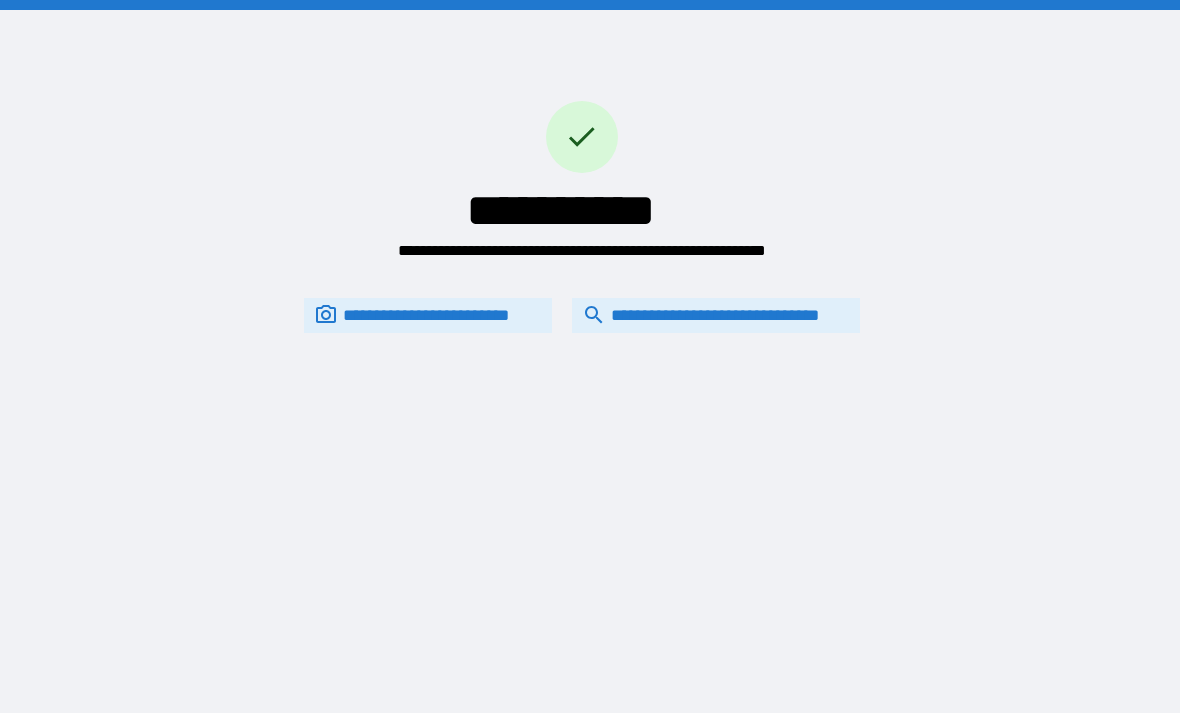 click on "**********" at bounding box center [716, 315] 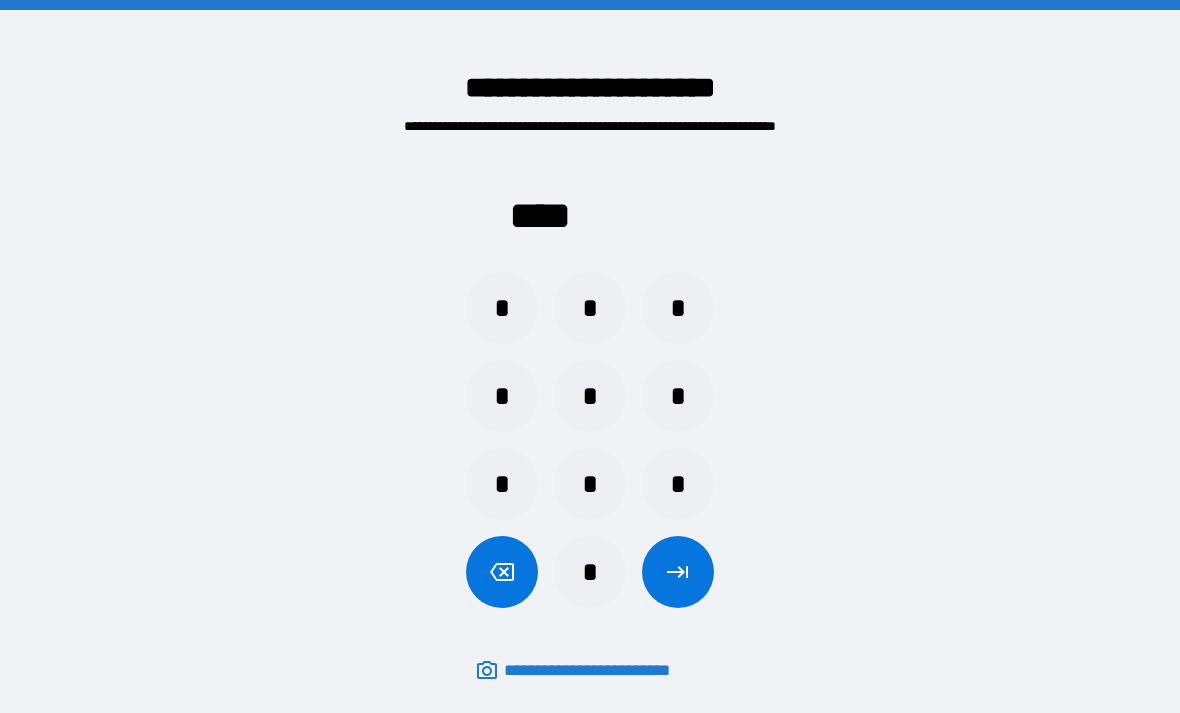 click on "*" at bounding box center [502, 308] 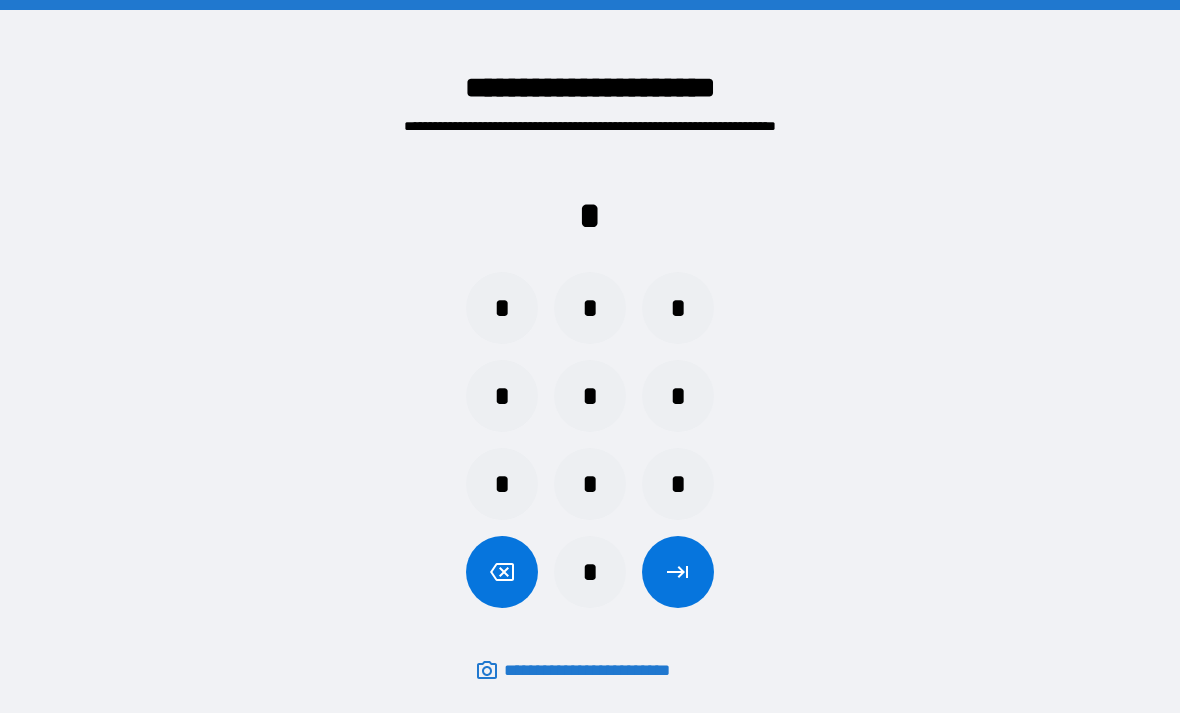 click on "*" at bounding box center [678, 484] 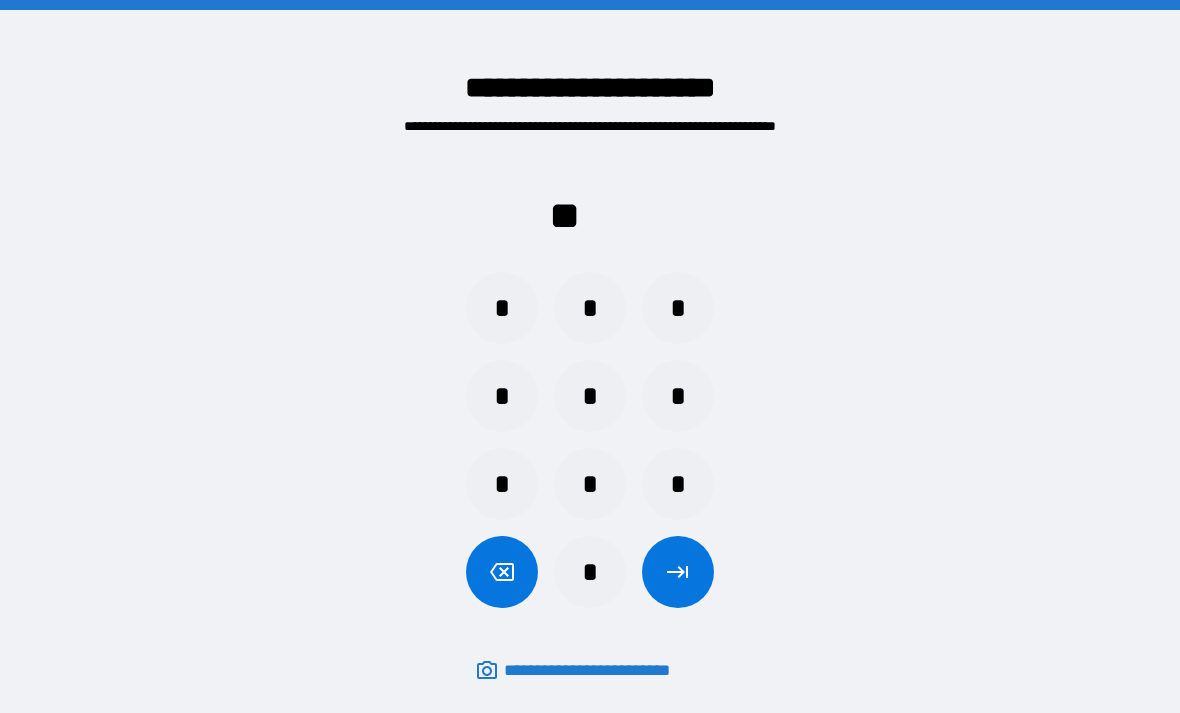 click on "*" at bounding box center [502, 484] 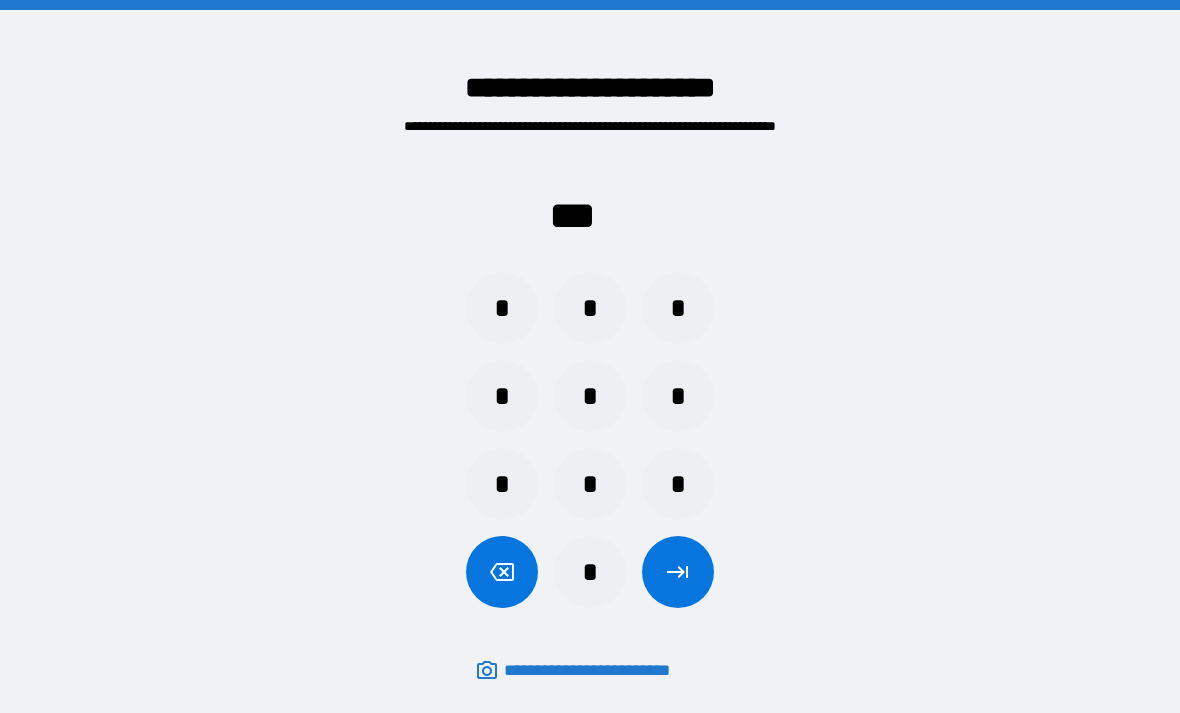 click on "*" at bounding box center (678, 308) 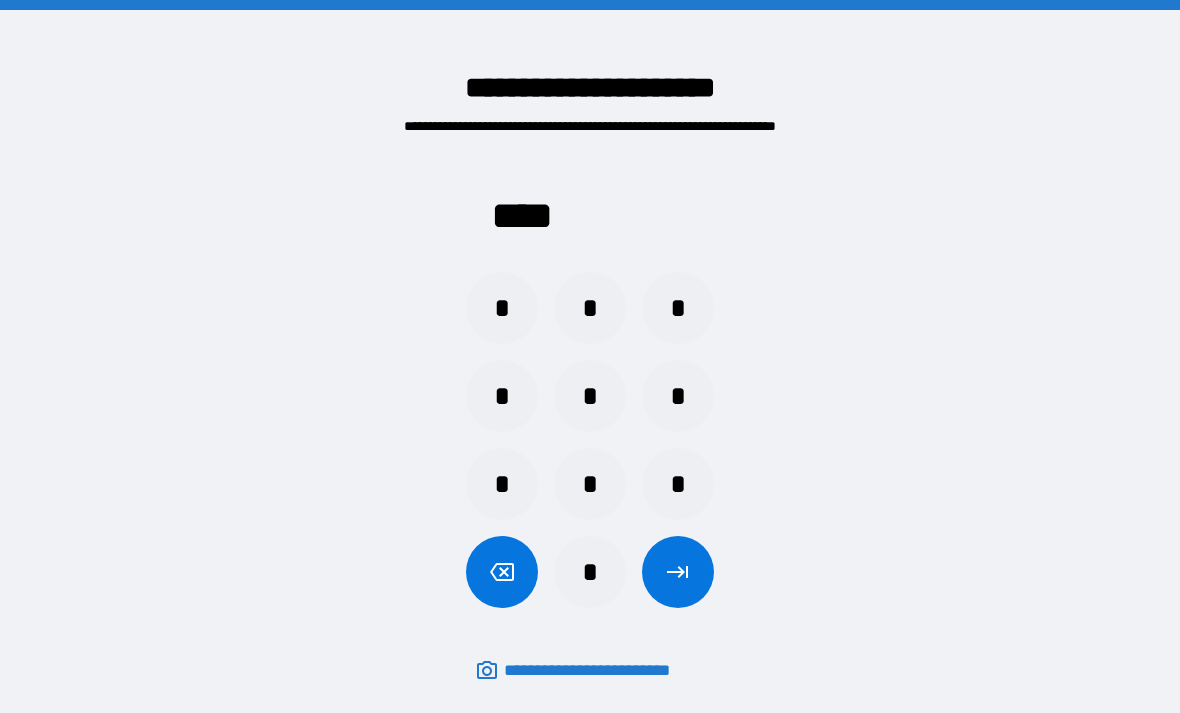 click at bounding box center (678, 572) 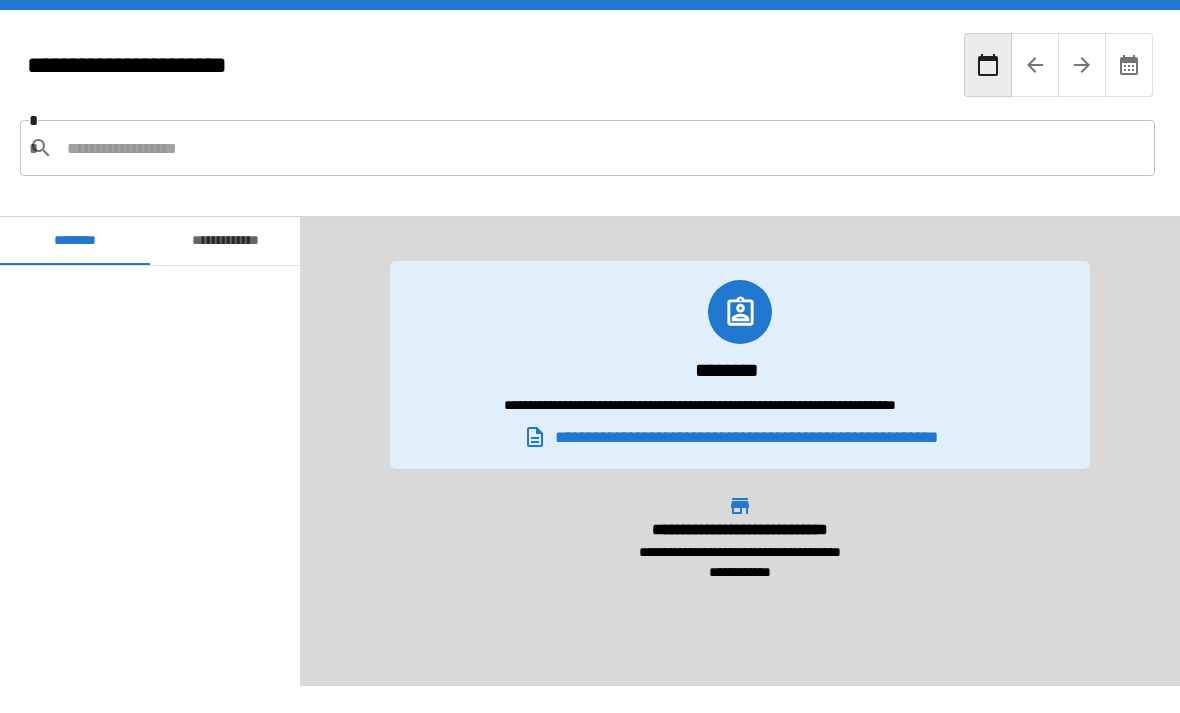 scroll, scrollTop: 2820, scrollLeft: 0, axis: vertical 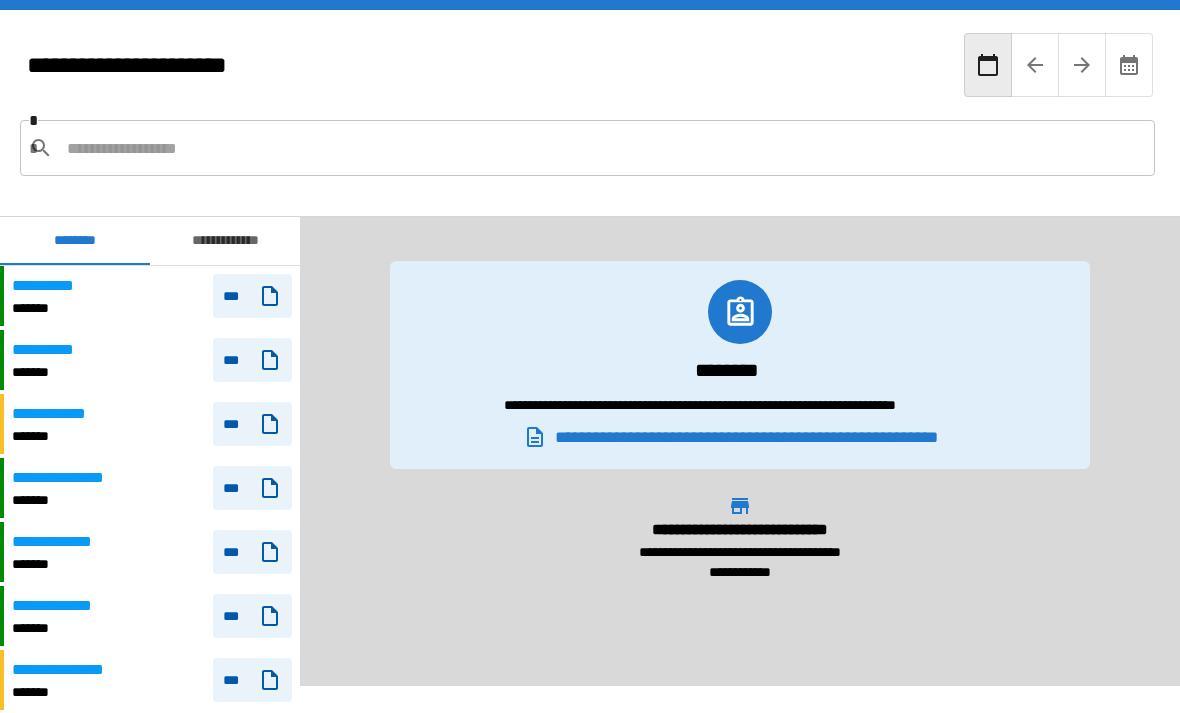 click on "**********" at bounding box center [51, 350] 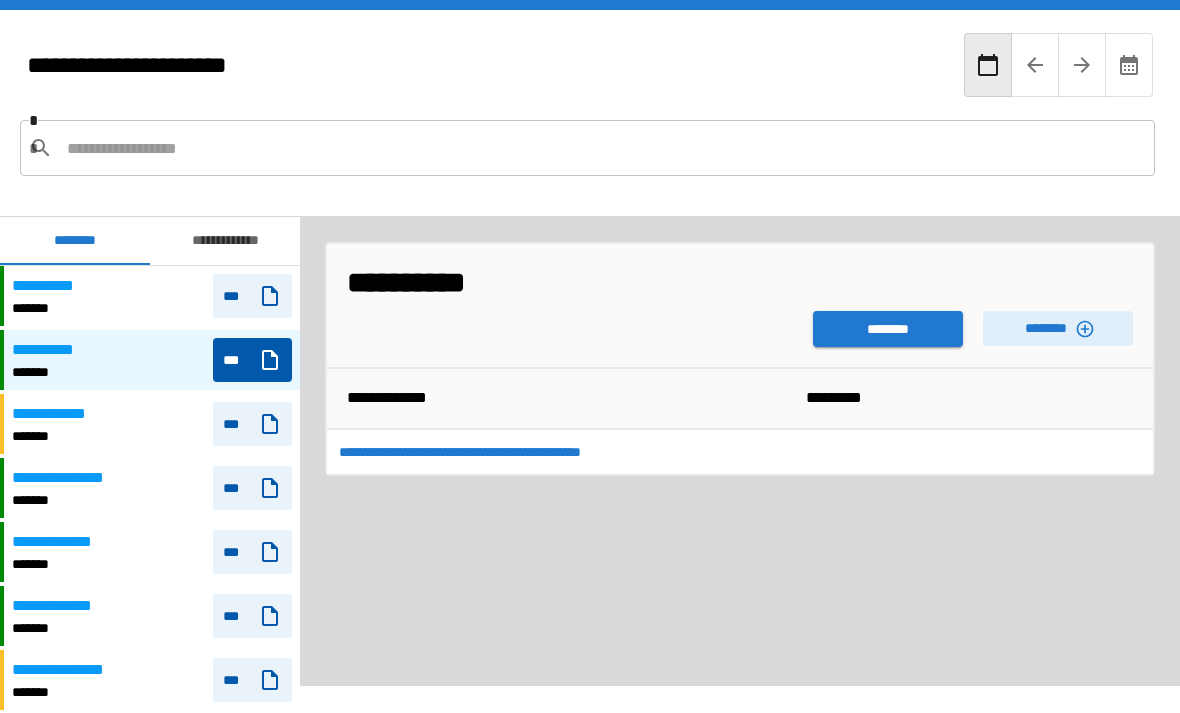 click on "********" at bounding box center [888, 329] 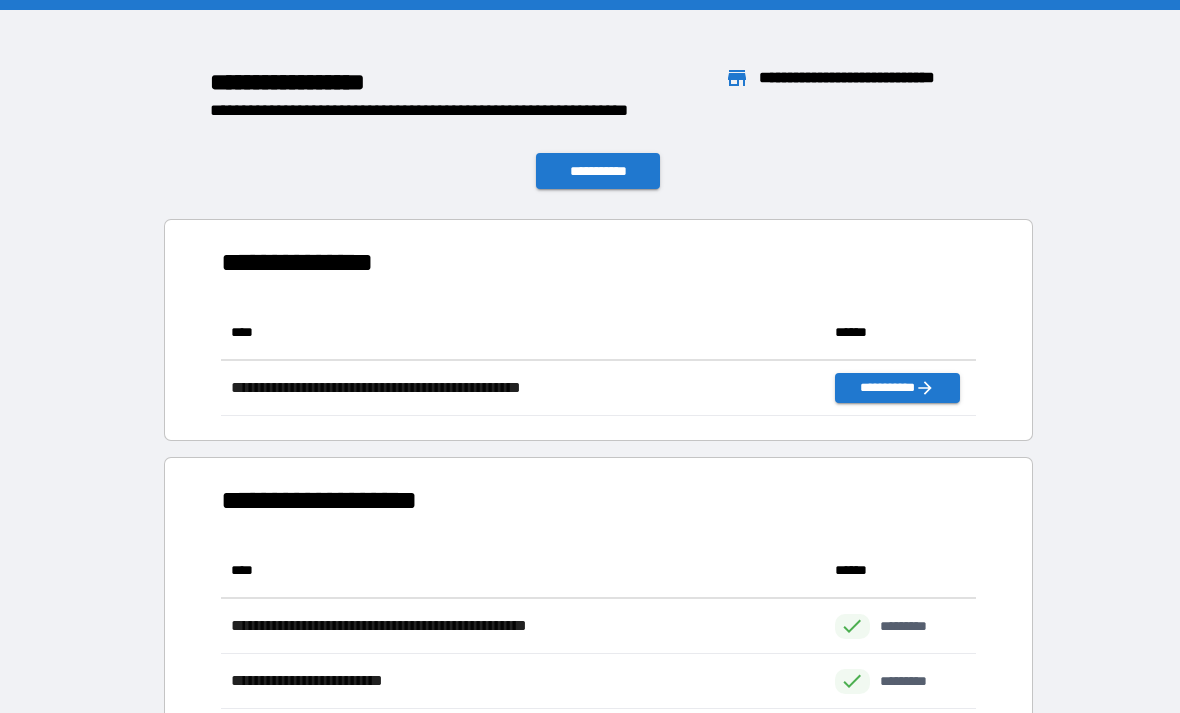 scroll, scrollTop: 111, scrollLeft: 755, axis: both 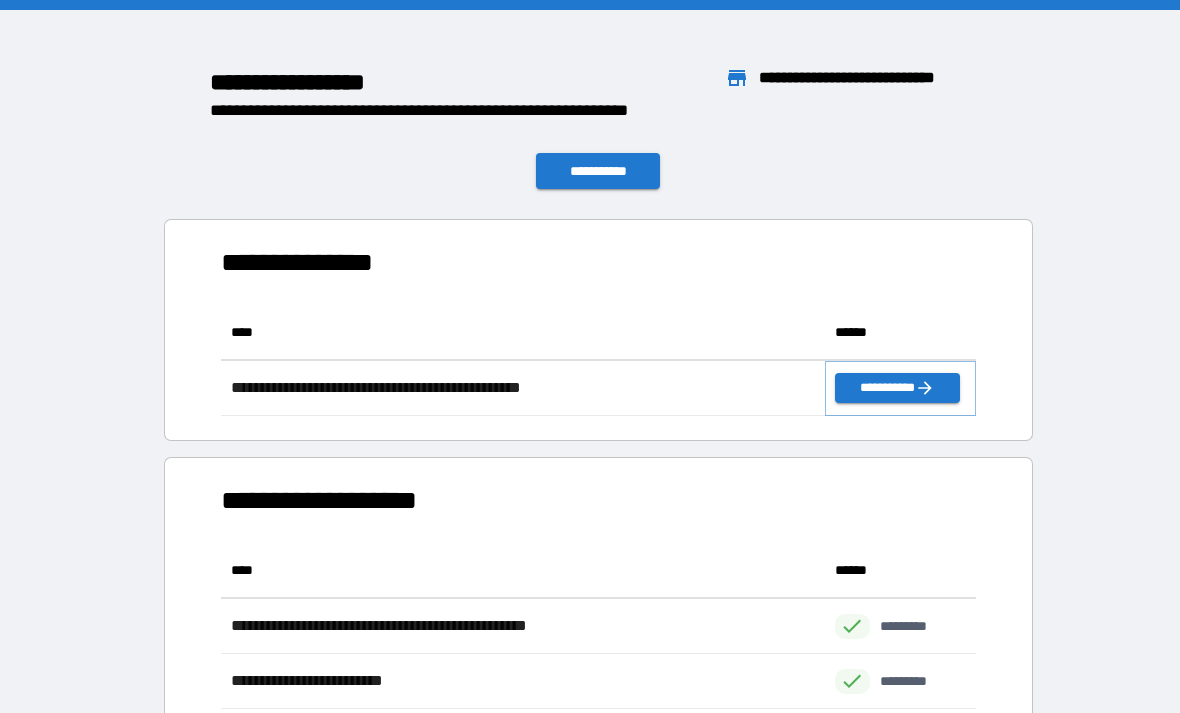 click on "**********" at bounding box center [897, 388] 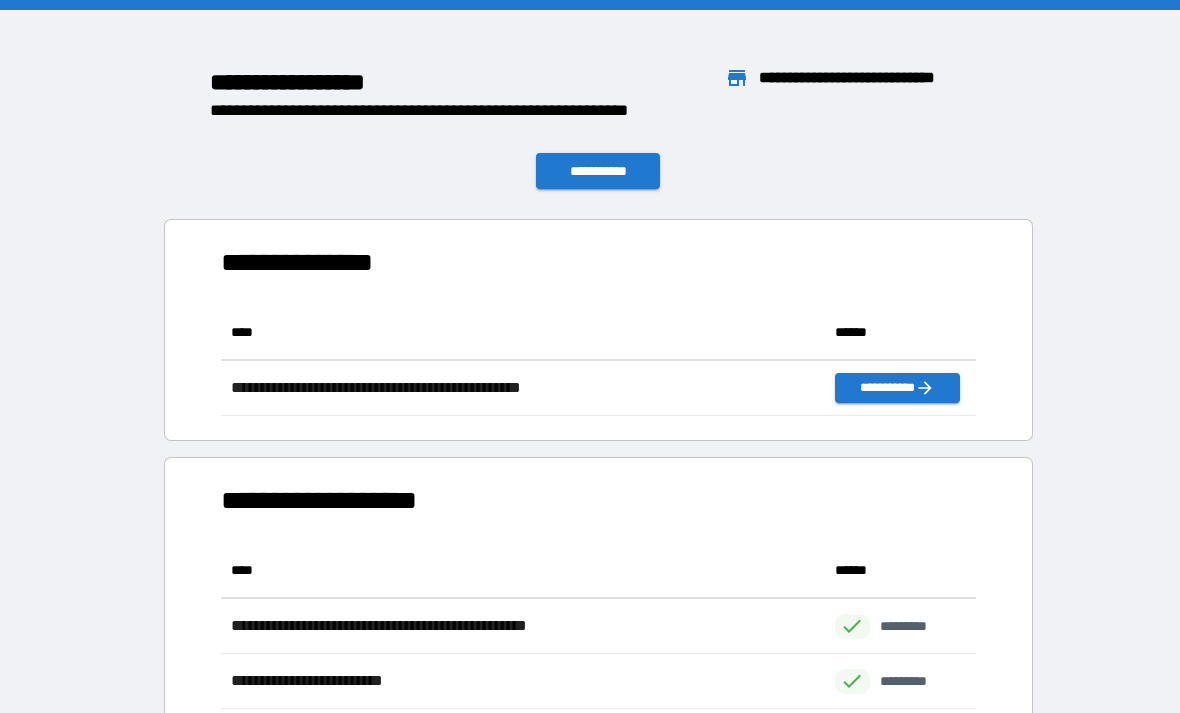 scroll, scrollTop: 1, scrollLeft: 1, axis: both 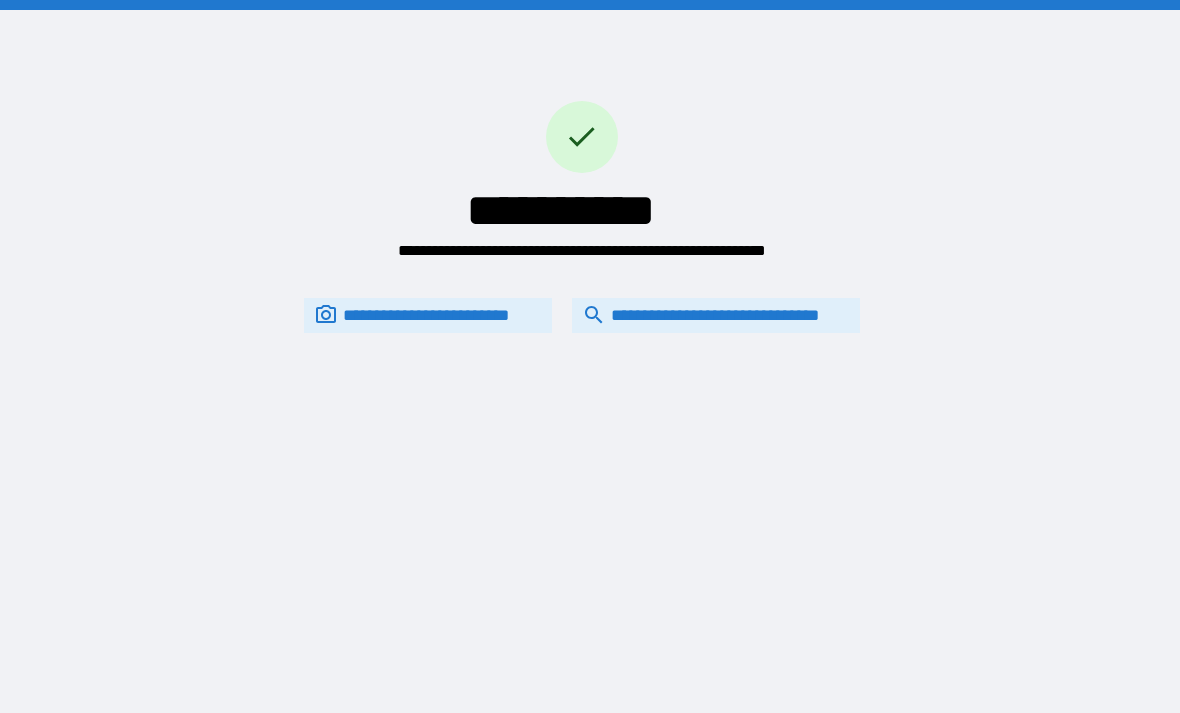 click on "**********" at bounding box center (716, 315) 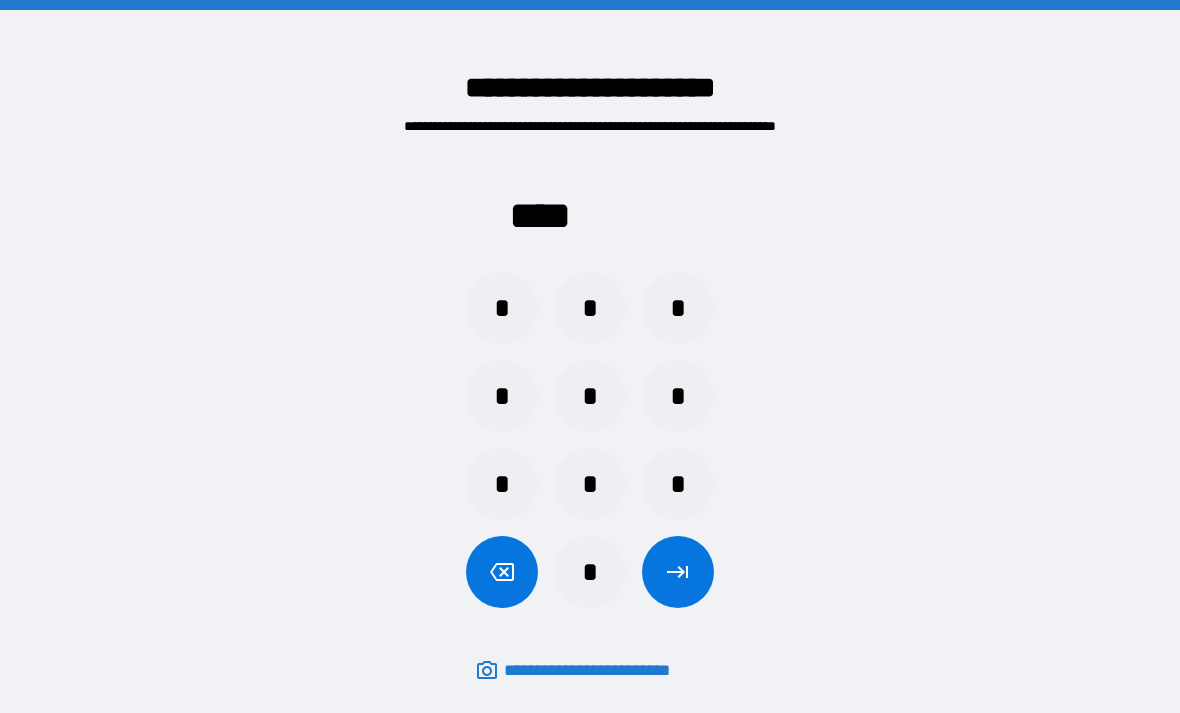 click on "*" at bounding box center (502, 308) 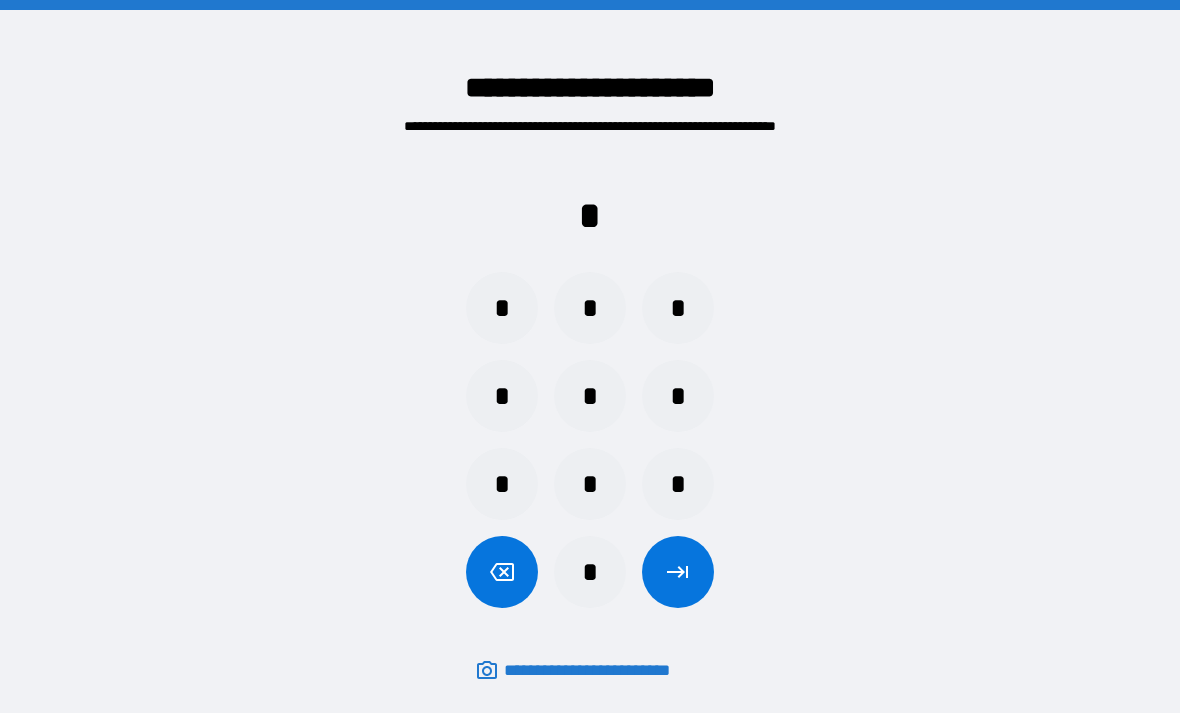 click on "*" at bounding box center [678, 484] 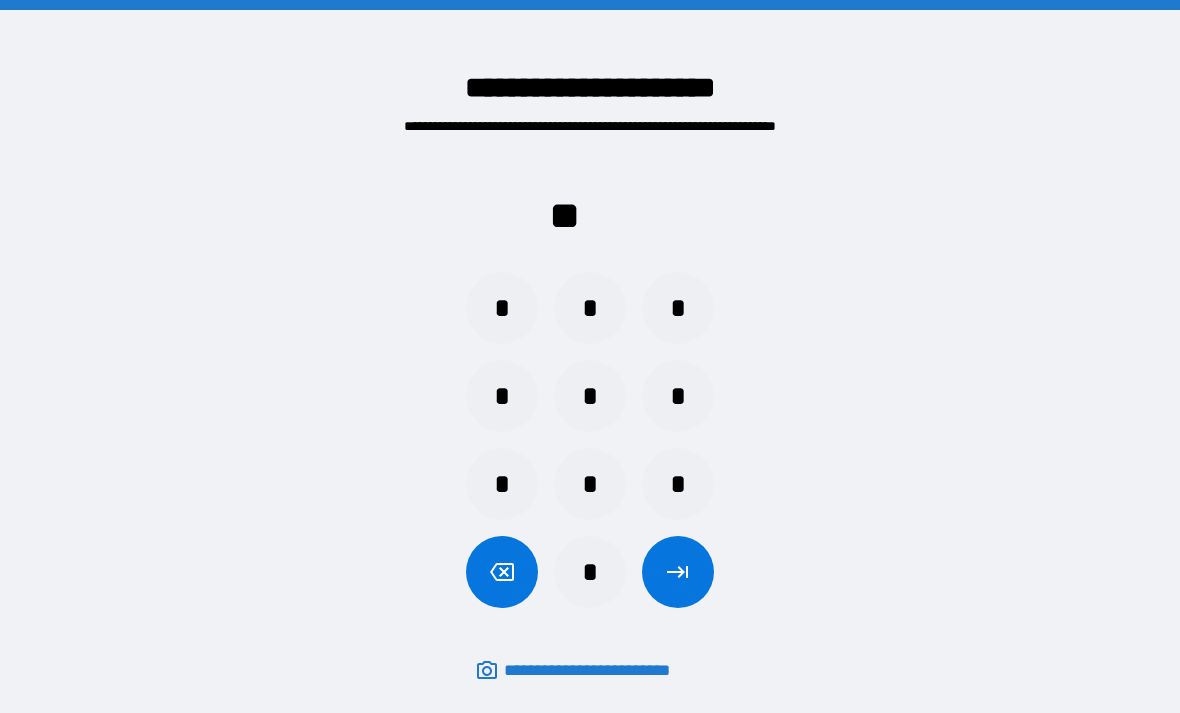 click on "*" at bounding box center [502, 484] 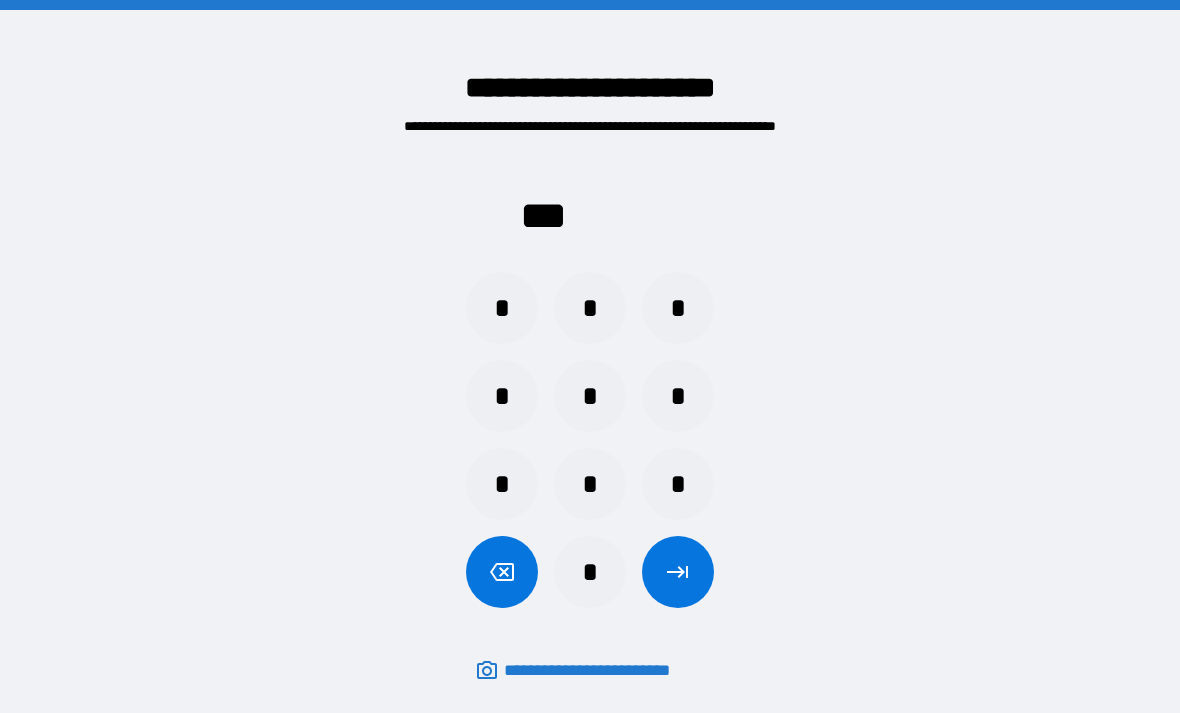 click on "*" at bounding box center [678, 308] 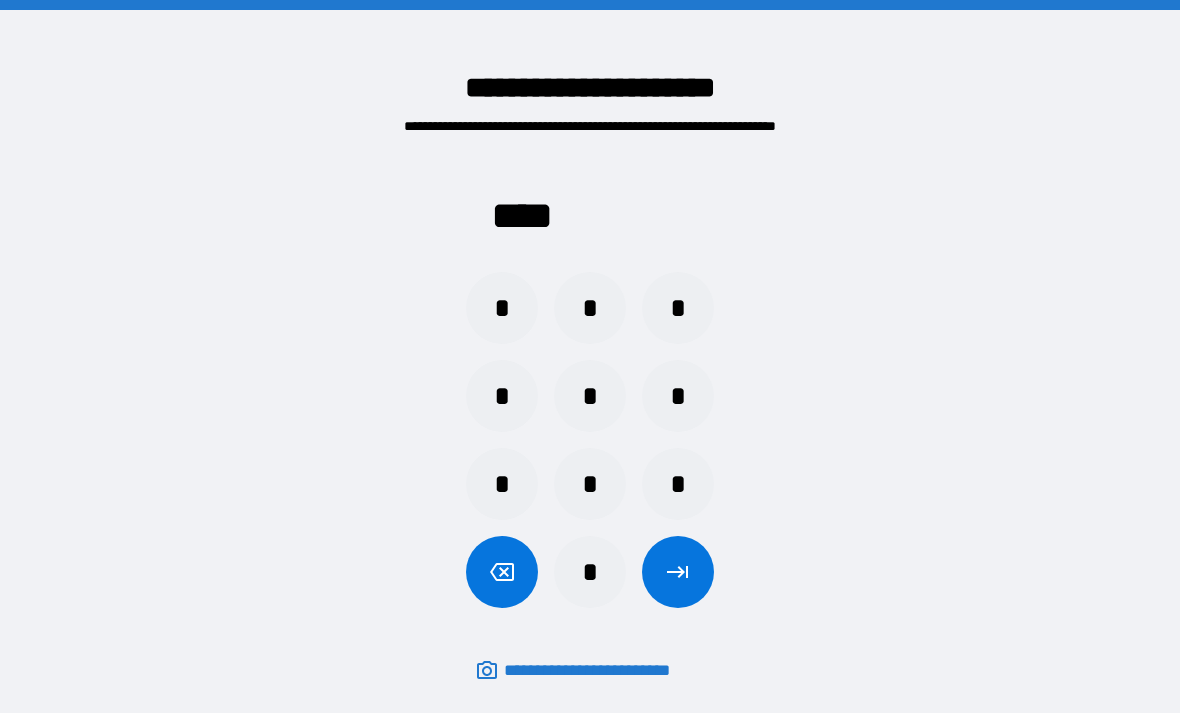 click 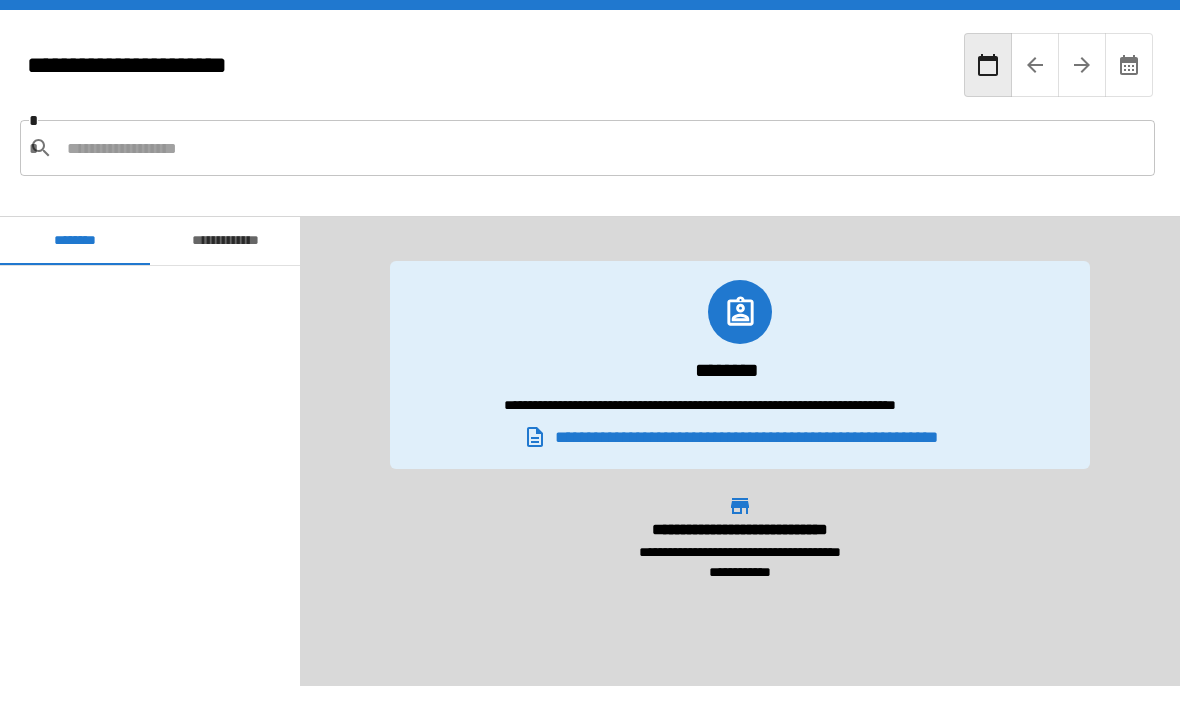 scroll, scrollTop: 2820, scrollLeft: 0, axis: vertical 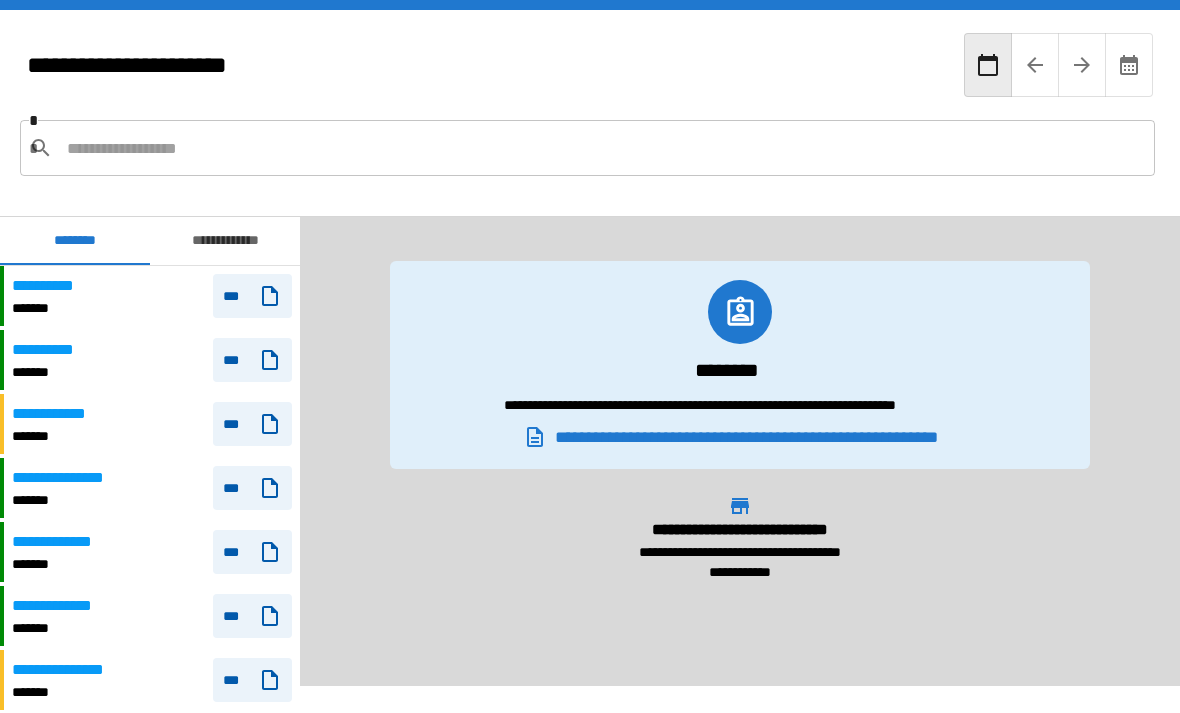 click on "**********" at bounding box center (52, 286) 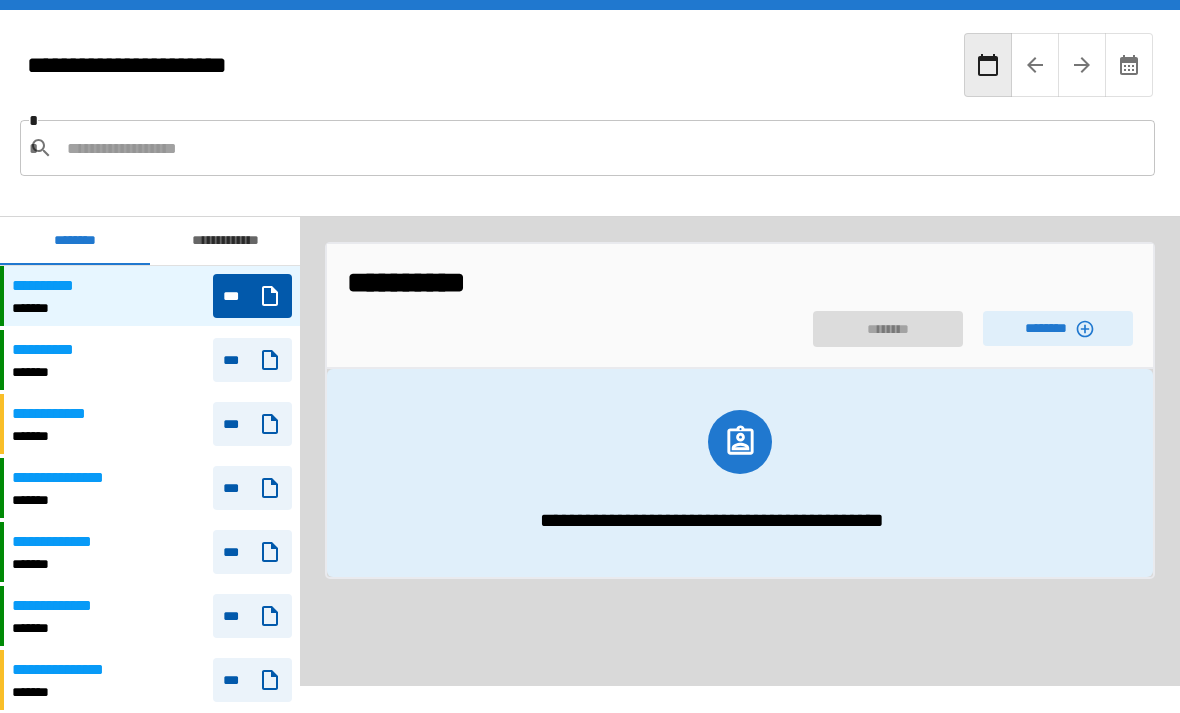 click on "**********" at bounding box center (740, 451) 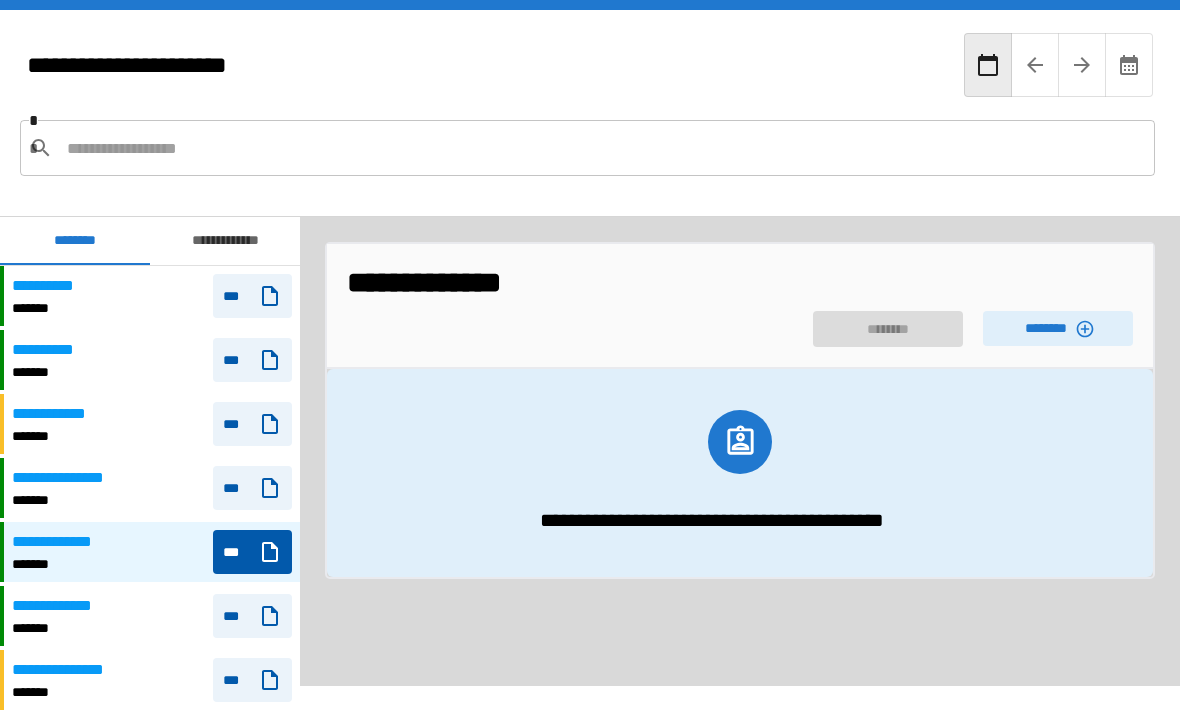 click on "********" at bounding box center (1058, 328) 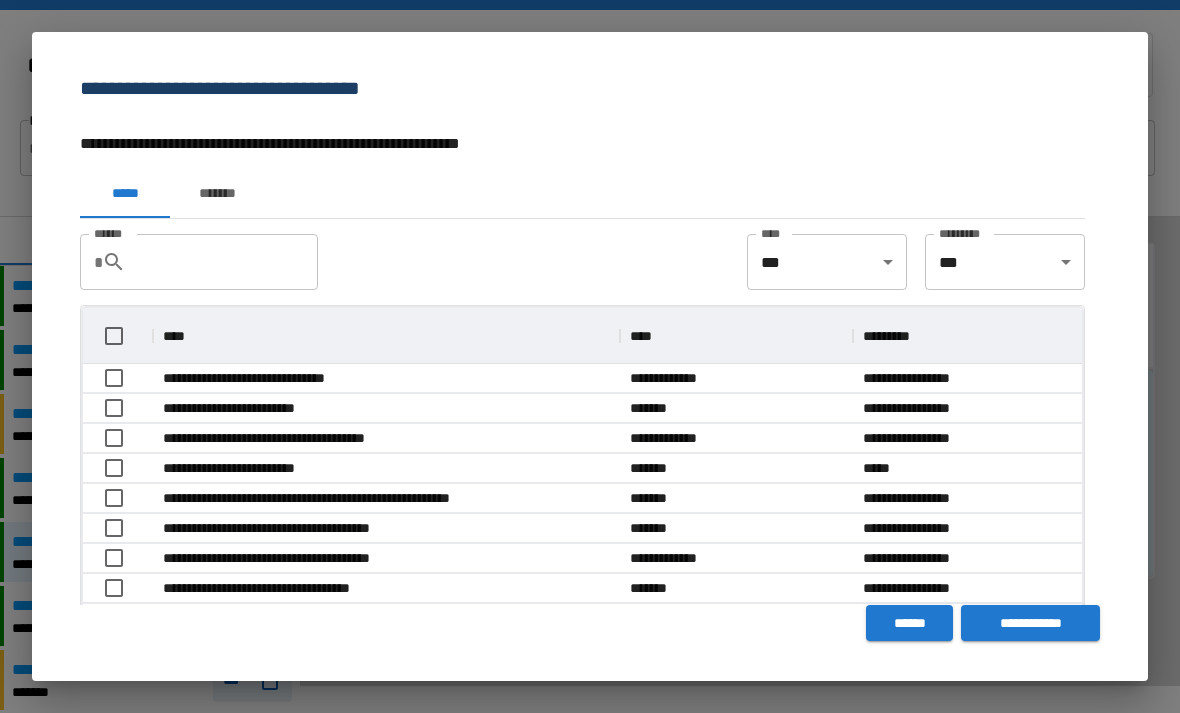 scroll, scrollTop: 1, scrollLeft: 1, axis: both 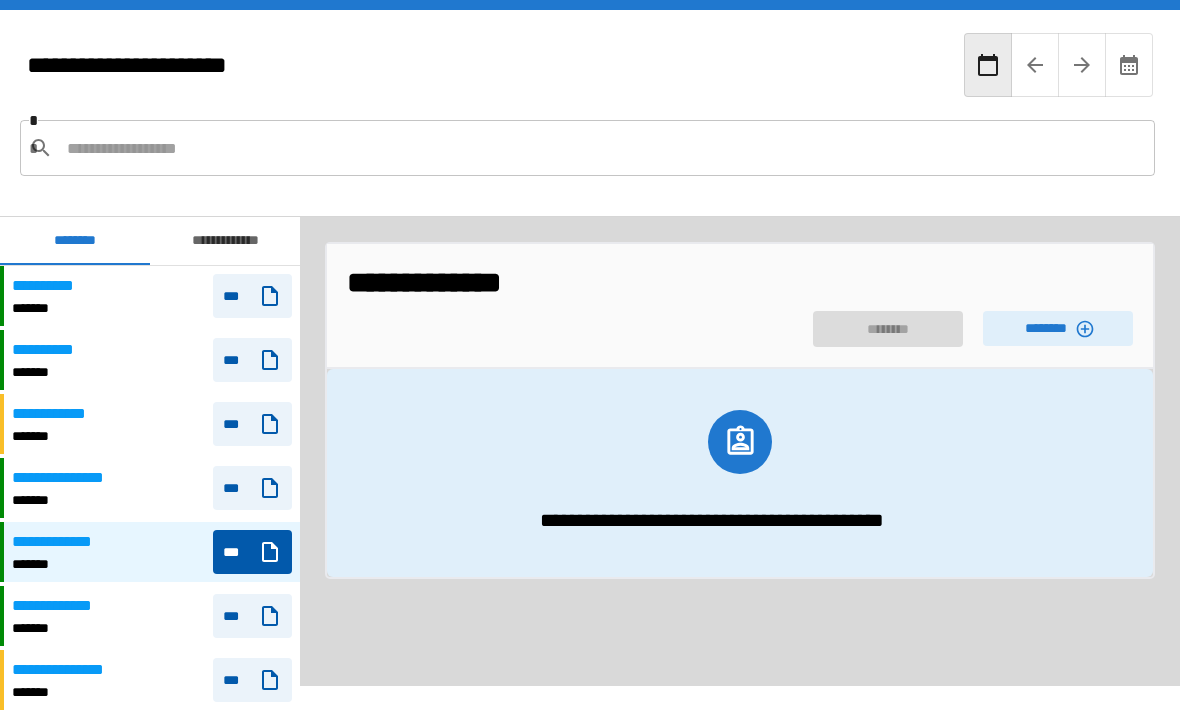 click on "**********" at bounding box center (67, 478) 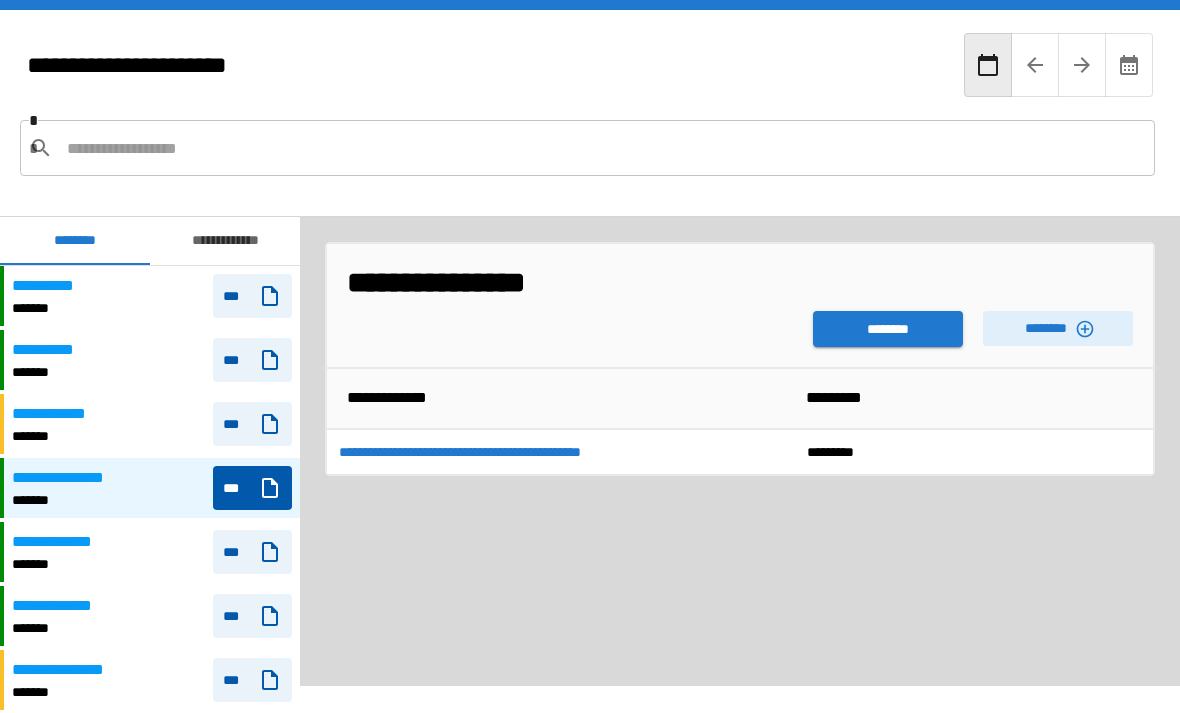 click on "********" at bounding box center (888, 329) 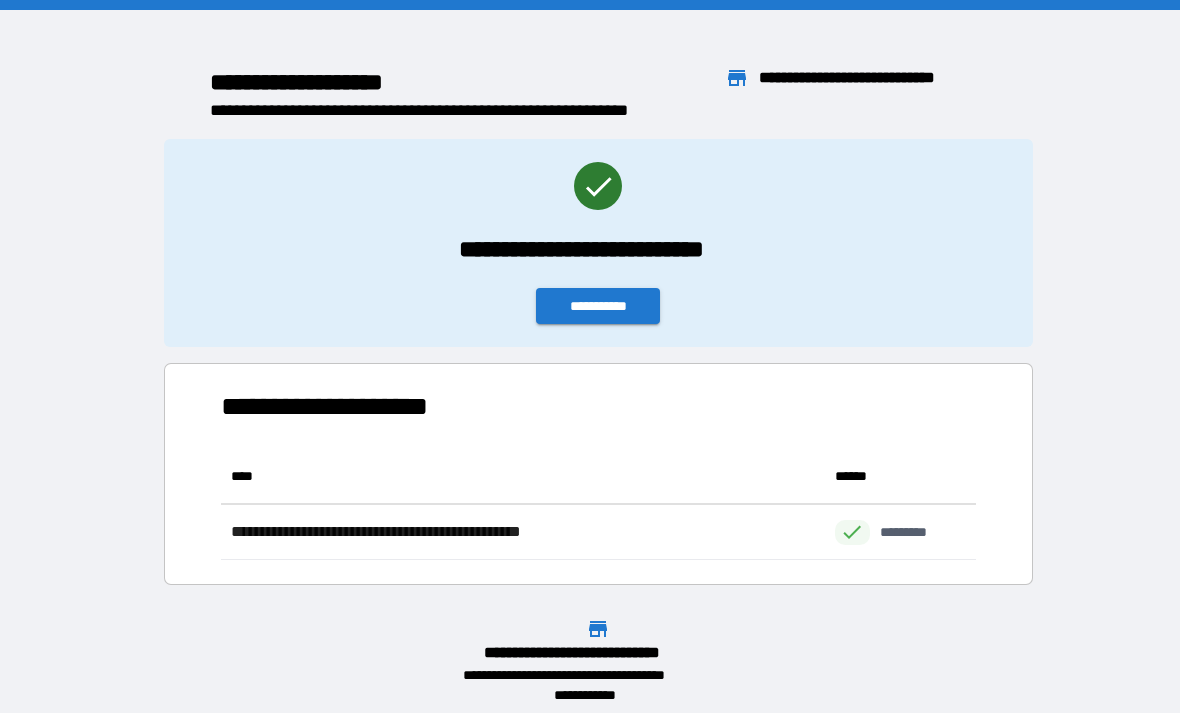 scroll, scrollTop: 1, scrollLeft: 1, axis: both 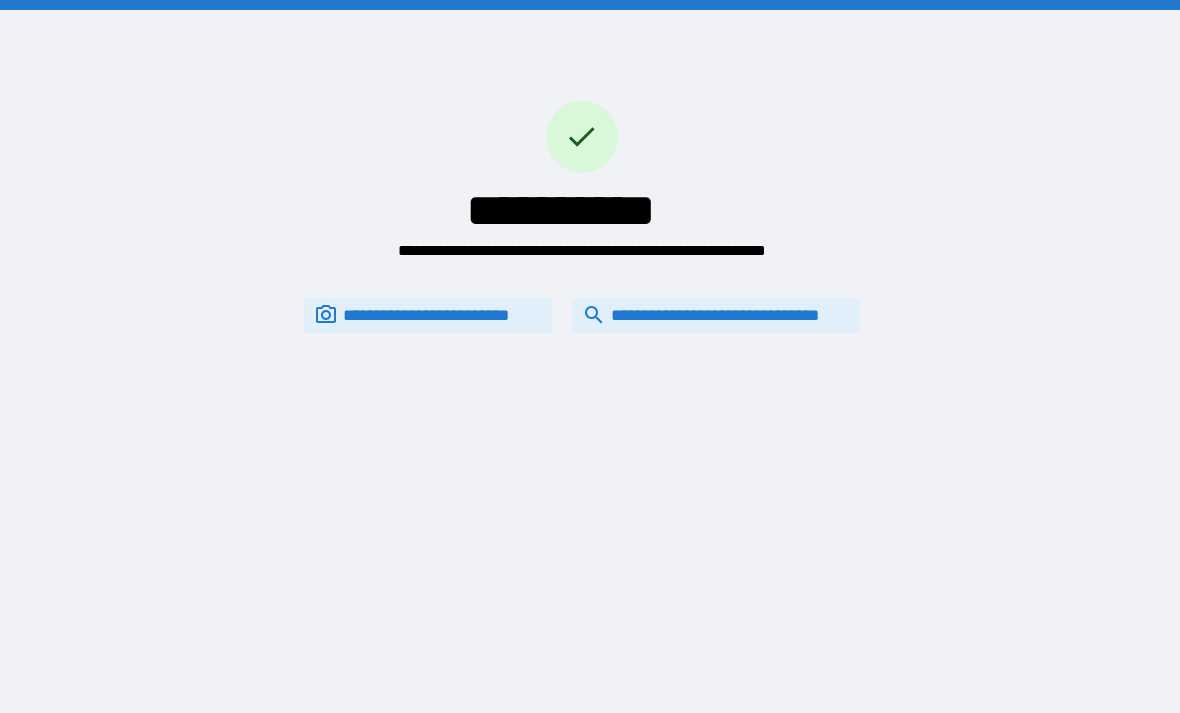 click on "**********" at bounding box center [716, 315] 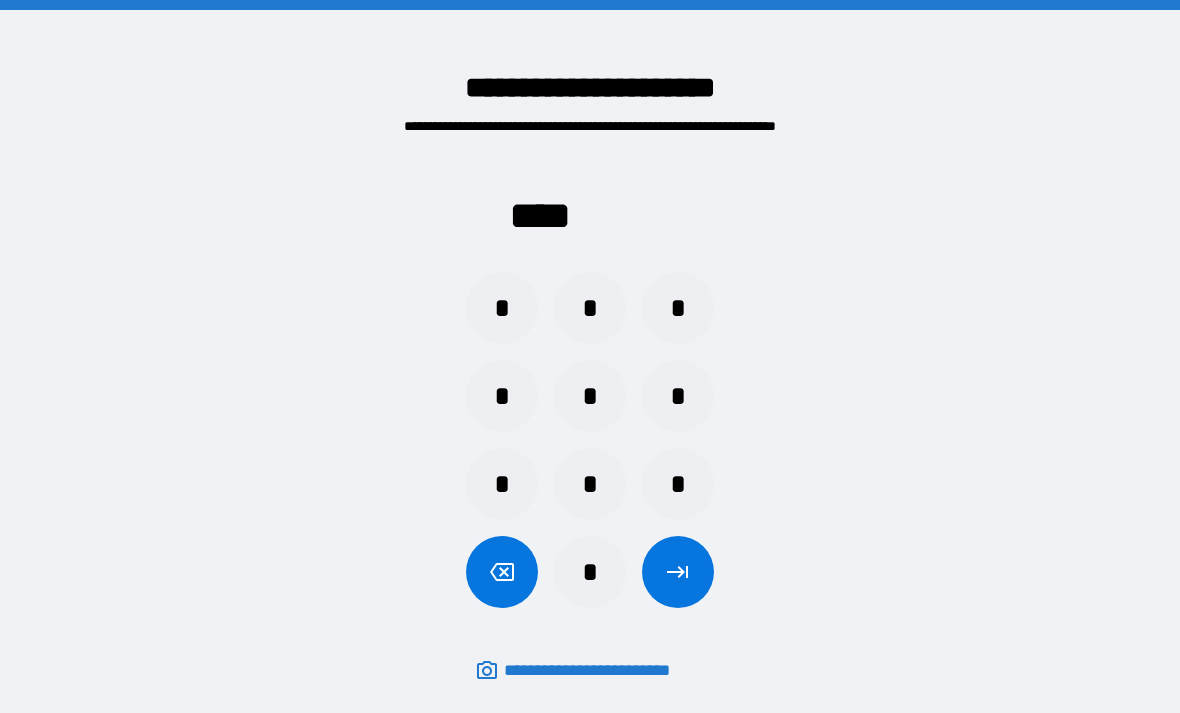 click on "*" at bounding box center [502, 308] 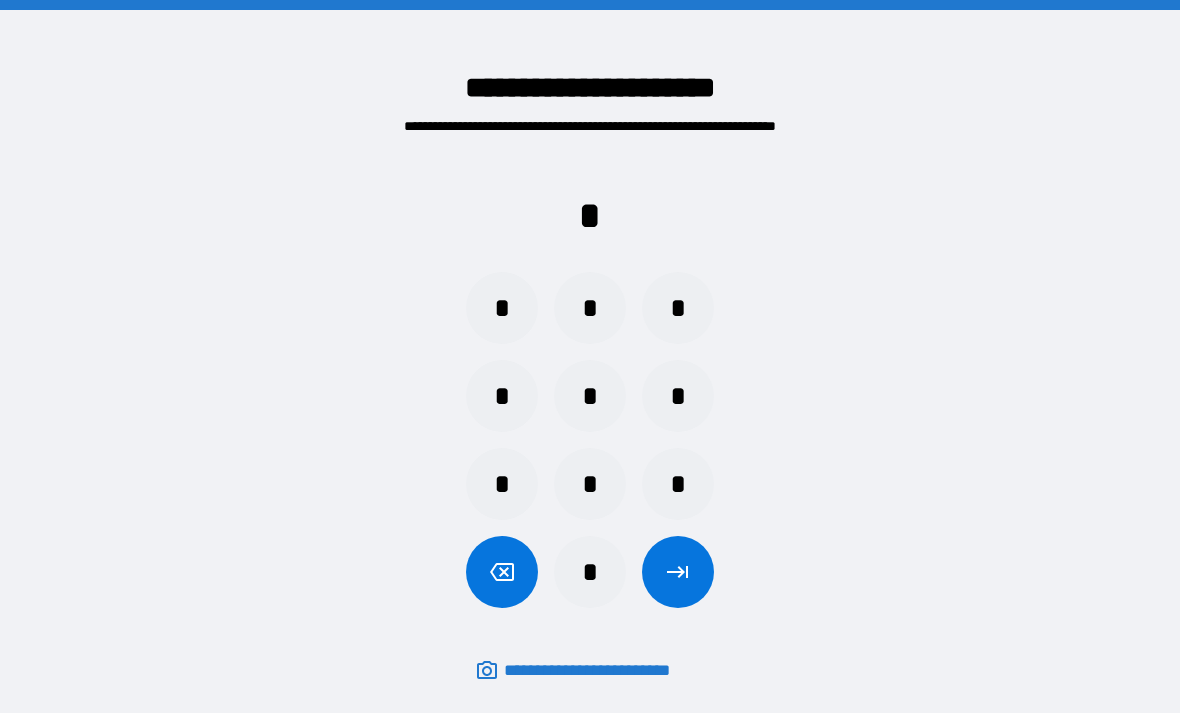 click on "*" at bounding box center [678, 484] 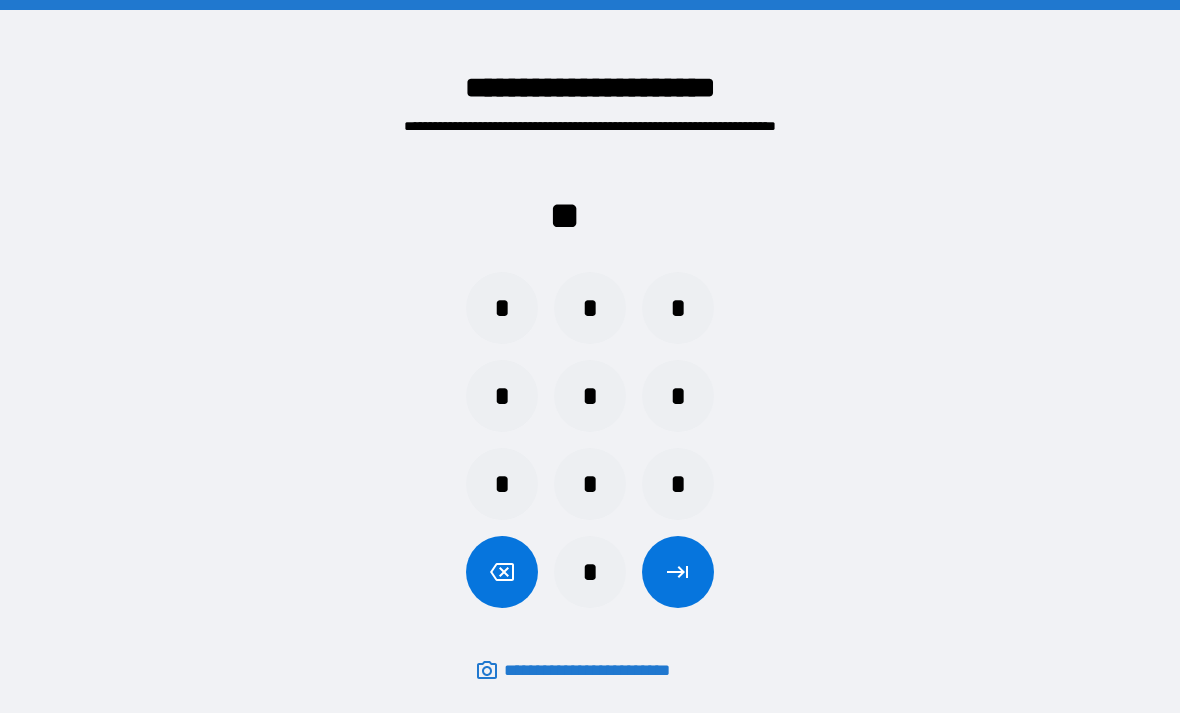 click on "*" at bounding box center [502, 484] 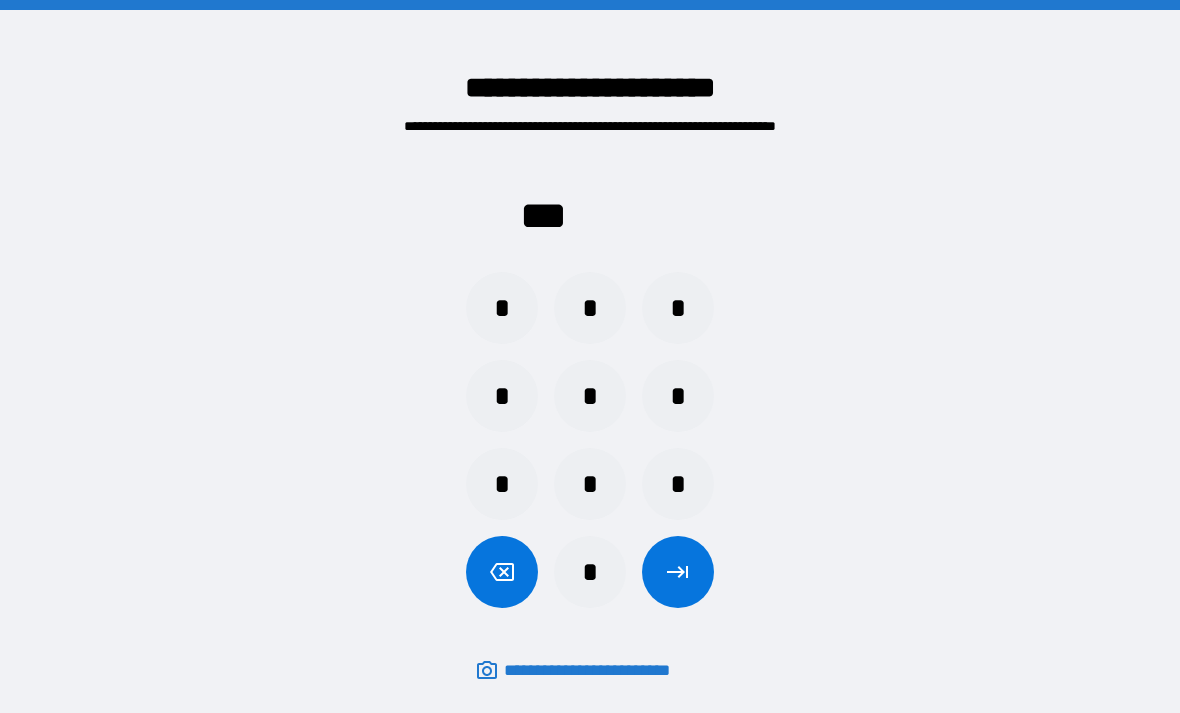 click on "*" at bounding box center [678, 308] 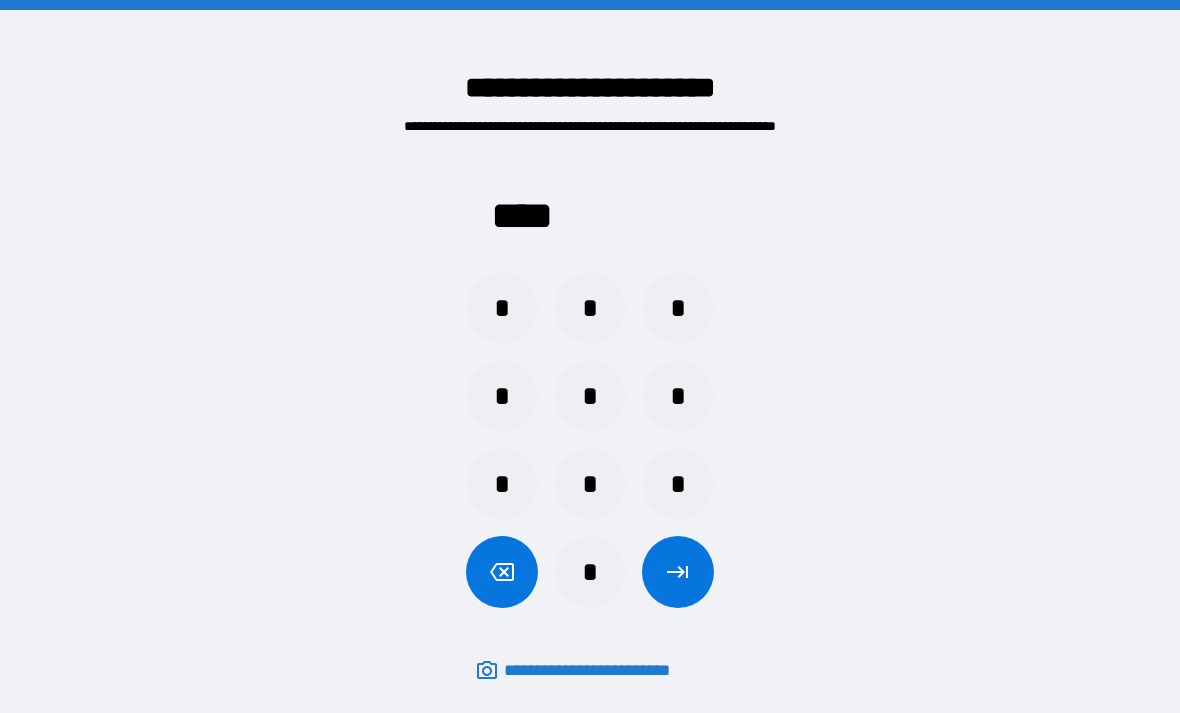 click 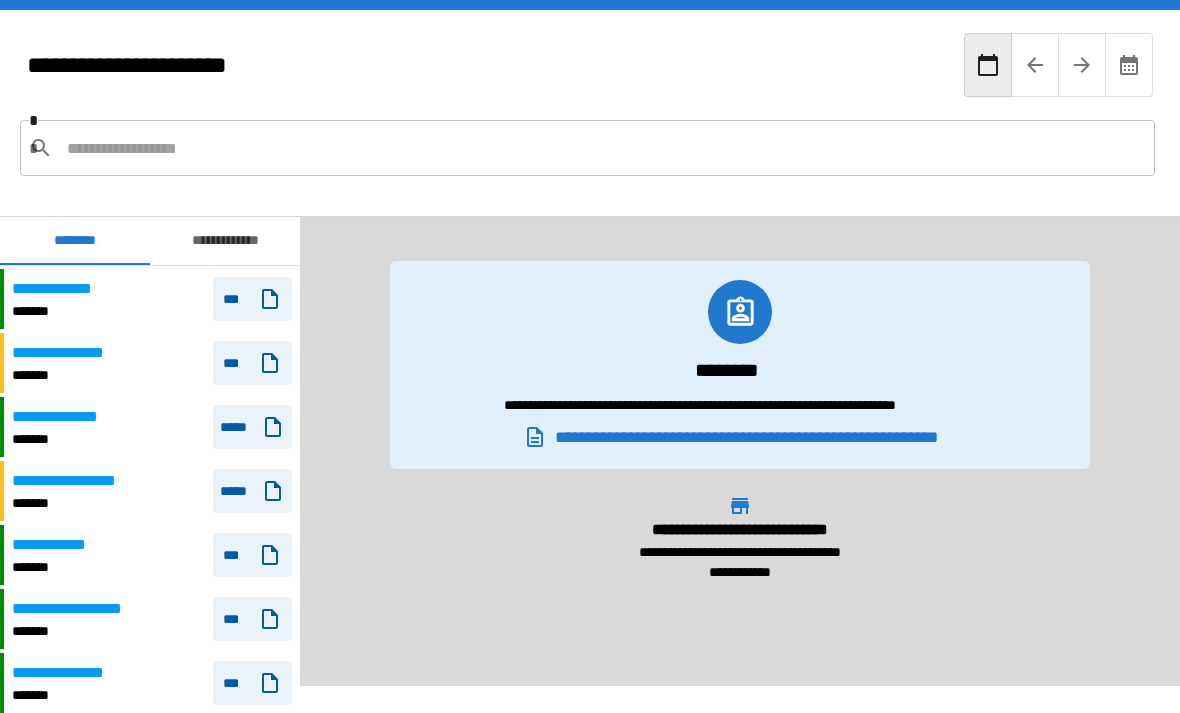 scroll, scrollTop: 3110, scrollLeft: 0, axis: vertical 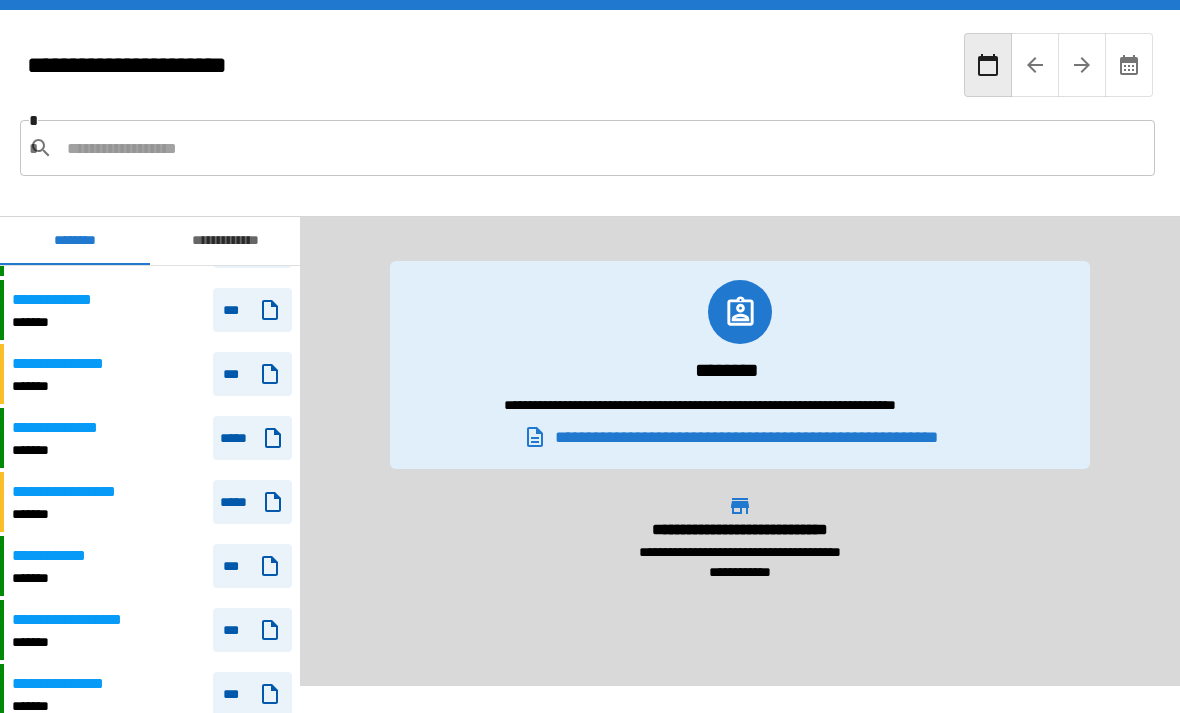 click on "**********" at bounding box center (74, 364) 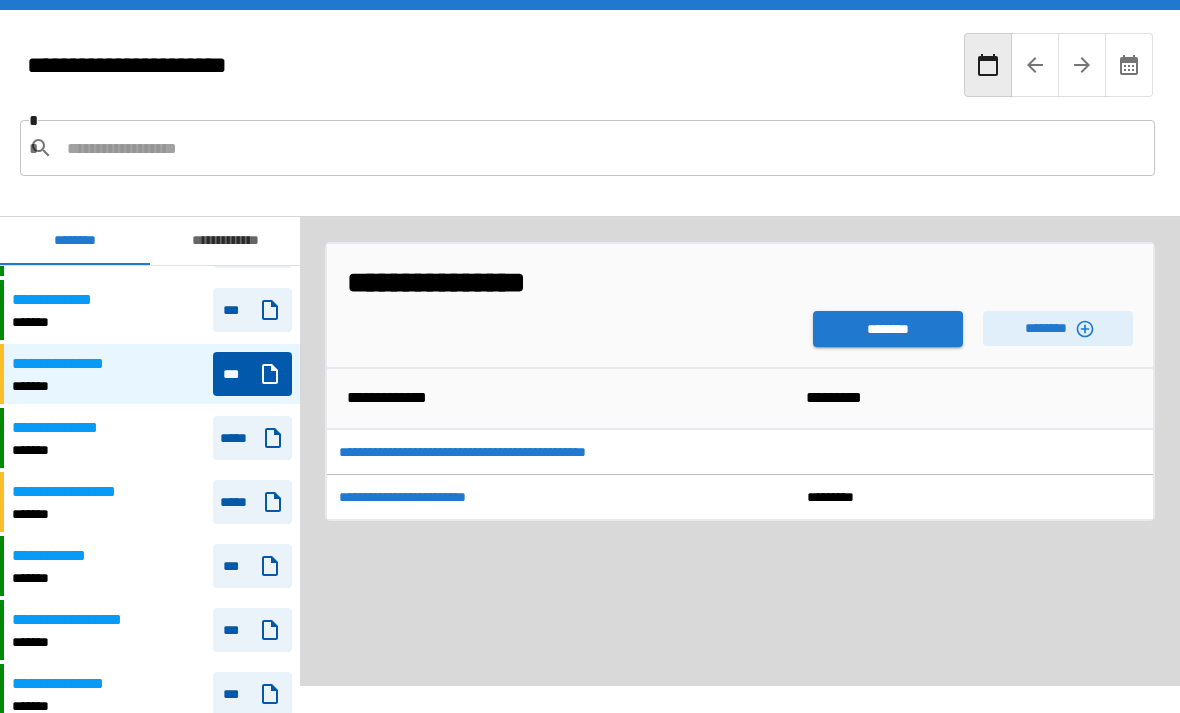 click on "********" at bounding box center [888, 329] 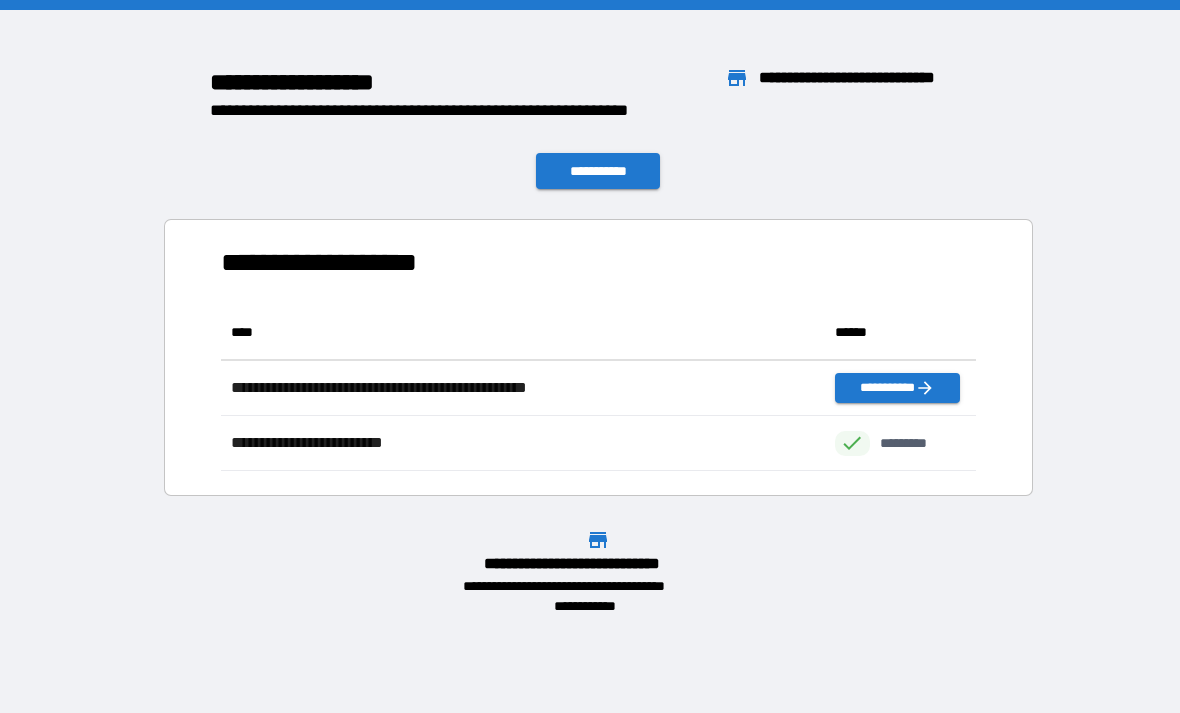 scroll, scrollTop: 1, scrollLeft: 1, axis: both 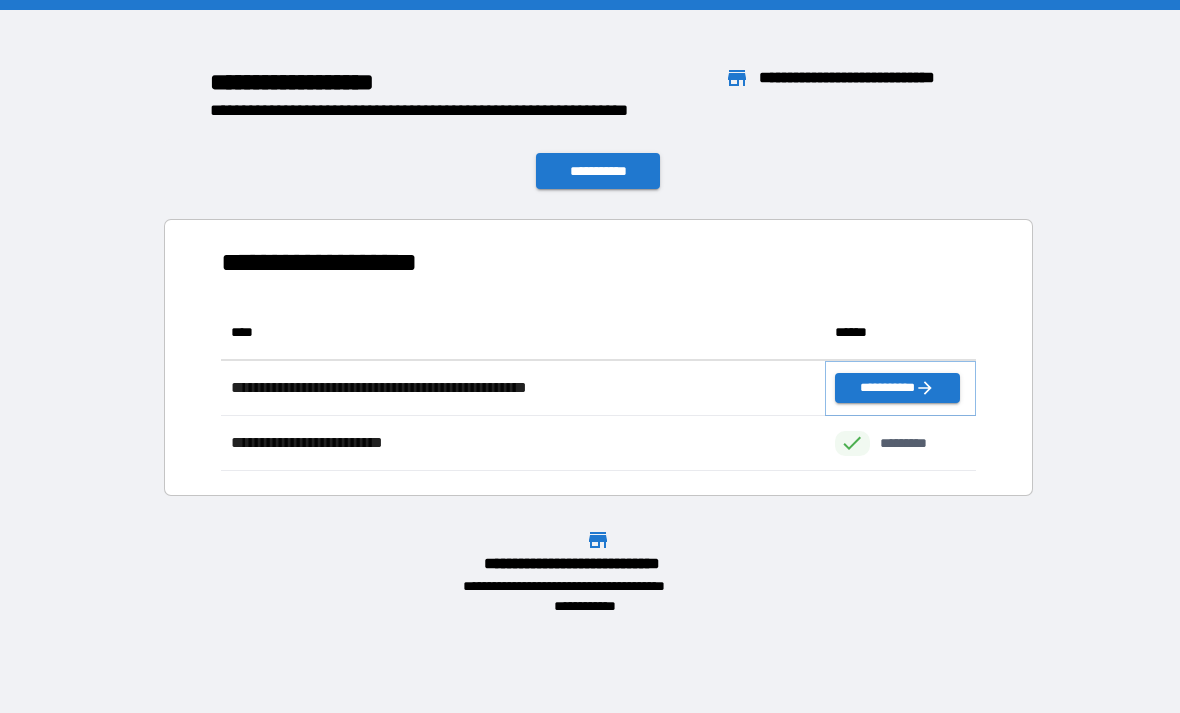 click on "**********" at bounding box center (897, 388) 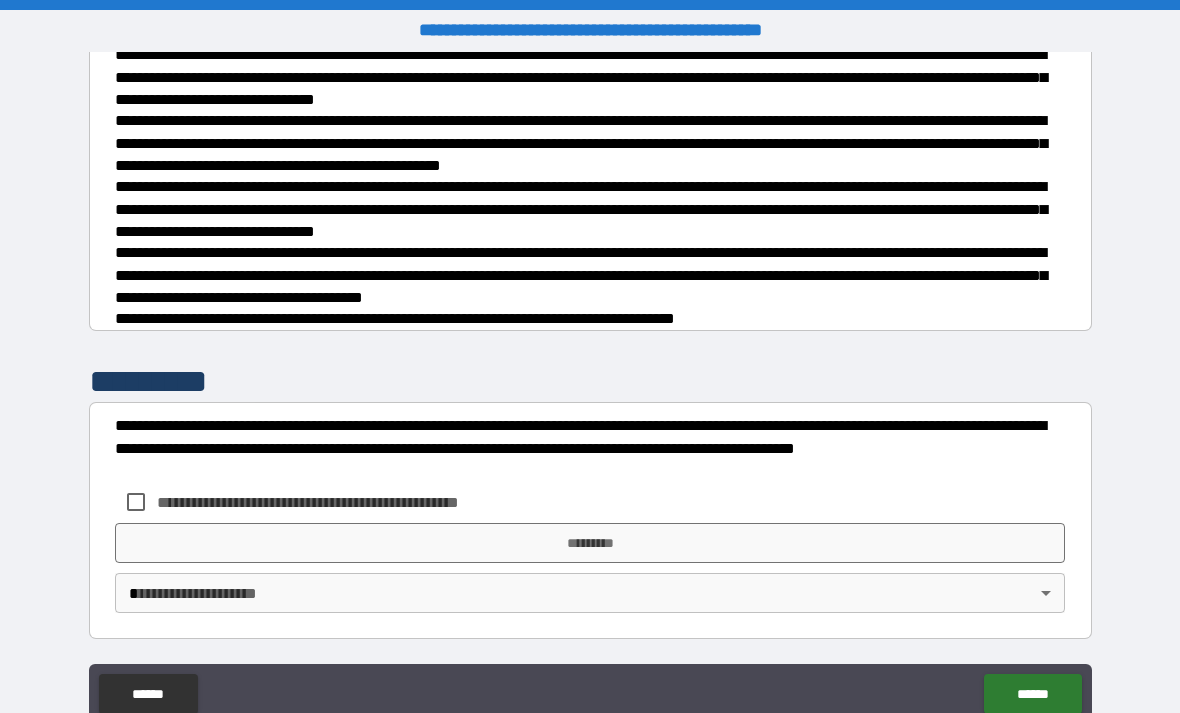 scroll, scrollTop: 680, scrollLeft: 0, axis: vertical 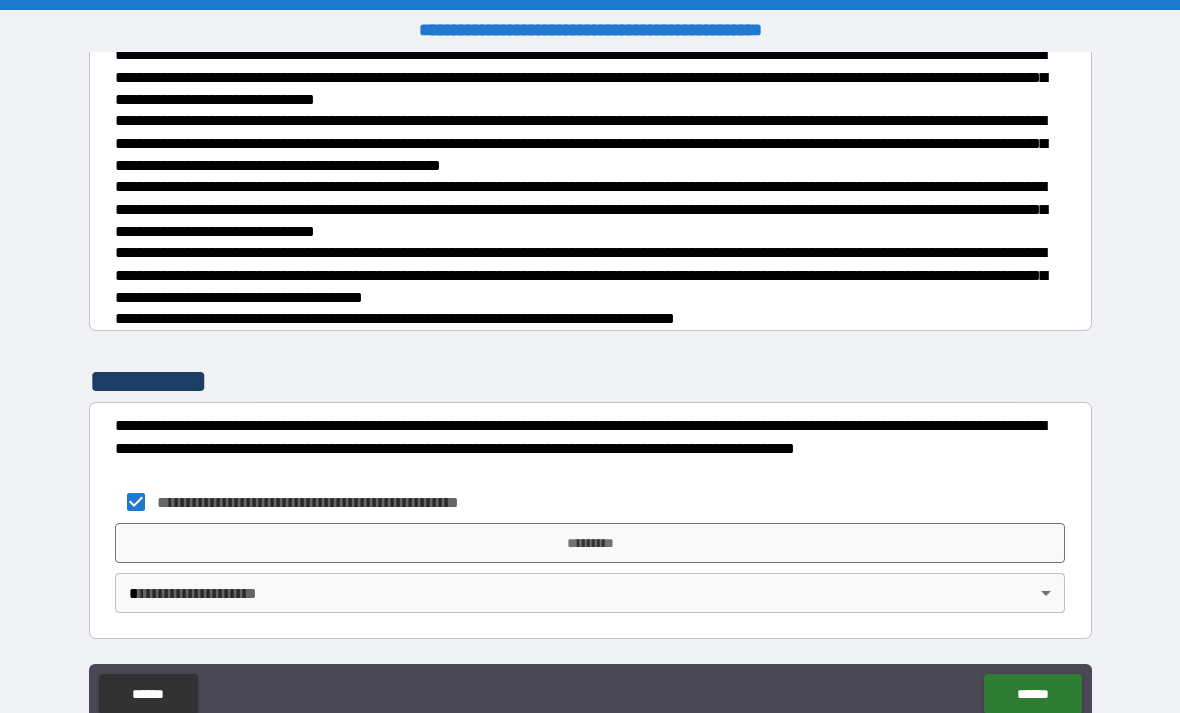 click on "*********" at bounding box center [590, 543] 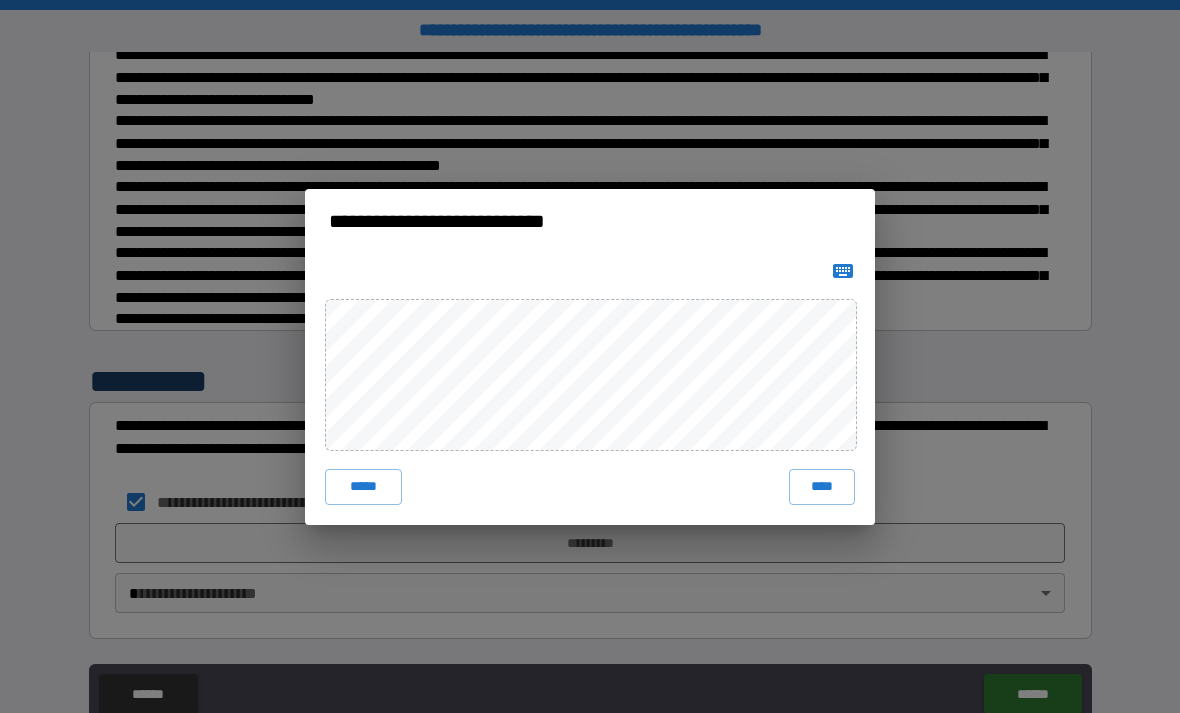 click on "**********" at bounding box center [590, 356] 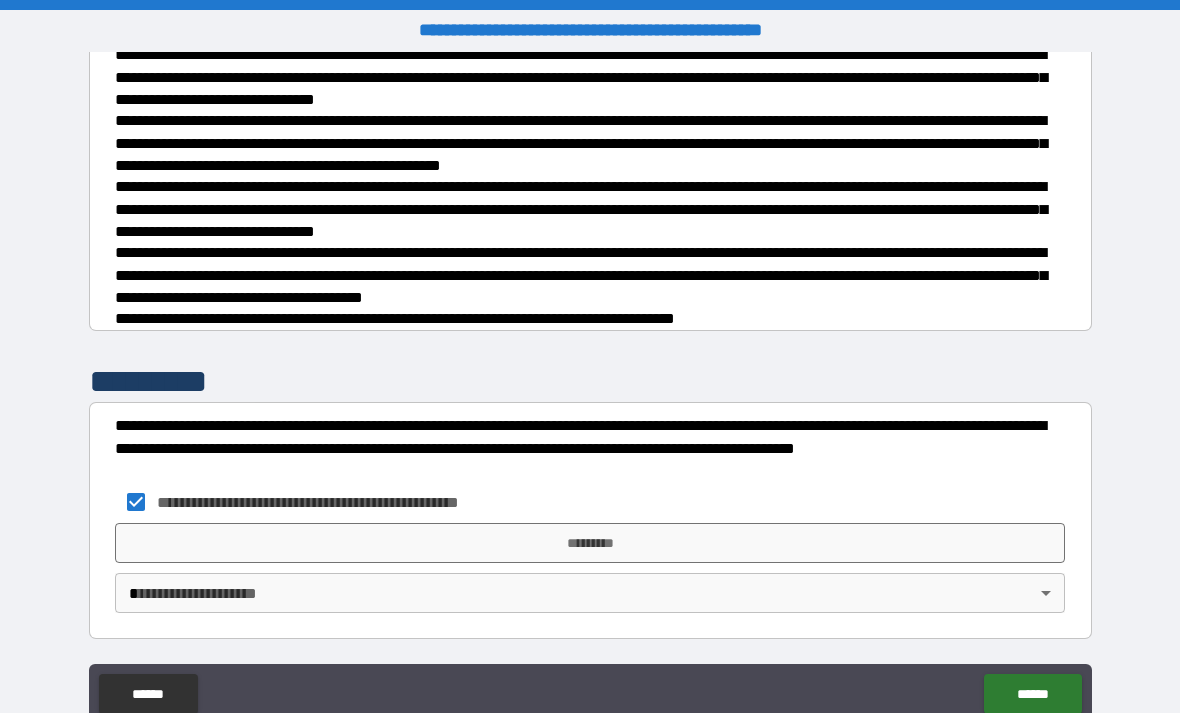 click on "*********" at bounding box center [590, 543] 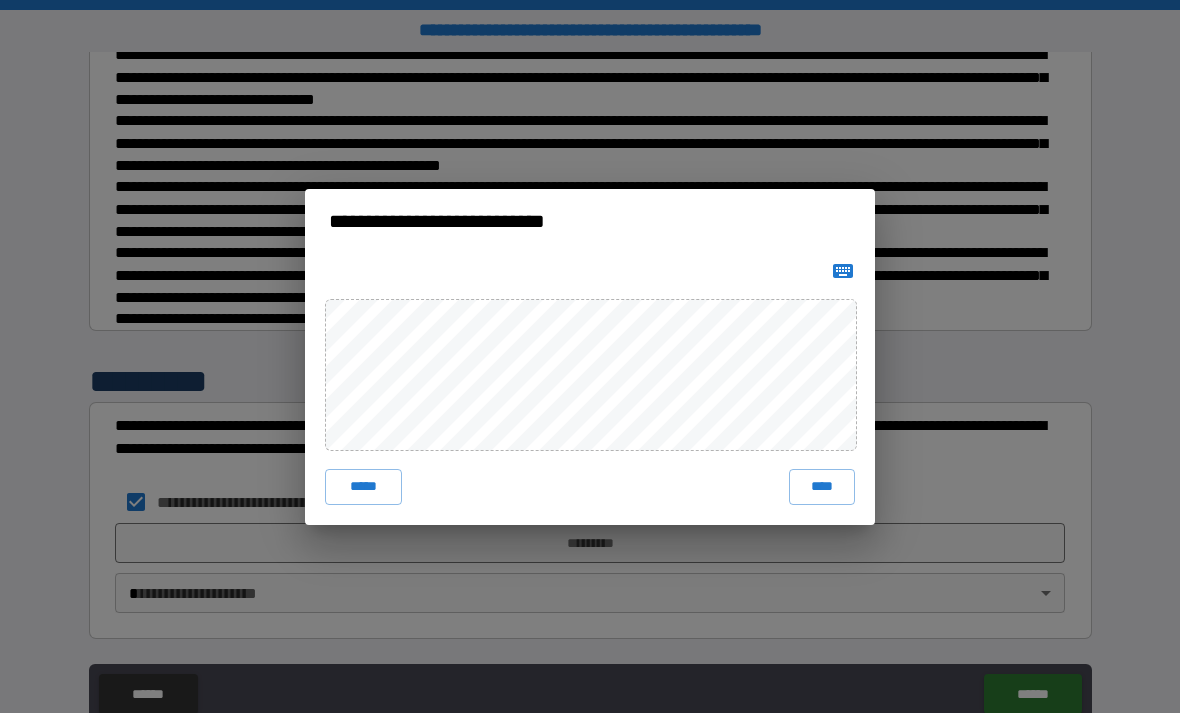 click on "****" at bounding box center (822, 487) 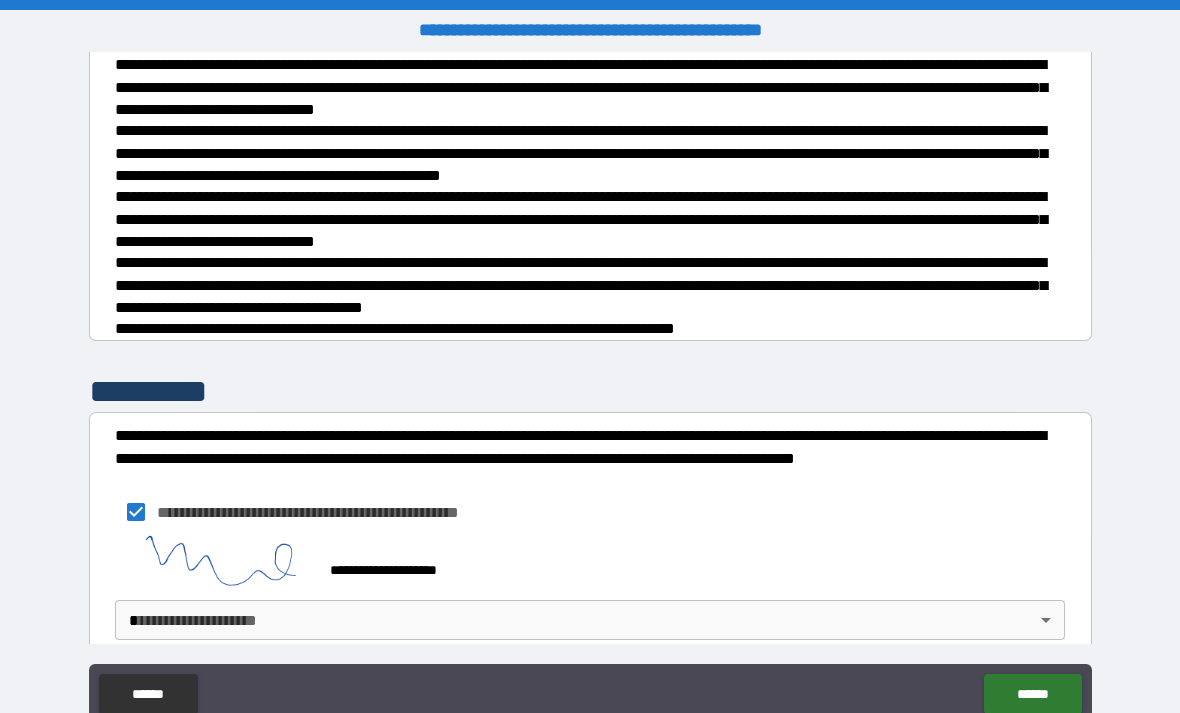 click on "**********" at bounding box center (590, 388) 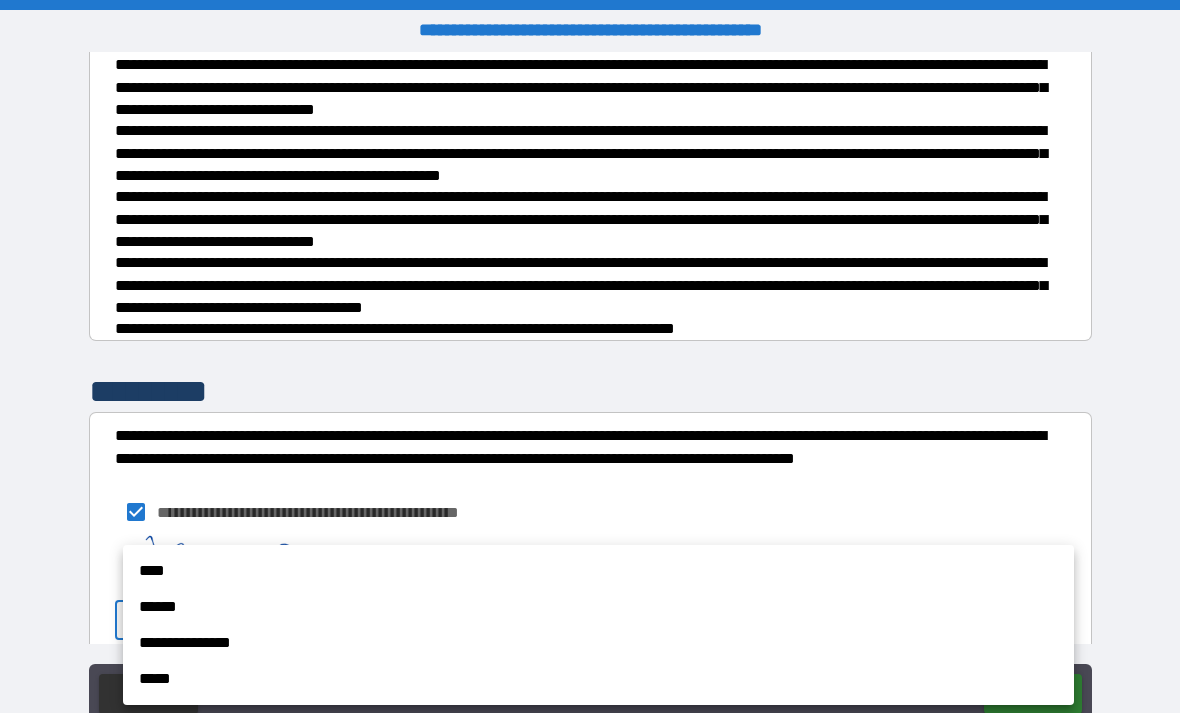 click on "**********" at bounding box center (598, 643) 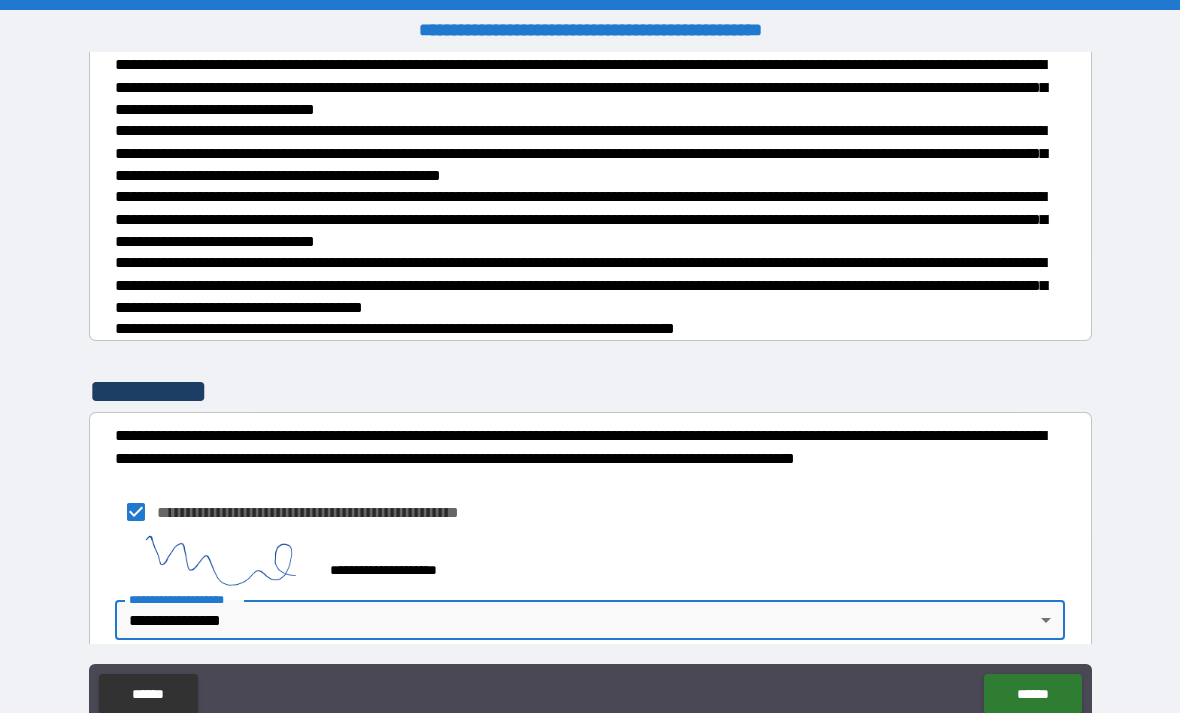 click on "******" at bounding box center [1032, 694] 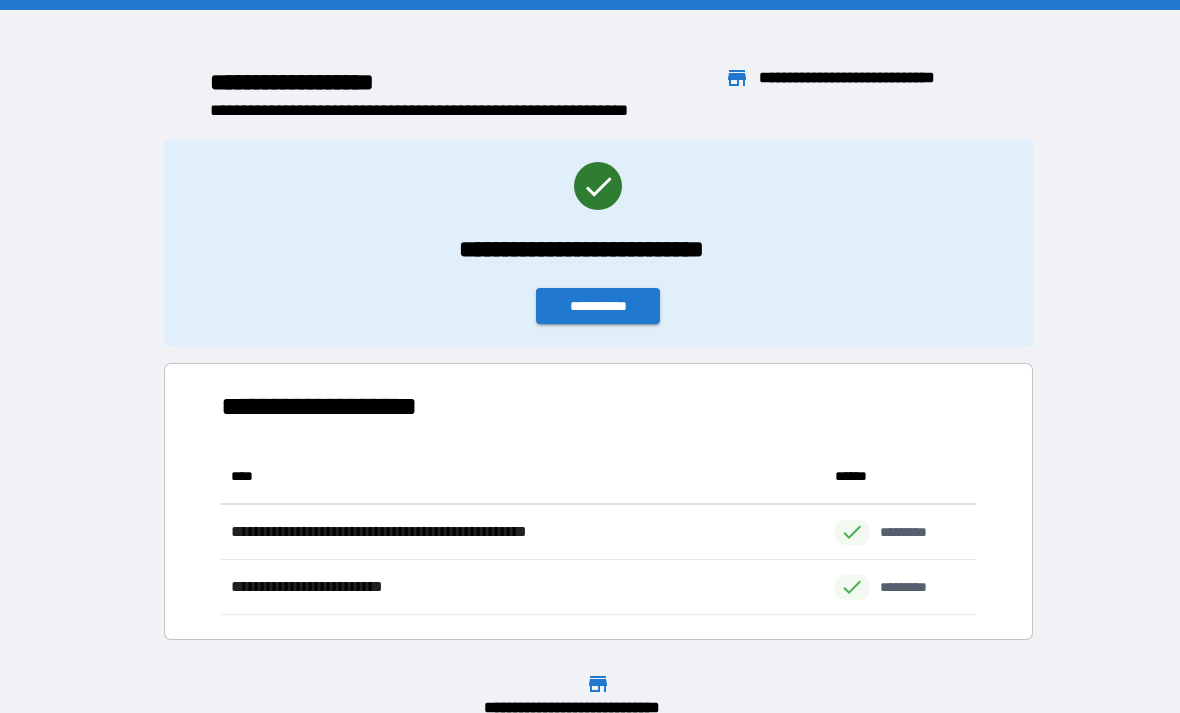 scroll, scrollTop: 1, scrollLeft: 1, axis: both 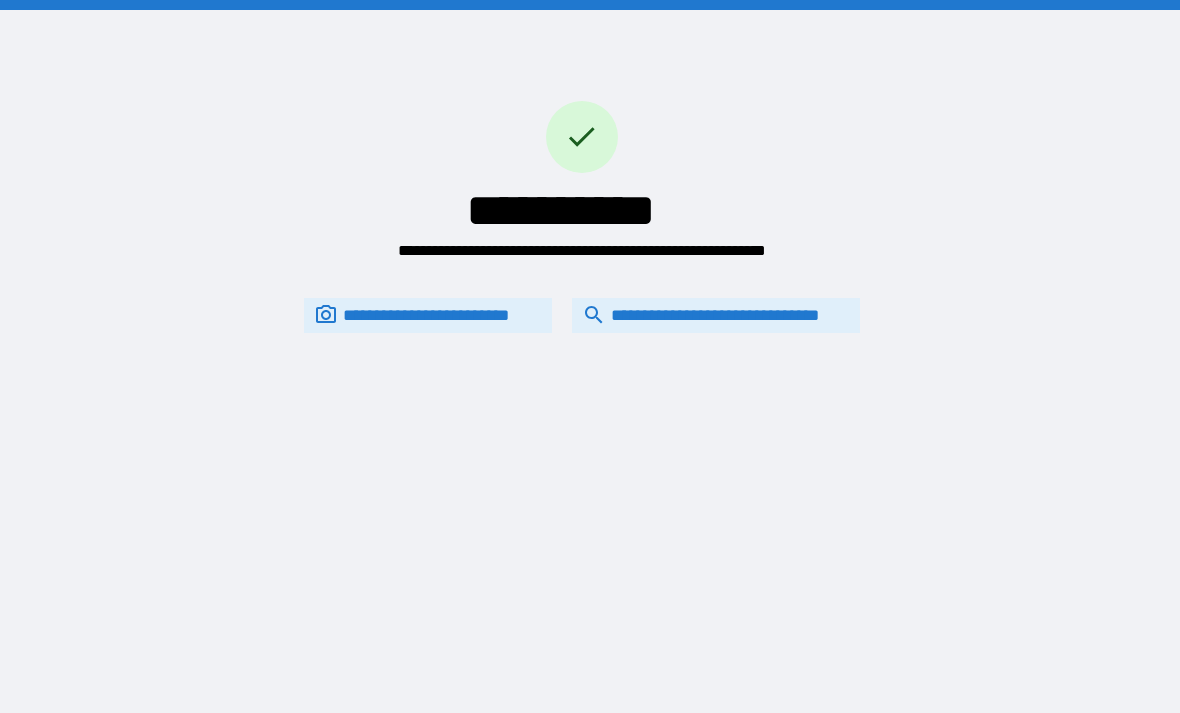click on "**********" at bounding box center [716, 315] 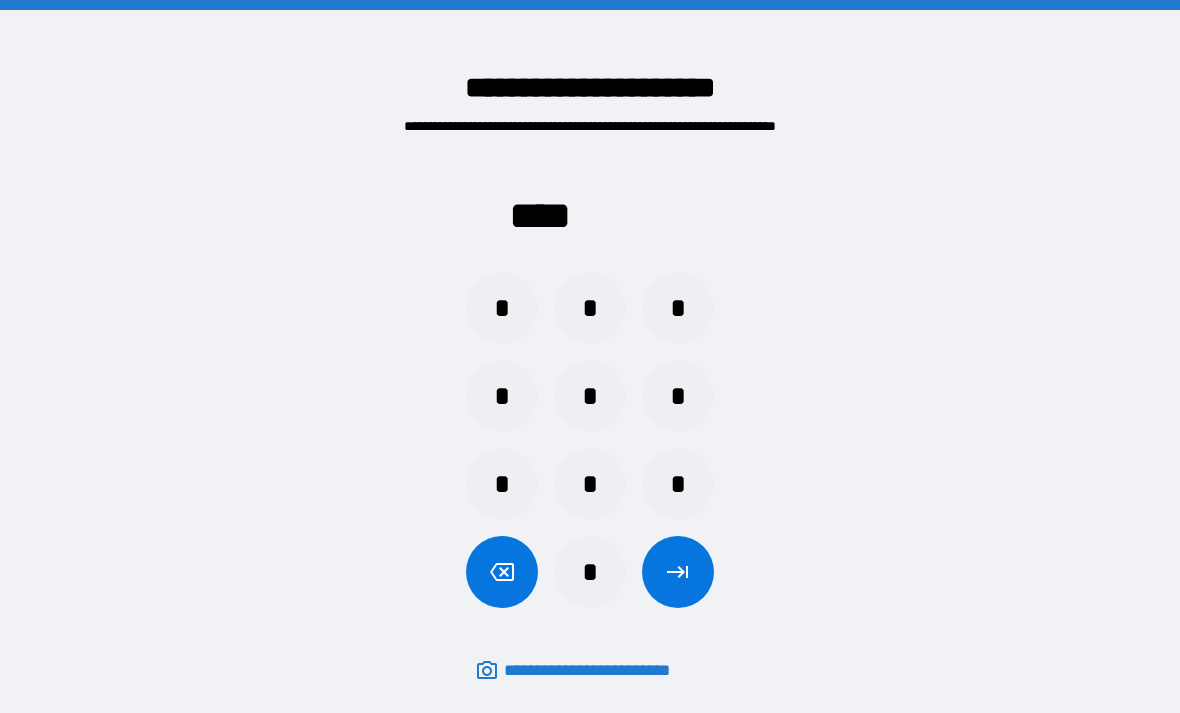 click on "*" at bounding box center (502, 308) 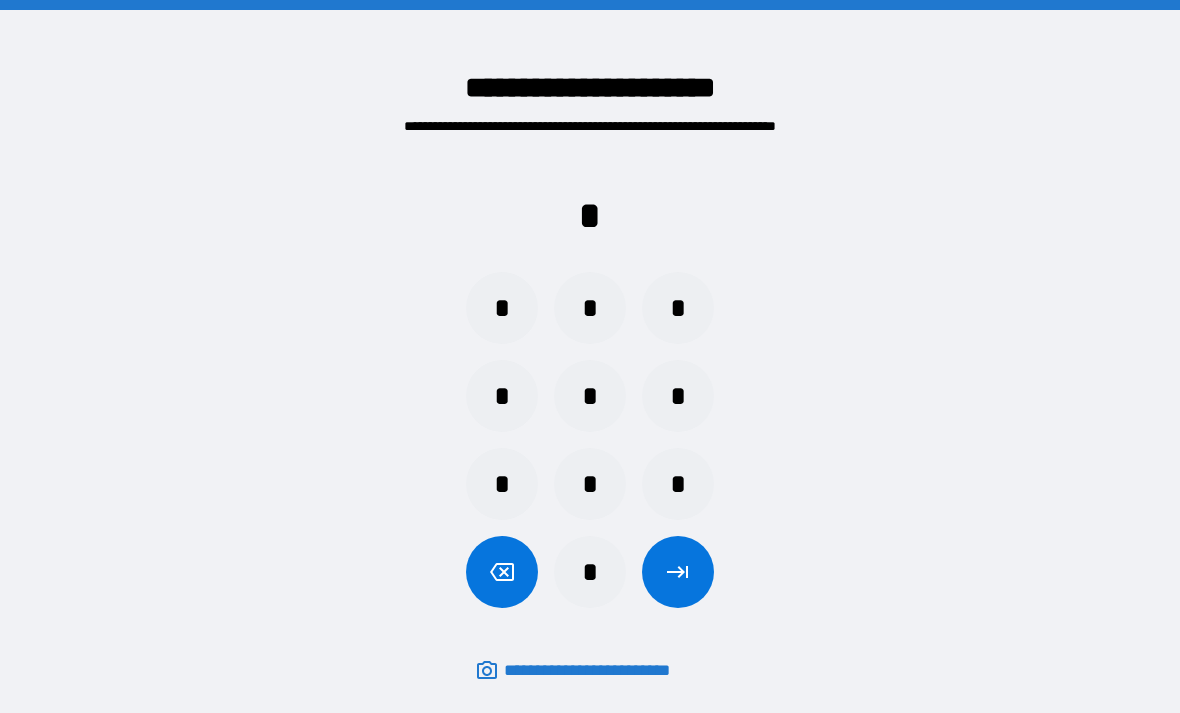 click on "*" at bounding box center (678, 484) 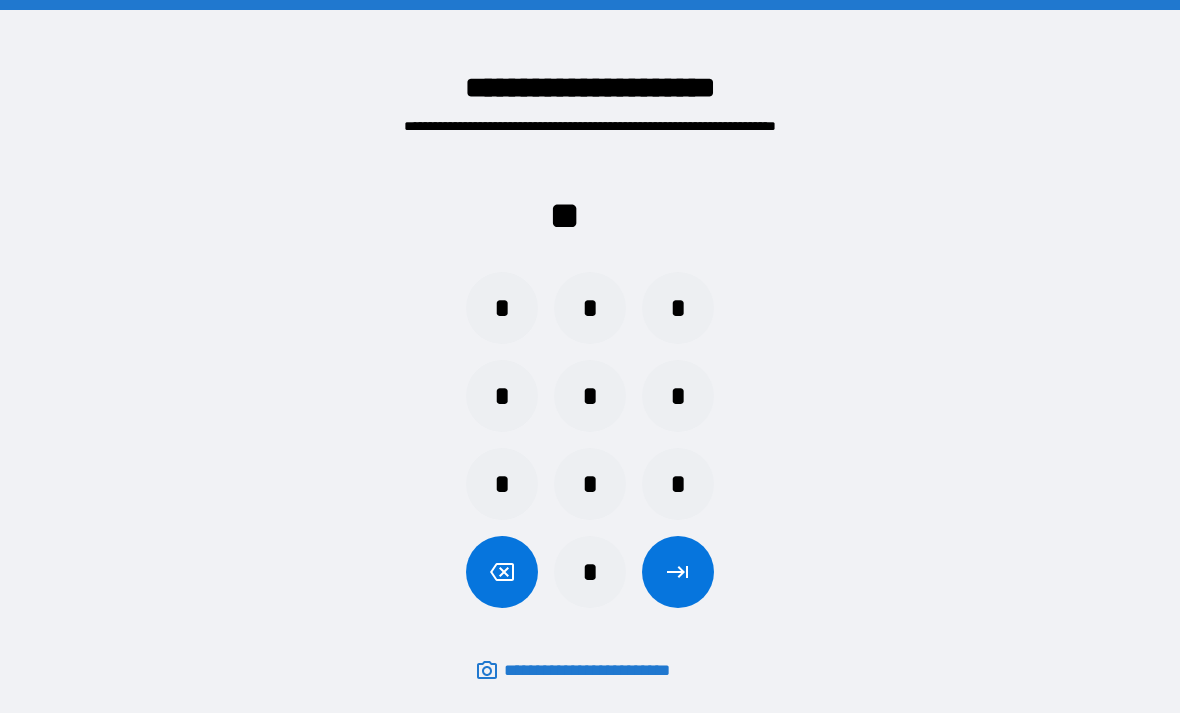 click on "*" at bounding box center (502, 484) 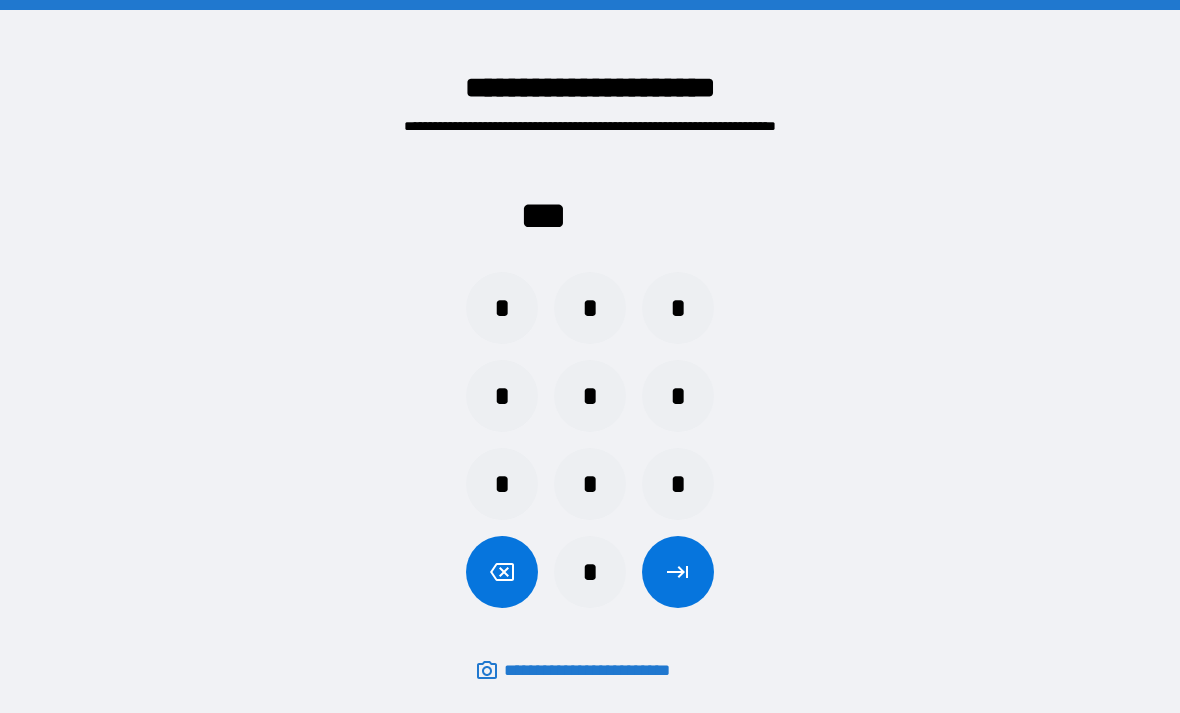 click on "*" at bounding box center (678, 308) 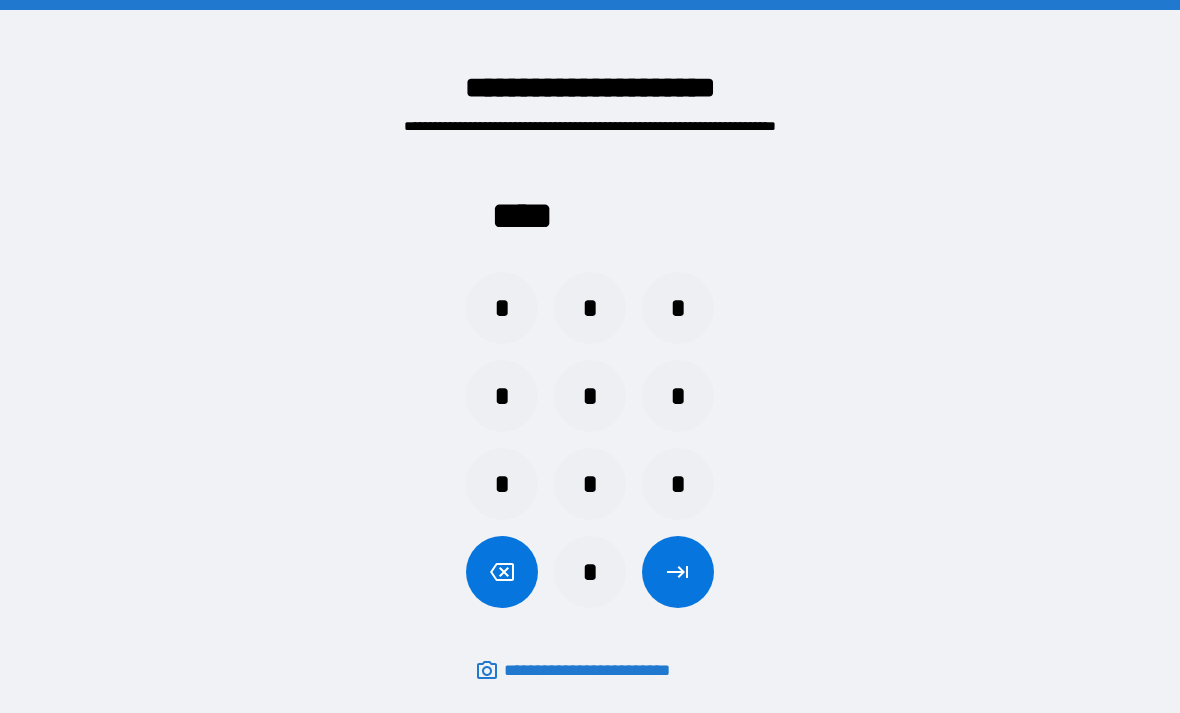 click at bounding box center [678, 572] 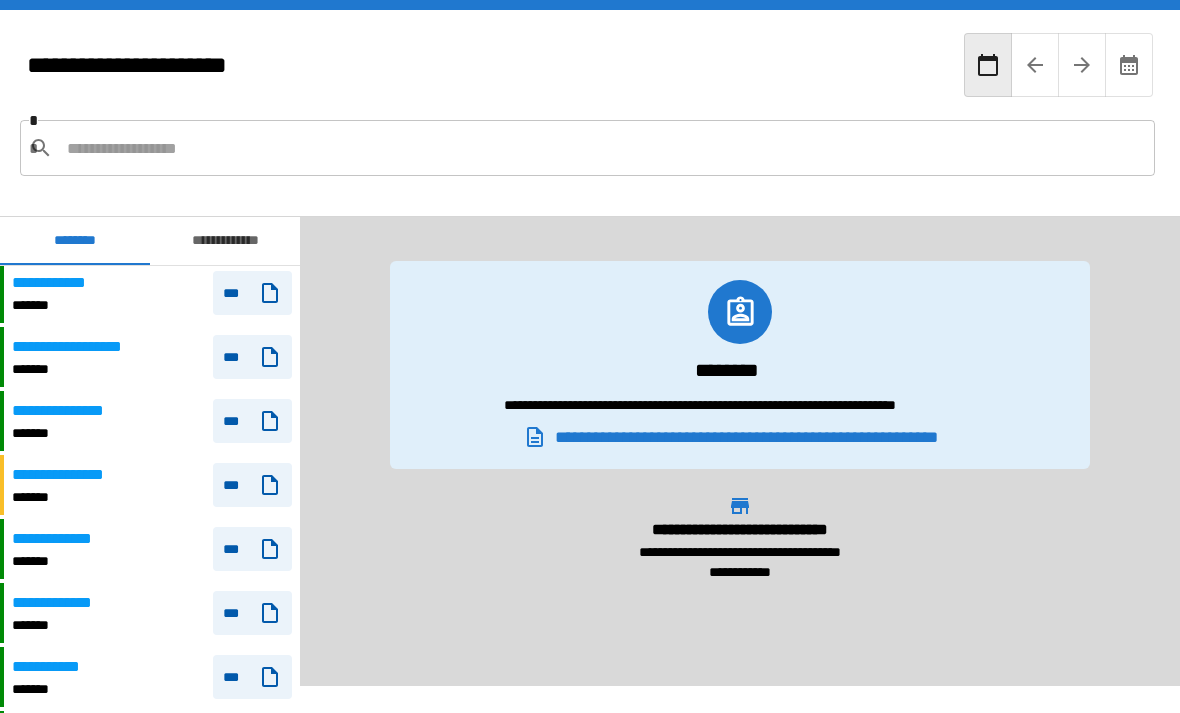 scroll, scrollTop: 2648, scrollLeft: 0, axis: vertical 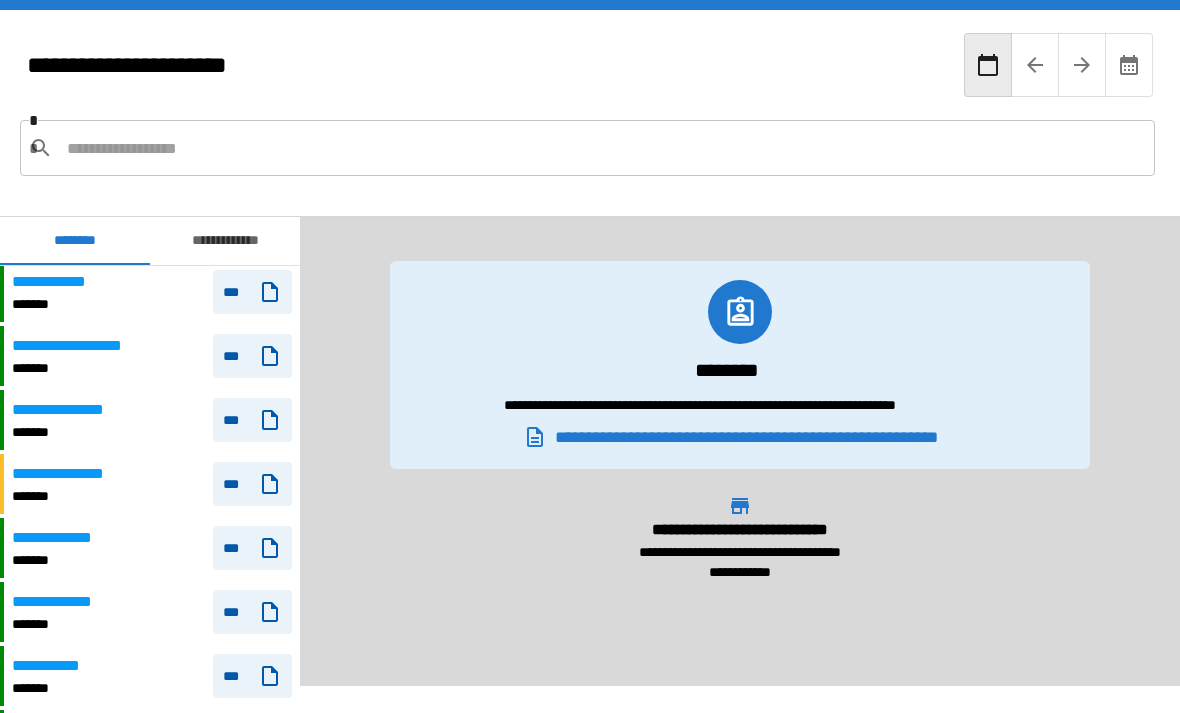 click on "**********" at bounding box center [69, 474] 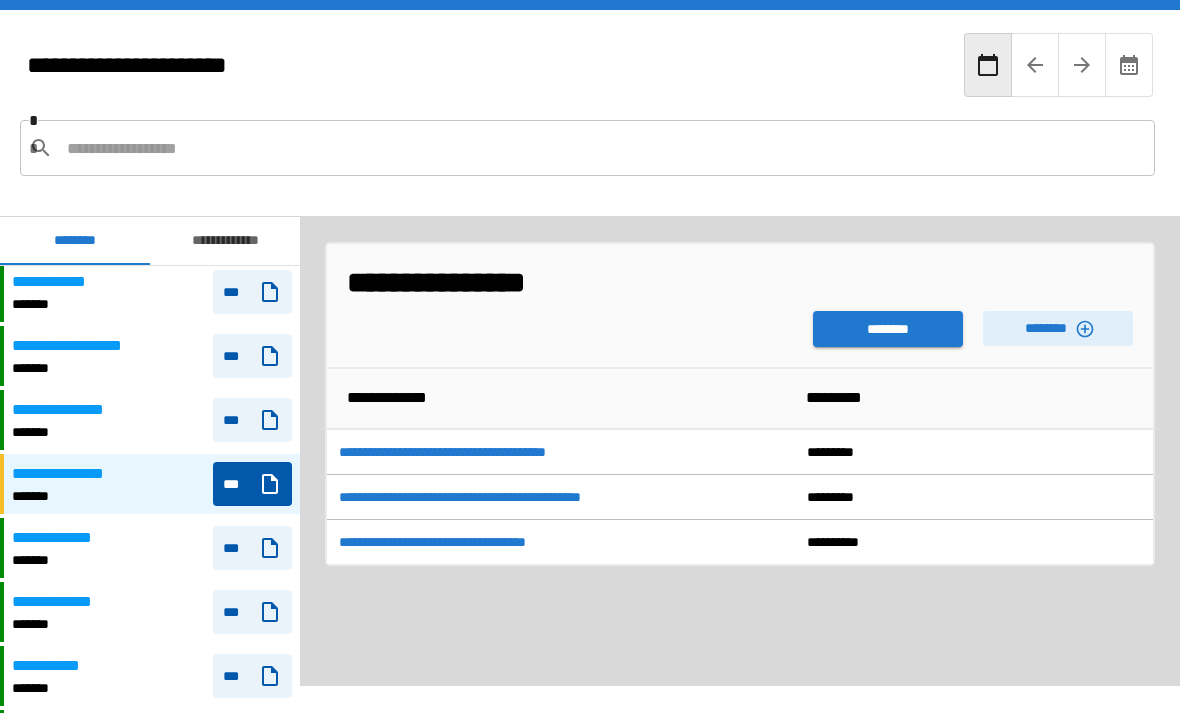 click on "********" at bounding box center (888, 329) 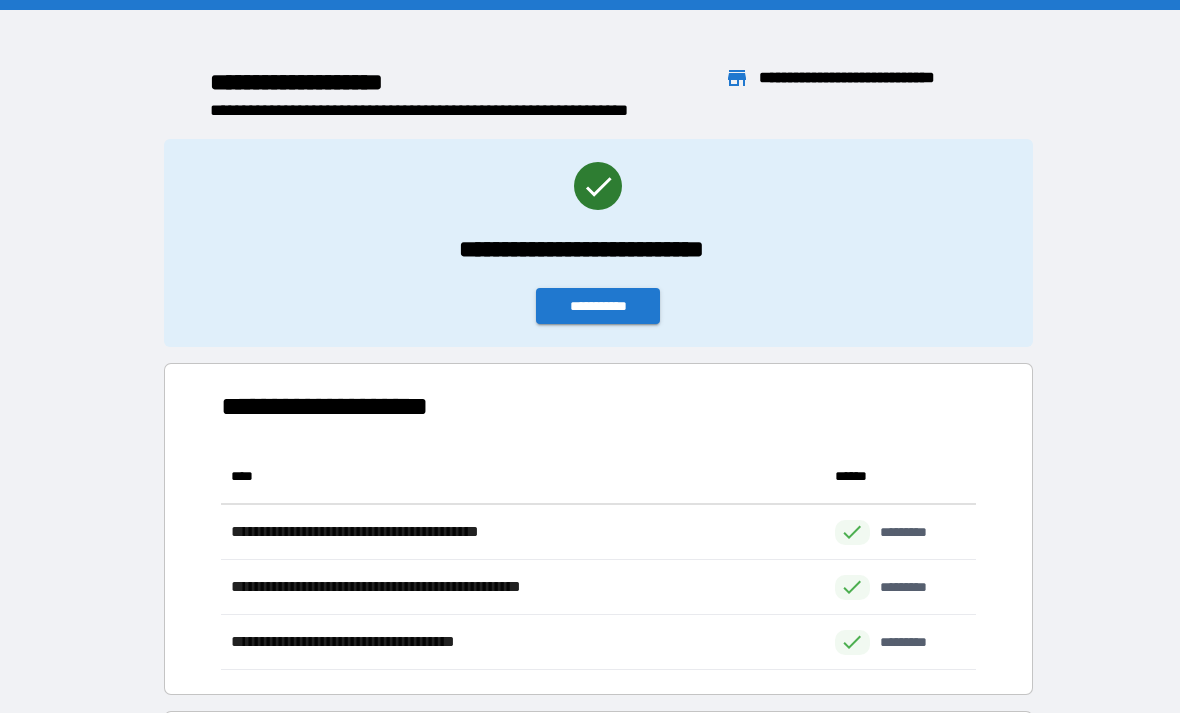 scroll, scrollTop: 221, scrollLeft: 755, axis: both 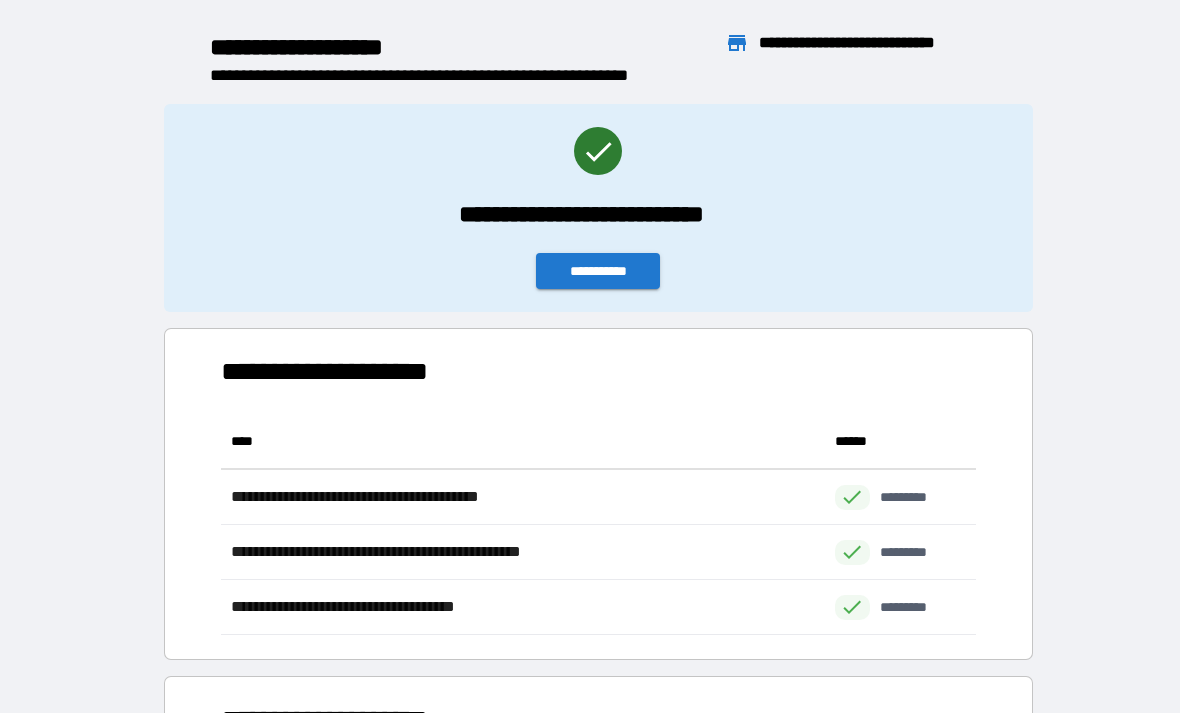 click on "**********" at bounding box center [598, 271] 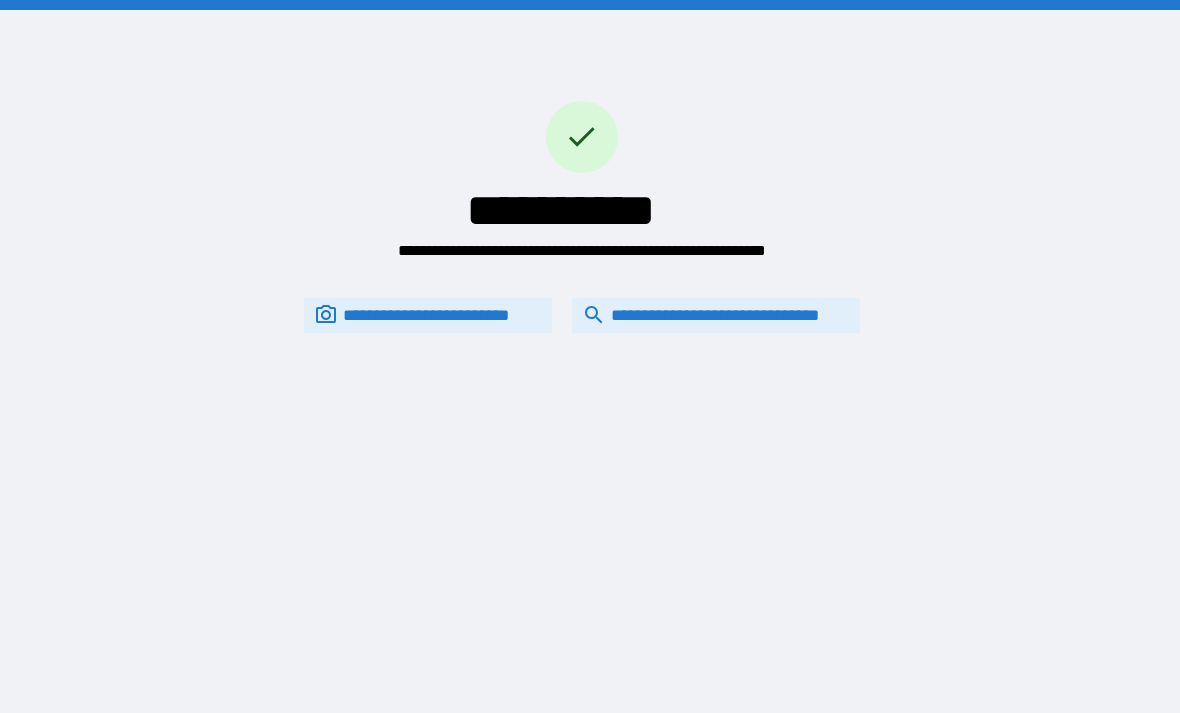 scroll, scrollTop: 0, scrollLeft: 0, axis: both 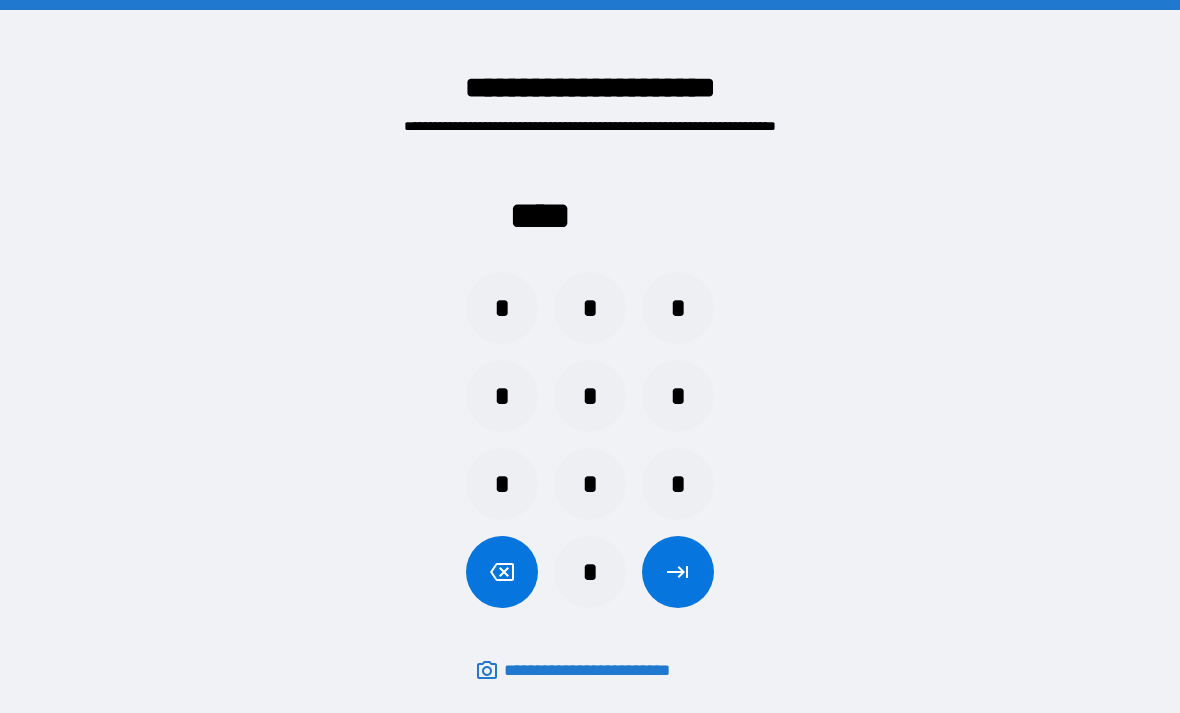 click on "*" at bounding box center (502, 308) 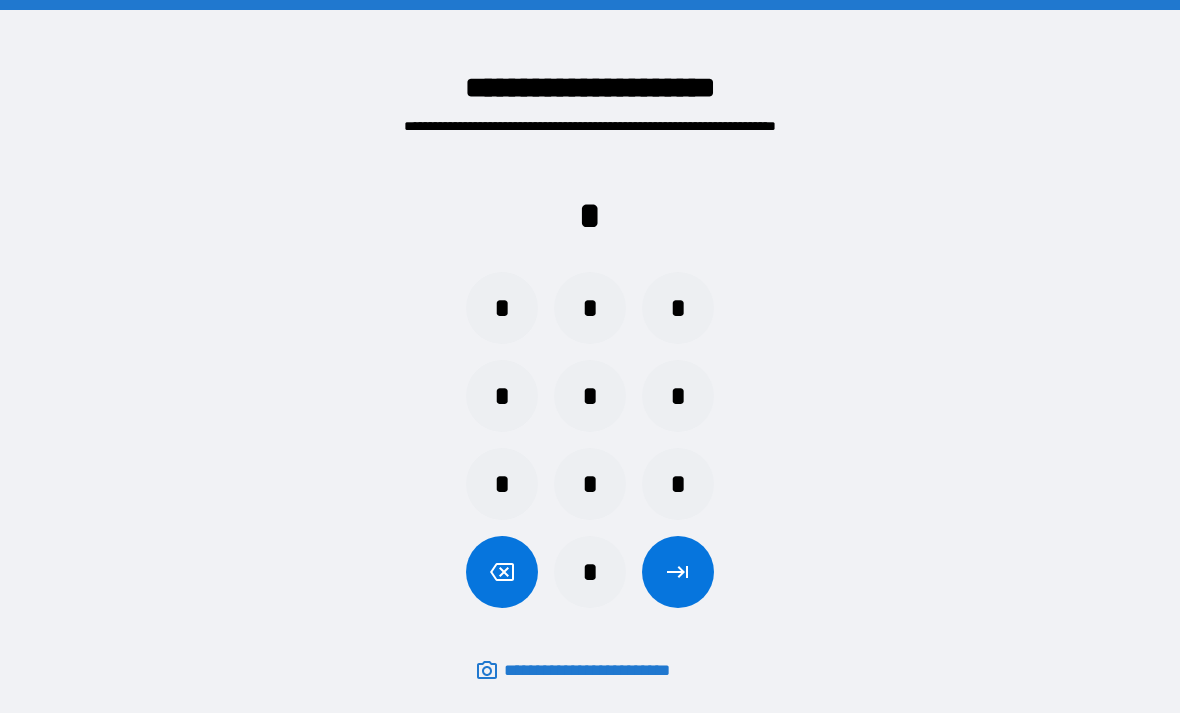 click on "*" at bounding box center [678, 484] 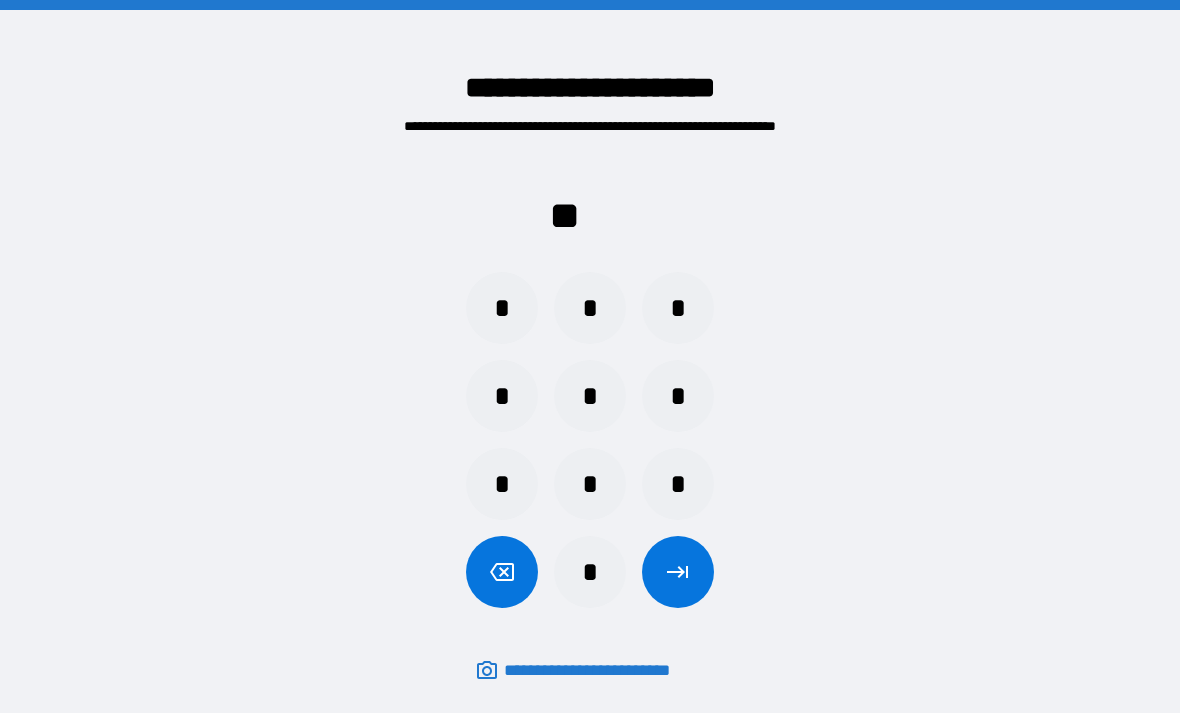 click on "*" at bounding box center (502, 484) 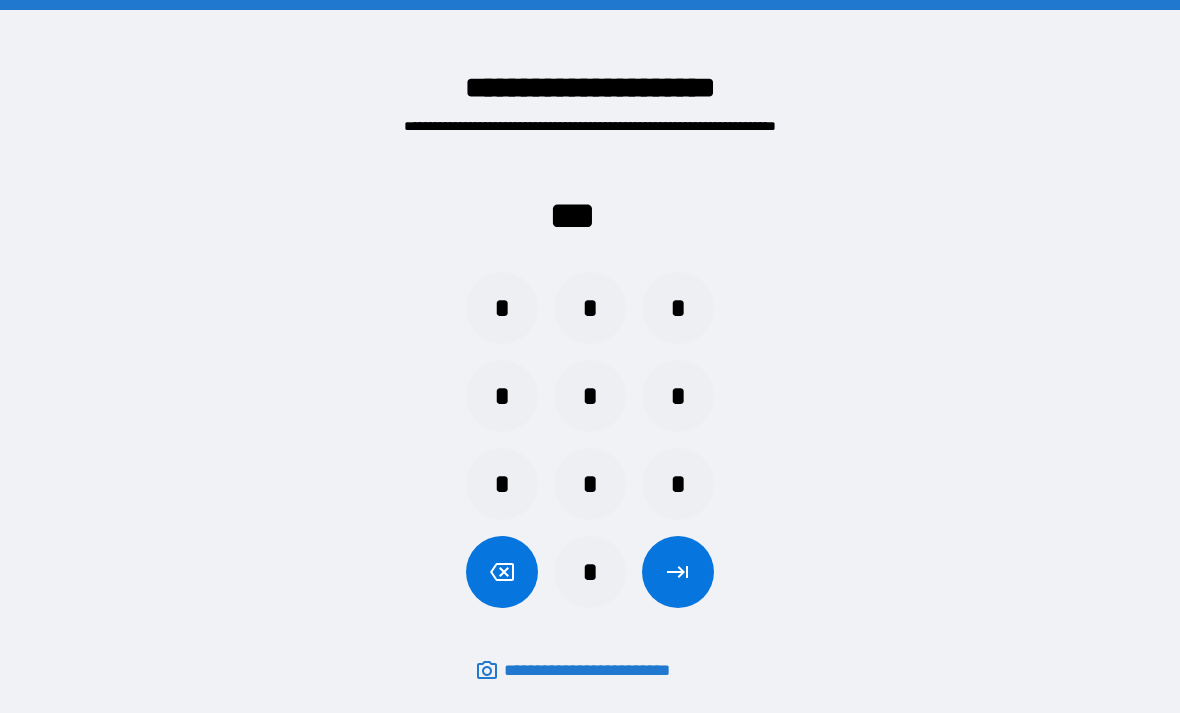click on "*" at bounding box center [678, 308] 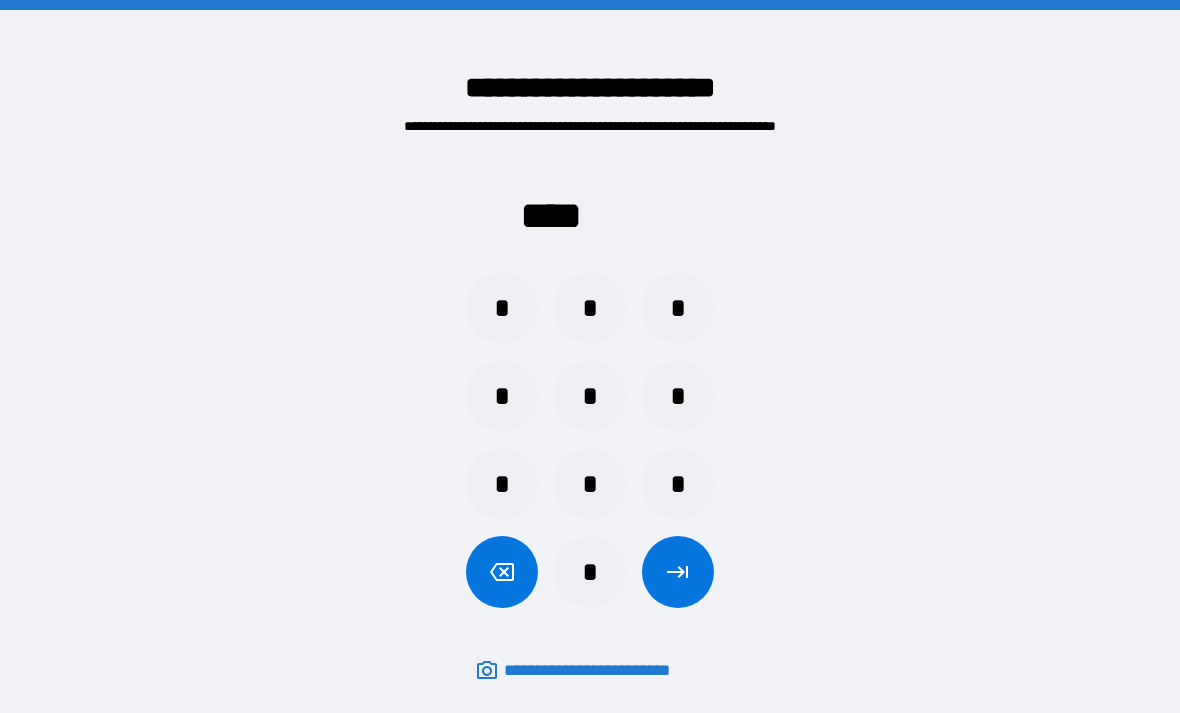 click at bounding box center [678, 572] 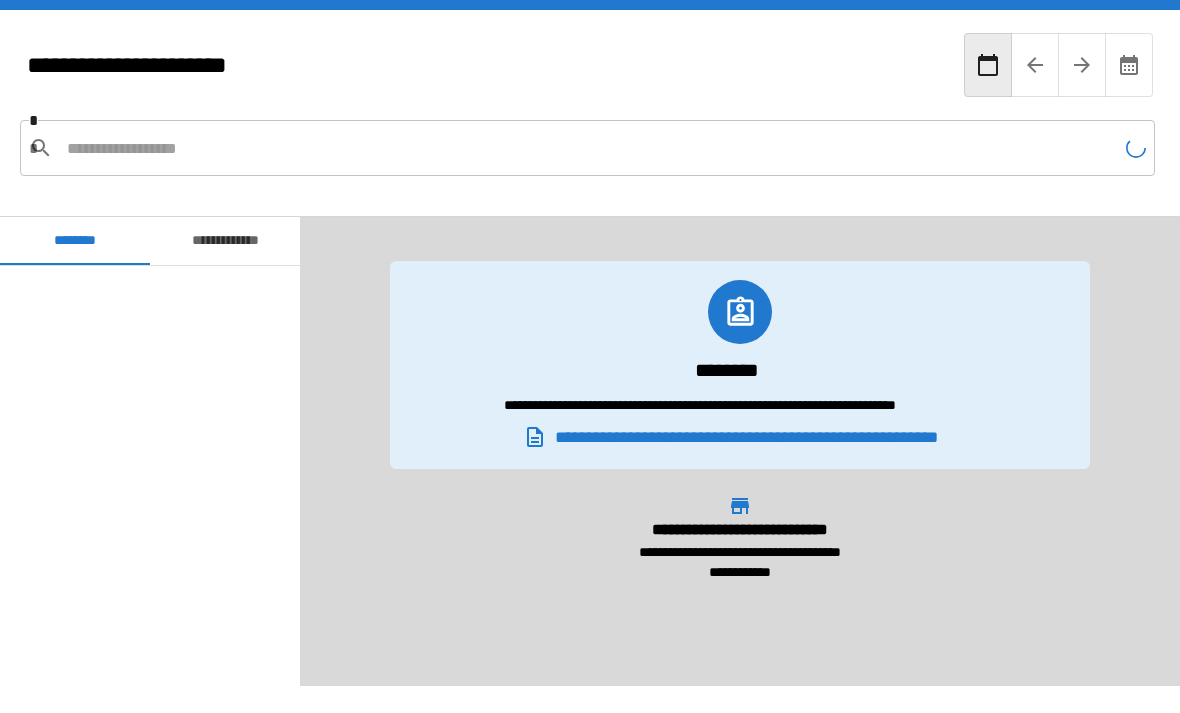 scroll, scrollTop: 3300, scrollLeft: 0, axis: vertical 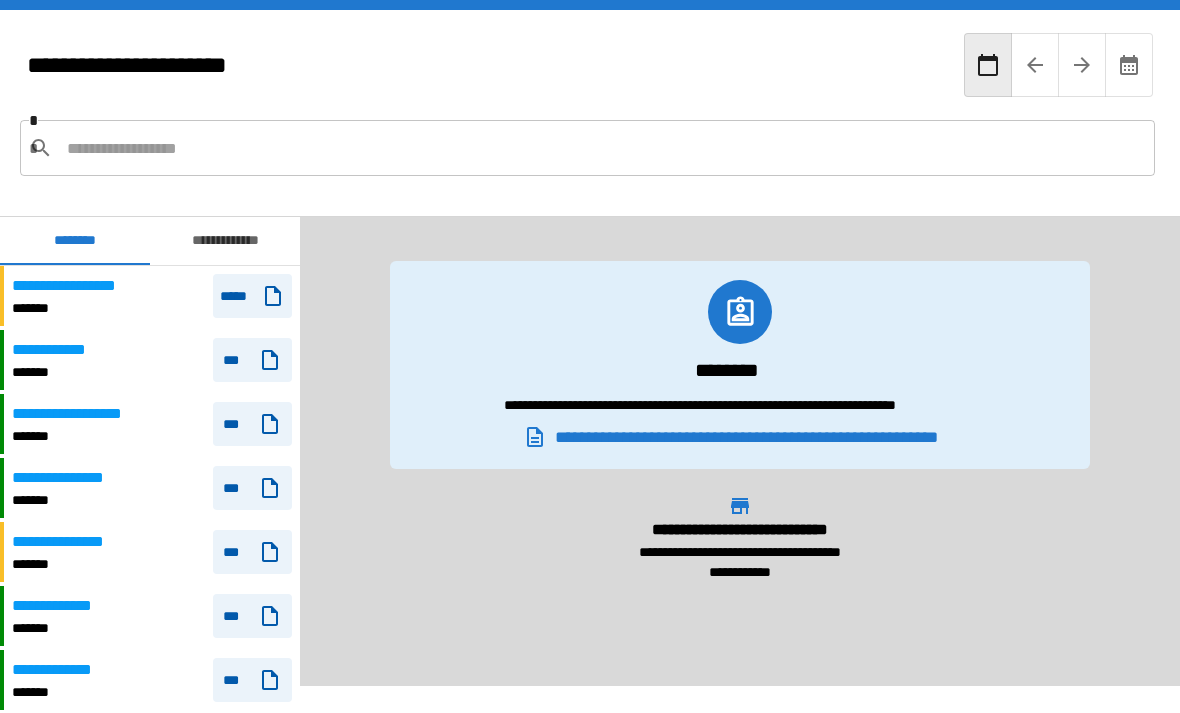 click on "*******" at bounding box center (69, 500) 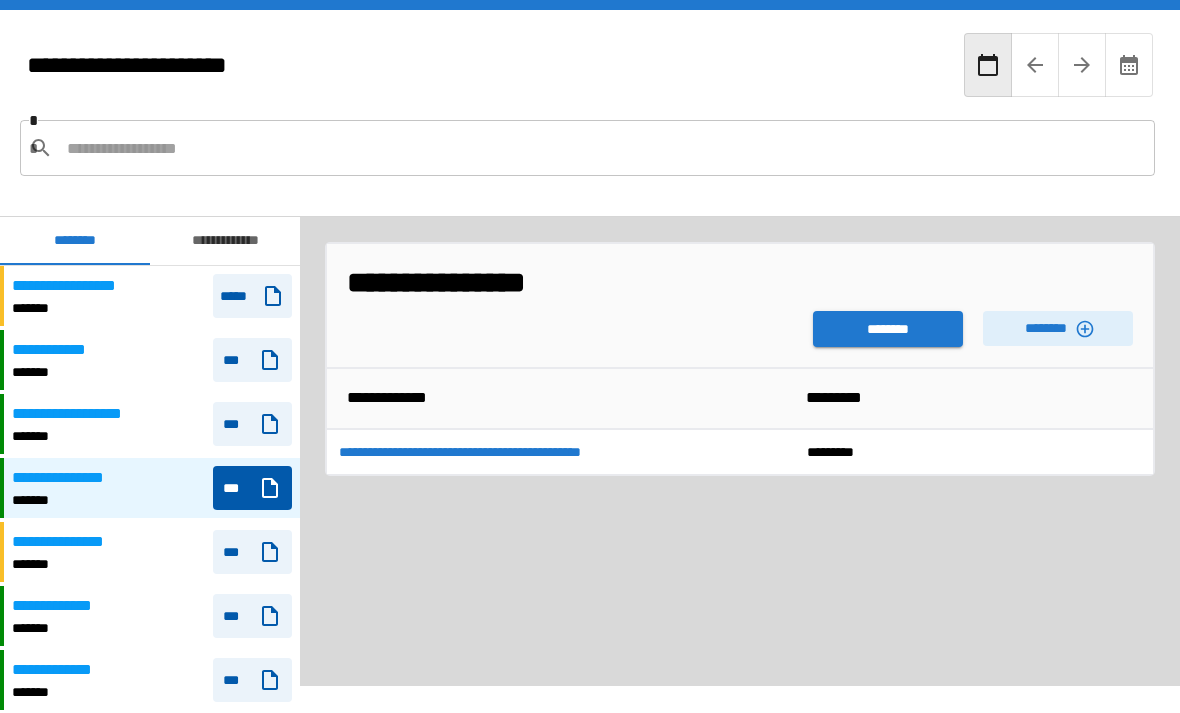 click on "********" at bounding box center [888, 329] 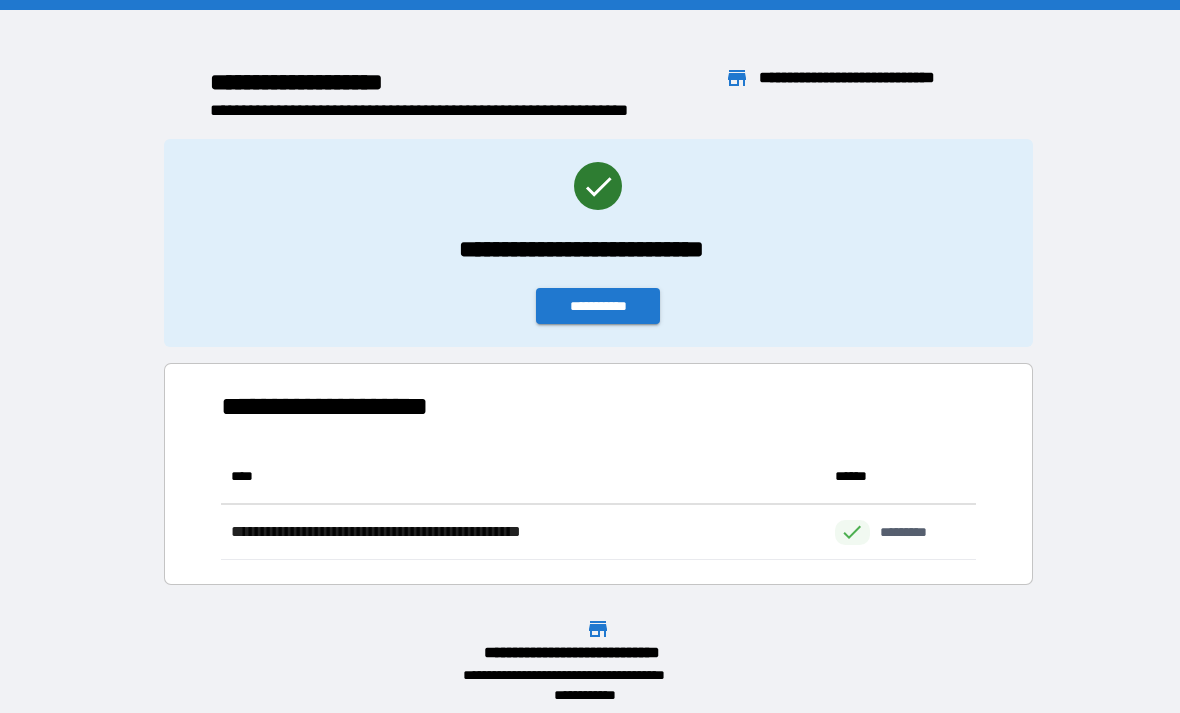 scroll, scrollTop: 1, scrollLeft: 1, axis: both 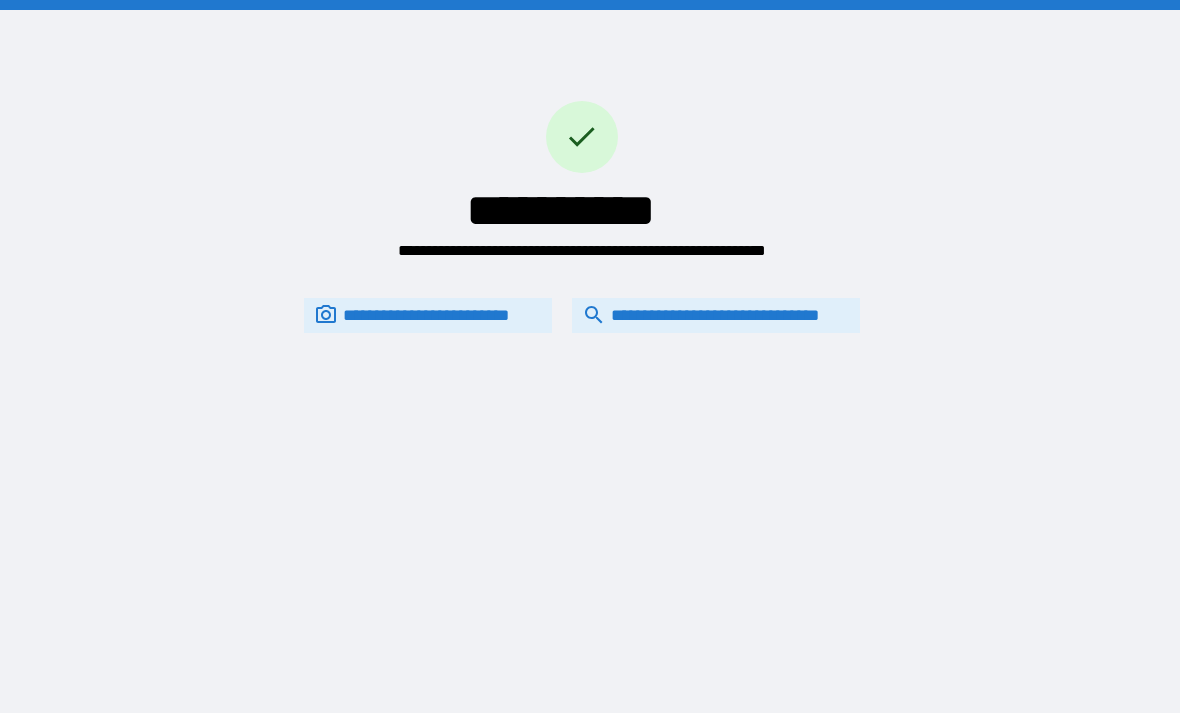 click on "**********" at bounding box center [716, 315] 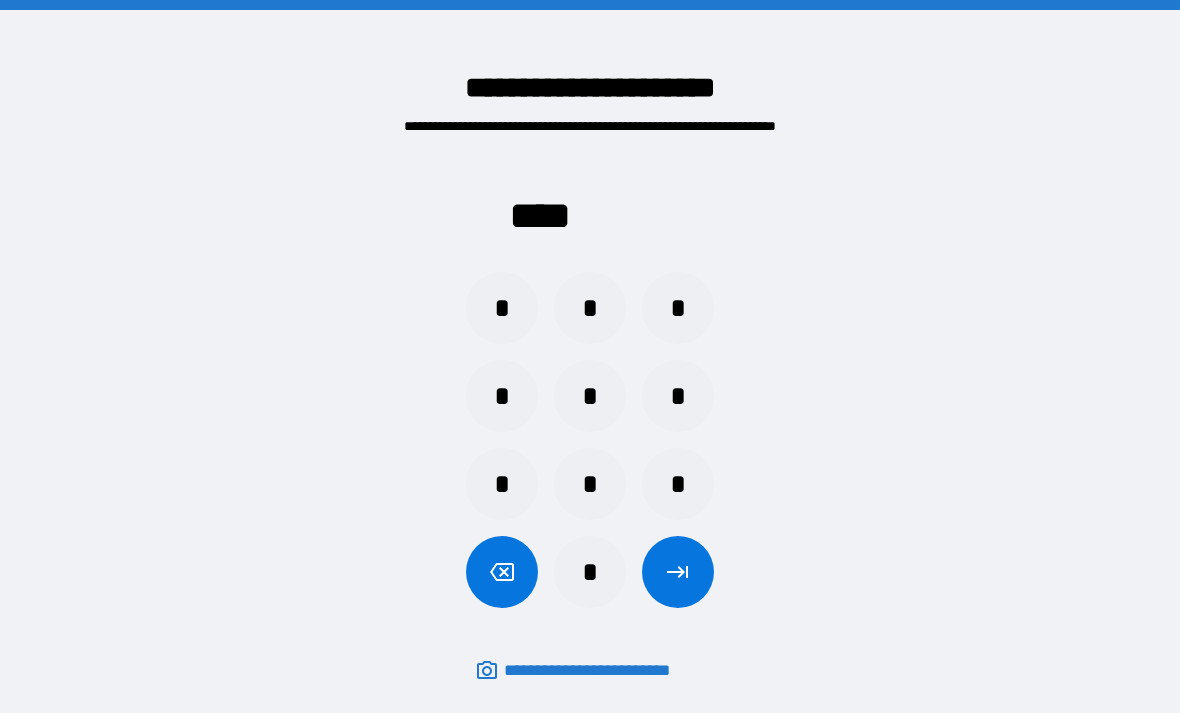 click on "*" at bounding box center (502, 308) 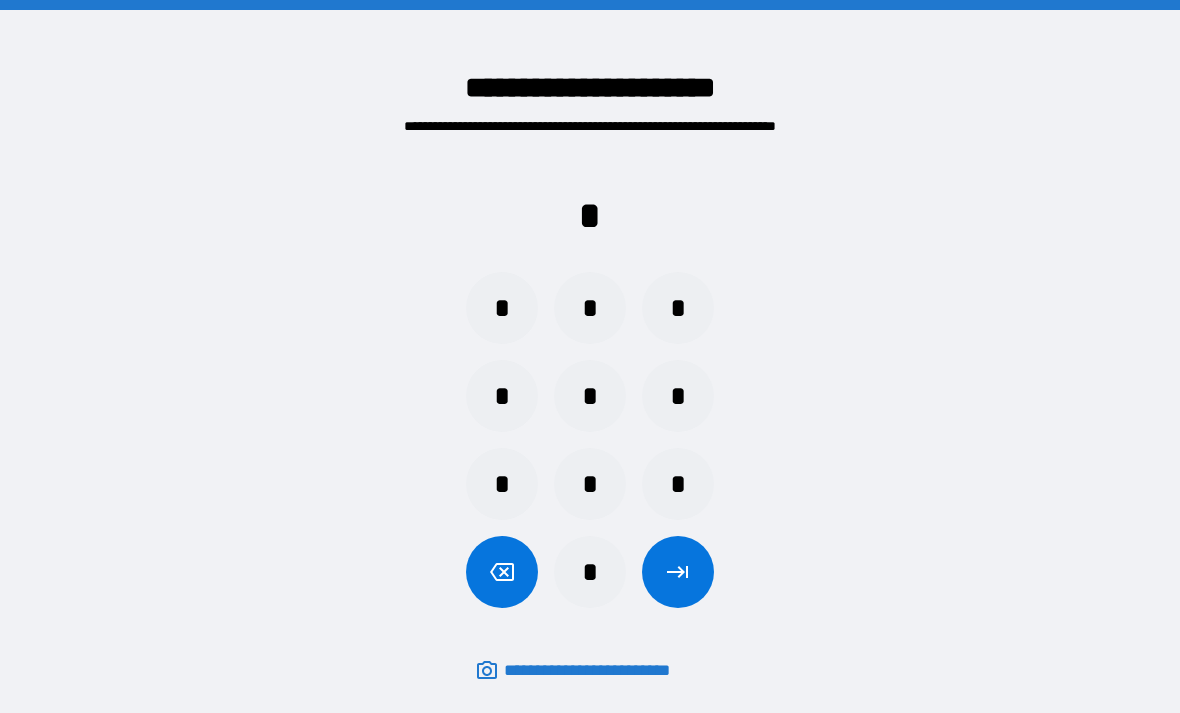click on "*" at bounding box center (678, 484) 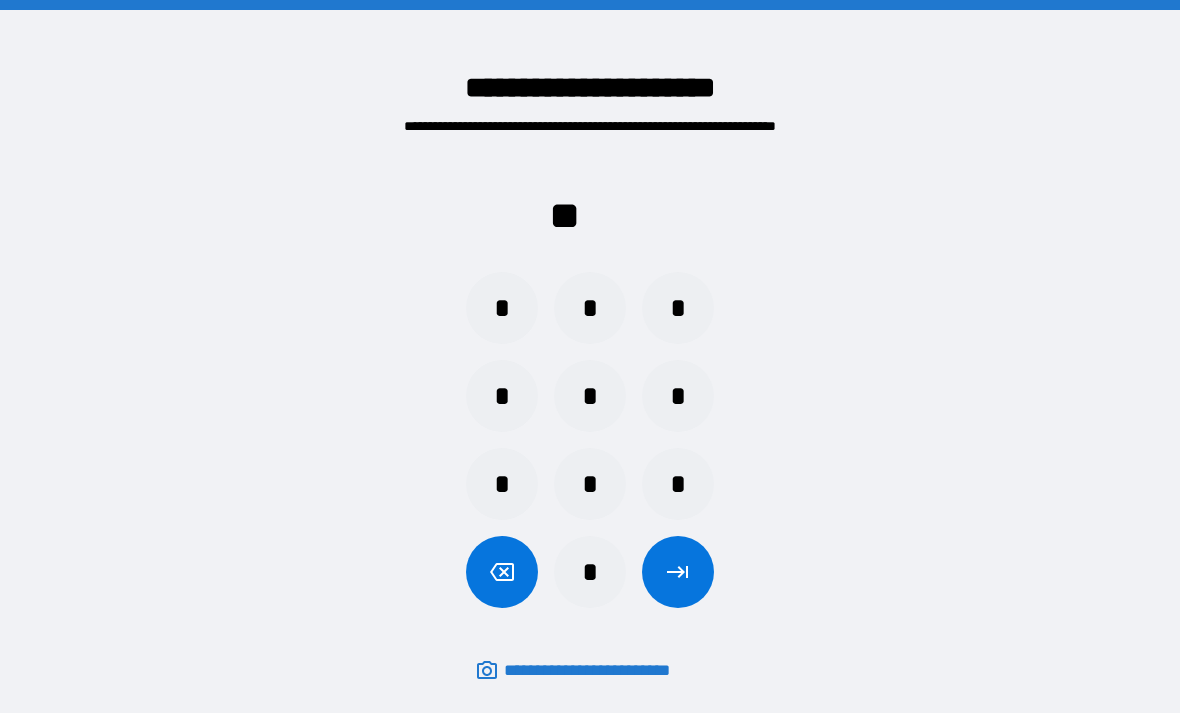 click on "*" at bounding box center (502, 484) 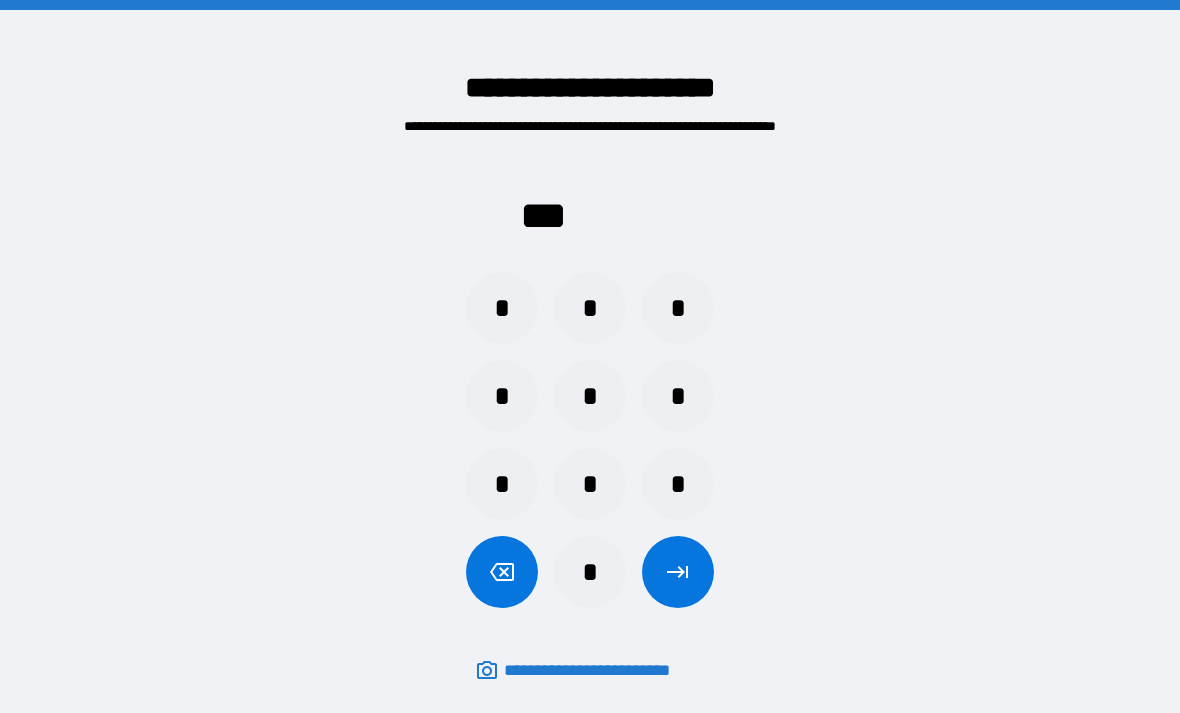 click on "*" at bounding box center [678, 308] 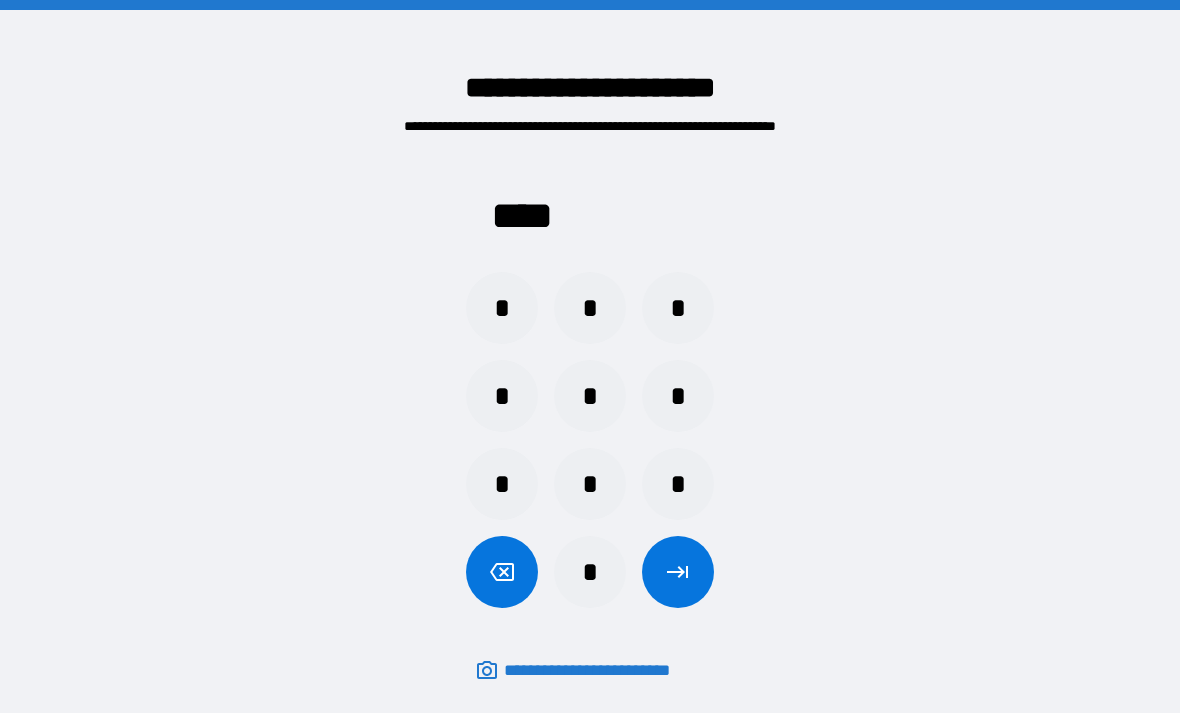 click at bounding box center [678, 572] 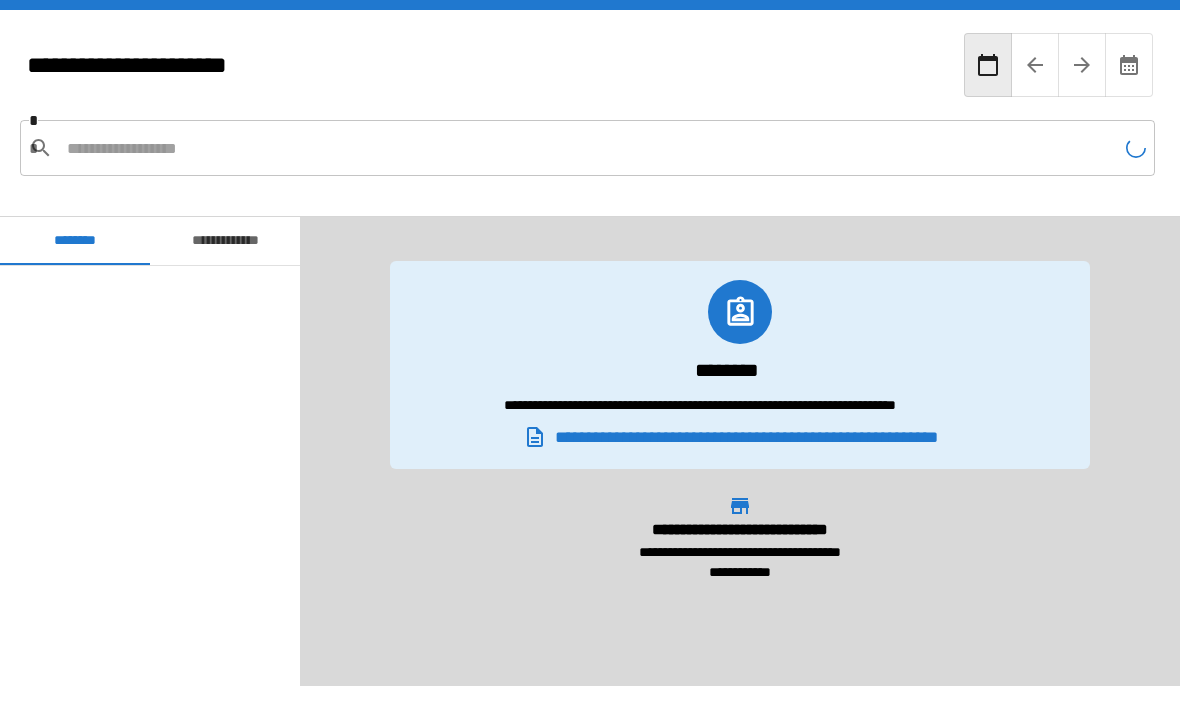 scroll, scrollTop: 3300, scrollLeft: 0, axis: vertical 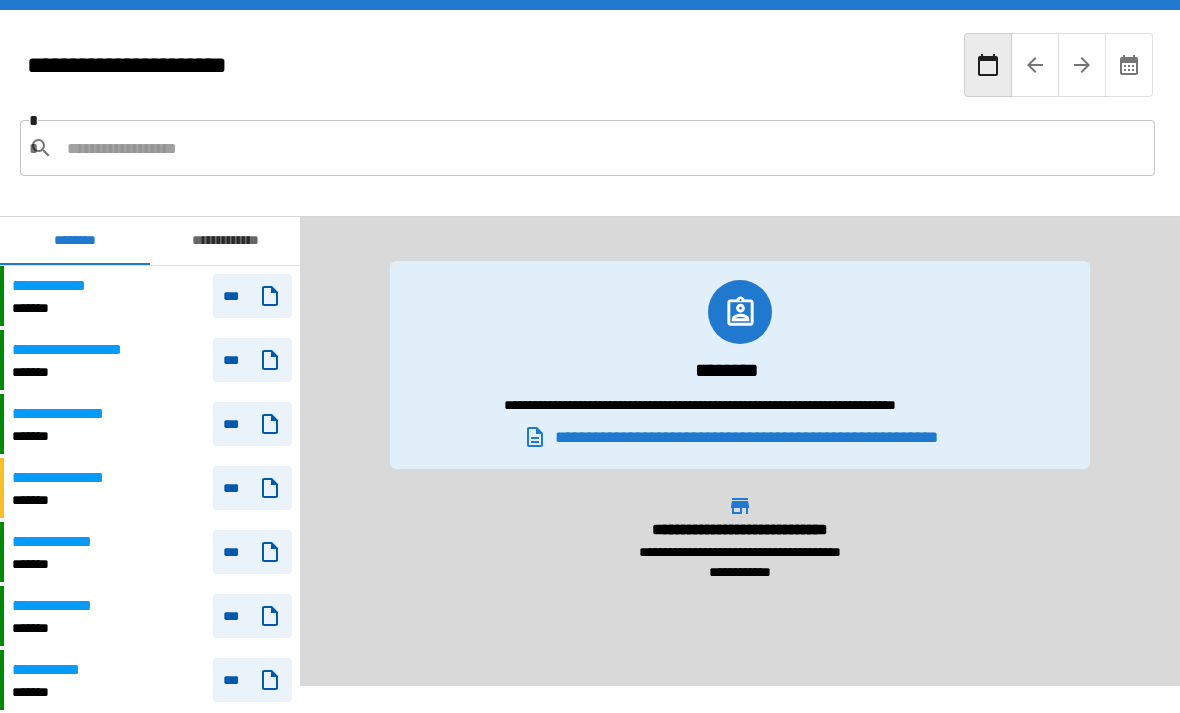 click on "**********" at bounding box center (152, 552) 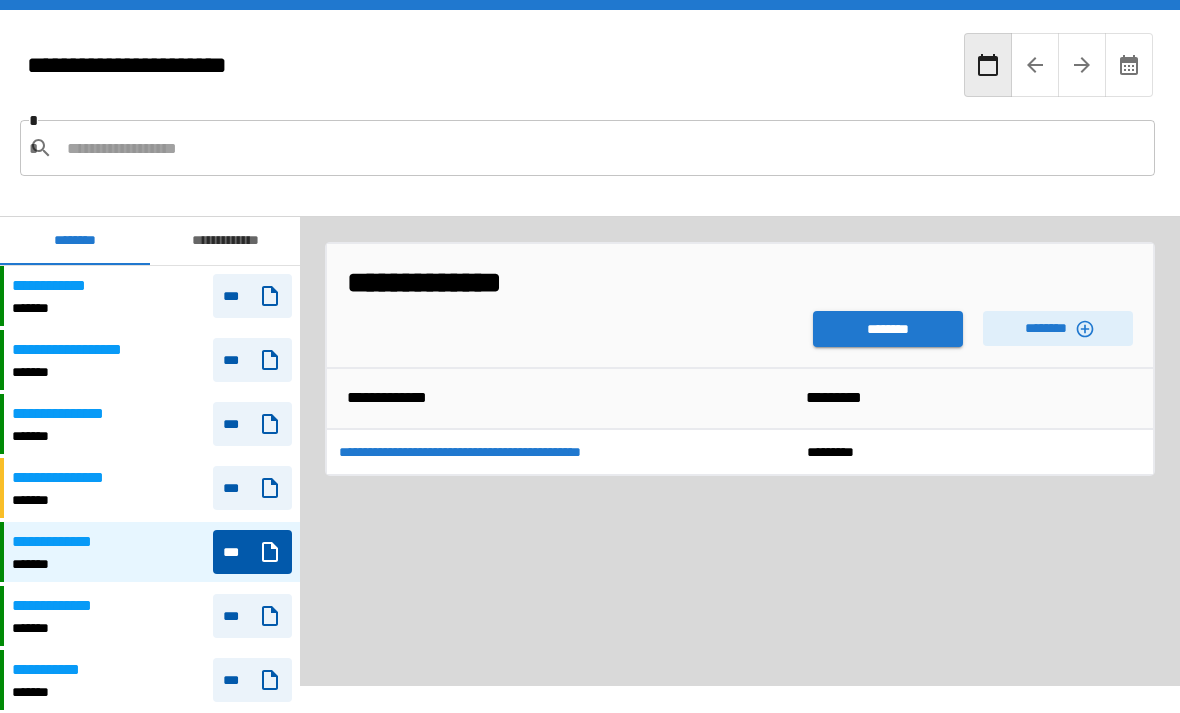 click on "********" at bounding box center [888, 329] 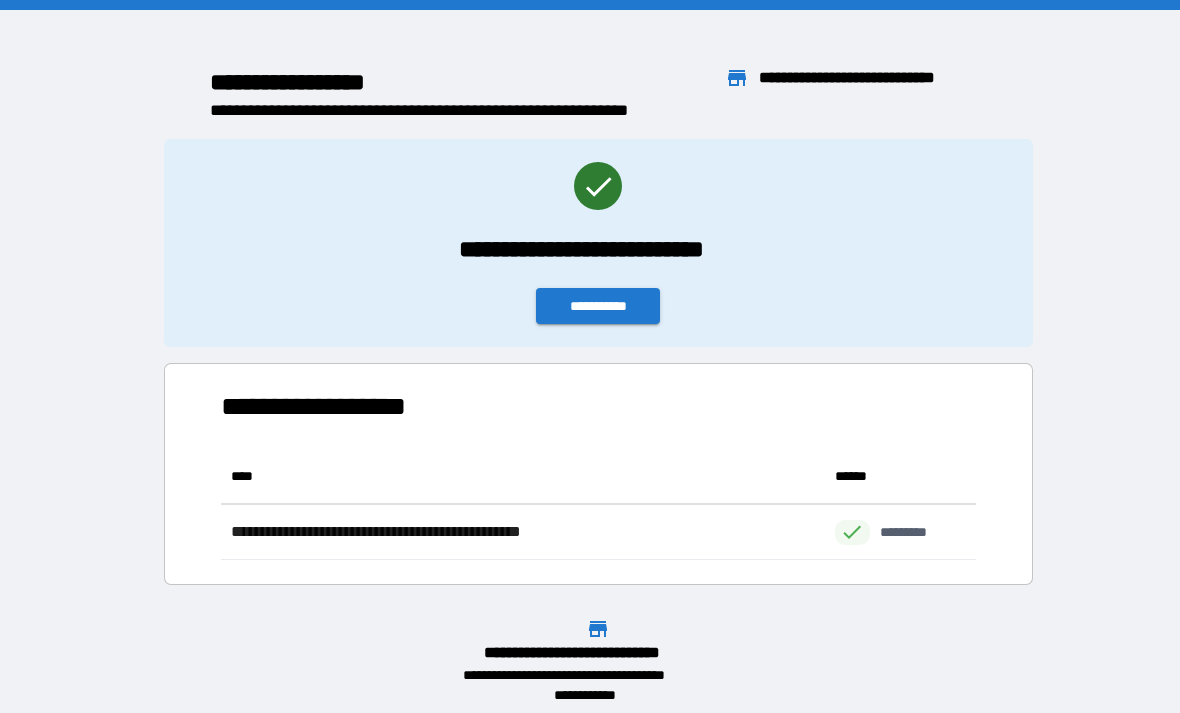 scroll, scrollTop: 1, scrollLeft: 1, axis: both 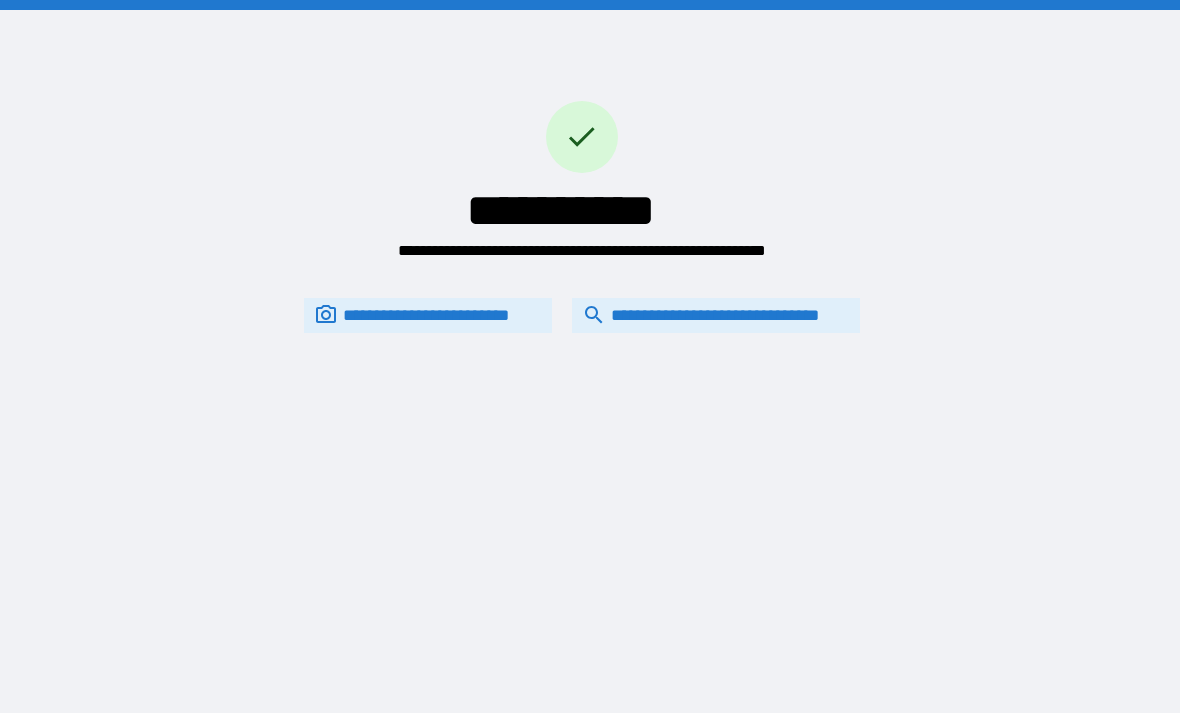 click on "**********" at bounding box center [716, 315] 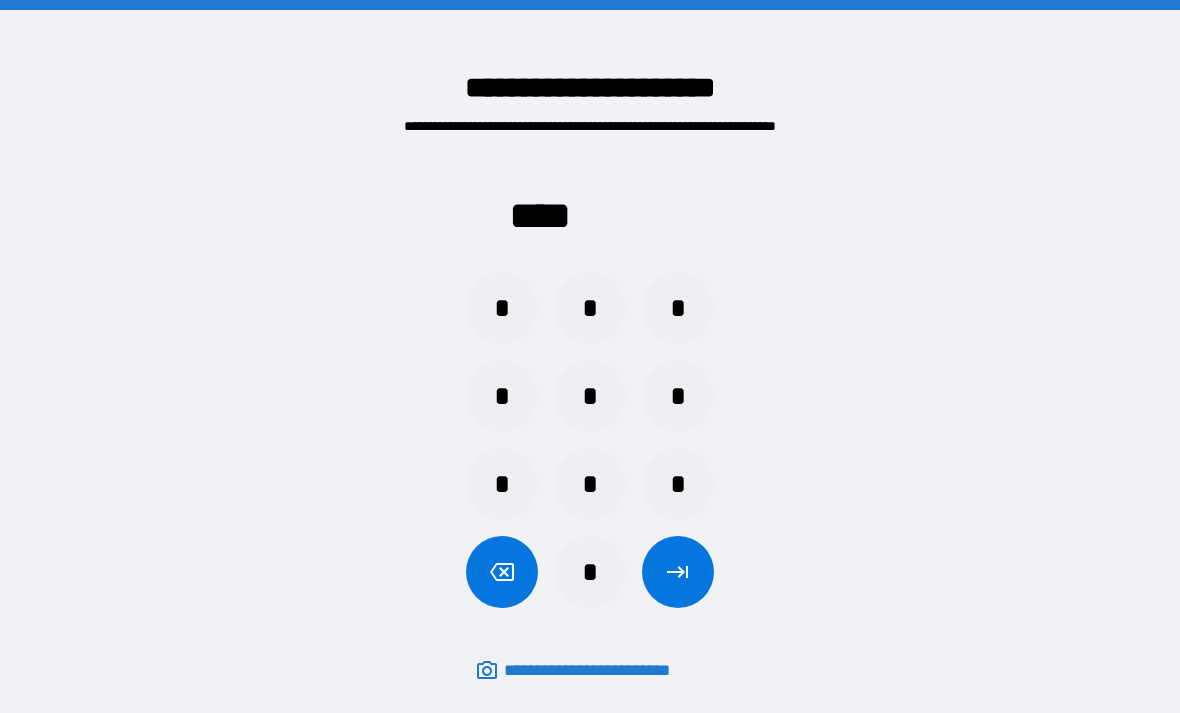 click on "*" at bounding box center [502, 308] 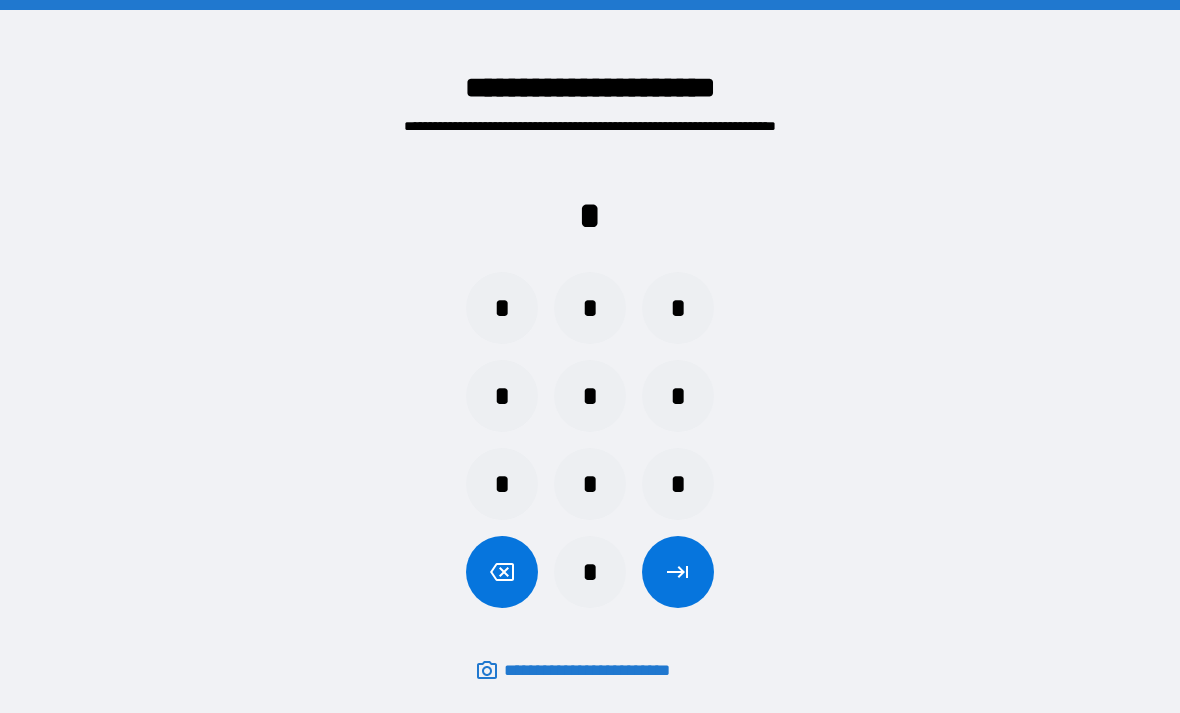 click on "*" at bounding box center (678, 484) 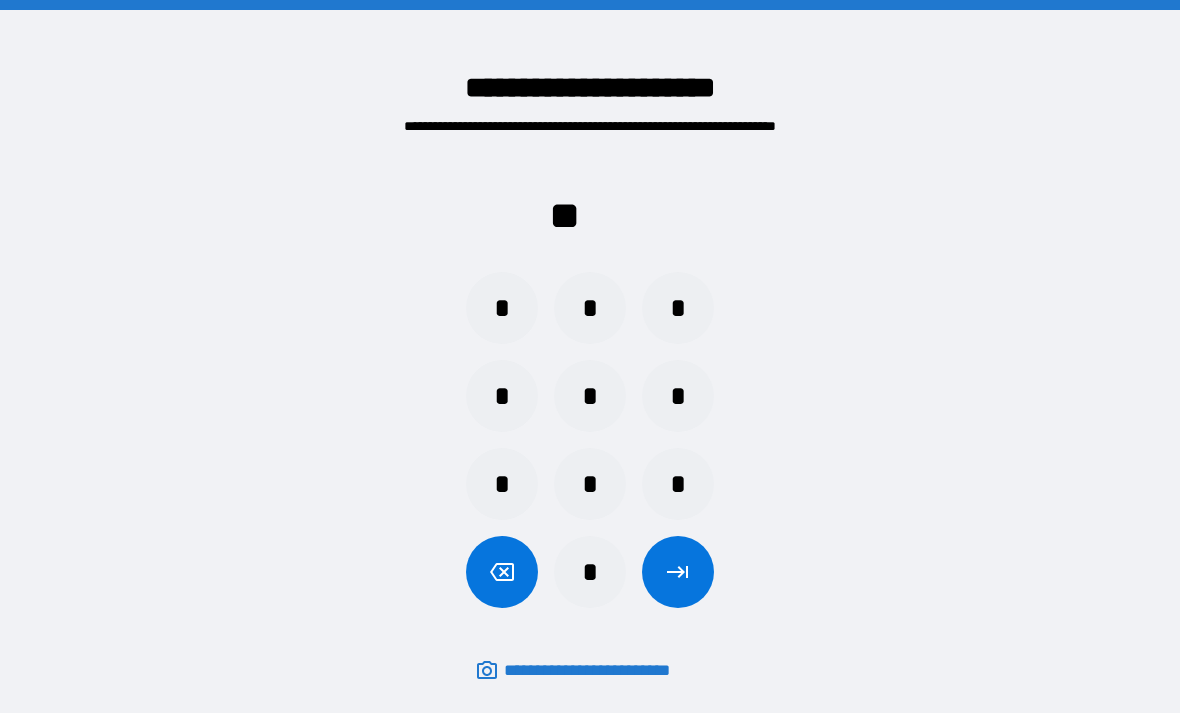 click on "*" at bounding box center (502, 484) 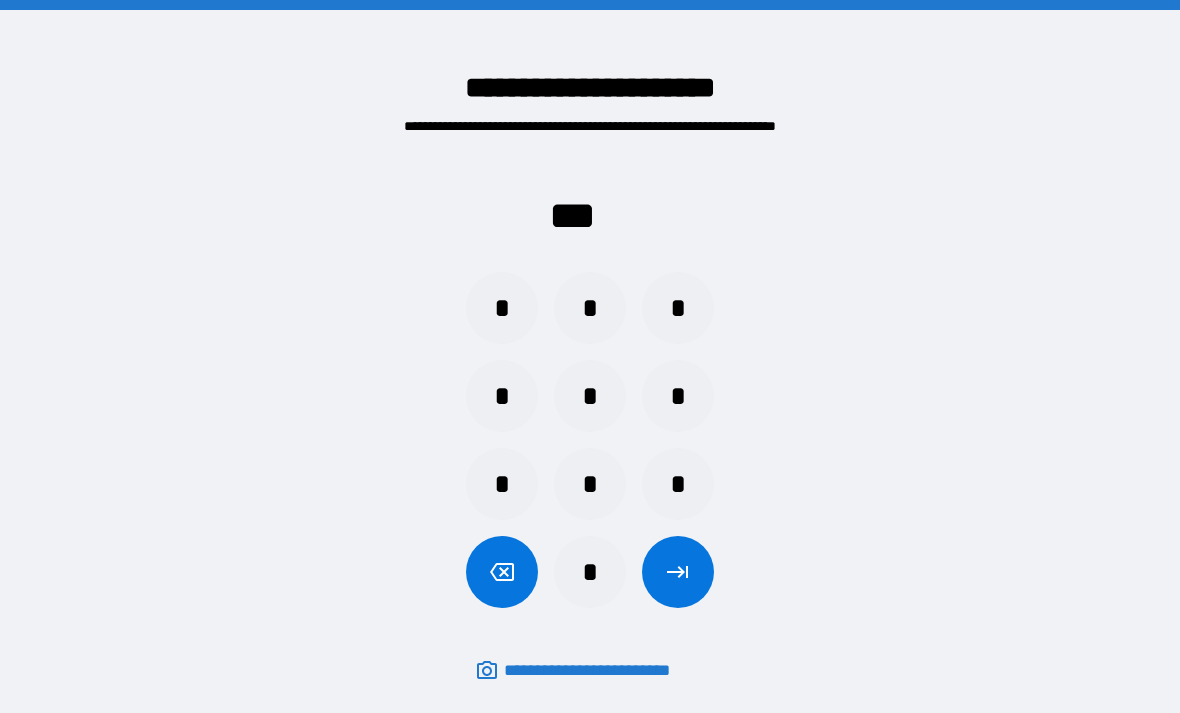 click on "*" at bounding box center (678, 308) 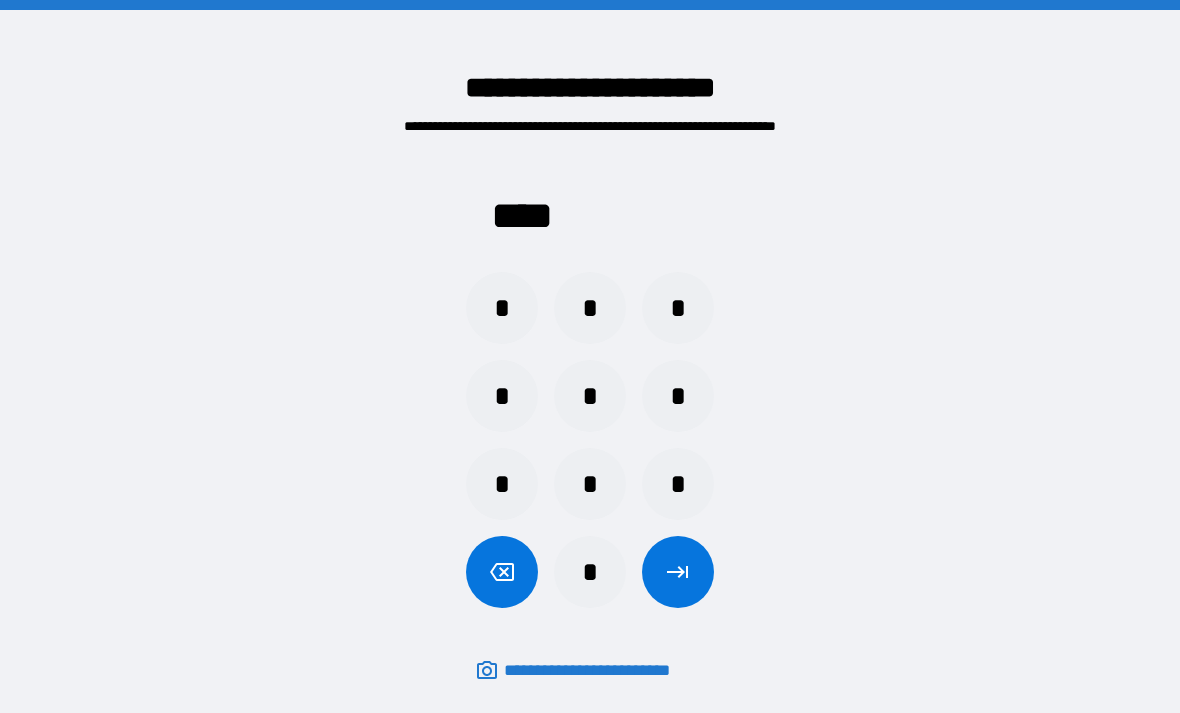 click 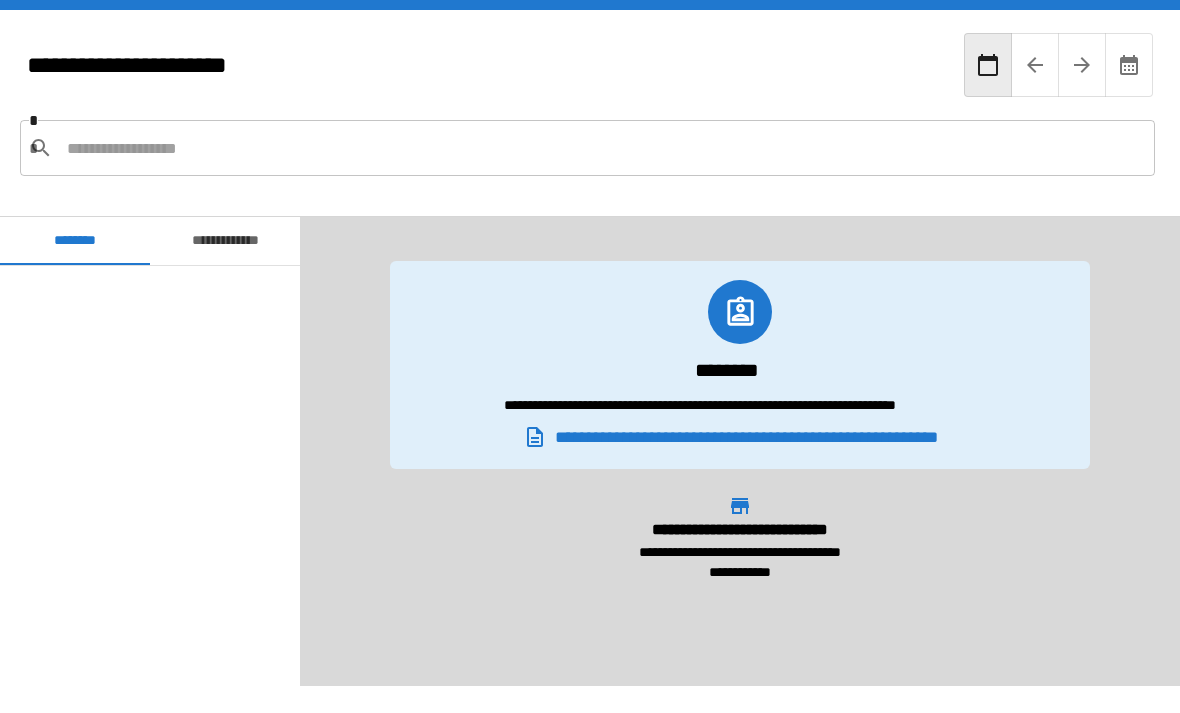 scroll, scrollTop: 3300, scrollLeft: 0, axis: vertical 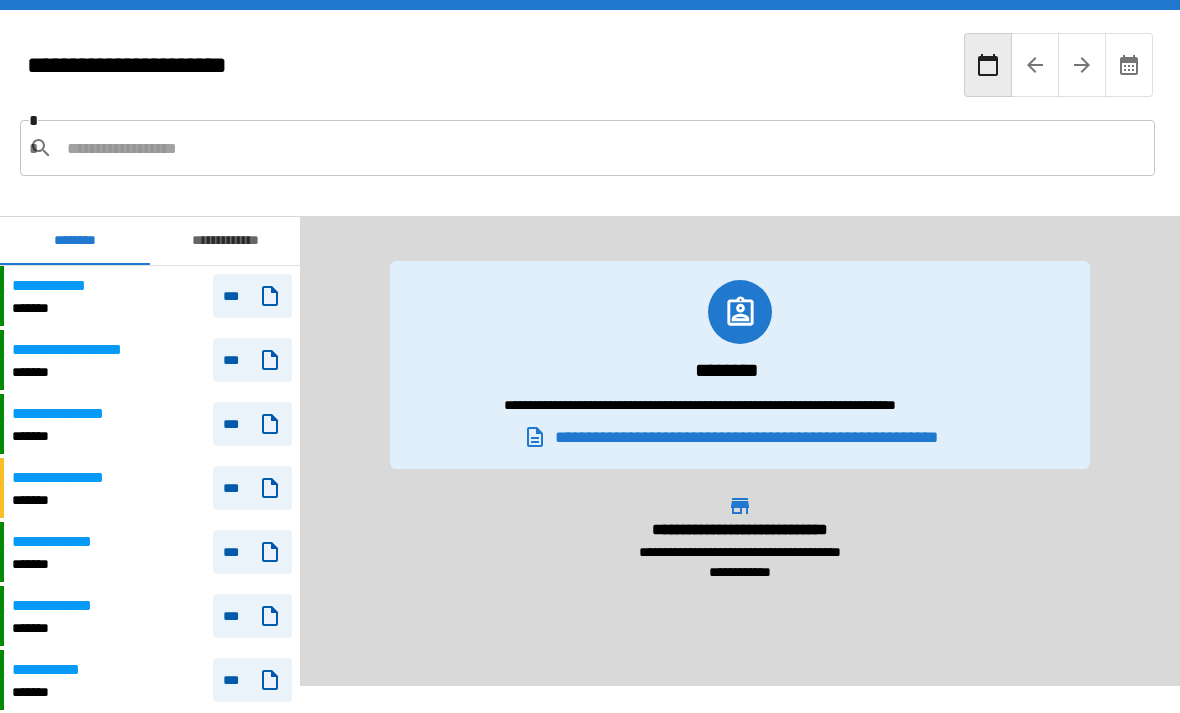 click on "**********" at bounding box center [79, 350] 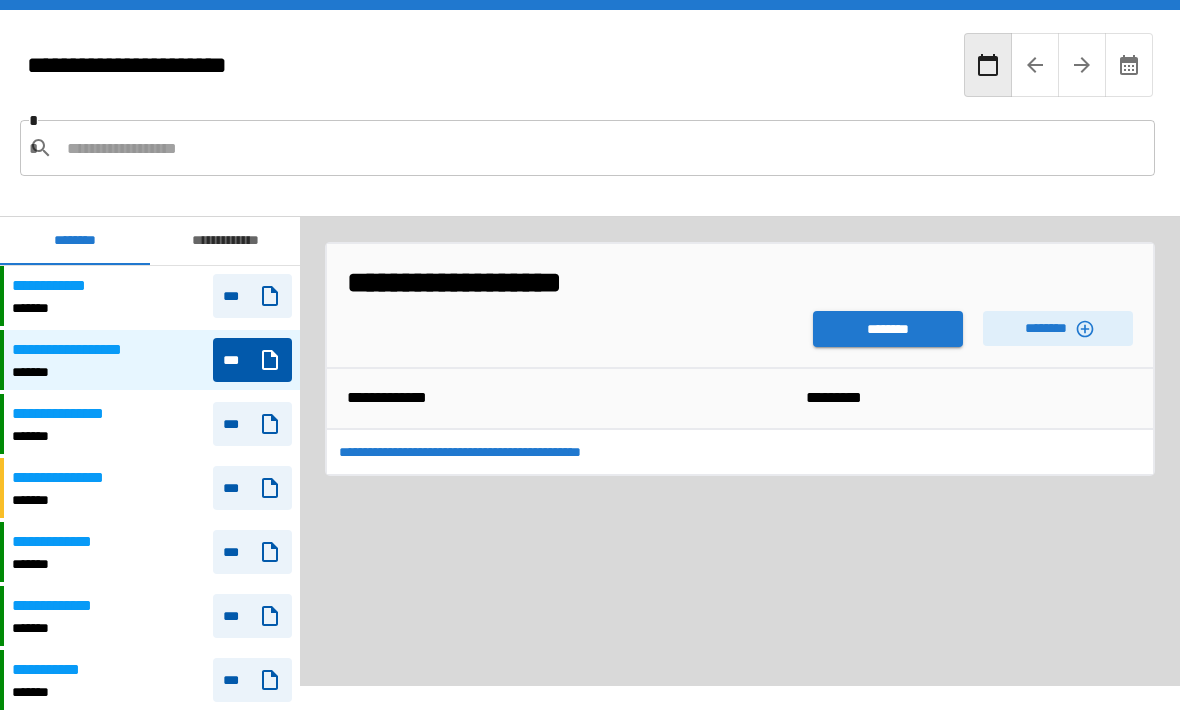 click on "********" at bounding box center (1058, 328) 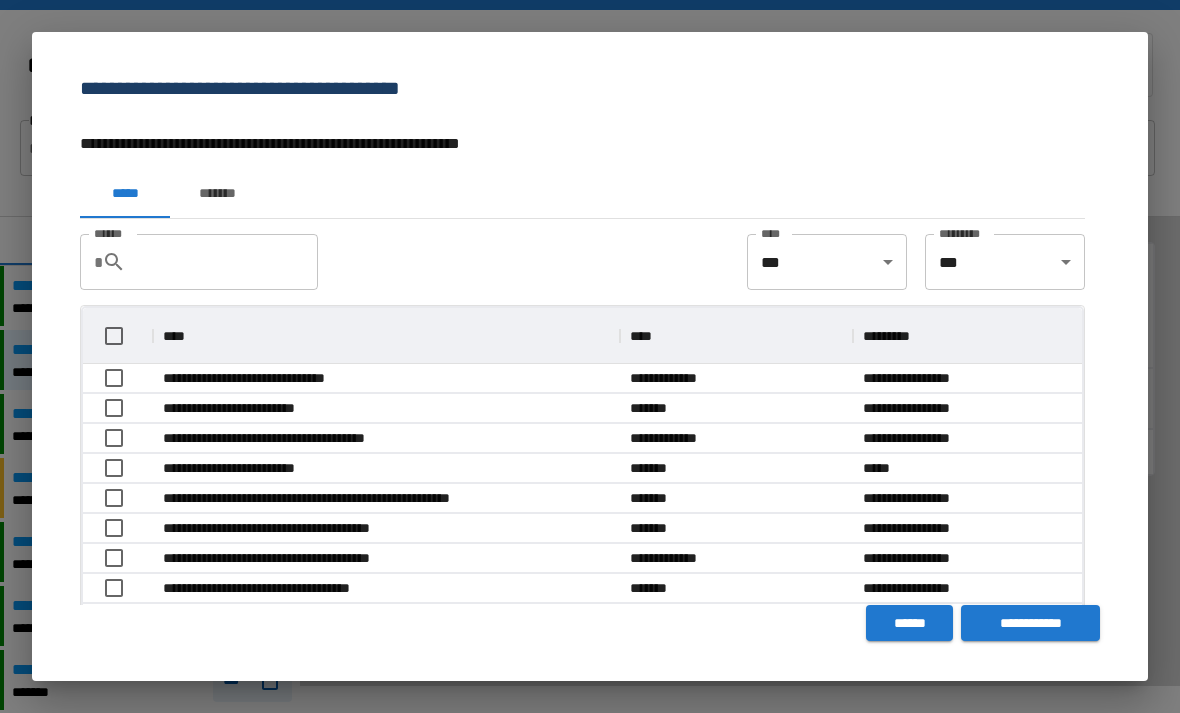 scroll, scrollTop: 1, scrollLeft: 1, axis: both 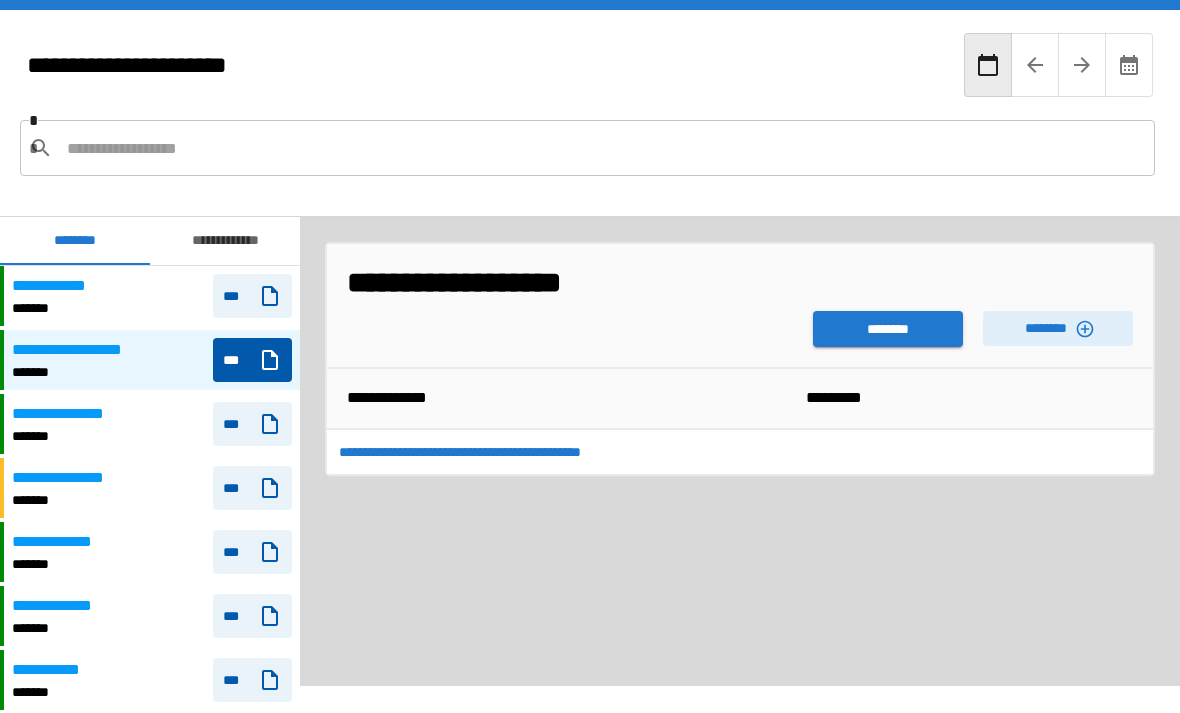 click on "********" at bounding box center (888, 329) 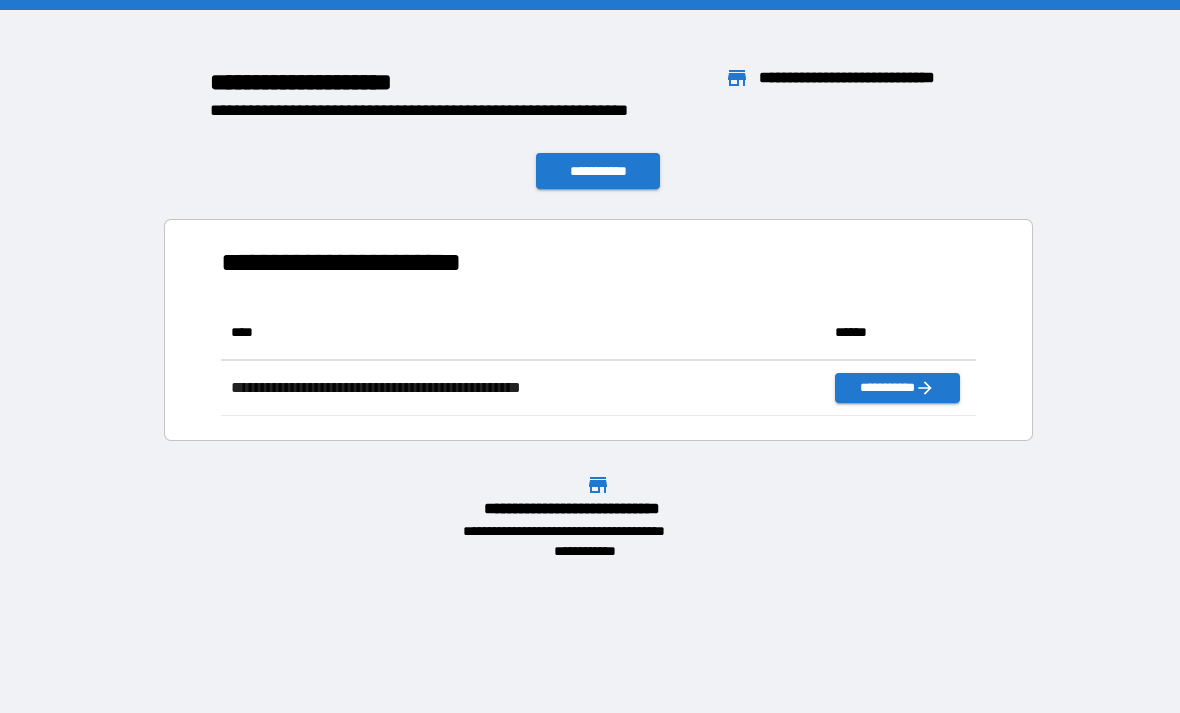 scroll, scrollTop: 111, scrollLeft: 755, axis: both 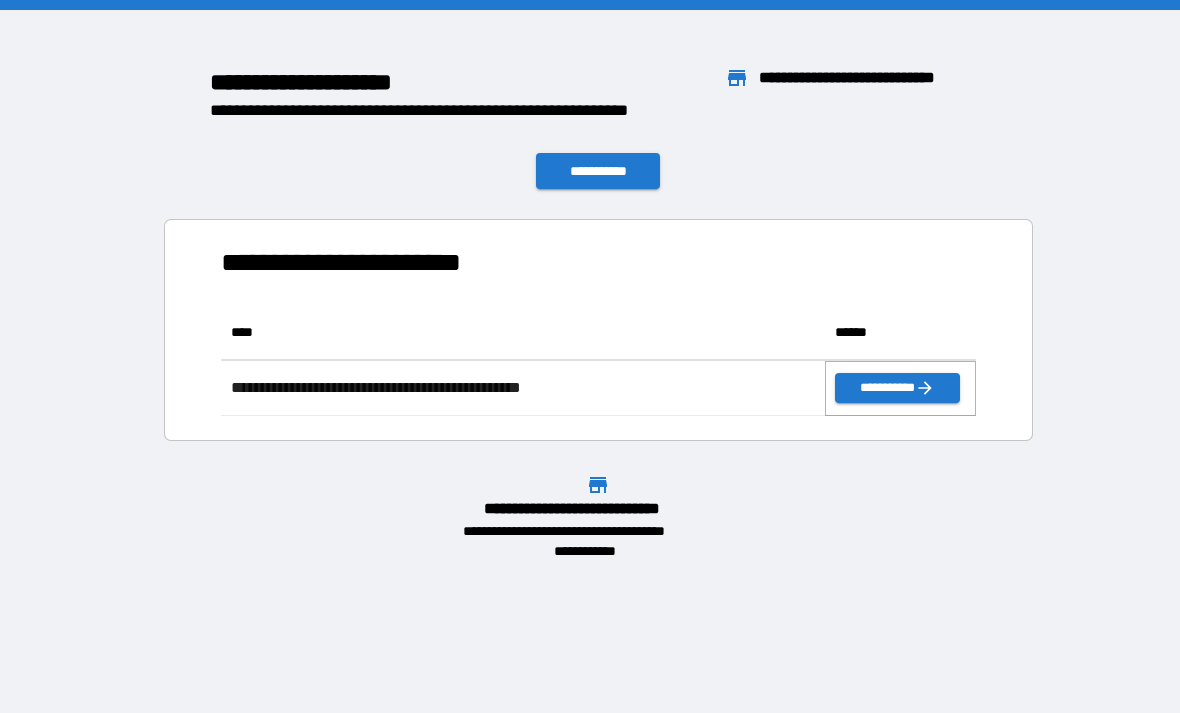 click on "**********" at bounding box center (897, 388) 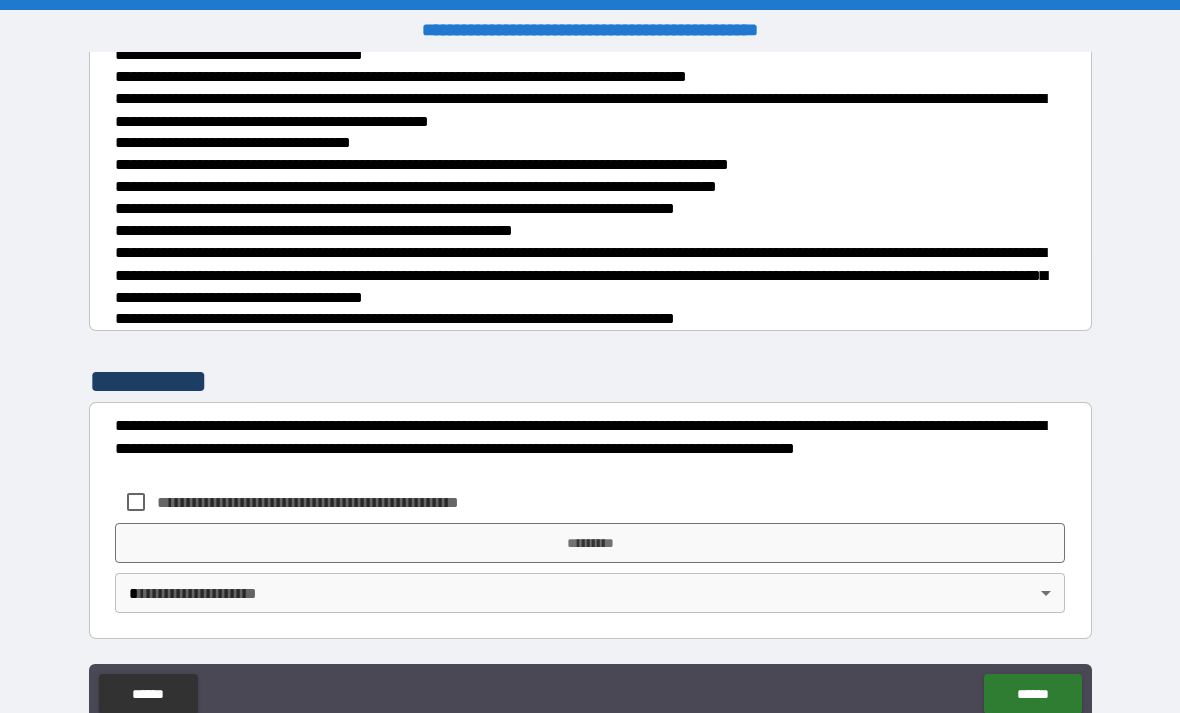 scroll, scrollTop: 702, scrollLeft: 0, axis: vertical 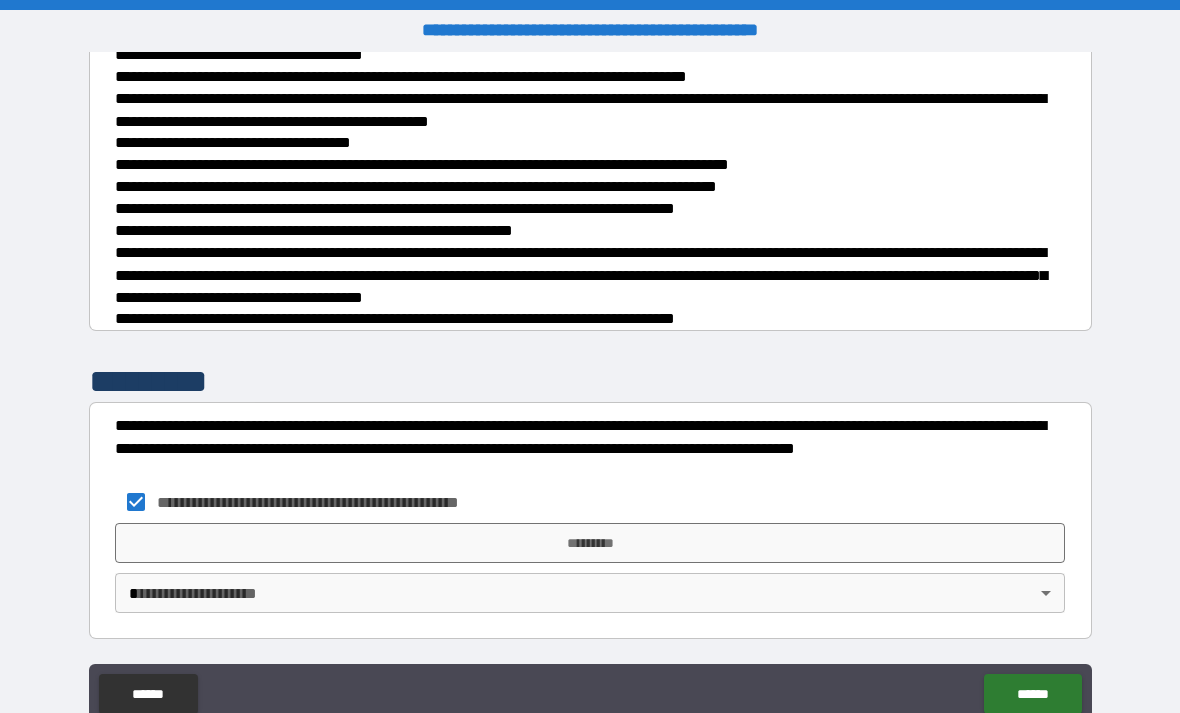 click on "*********" at bounding box center (590, 543) 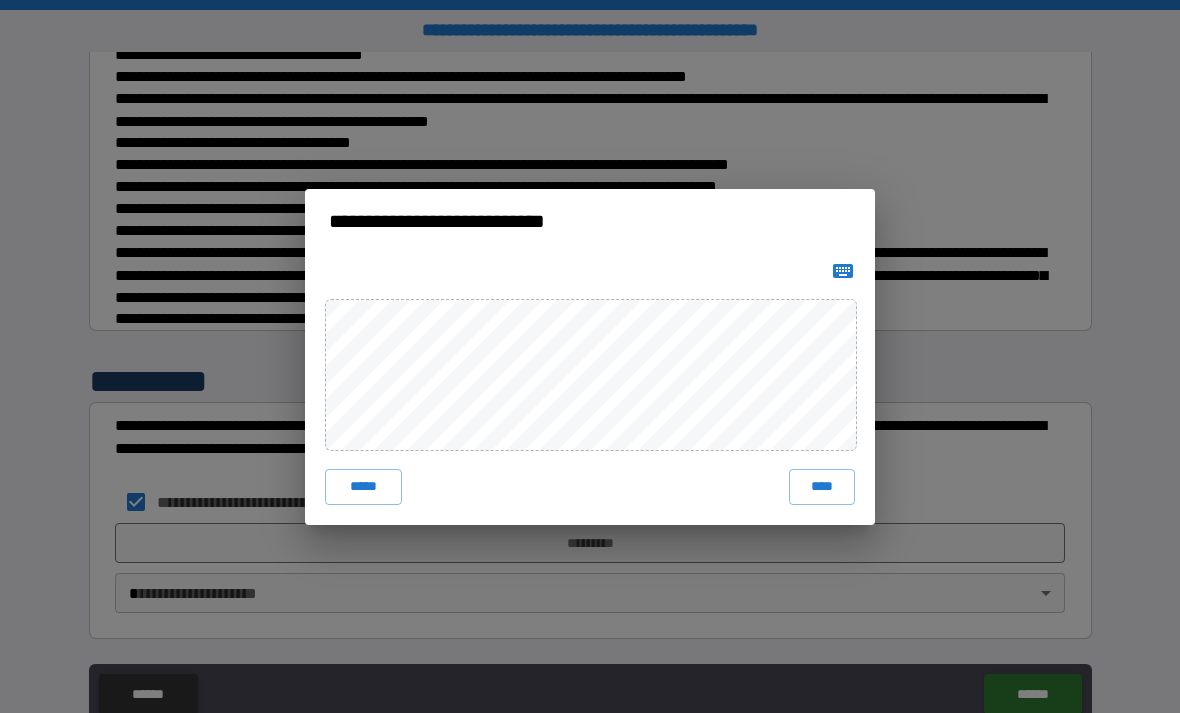 click on "**********" at bounding box center (590, 356) 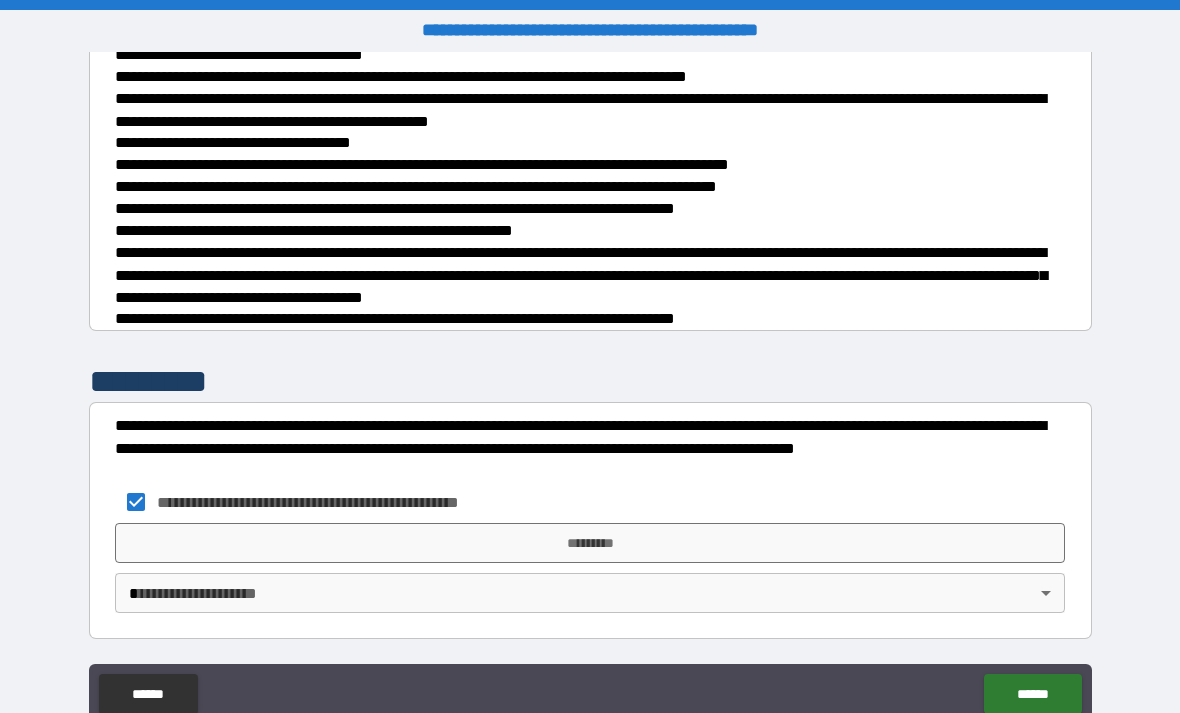 click on "******" 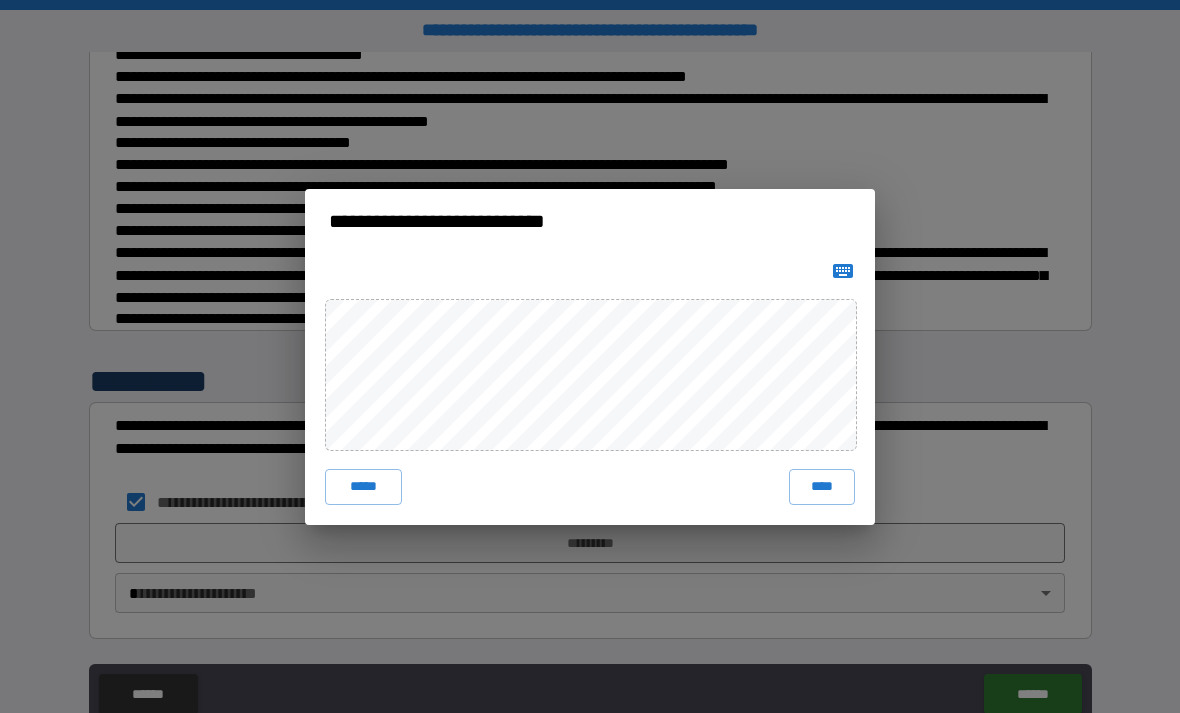 click on "****" at bounding box center [822, 487] 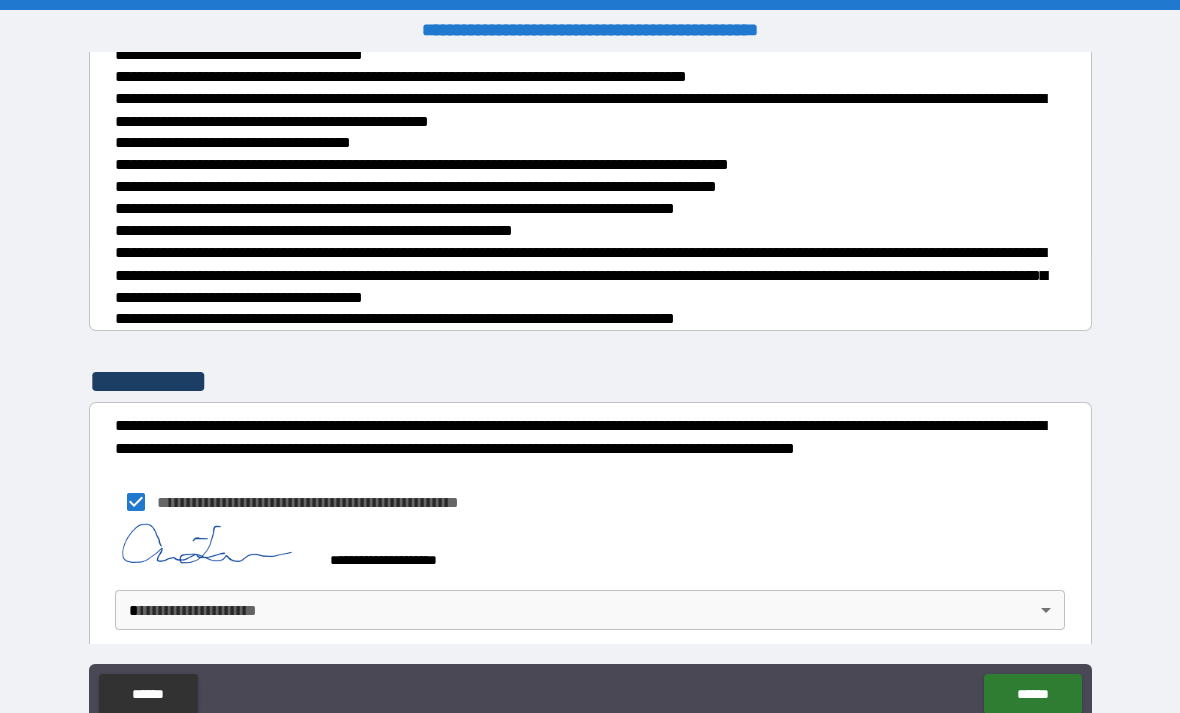 scroll, scrollTop: 692, scrollLeft: 0, axis: vertical 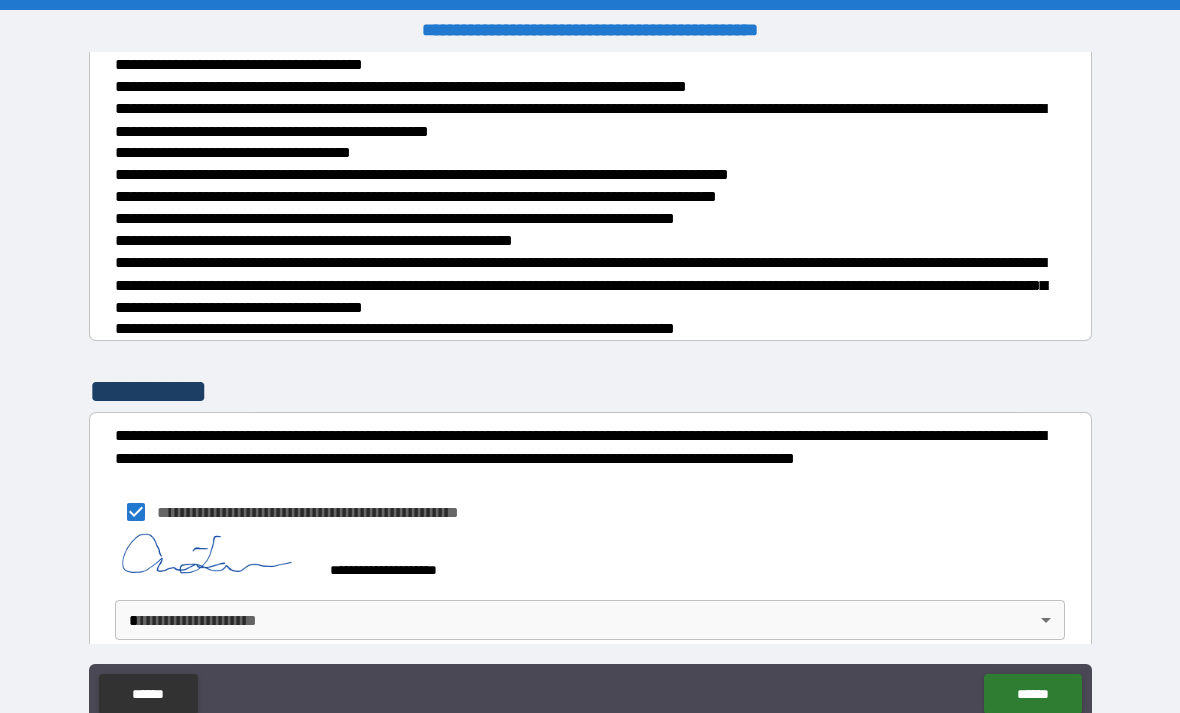 click on "**********" at bounding box center [590, 388] 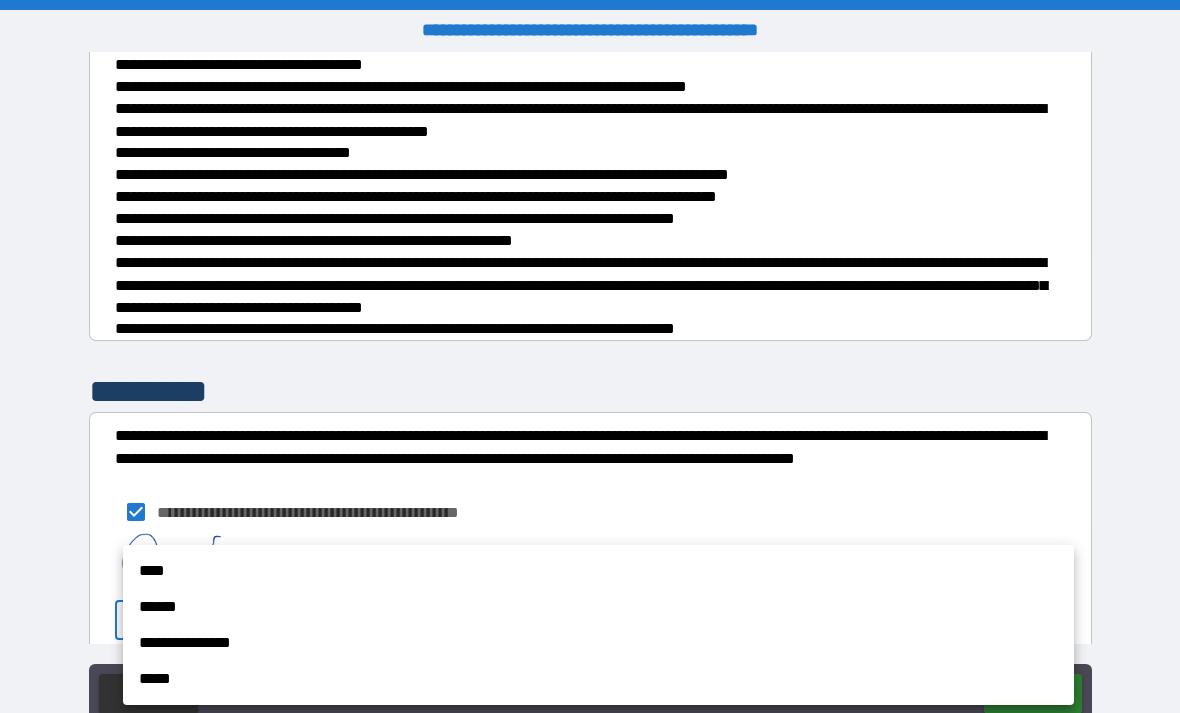click on "****" at bounding box center [598, 571] 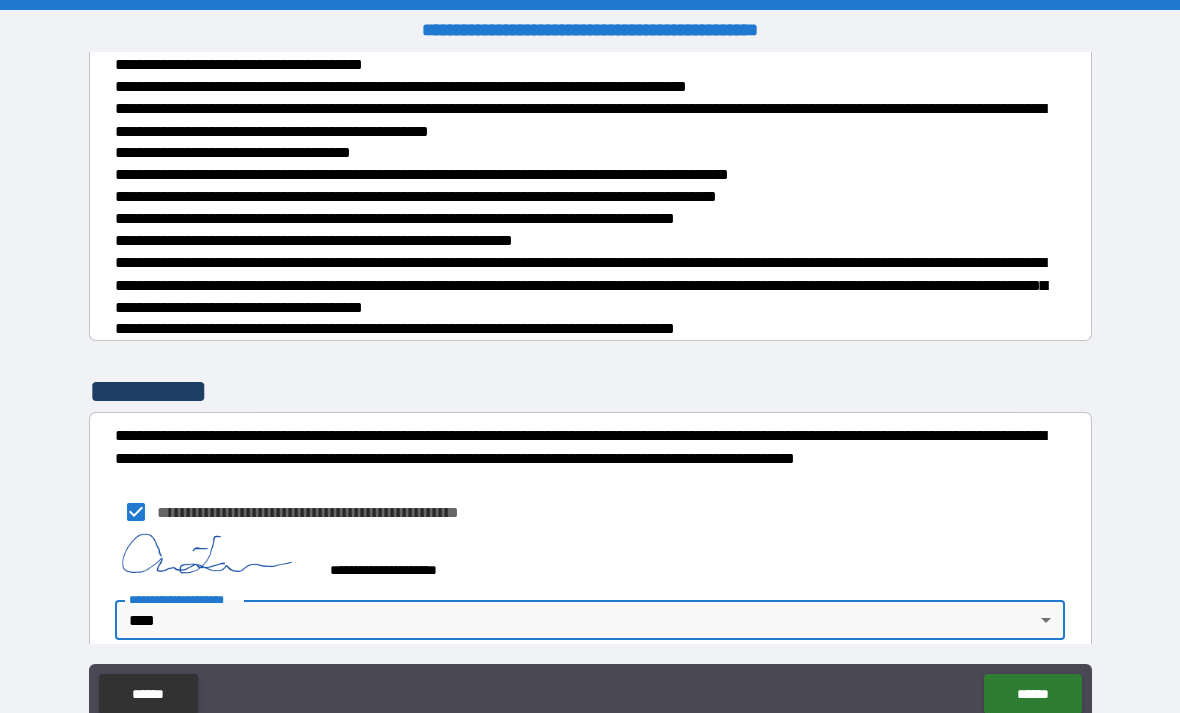 type on "****" 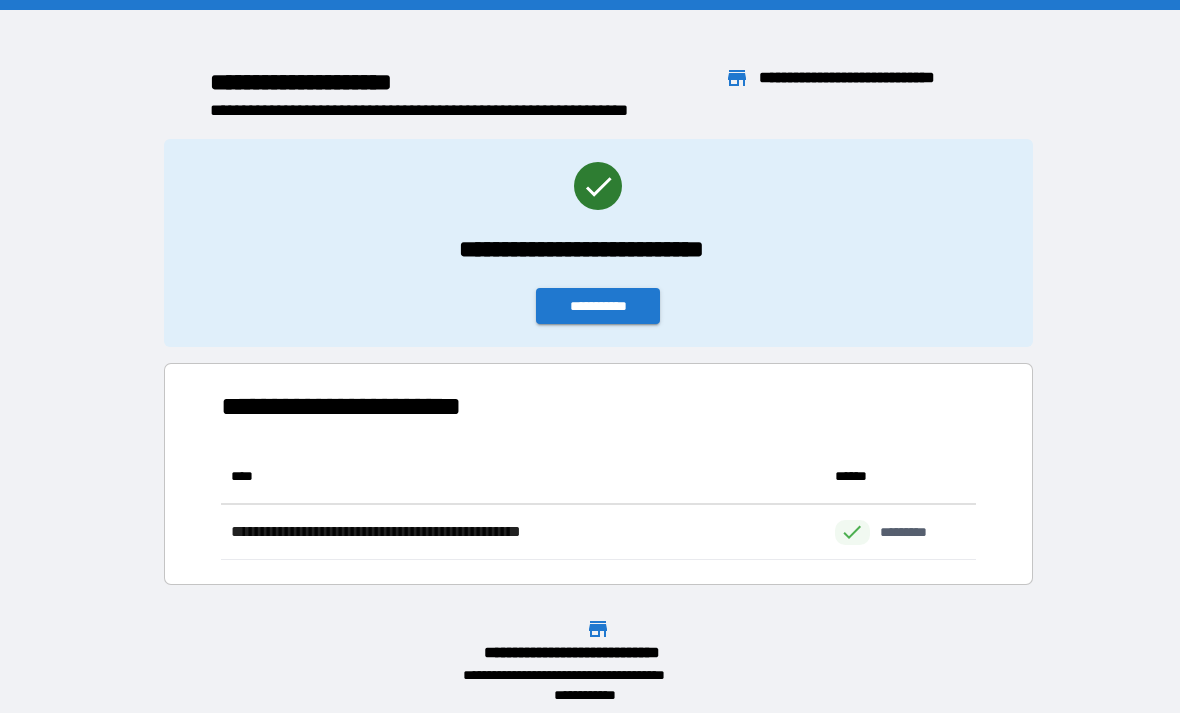scroll, scrollTop: 1, scrollLeft: 1, axis: both 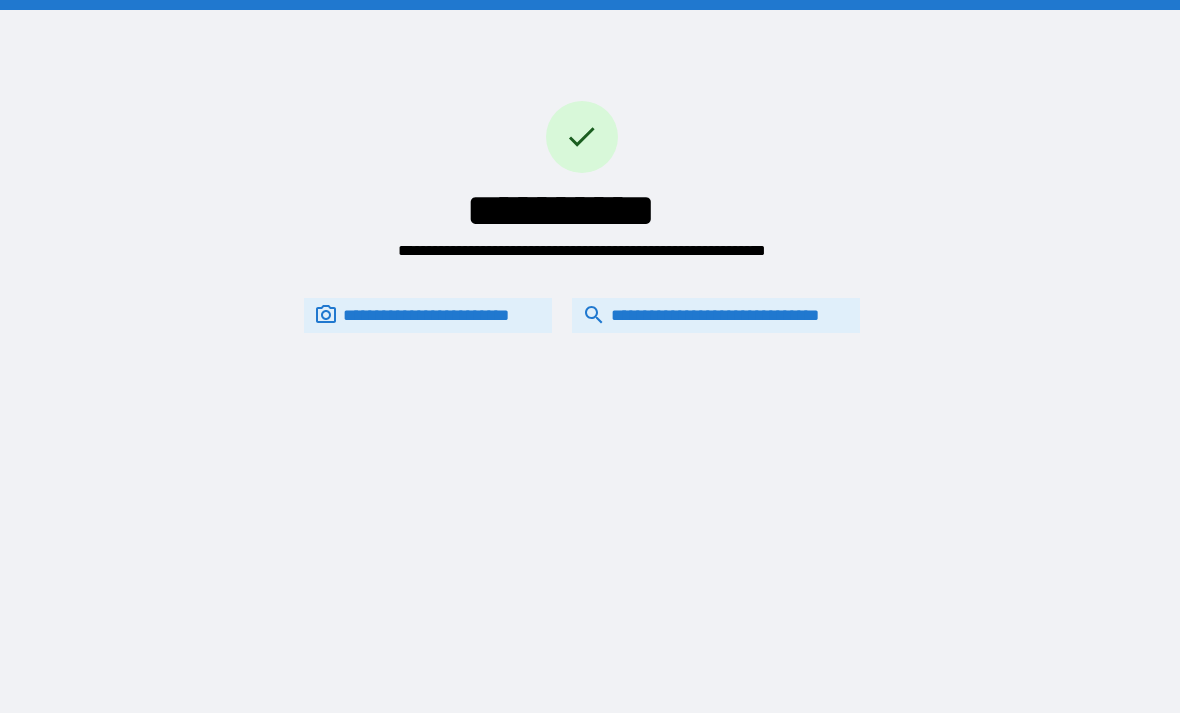 click on "**********" at bounding box center [716, 315] 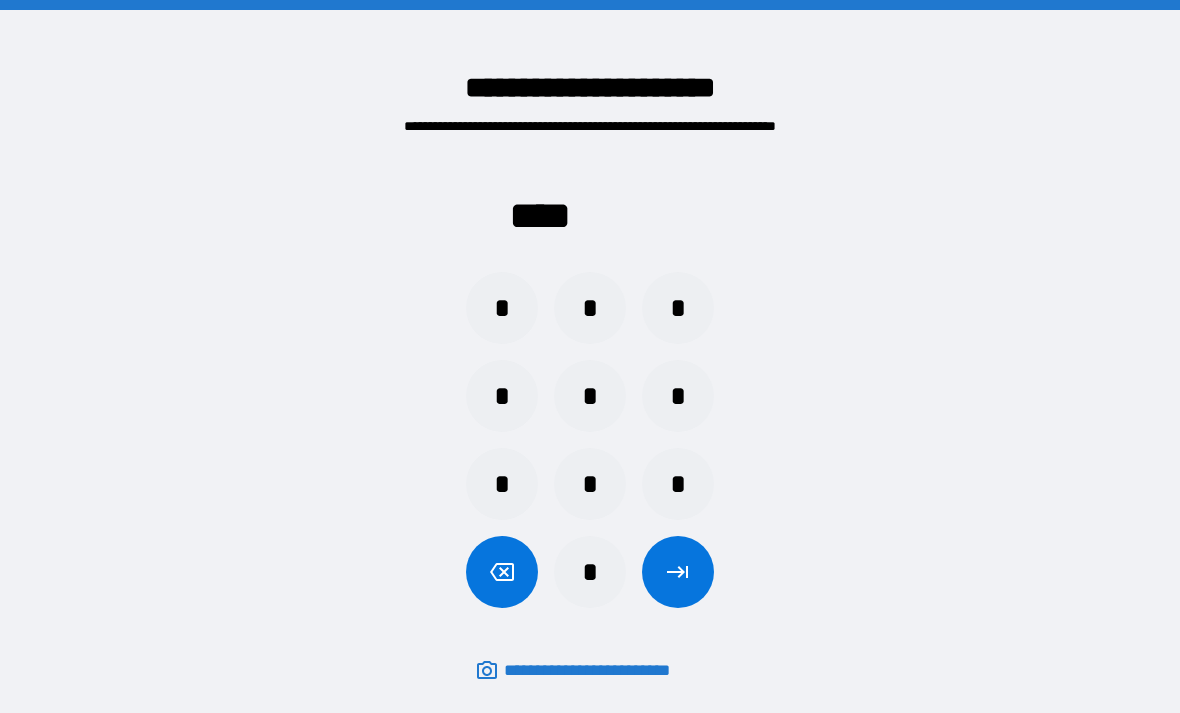 click on "*" at bounding box center (502, 308) 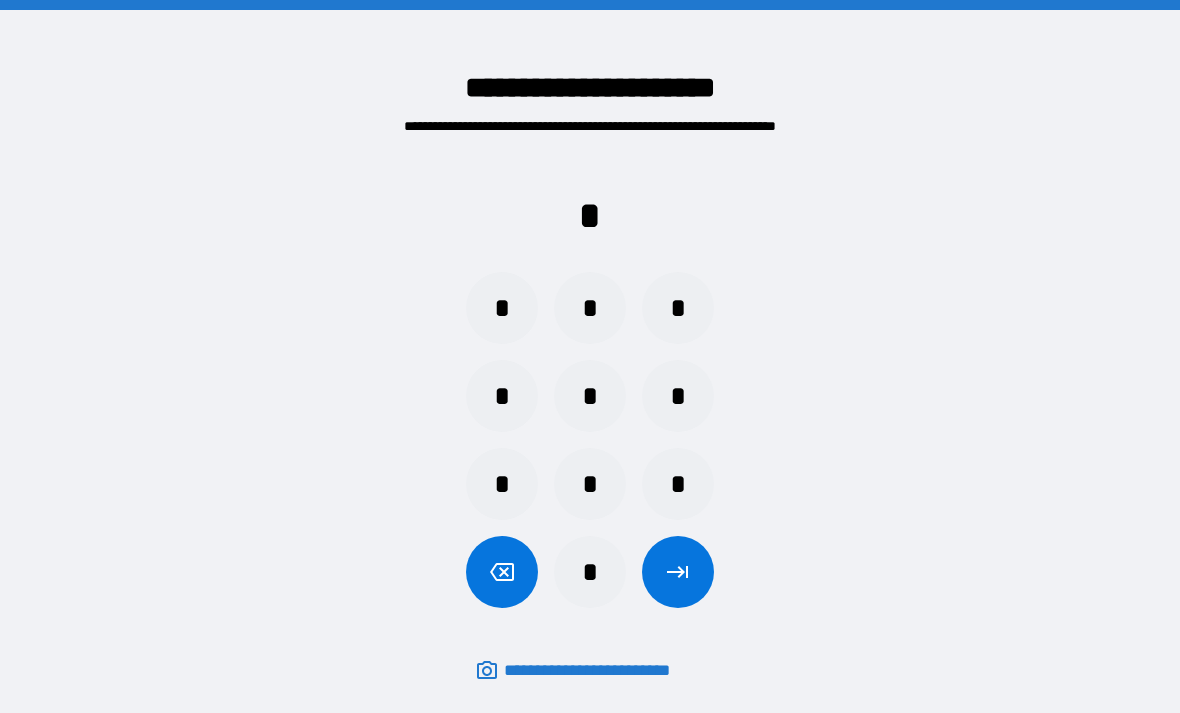 click on "*" at bounding box center [590, 308] 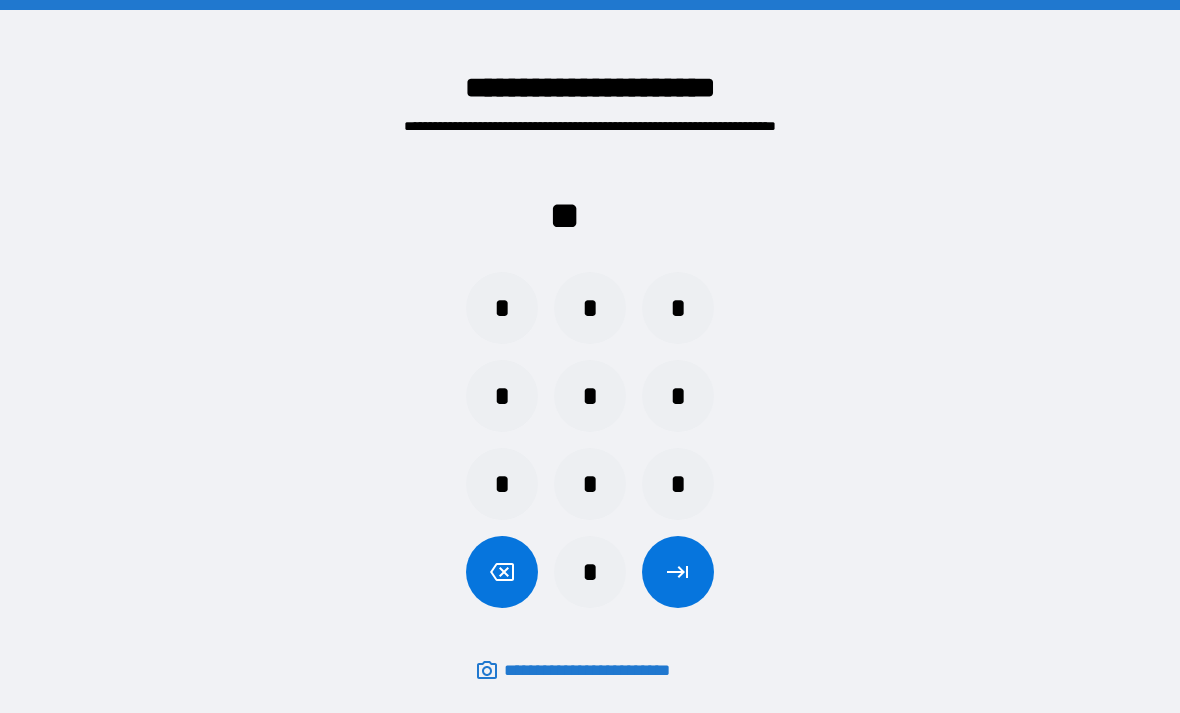 click 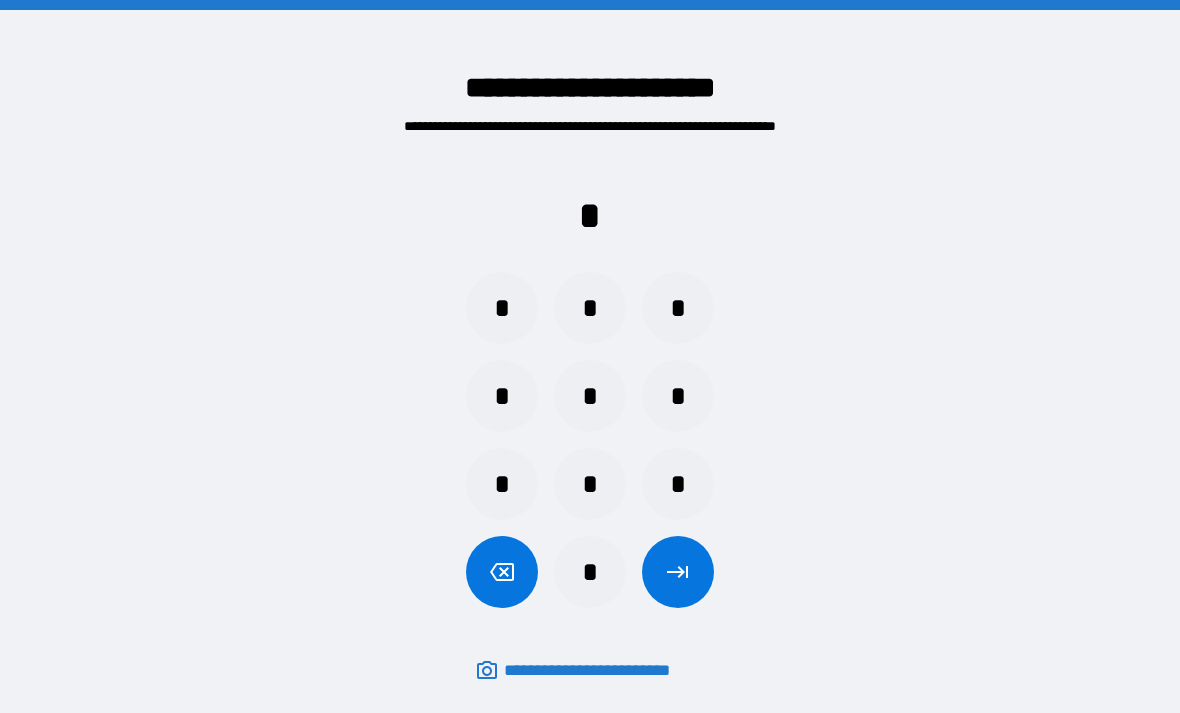 click 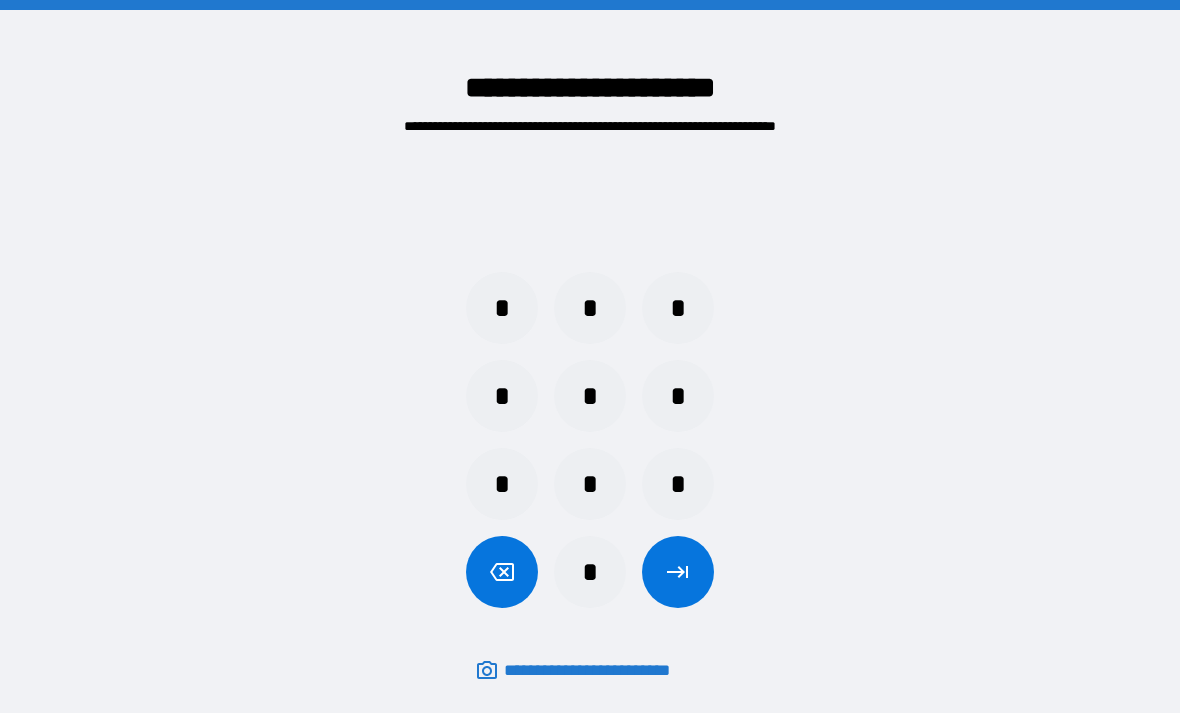 click on "*" at bounding box center (502, 308) 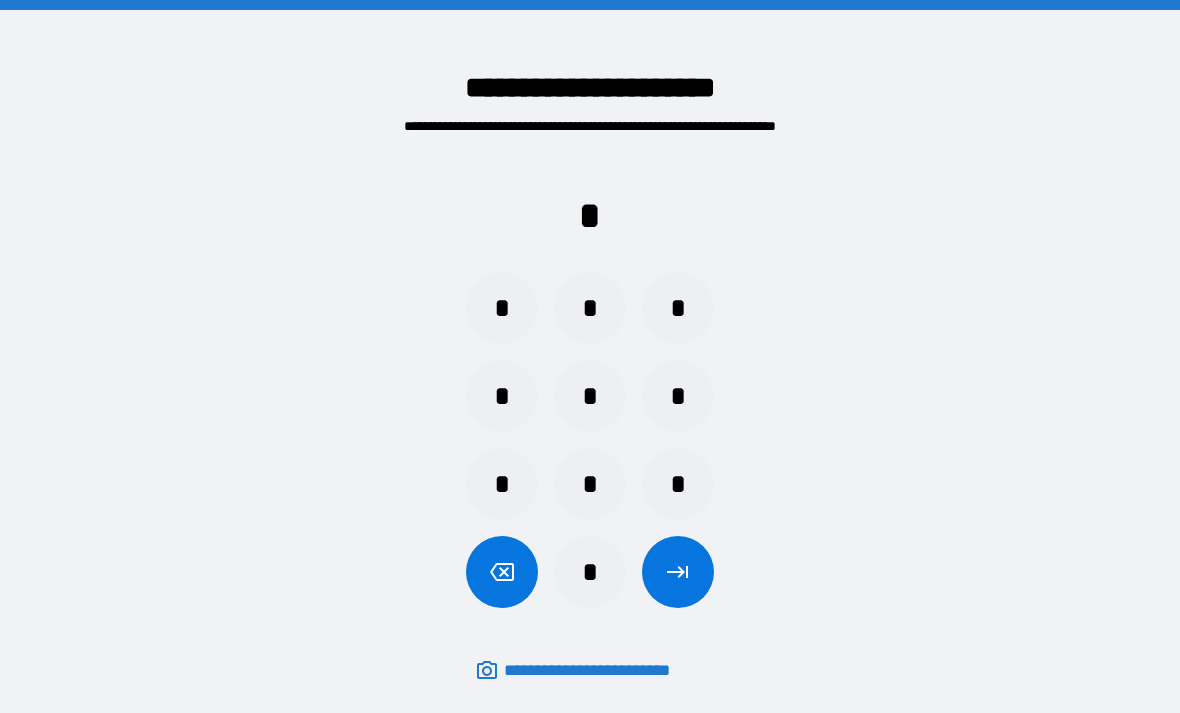 click on "*" at bounding box center (678, 484) 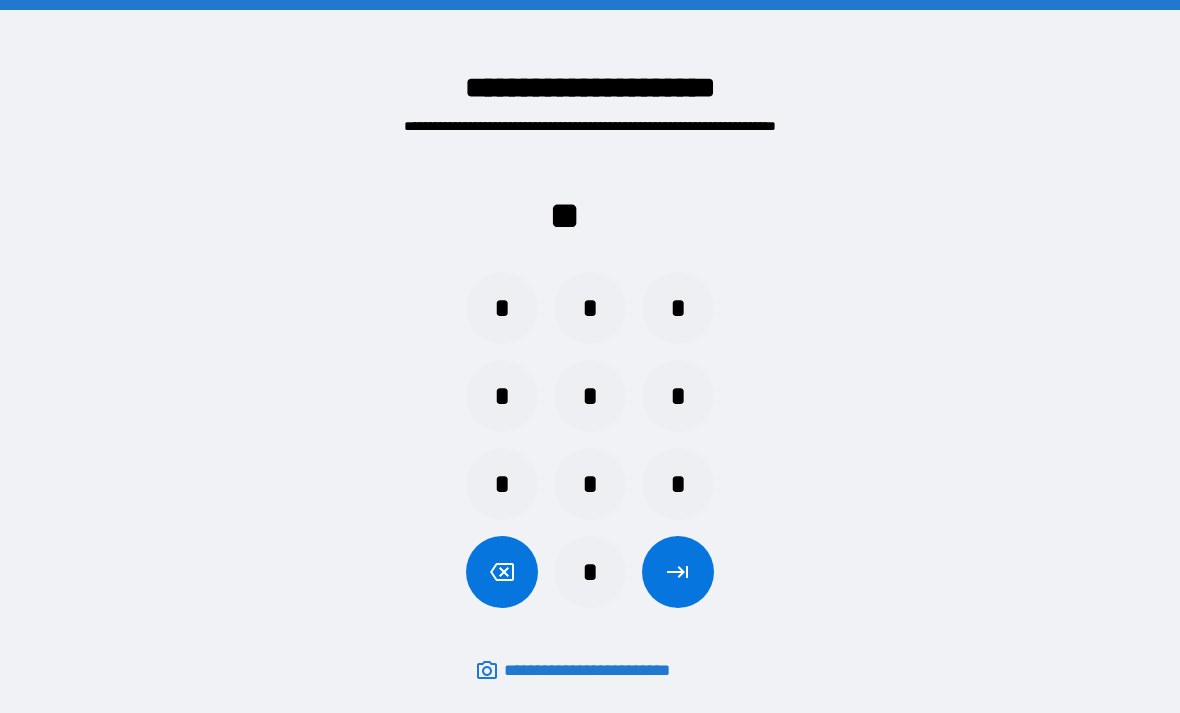 click on "*" at bounding box center (502, 484) 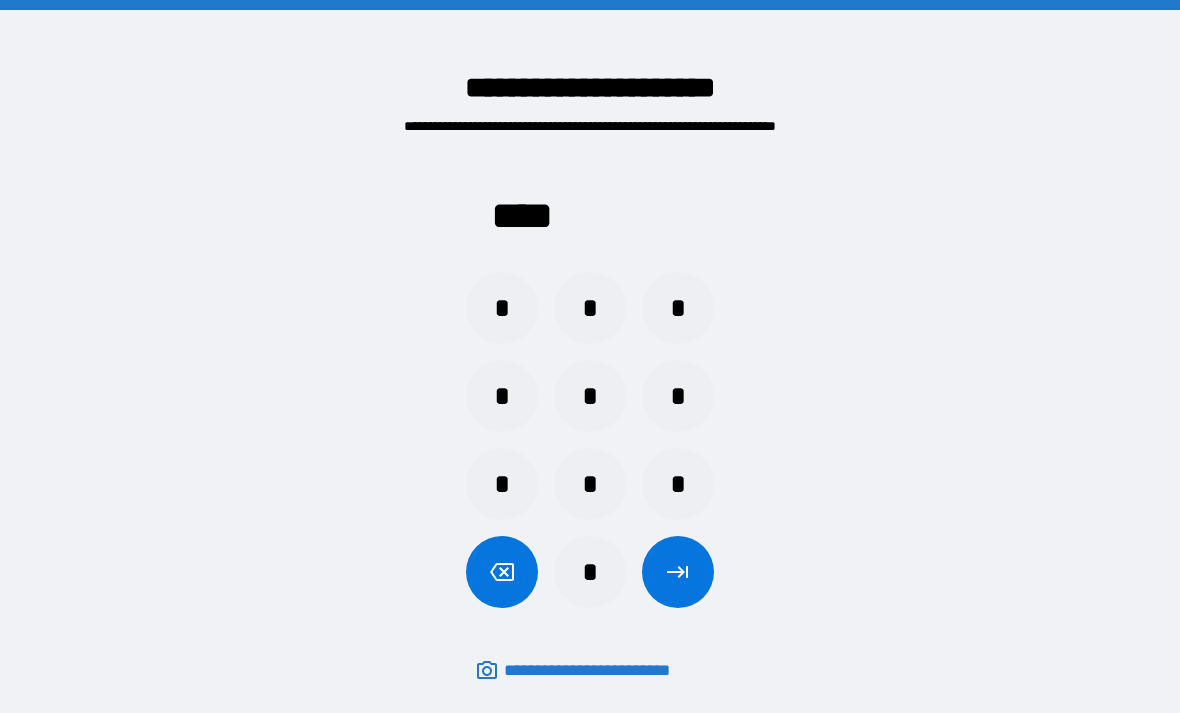 click 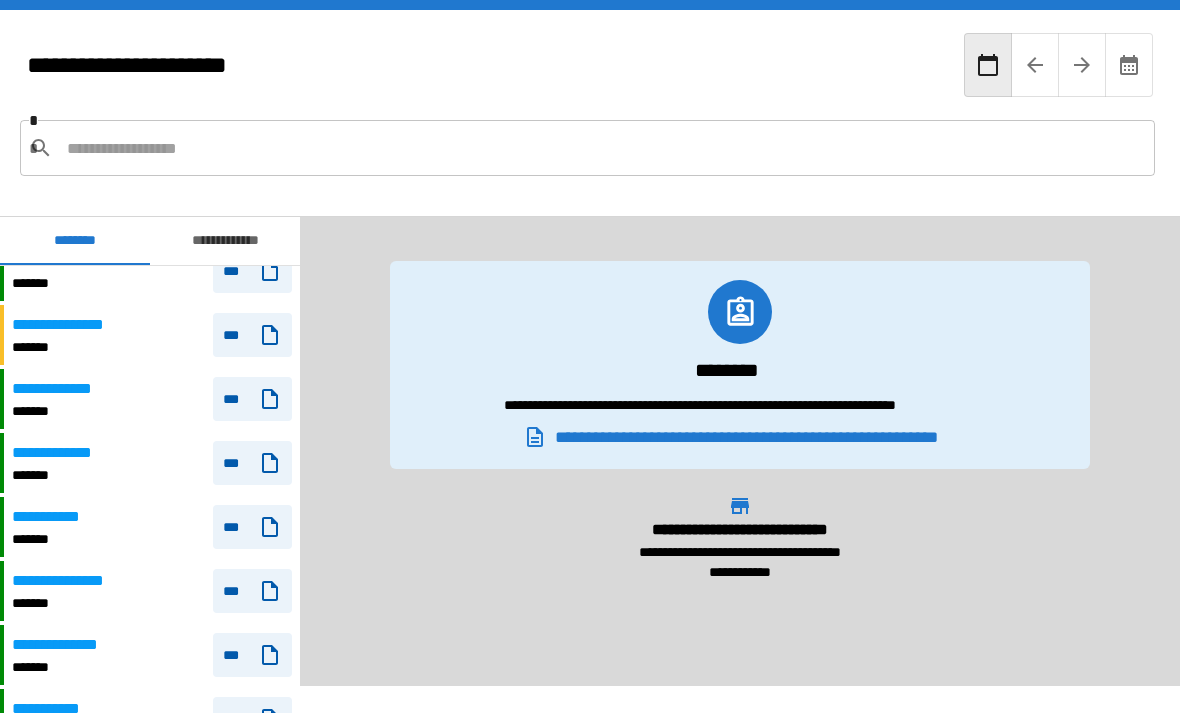 scroll, scrollTop: 3445, scrollLeft: 0, axis: vertical 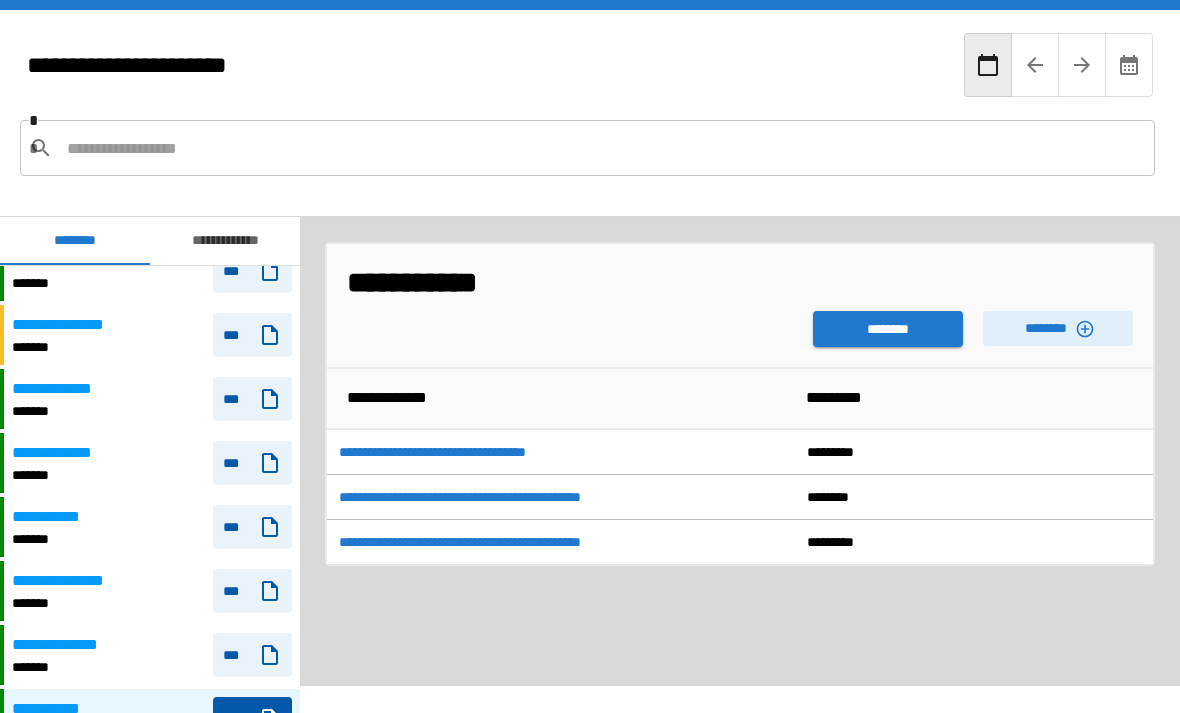 click on "********" at bounding box center [888, 329] 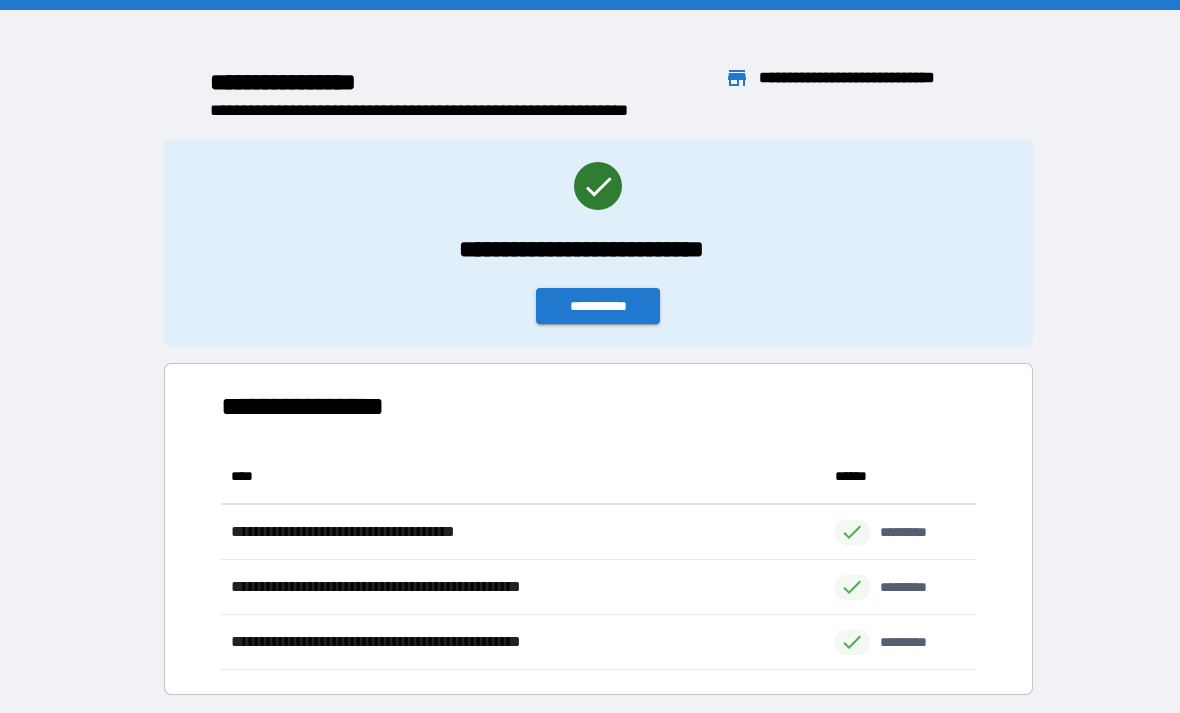 scroll, scrollTop: 1, scrollLeft: 1, axis: both 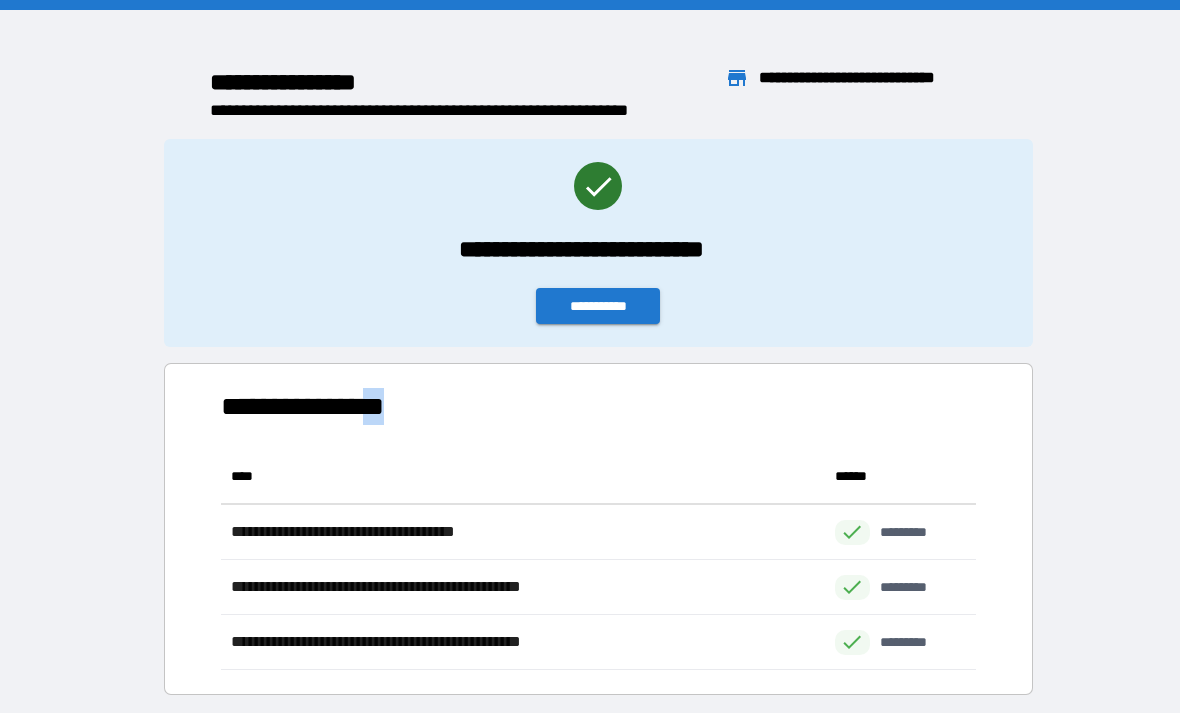 click on "**********" at bounding box center [598, 306] 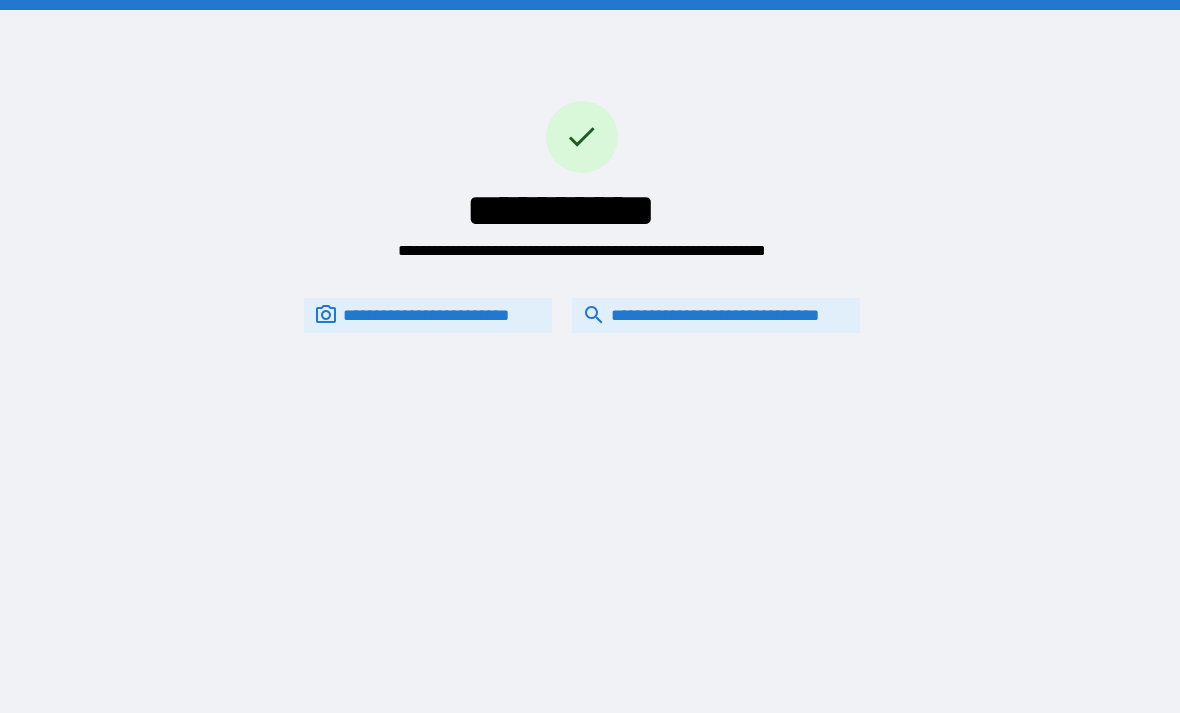 click on "**********" at bounding box center [716, 315] 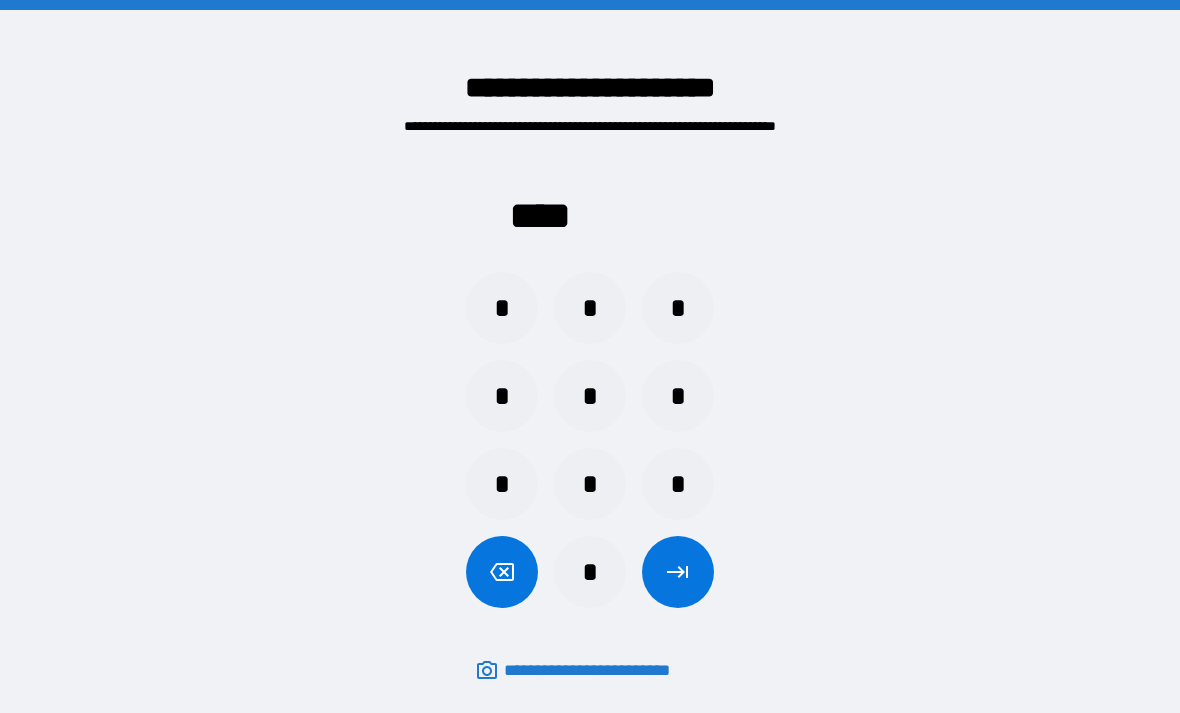 click on "*" at bounding box center [502, 308] 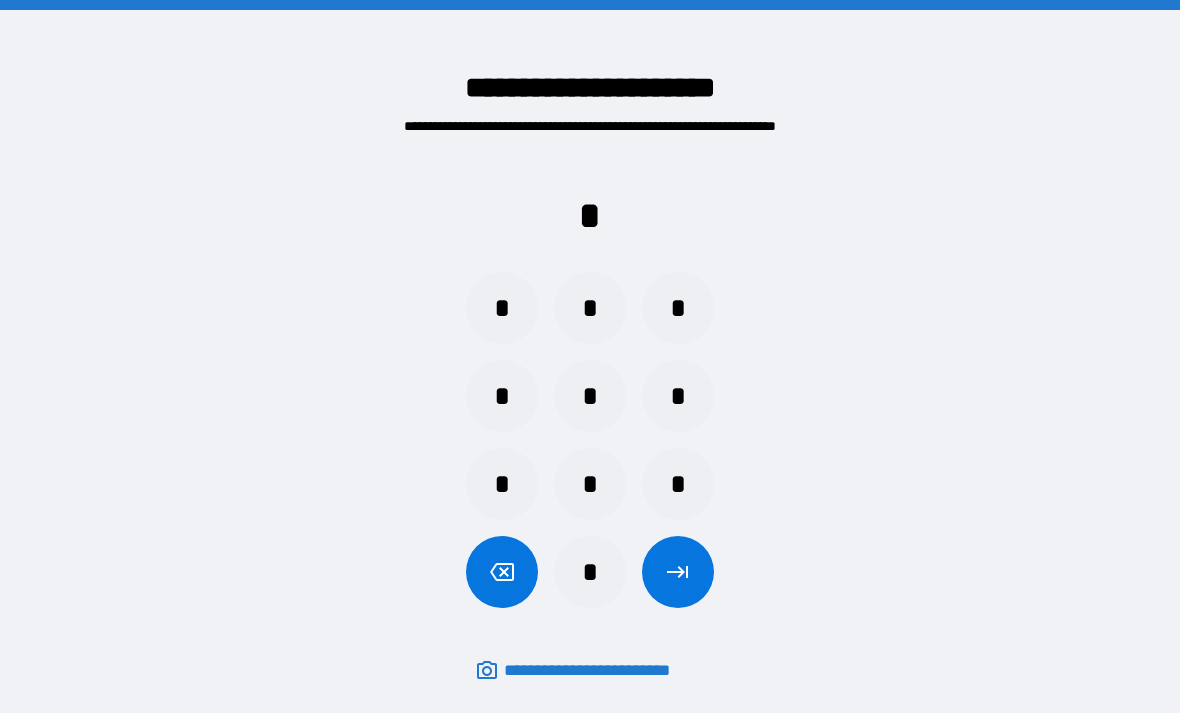 click on "*" at bounding box center (678, 484) 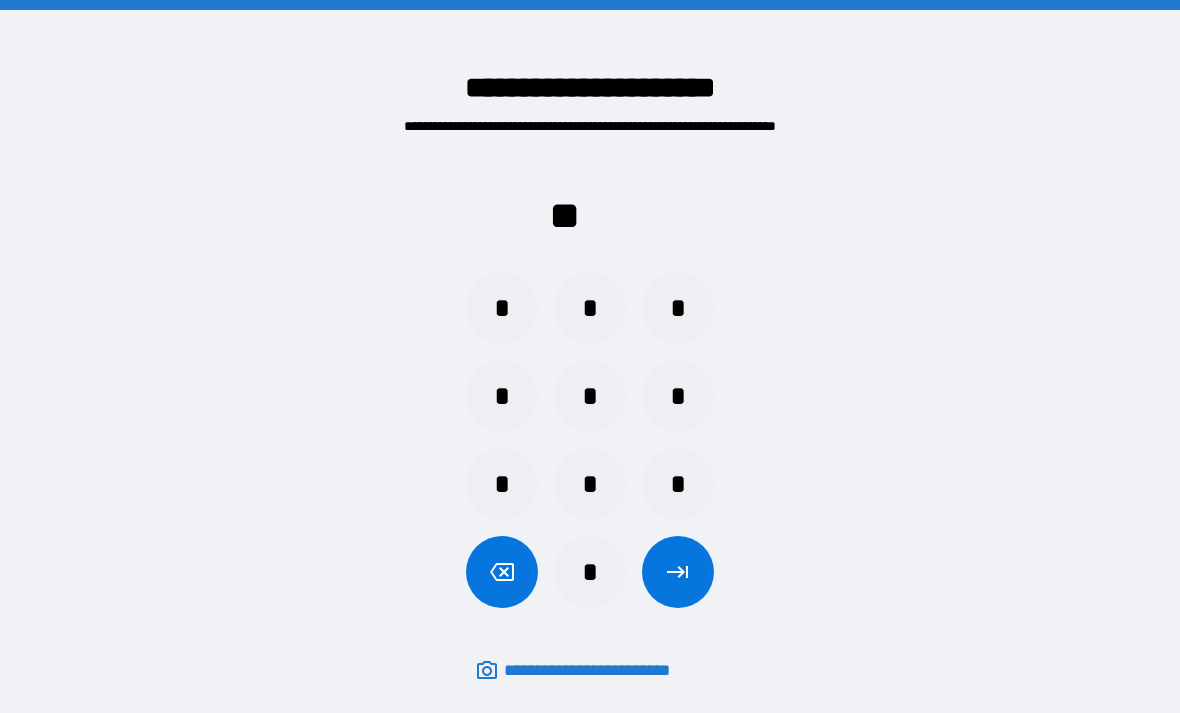 click on "*" at bounding box center (502, 484) 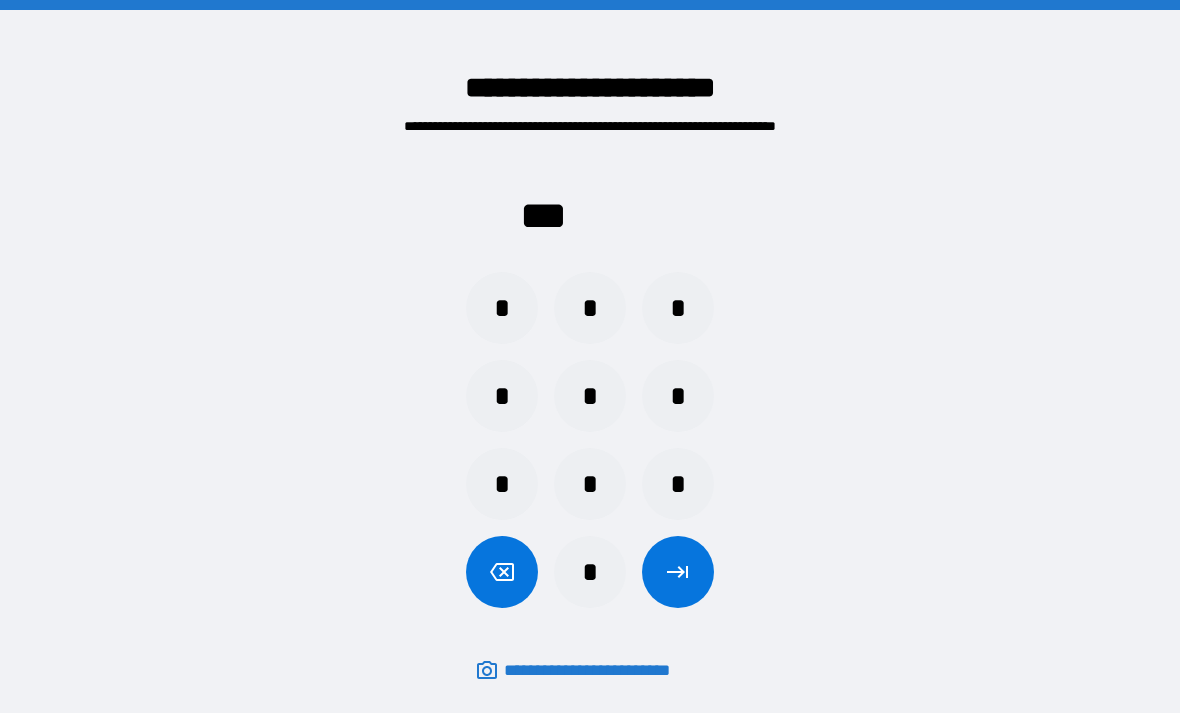 click on "*" at bounding box center (678, 308) 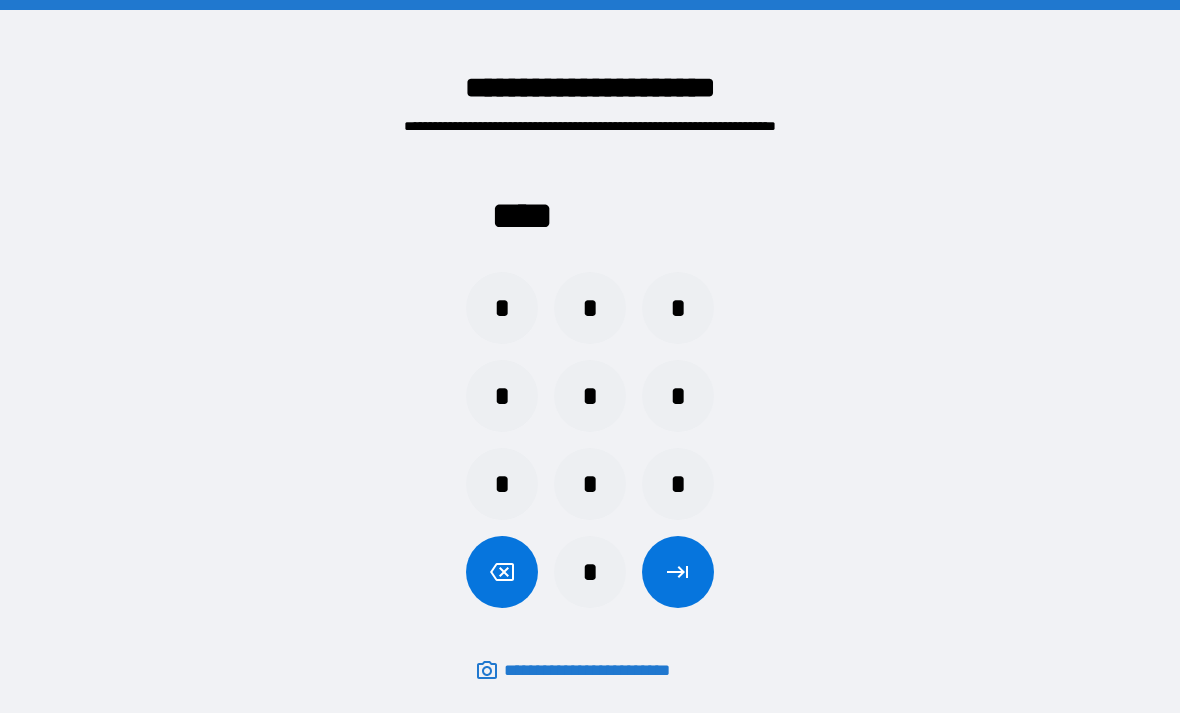 click at bounding box center (678, 572) 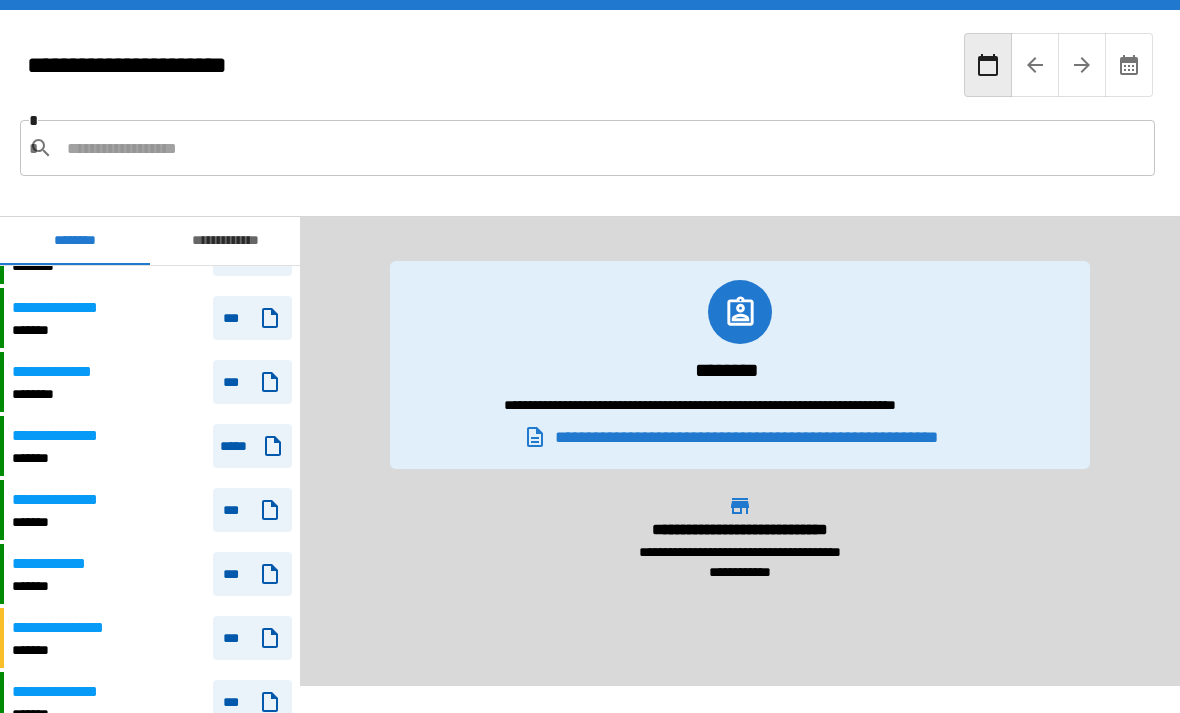 scroll, scrollTop: 839, scrollLeft: 0, axis: vertical 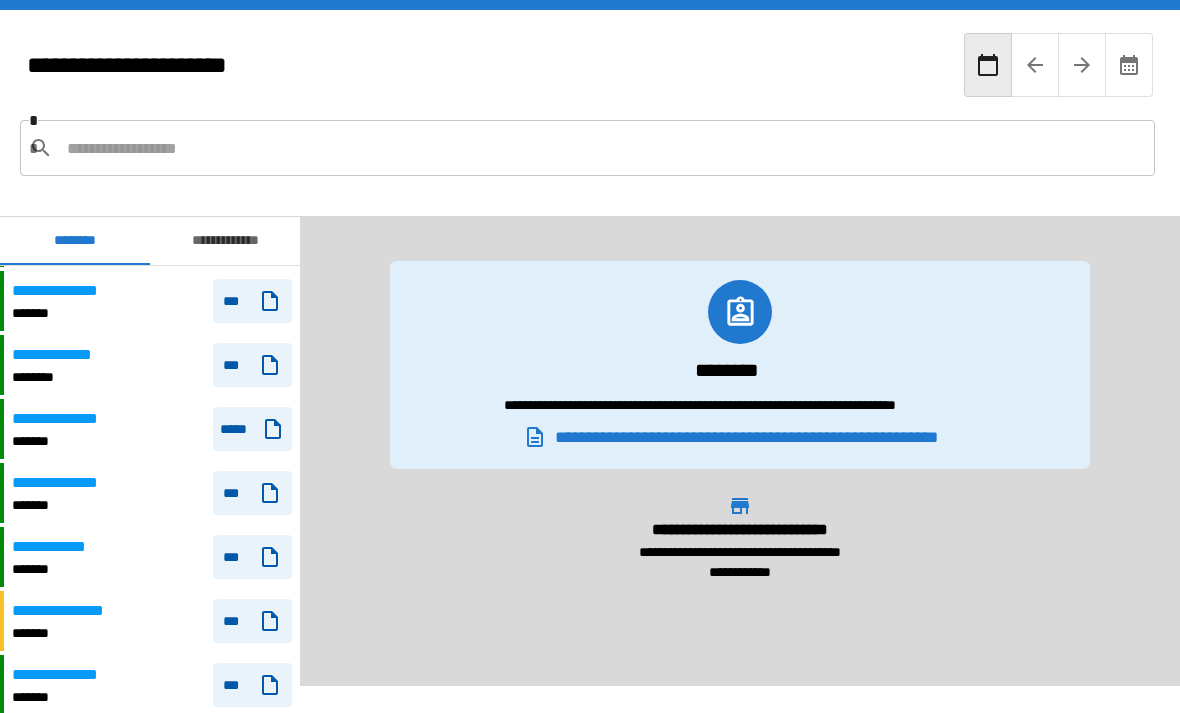 click on "**********" at bounding box center [152, 493] 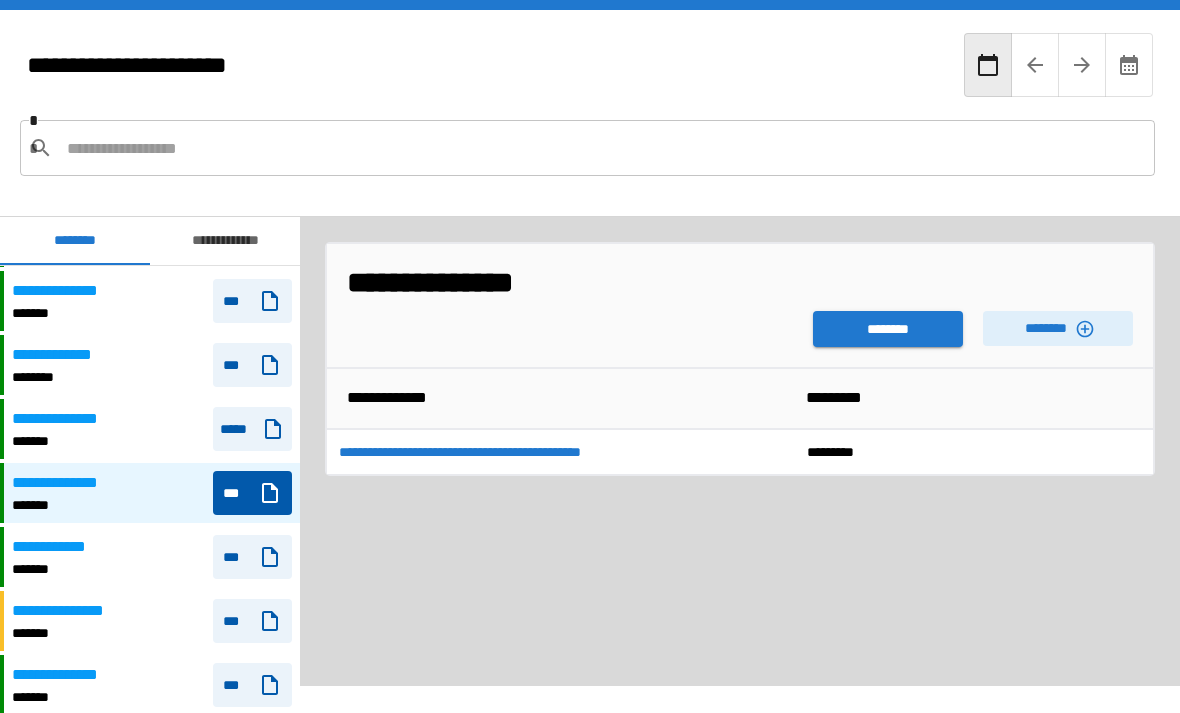 click on "********" at bounding box center (888, 329) 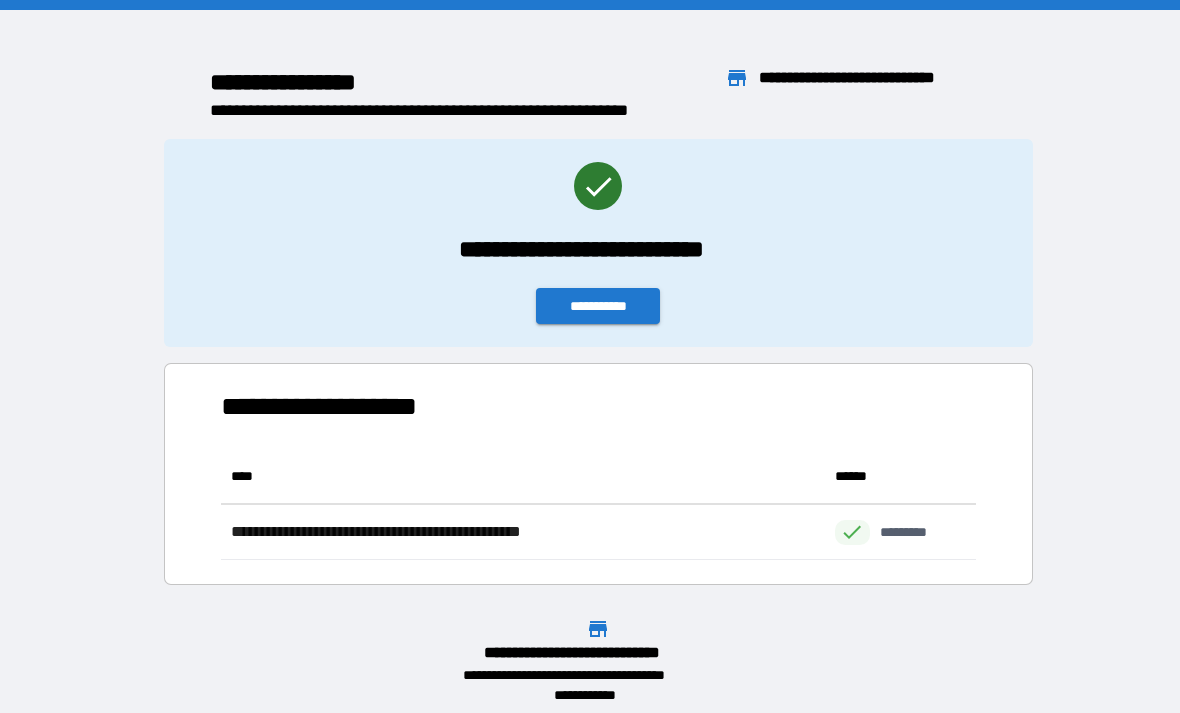 scroll, scrollTop: 1, scrollLeft: 1, axis: both 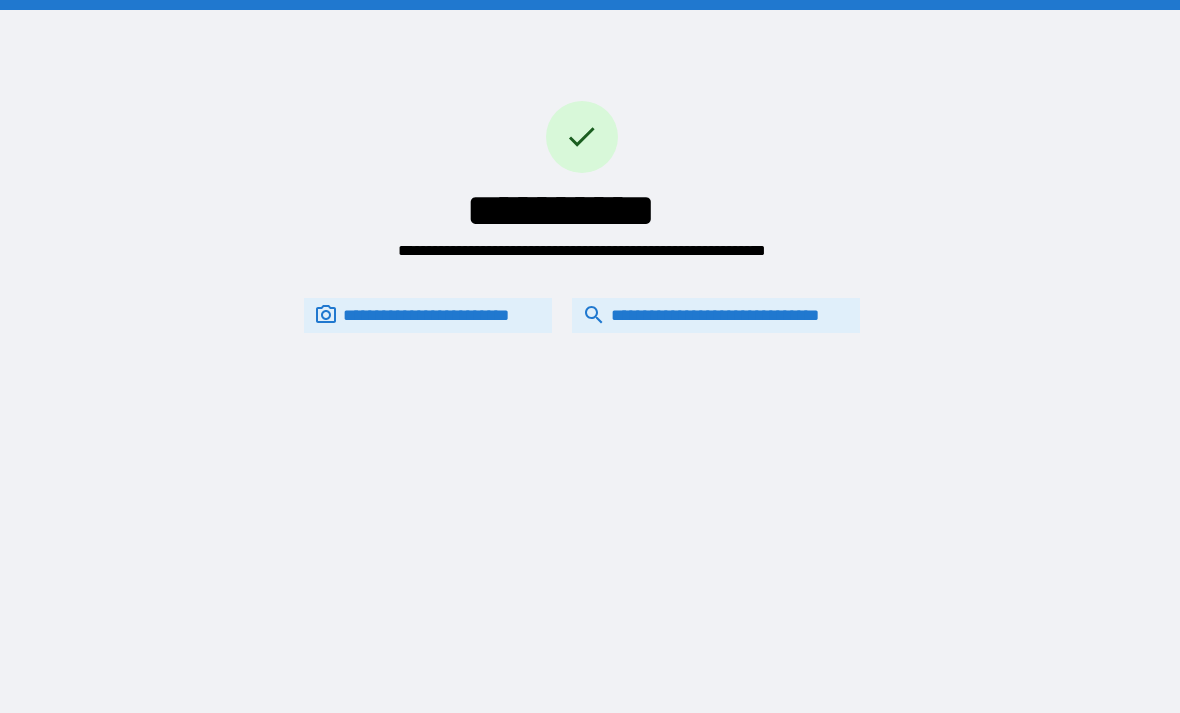 click on "**********" at bounding box center [716, 315] 